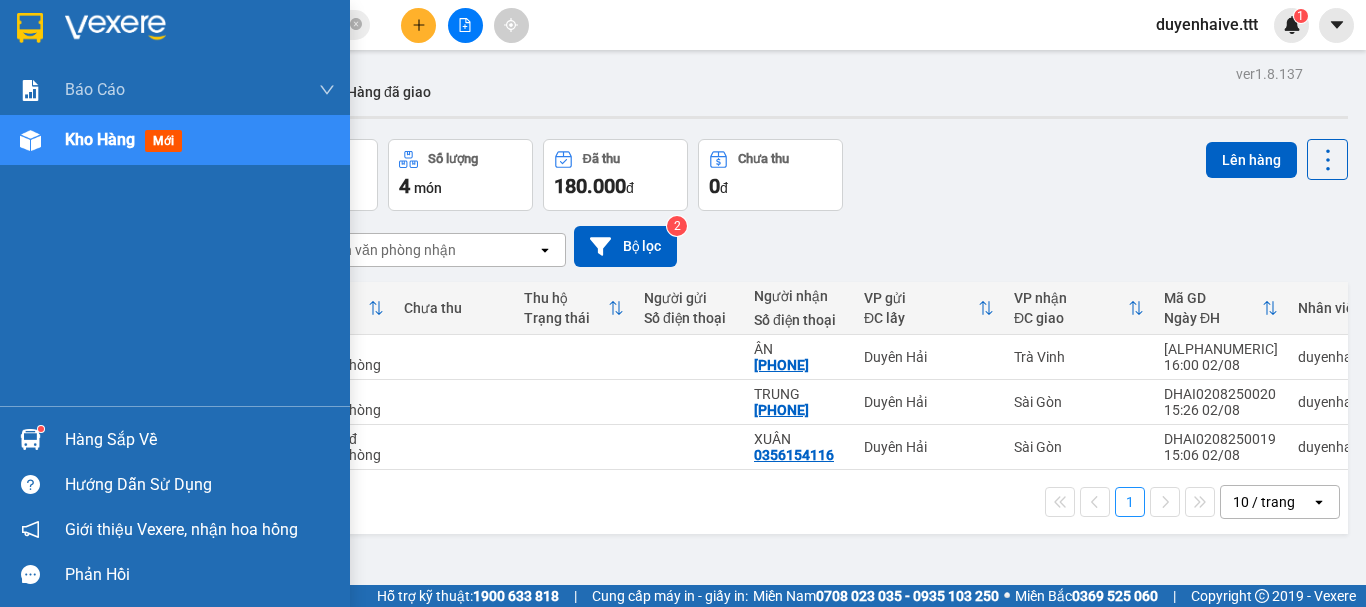 scroll, scrollTop: 0, scrollLeft: 0, axis: both 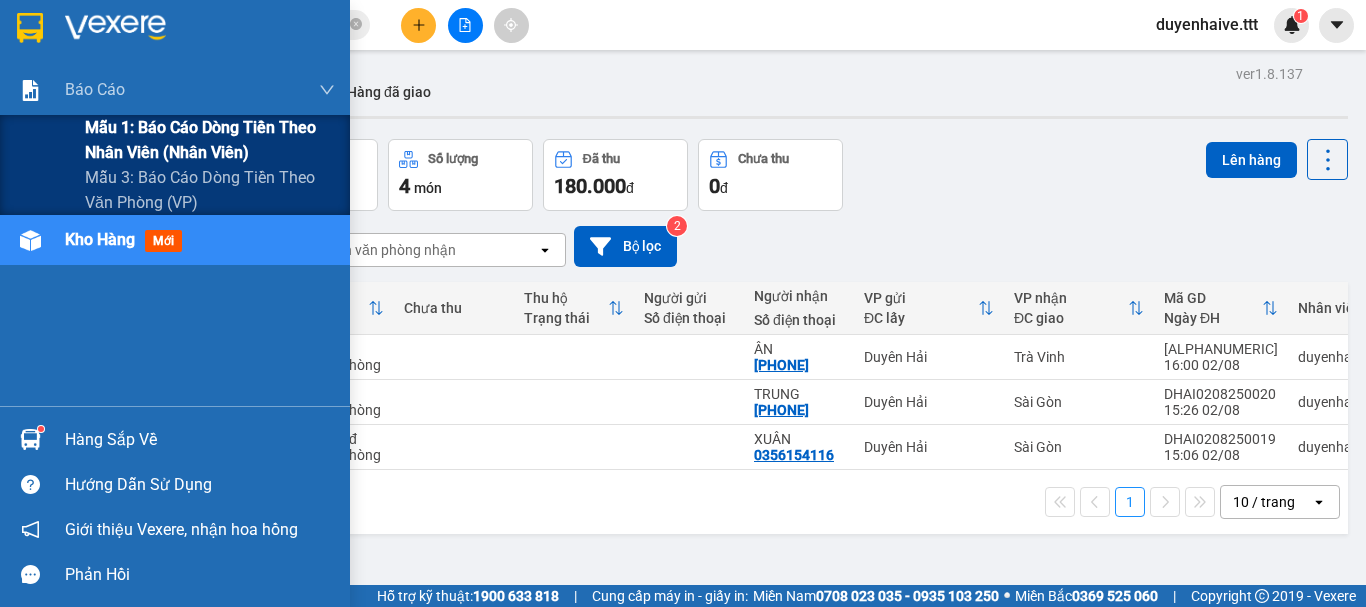 click on "Mẫu 1: Báo cáo dòng tiền theo nhân viên (nhân viên)" at bounding box center (210, 140) 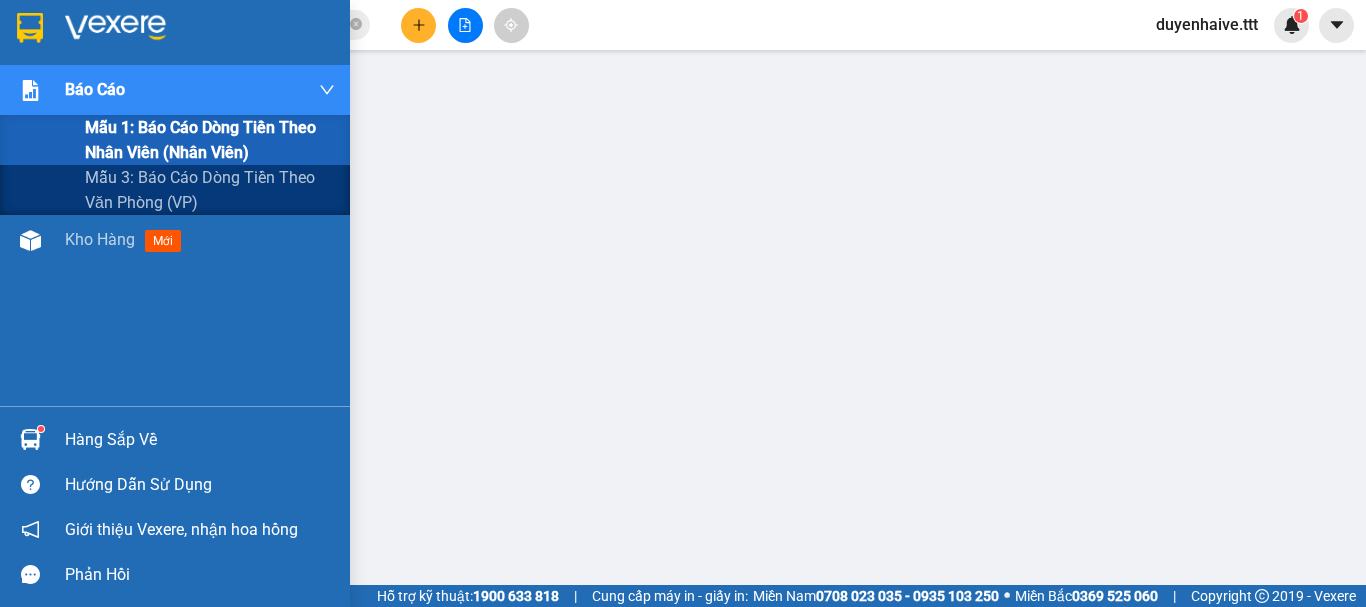 click on "Mẫu 1: Báo cáo dòng tiền theo nhân viên (nhân viên)" at bounding box center (210, 140) 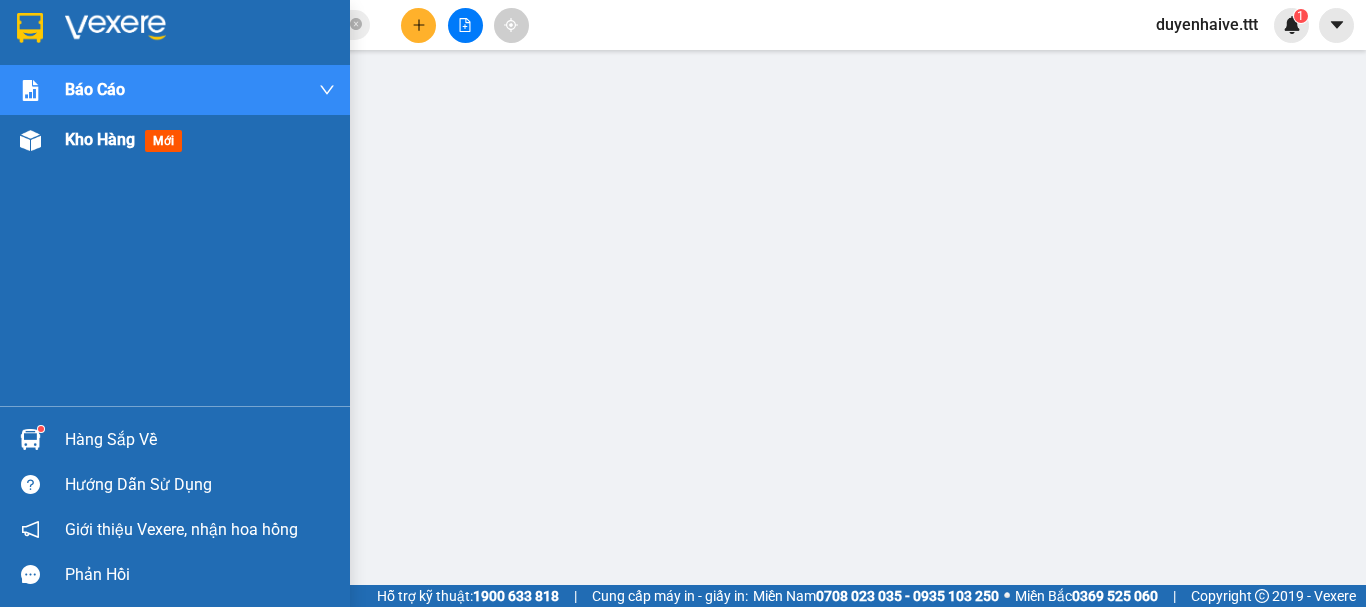 click on "mới" at bounding box center (163, 141) 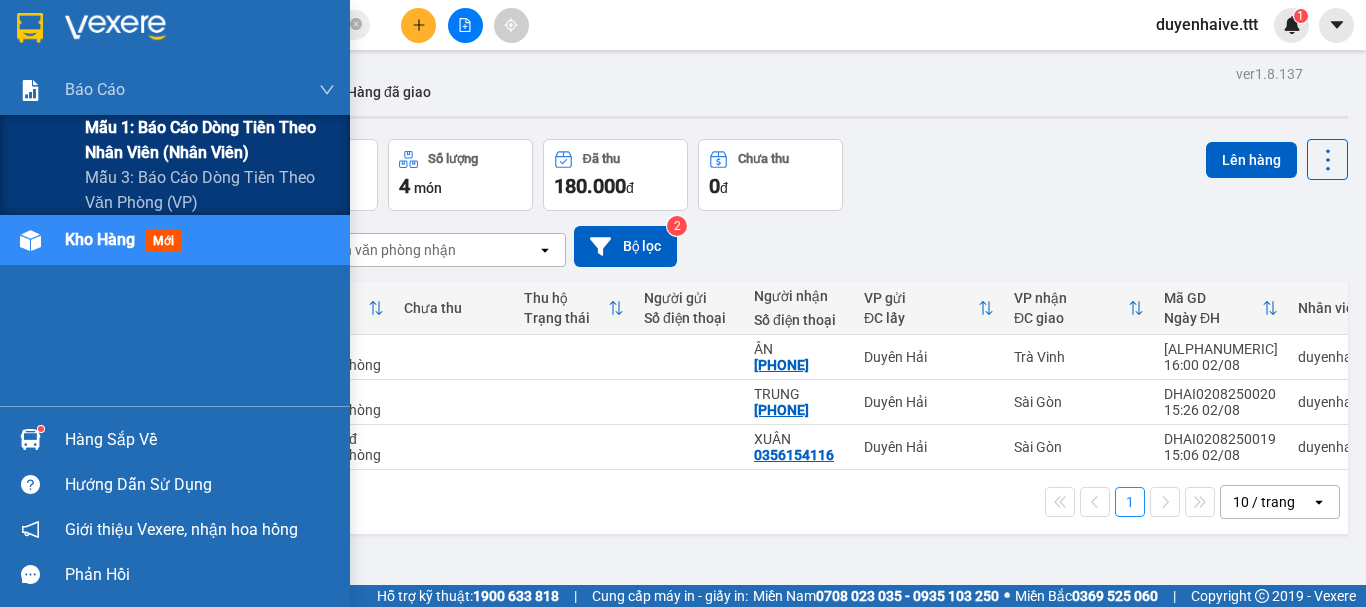 click on "Mẫu 1: Báo cáo dòng tiền theo nhân viên (nhân viên)" at bounding box center (210, 140) 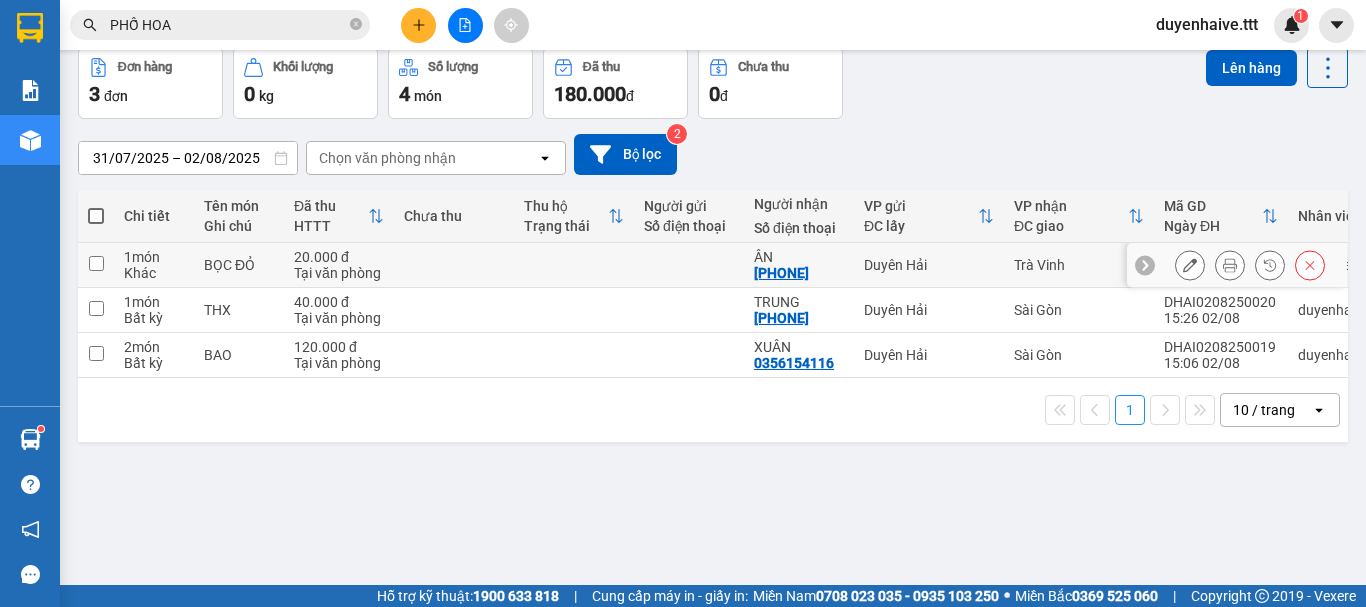 scroll, scrollTop: 0, scrollLeft: 0, axis: both 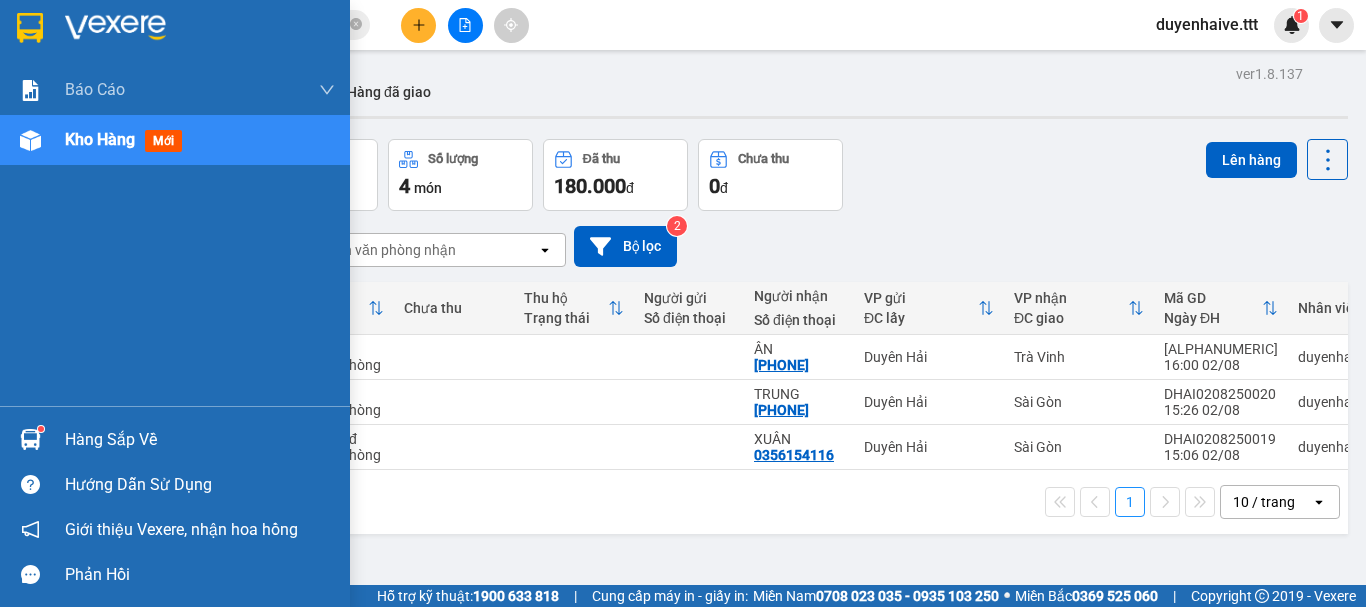 drag, startPoint x: 126, startPoint y: 439, endPoint x: 148, endPoint y: 455, distance: 27.202942 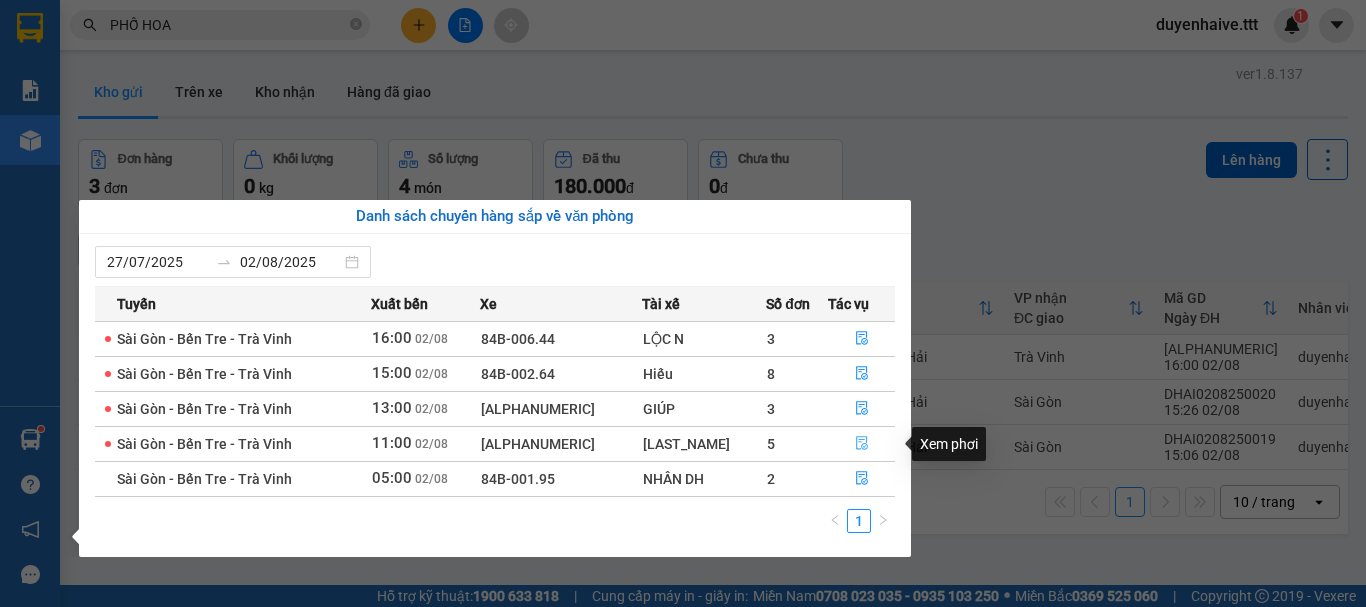 click 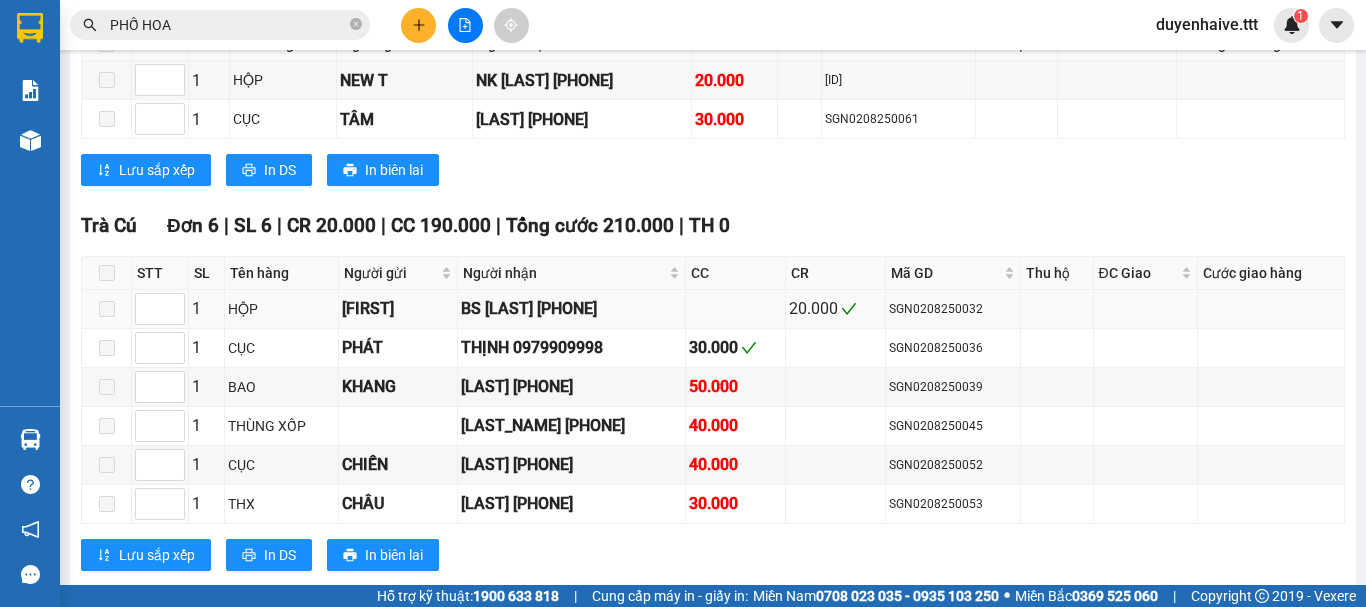 scroll, scrollTop: 1705, scrollLeft: 0, axis: vertical 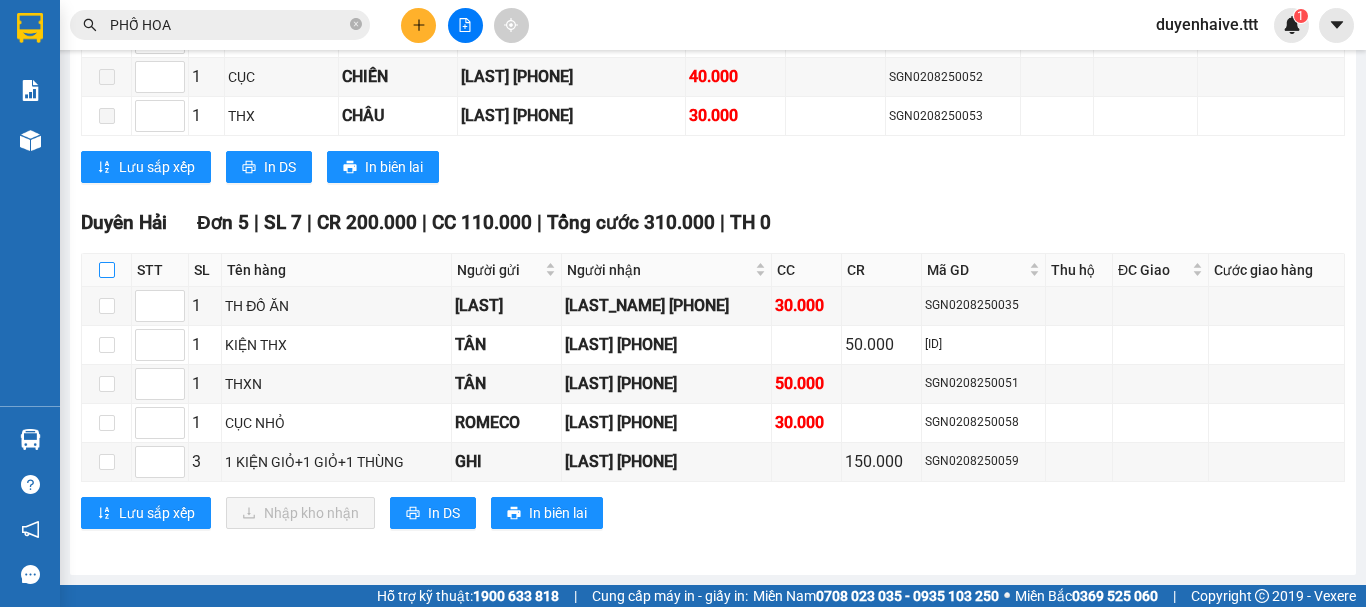 click at bounding box center (107, 270) 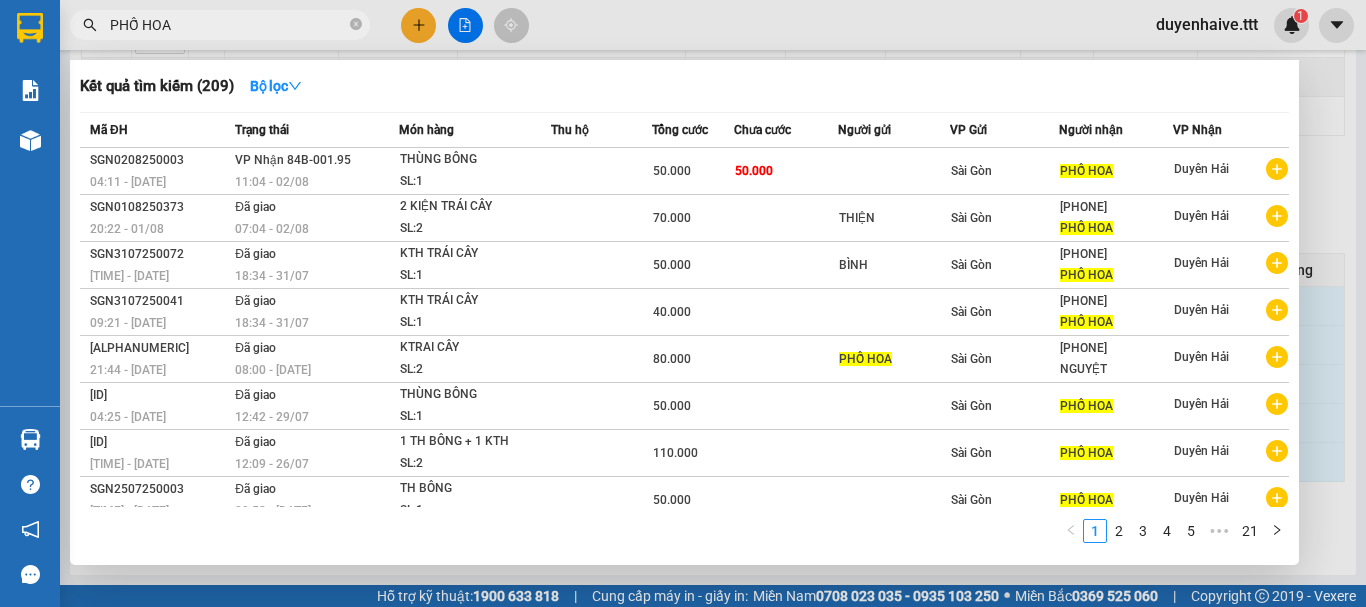 click on "PHỐ HOA" at bounding box center (228, 25) 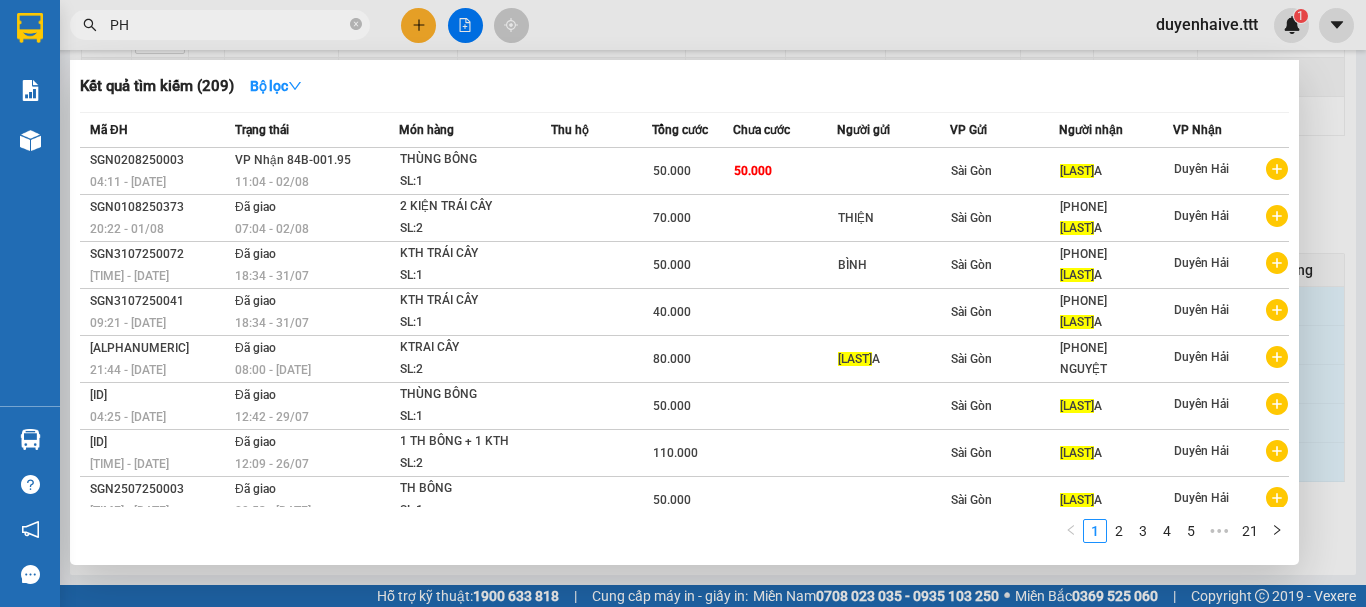 type on "P" 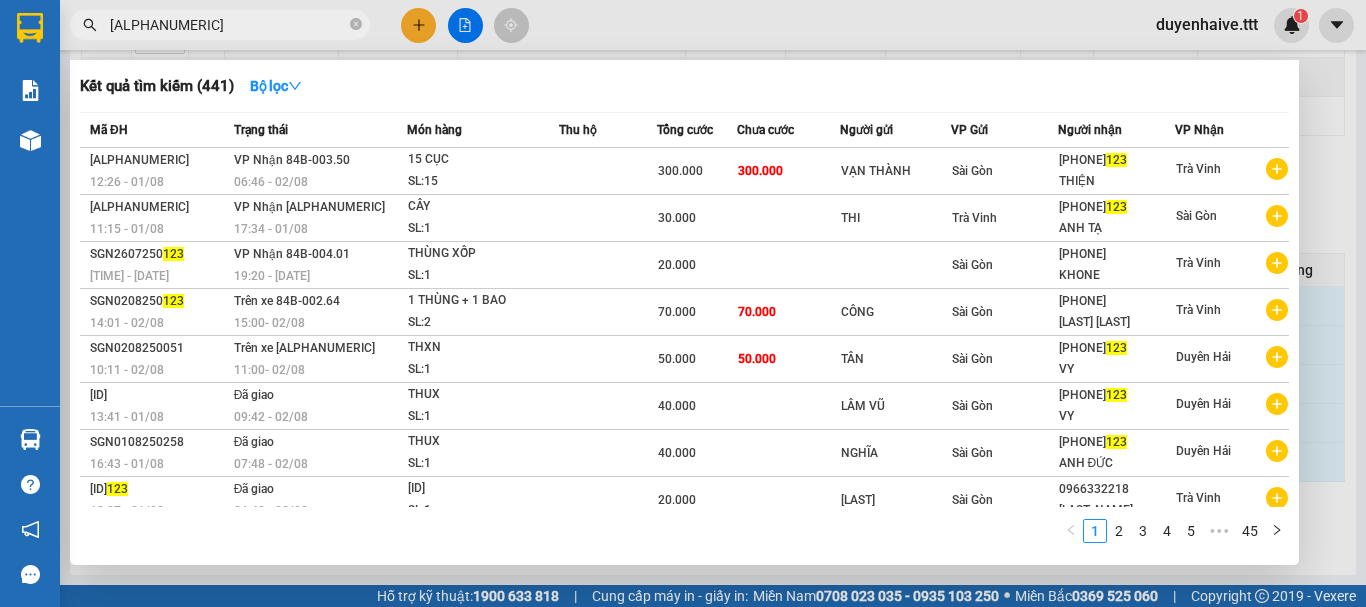 type on "1" 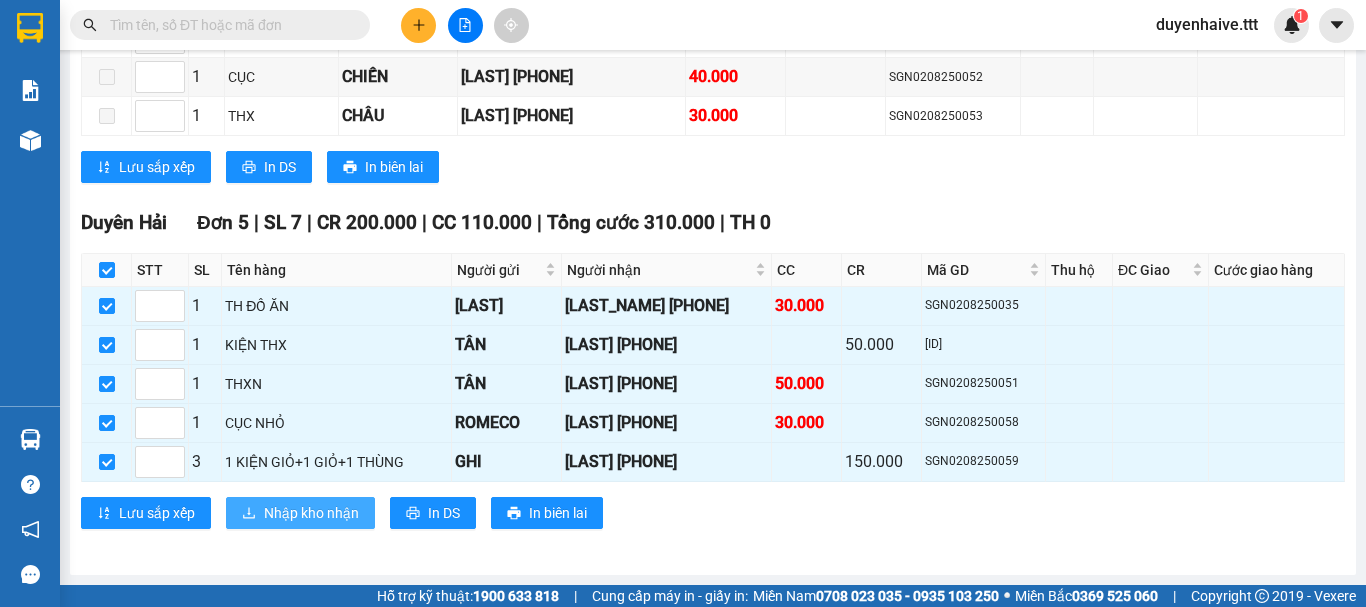 type 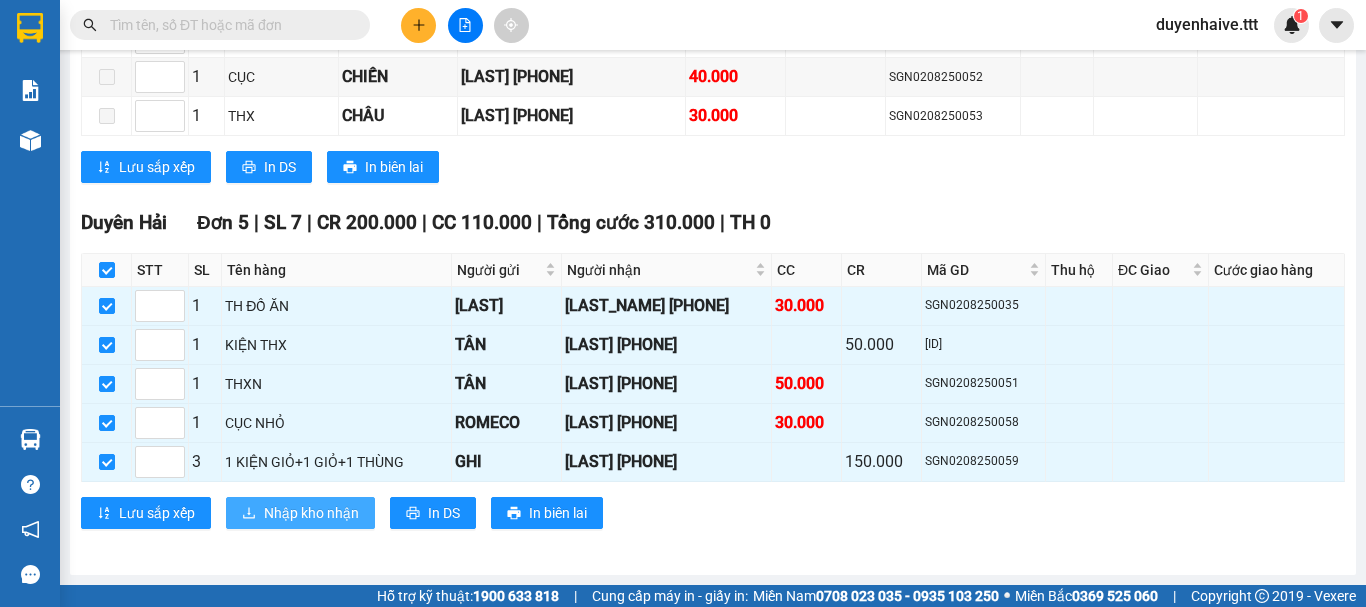click on "Nhập kho nhận" at bounding box center [311, 513] 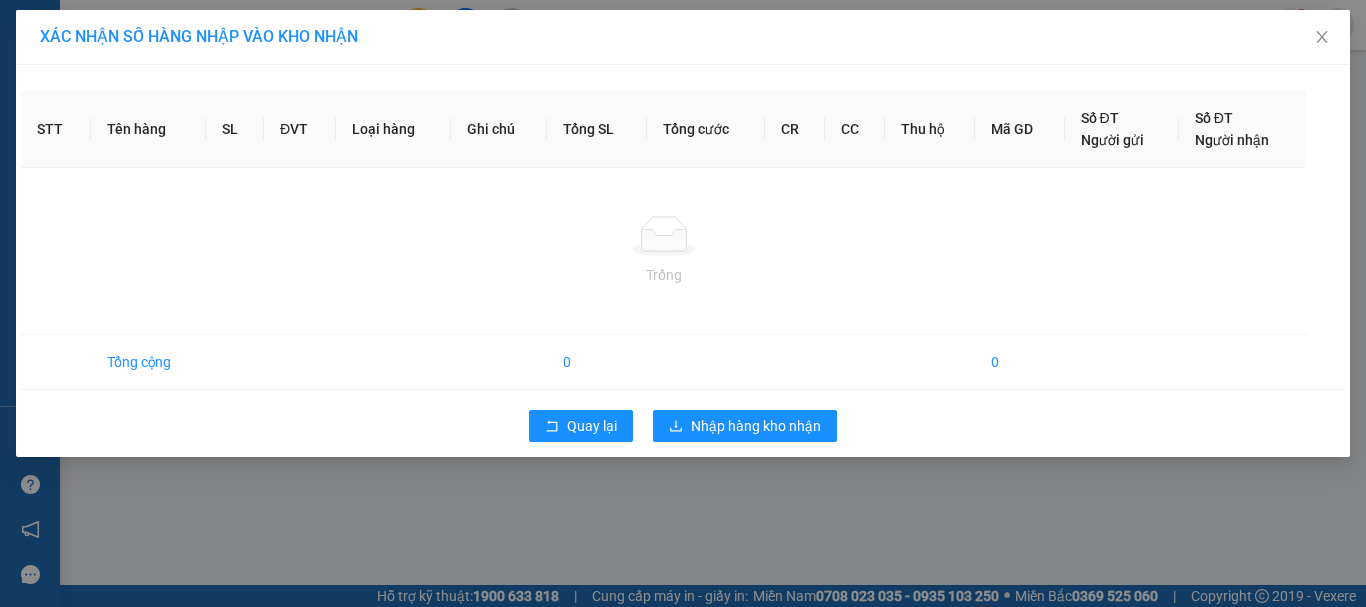 scroll, scrollTop: 0, scrollLeft: 0, axis: both 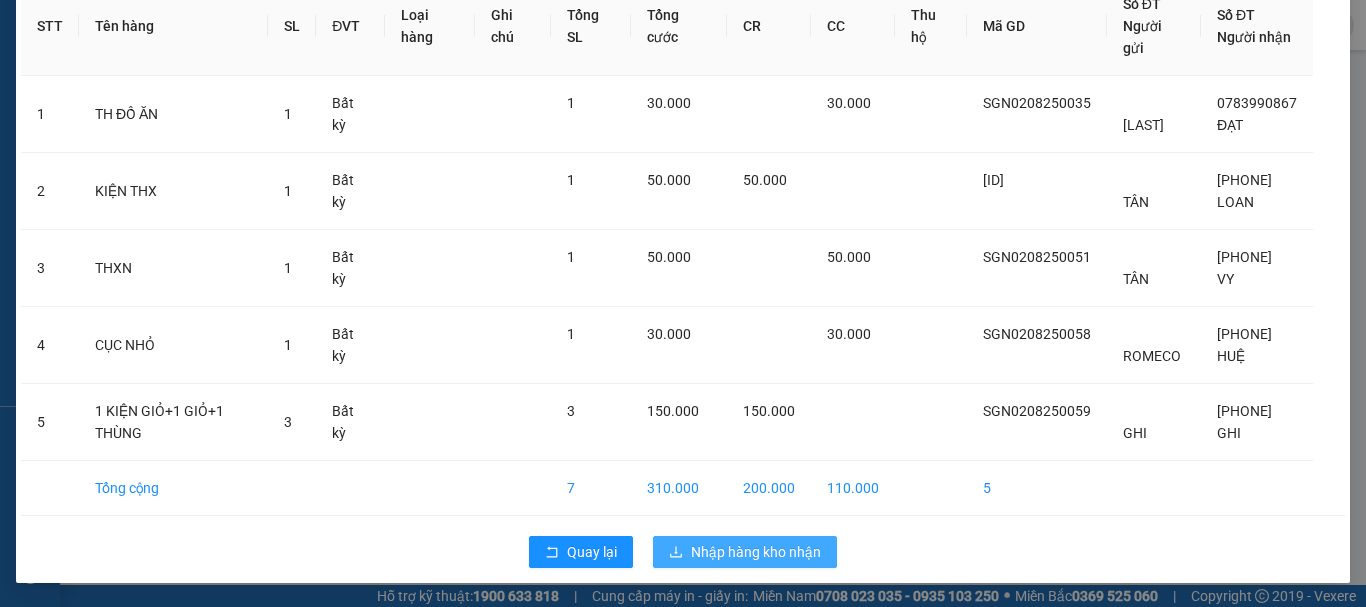 click on "Nhập hàng kho nhận" at bounding box center (756, 552) 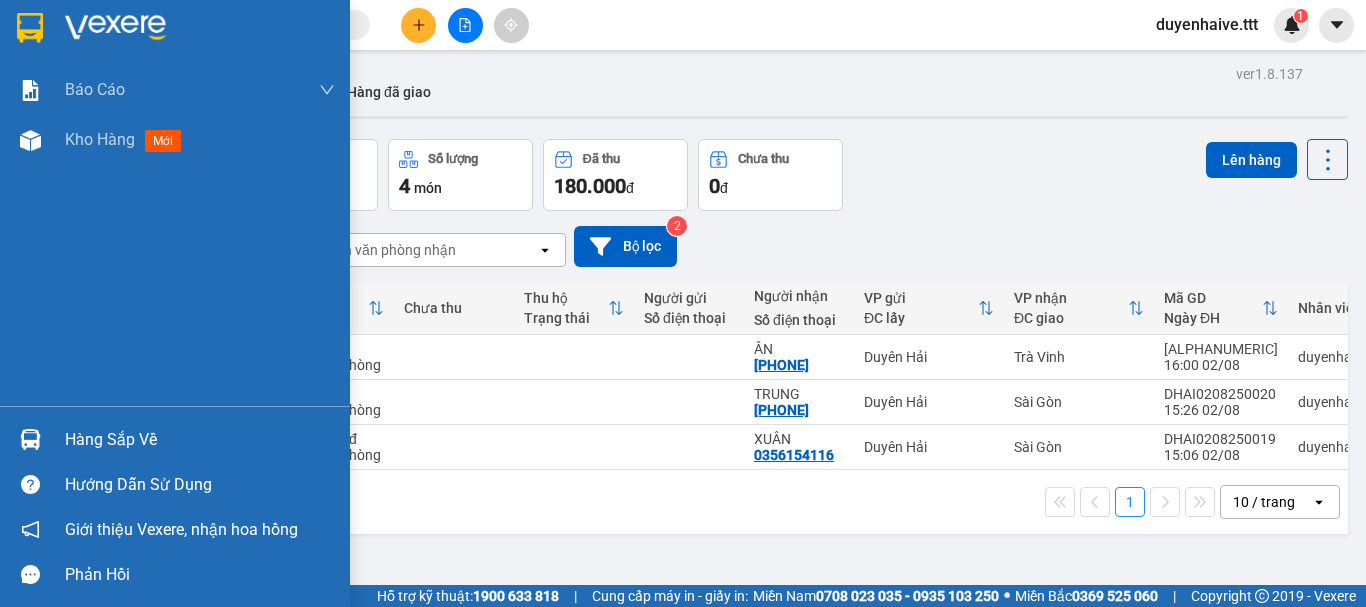 click on "Hàng sắp về" at bounding box center (200, 440) 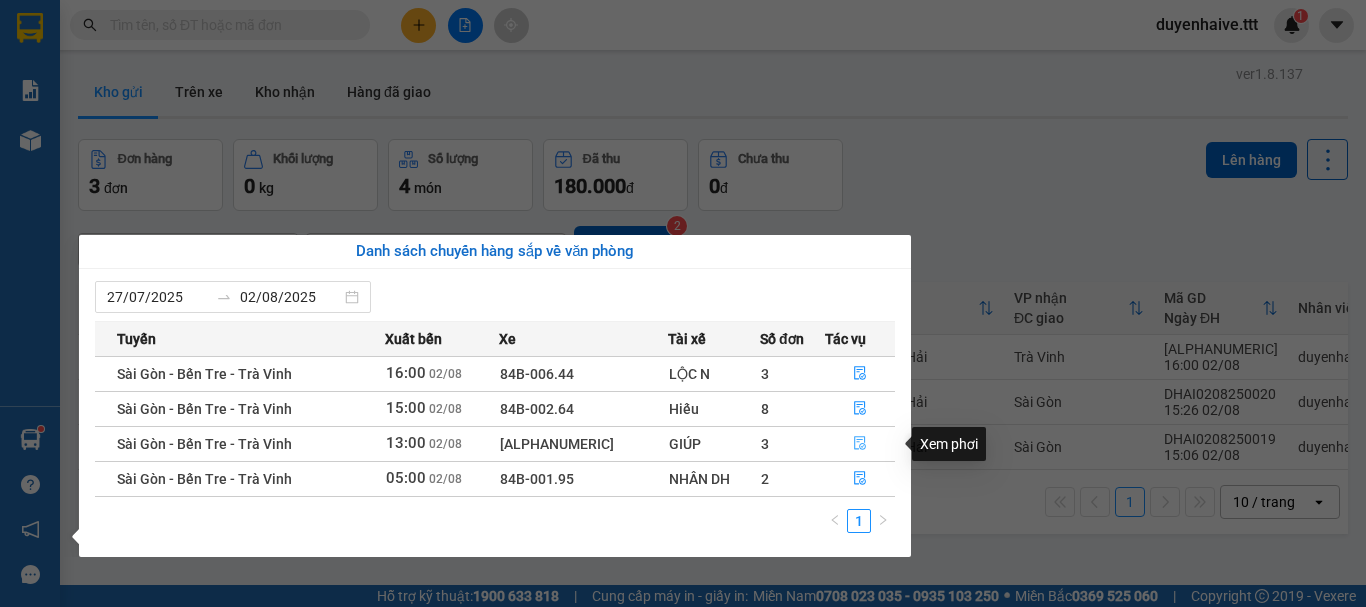 click 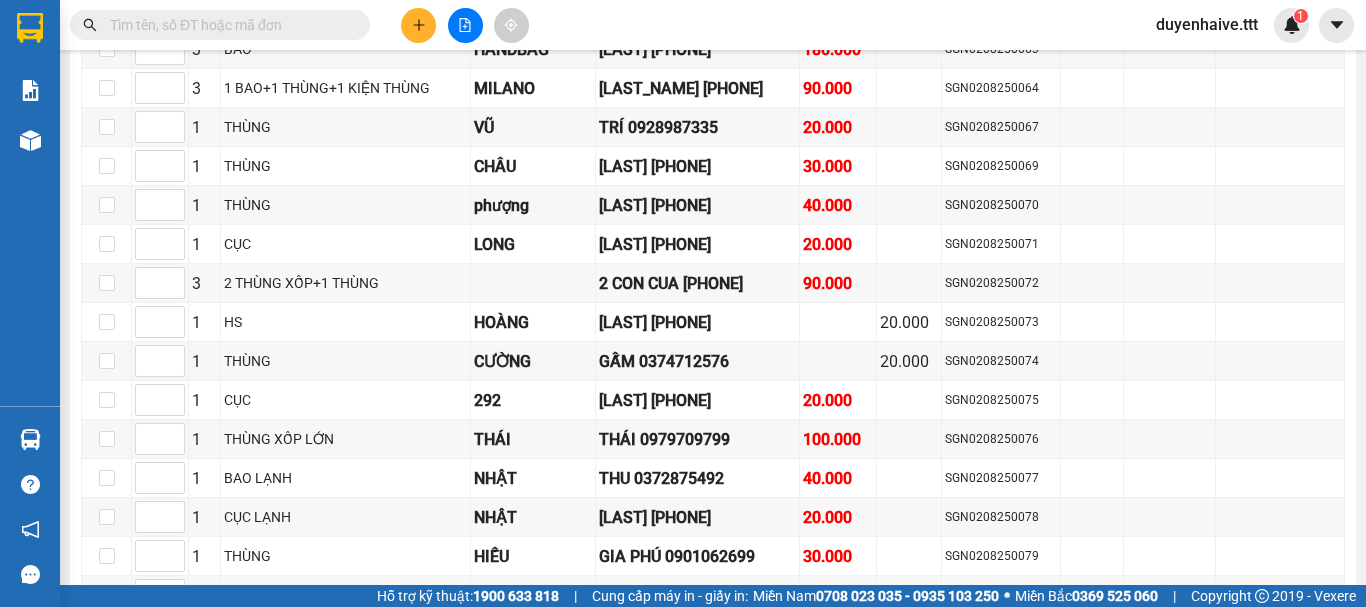 scroll, scrollTop: 205, scrollLeft: 0, axis: vertical 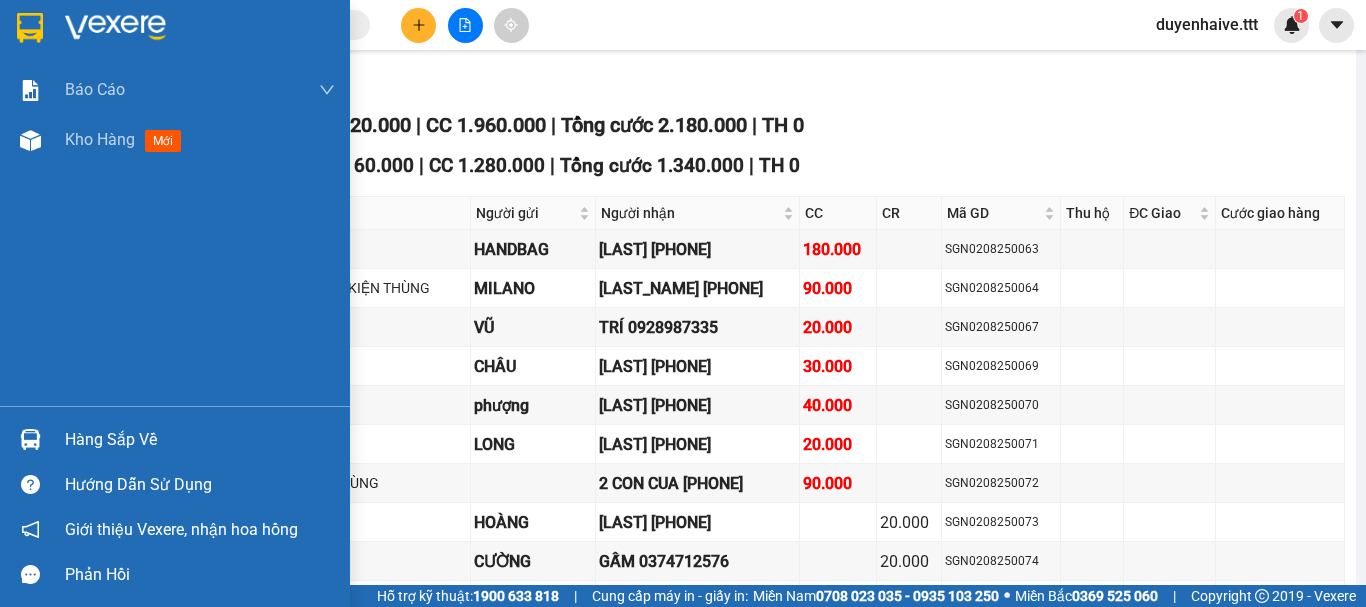 click on "Hàng sắp về" at bounding box center (200, 440) 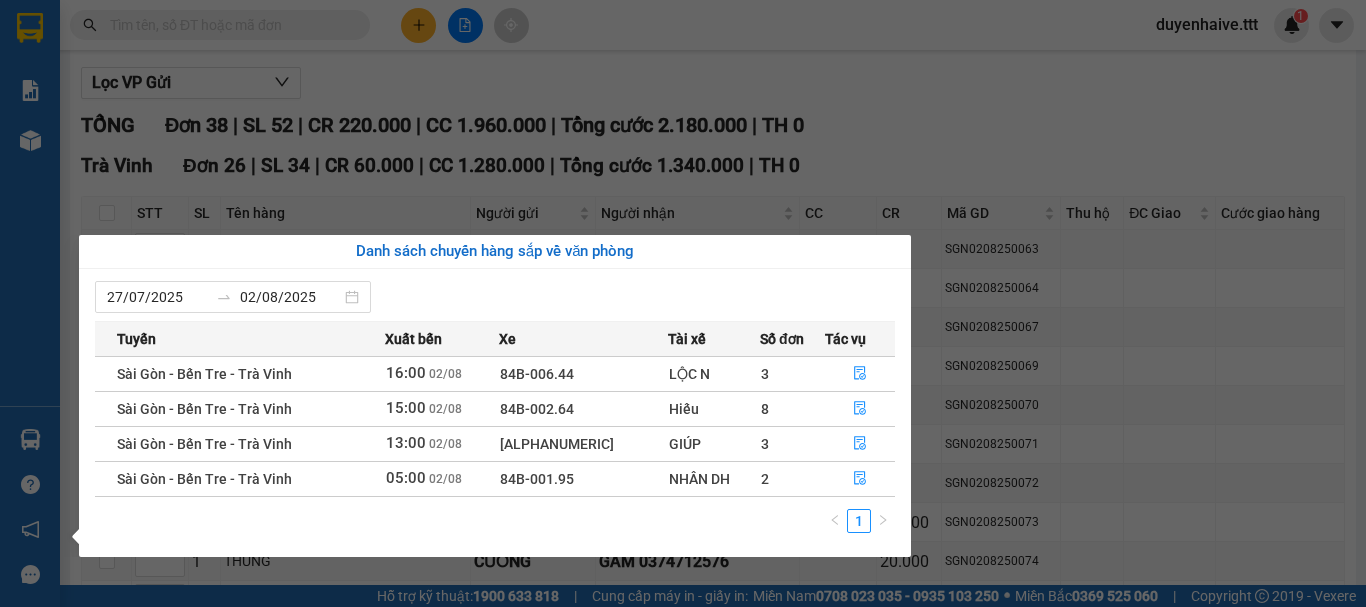 click on "Kết quả tìm kiếm ( 441 )  Bộ lọc  Mã ĐH Trạng thái Món hàng Thu hộ Tổng cước Chưa cước Người gửi VP Gửi Người nhận VP Nhận SGN0108250120 12:26 - 01/08 VP Nhận   84B-003.50 06:46 - 02/08 15 CỤC SL:  15 300.000 300.000 VẠN THÀNH Sài Gòn 0394980123 THIỆN Trà Vinh TRV0108250035 11:15 - 01/08 VP Nhận   84B-003.46 17:34 - 01/08 CÂY SL:  1 30.000 THI Trà Vinh 0901865123 ANH TẠ Sài Gòn SGN2607250123 12:59 - 26/07 VP Nhận   84B-004.01 19:20 - 26/07 THÙNG XỐP SL:  1 20.000 Sài Gòn 0382047707 KHONE Trà Vinh SGN0208250123 14:01 - 02/08 Trên xe   84B-002.64 15:00  -   02/08 1 THÙNG + 1 BAO SL:  2 70.000 70.000 CÔNG Sài Gòn 0919363686 BÍCH TRÂN Trà Vinh SGN0208250051 10:11 - 02/08 Trên xe   84B-002.79 11:00  -   02/08 THXN SL:  1 50.000 50.000 TÂN  Sài Gòn 0975508123 VY  Duyên Hải SGN0108250150 13:41 - 01/08 Đã giao   09:42 - 02/08 THUX SL:  1 40.000 LÂM VŨ Sài Gòn 0975508123 VY  Duyên Hải SGN0108250258 16:43 - 01/08 Đã giao" at bounding box center [683, 303] 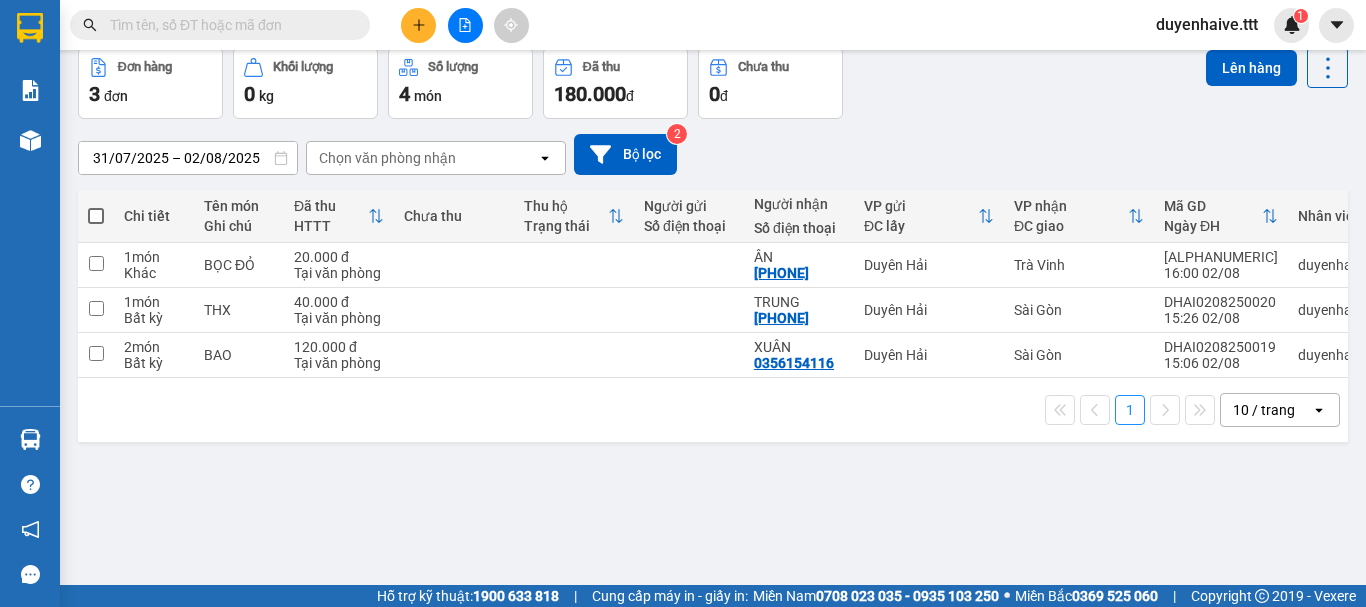 scroll, scrollTop: 0, scrollLeft: 0, axis: both 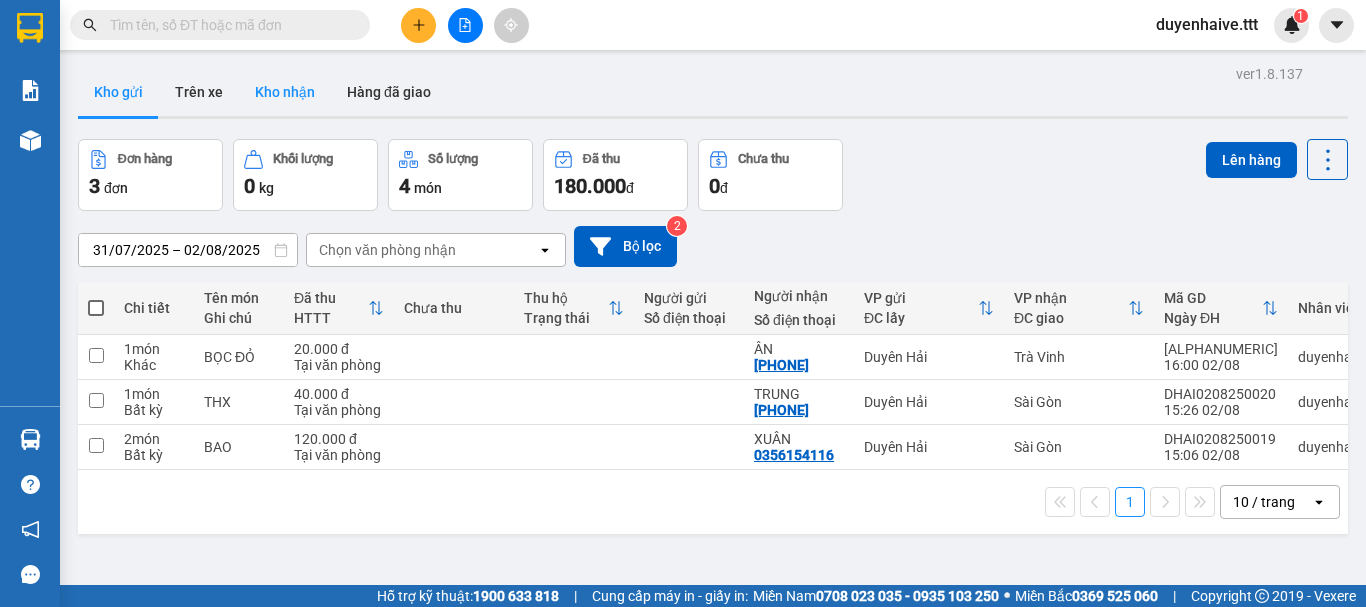 click on "Kho nhận" at bounding box center (285, 92) 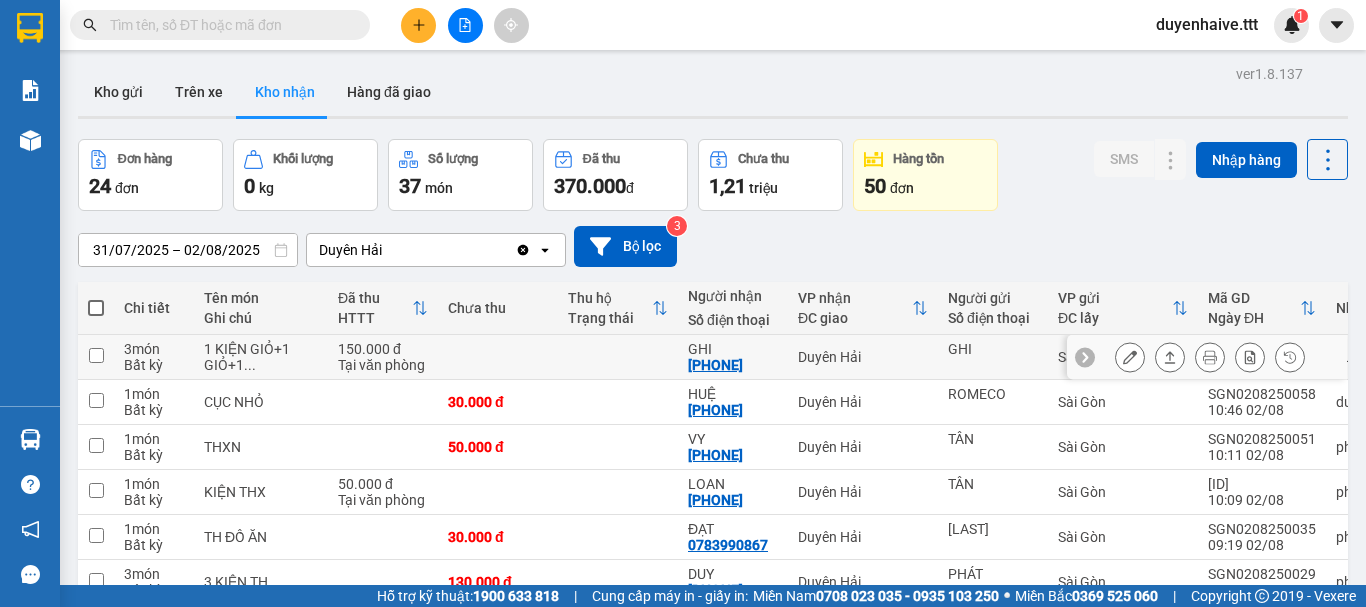 scroll, scrollTop: 200, scrollLeft: 0, axis: vertical 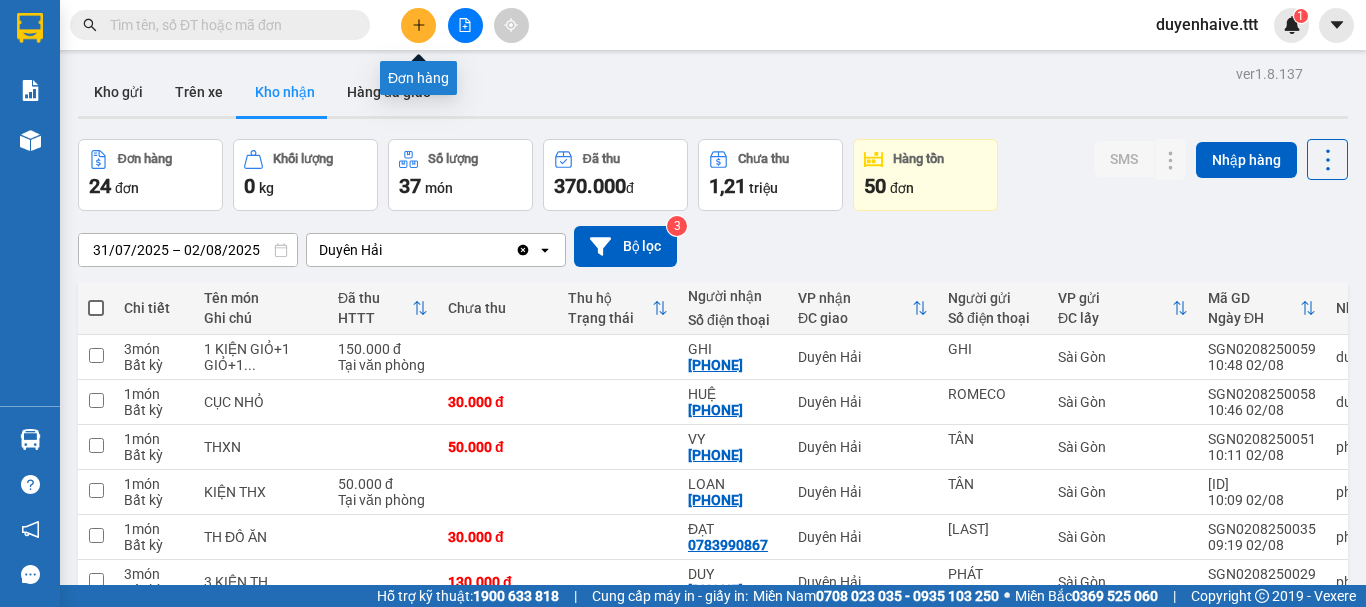 click 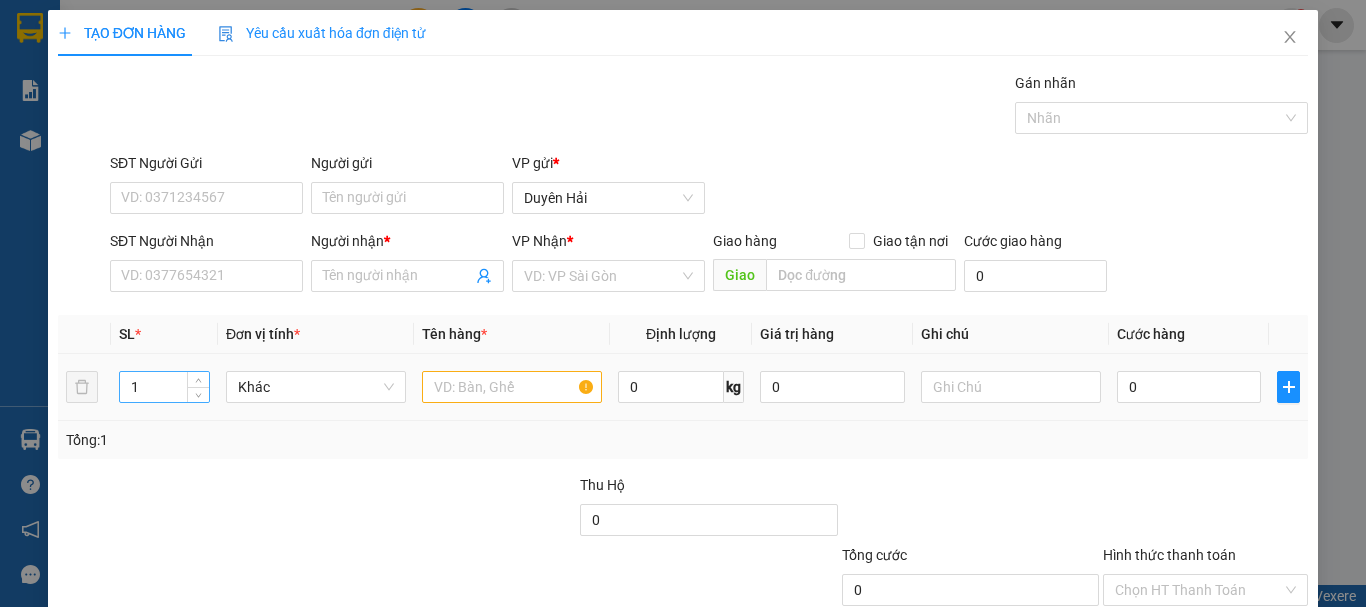 click on "1" at bounding box center [164, 387] 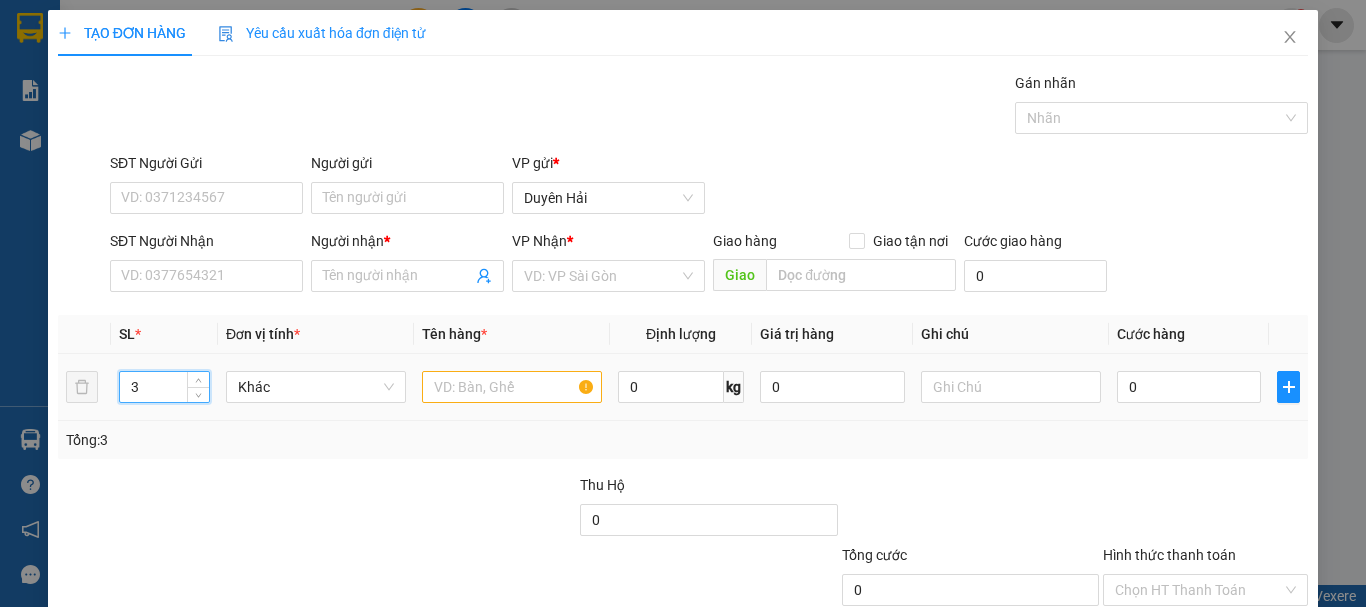type on "3" 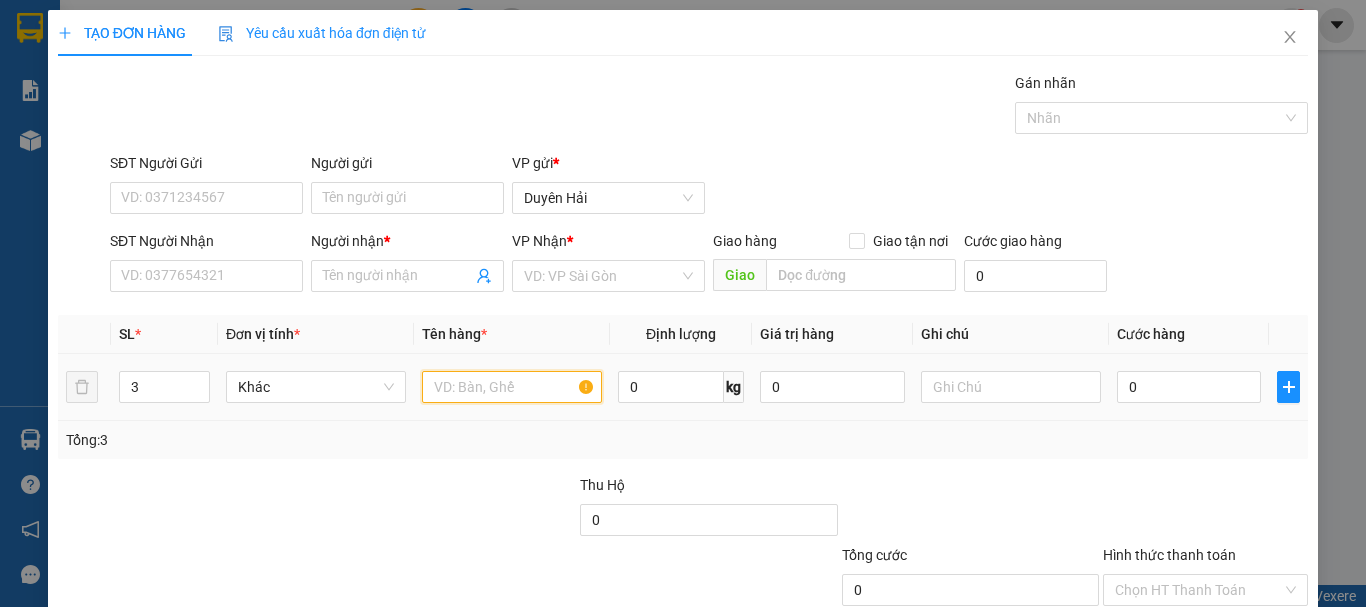 click at bounding box center [512, 387] 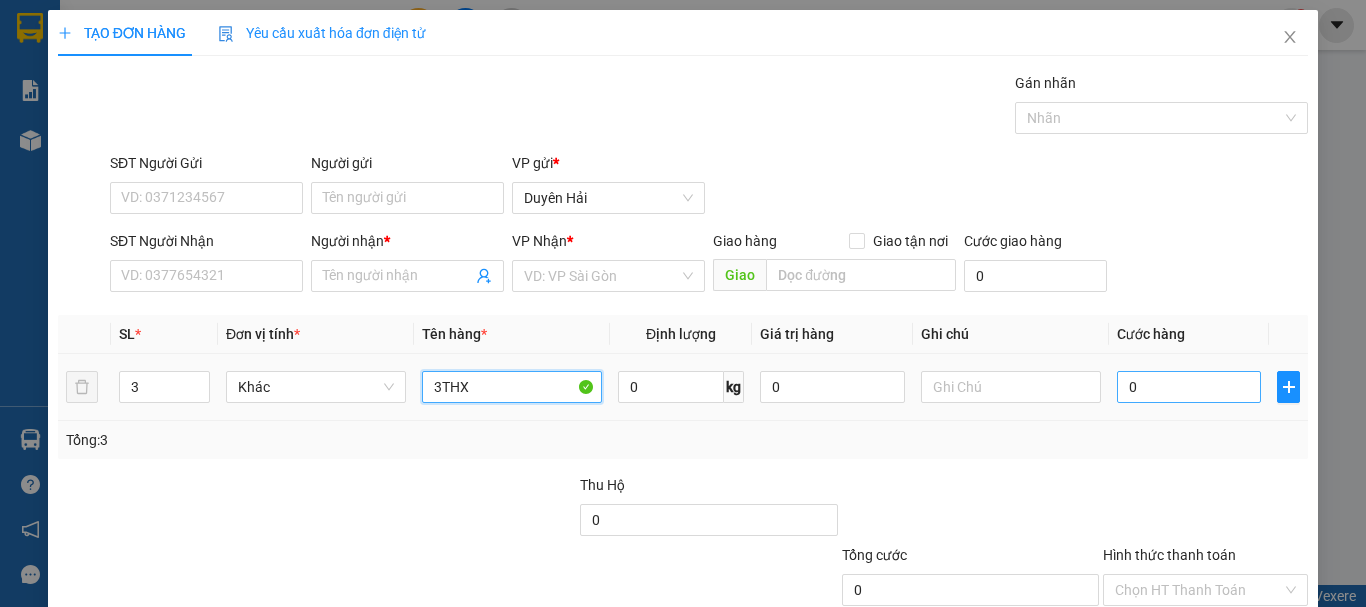 type on "3THX" 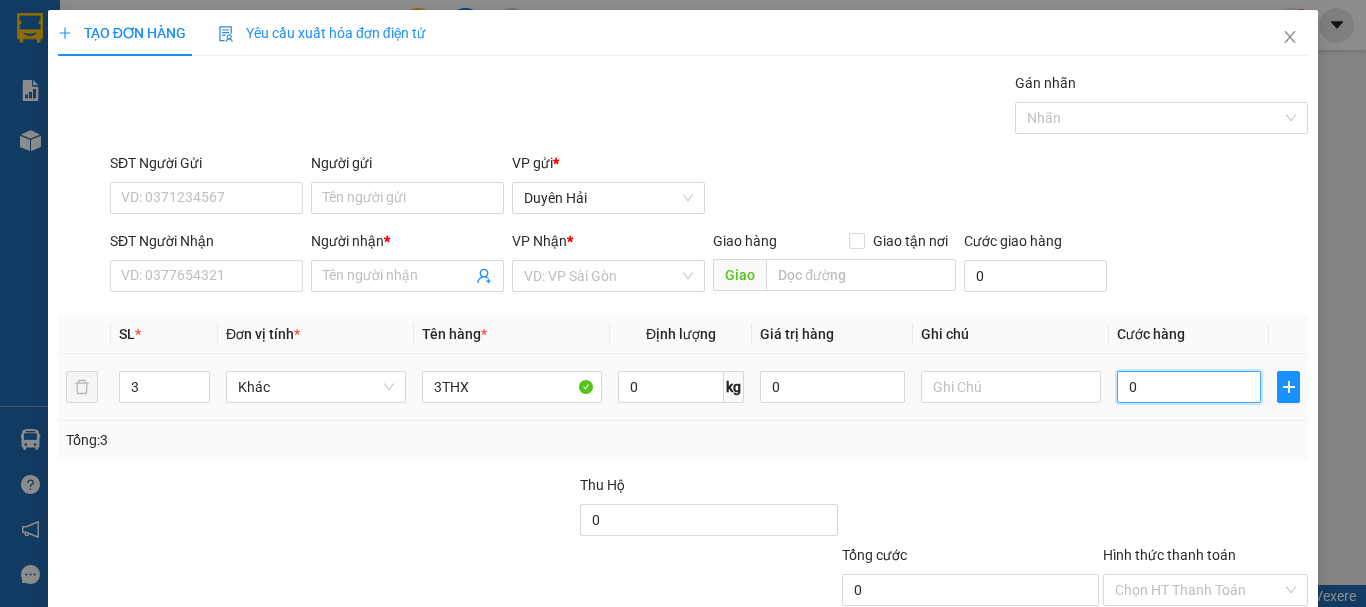click on "0" at bounding box center (1189, 387) 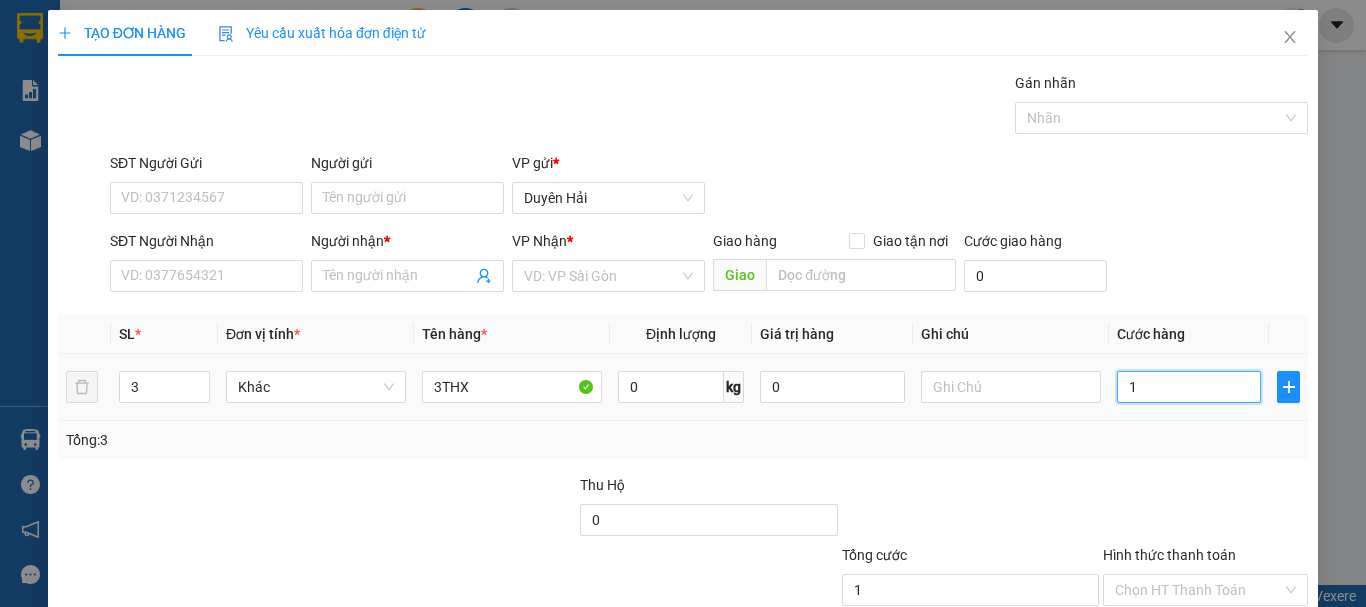 type on "17" 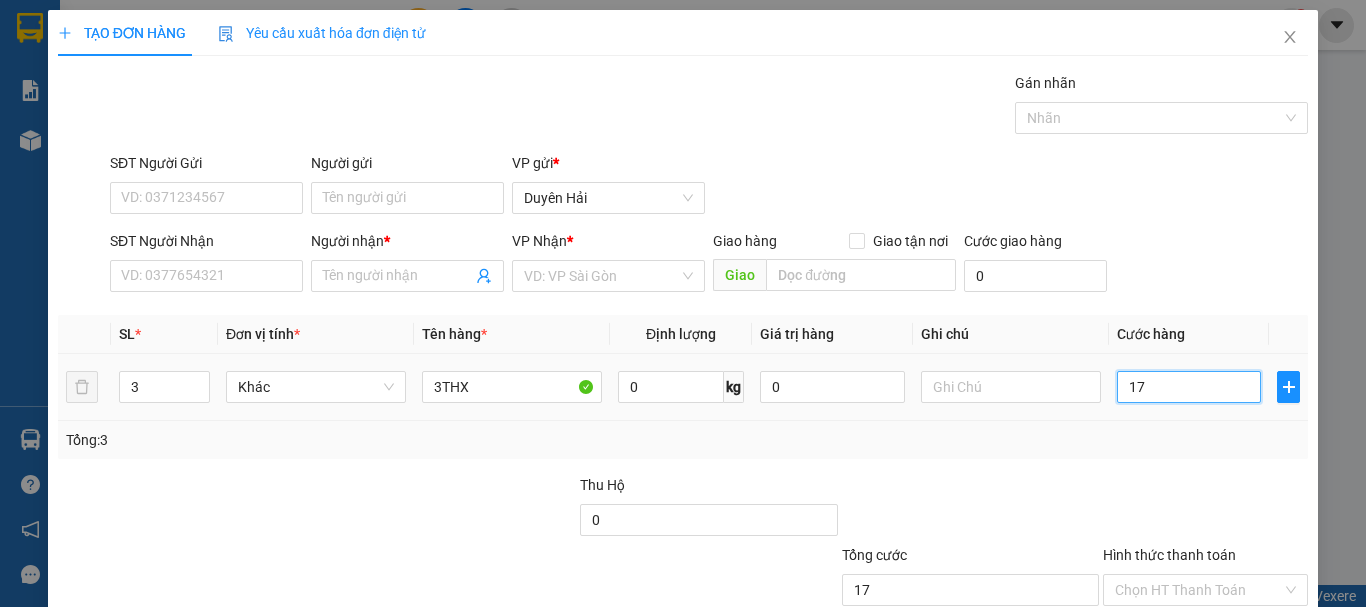 type on "170" 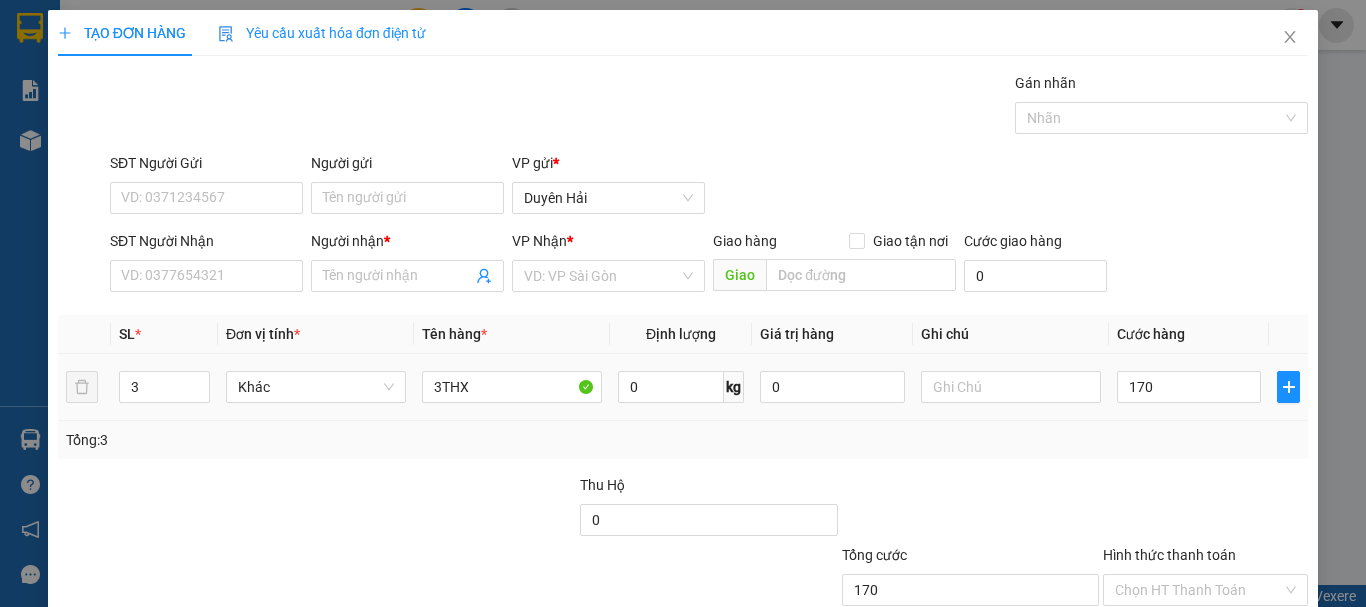 type on "170.000" 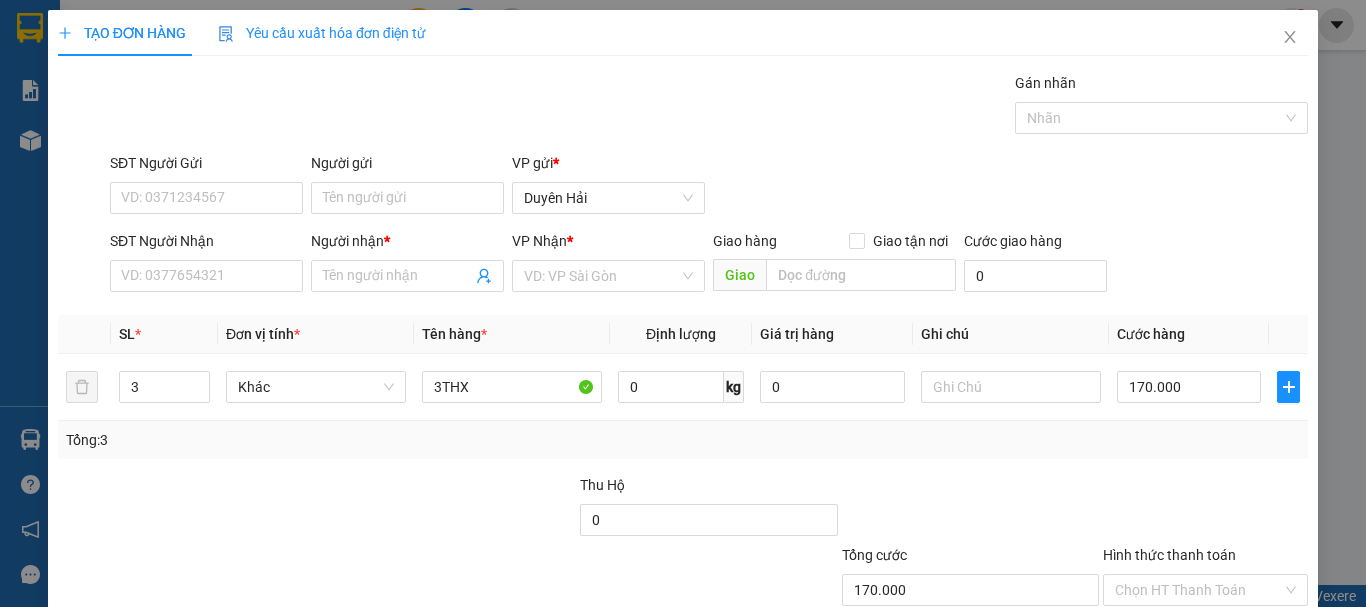 click at bounding box center [1205, 509] 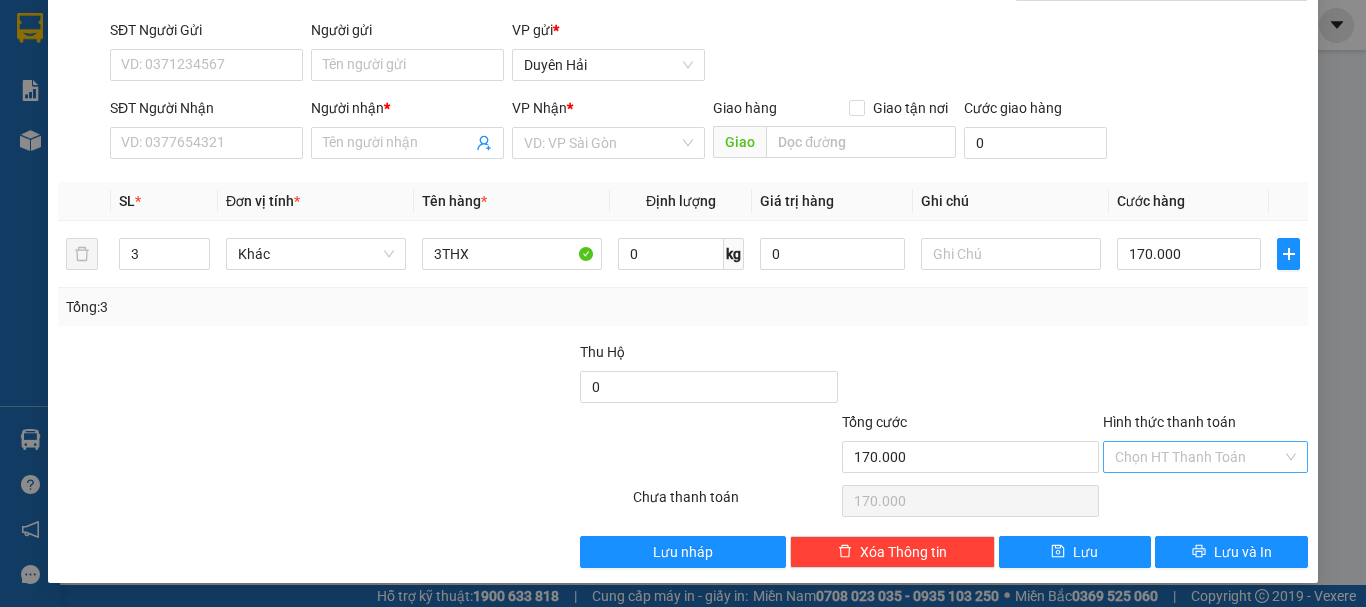 click on "Hình thức thanh toán" at bounding box center (1198, 457) 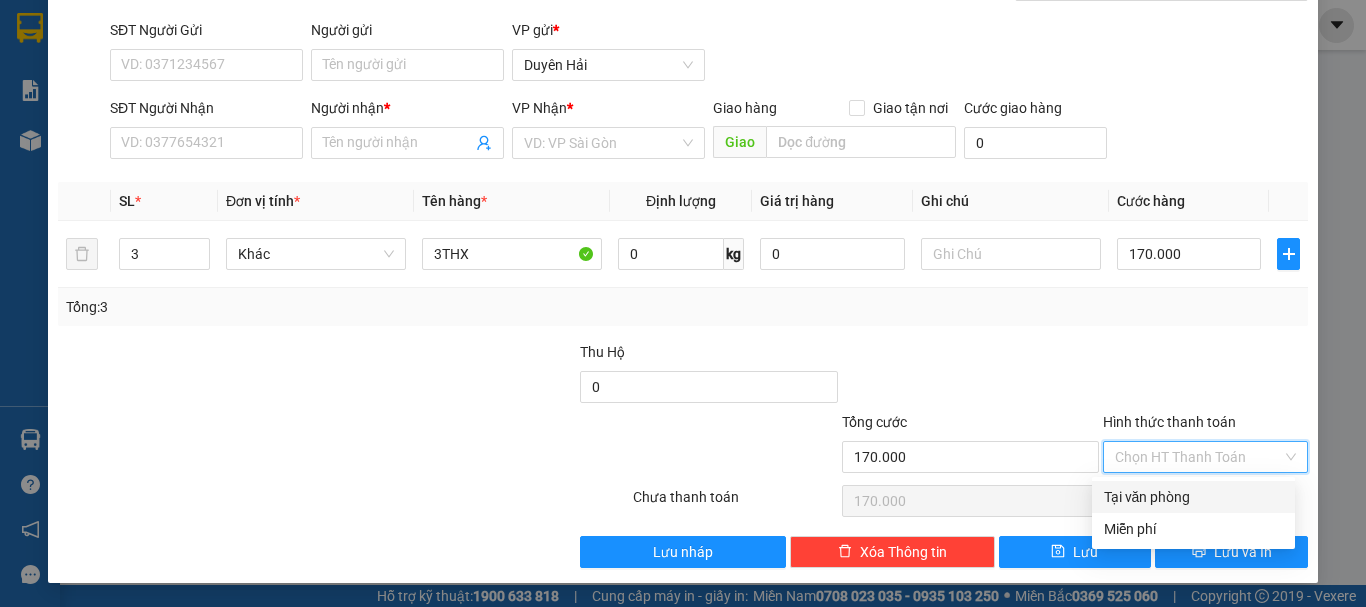 drag, startPoint x: 1171, startPoint y: 490, endPoint x: 1181, endPoint y: 498, distance: 12.806249 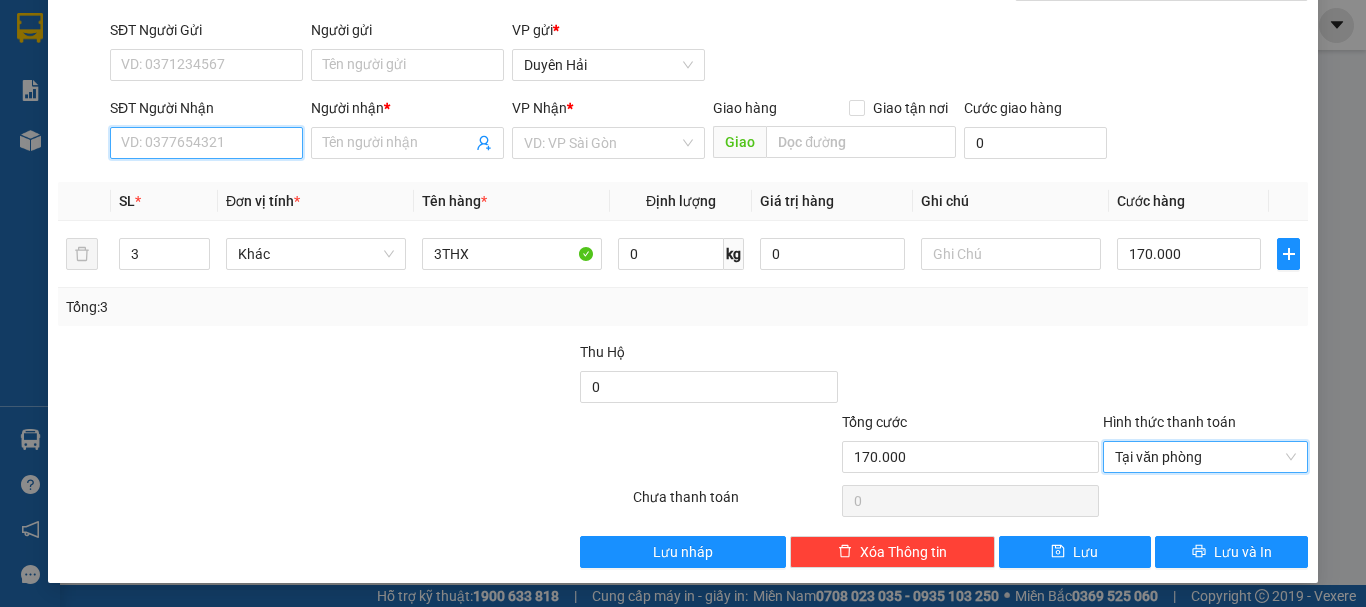 click on "SĐT Người Nhận" at bounding box center (206, 143) 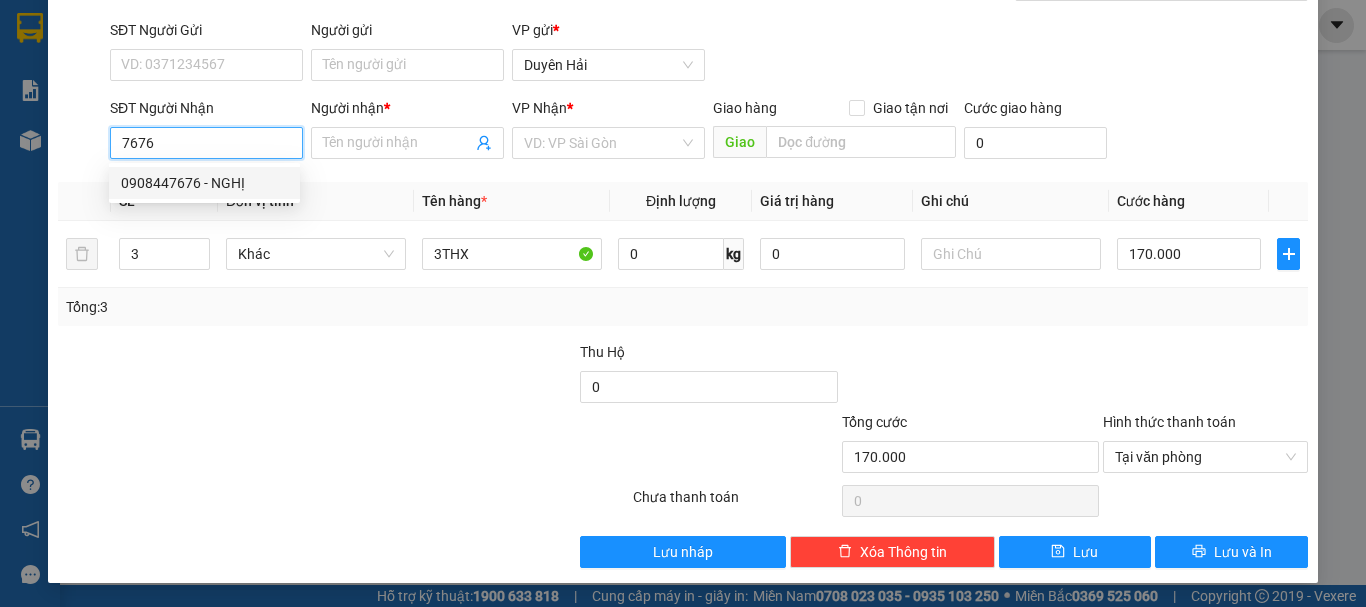 click on "0908447676 - NGHỊ" at bounding box center (204, 183) 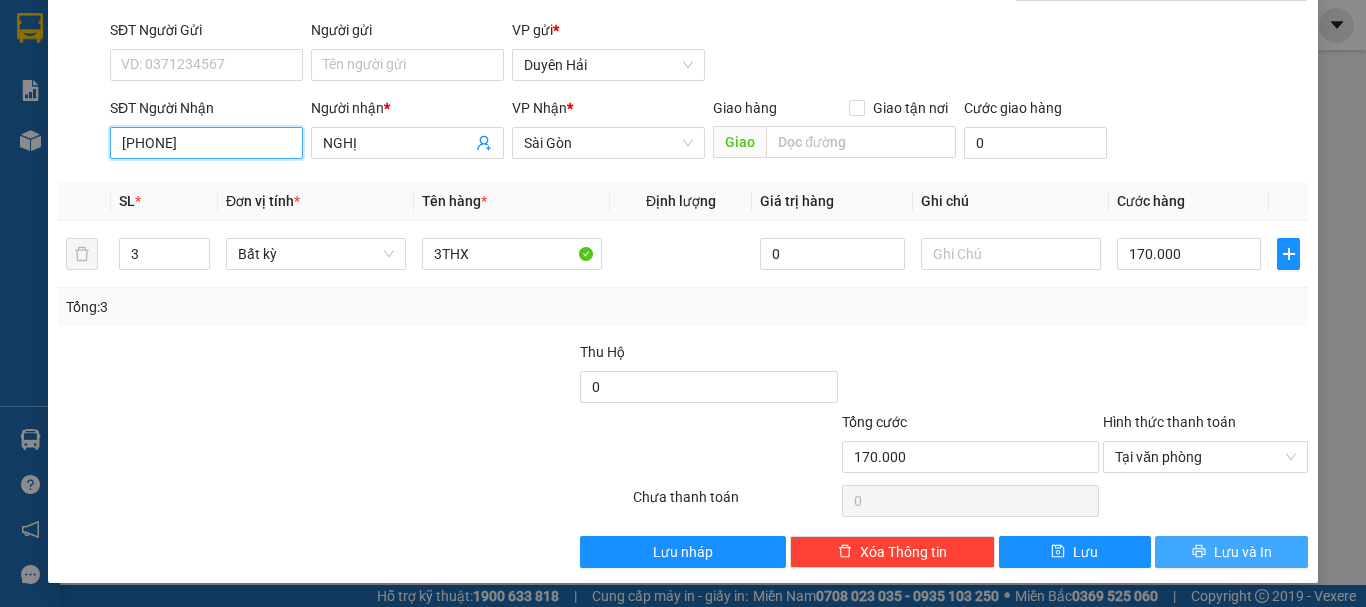 type on "0908447676" 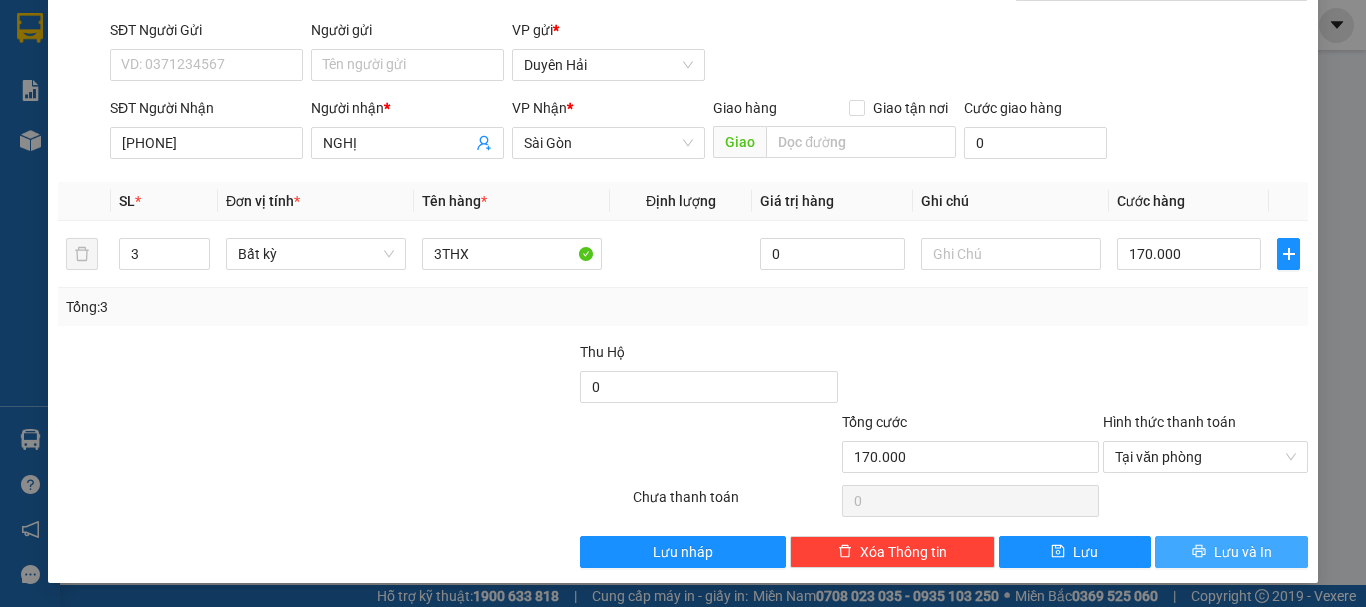 click 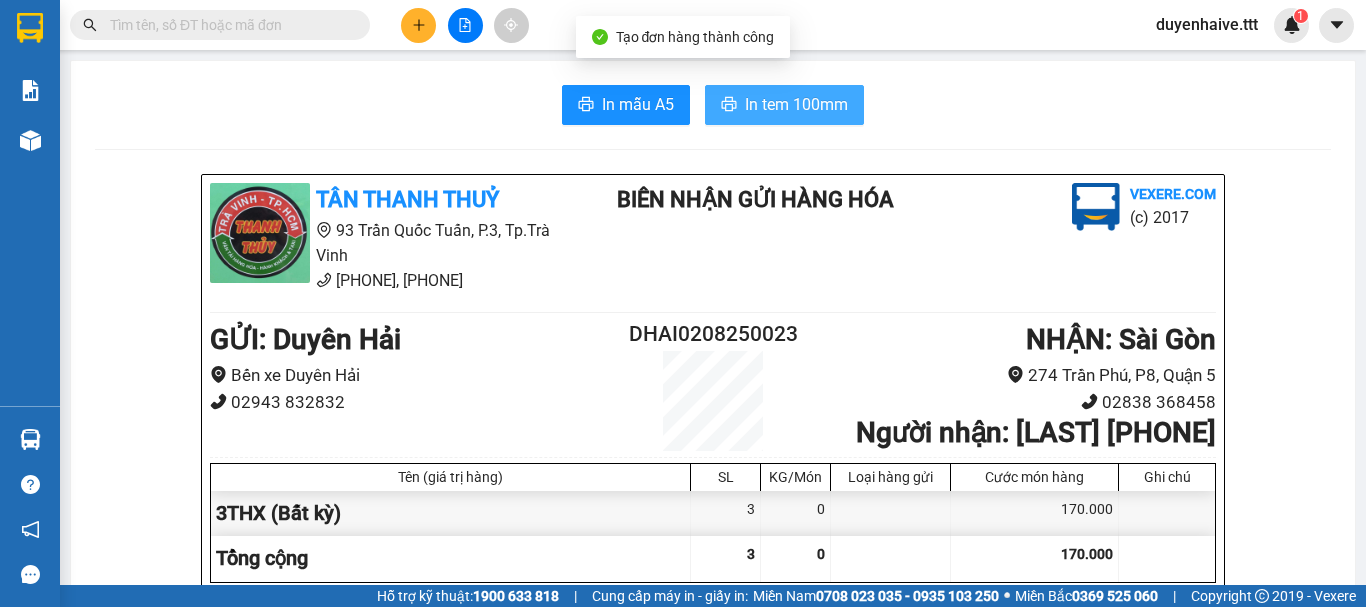 click on "In tem 100mm" at bounding box center (796, 104) 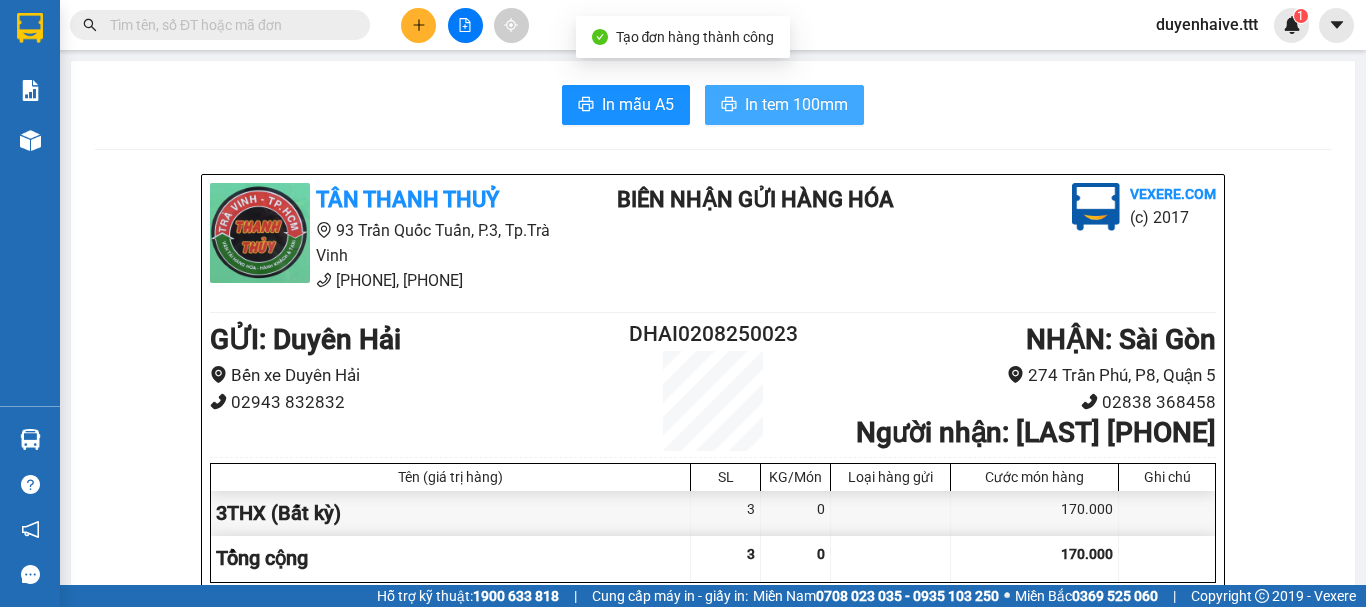 scroll, scrollTop: 0, scrollLeft: 0, axis: both 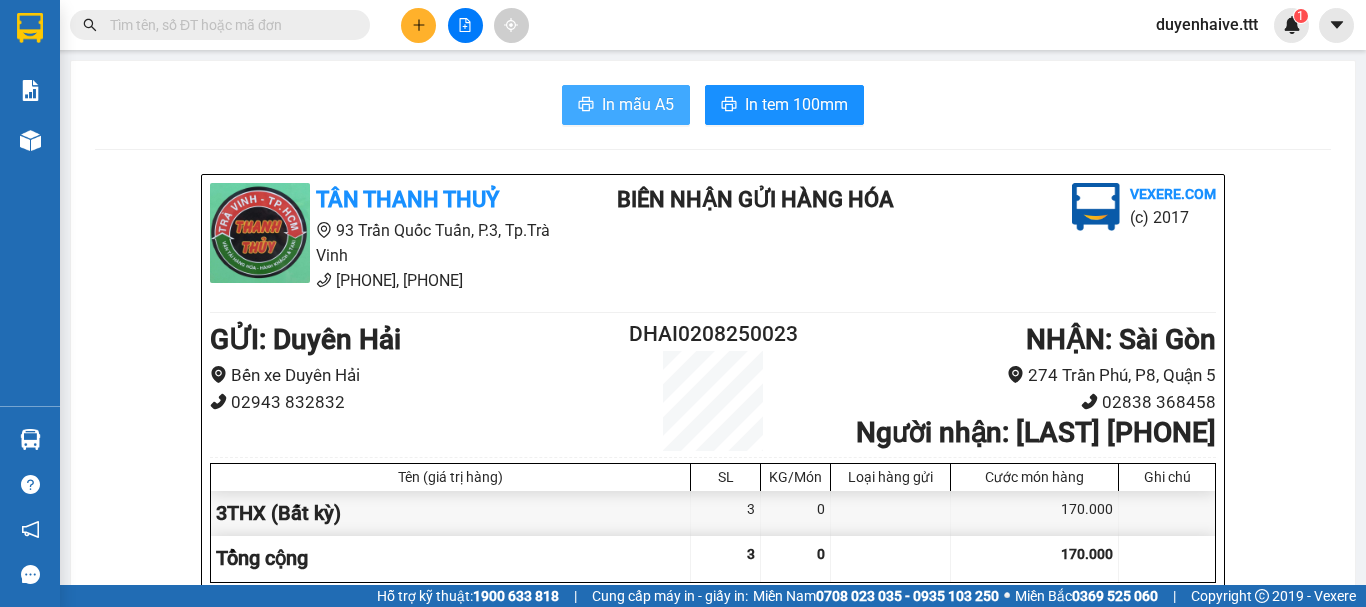 click on "In mẫu A5" at bounding box center [638, 104] 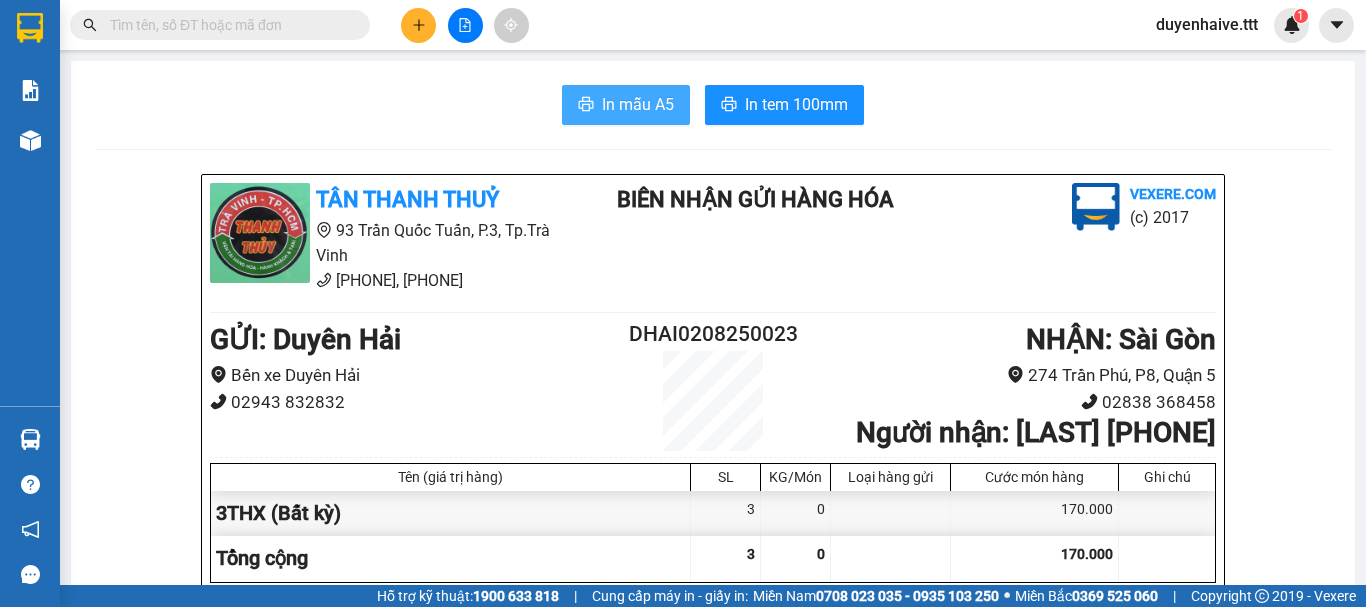scroll, scrollTop: 0, scrollLeft: 0, axis: both 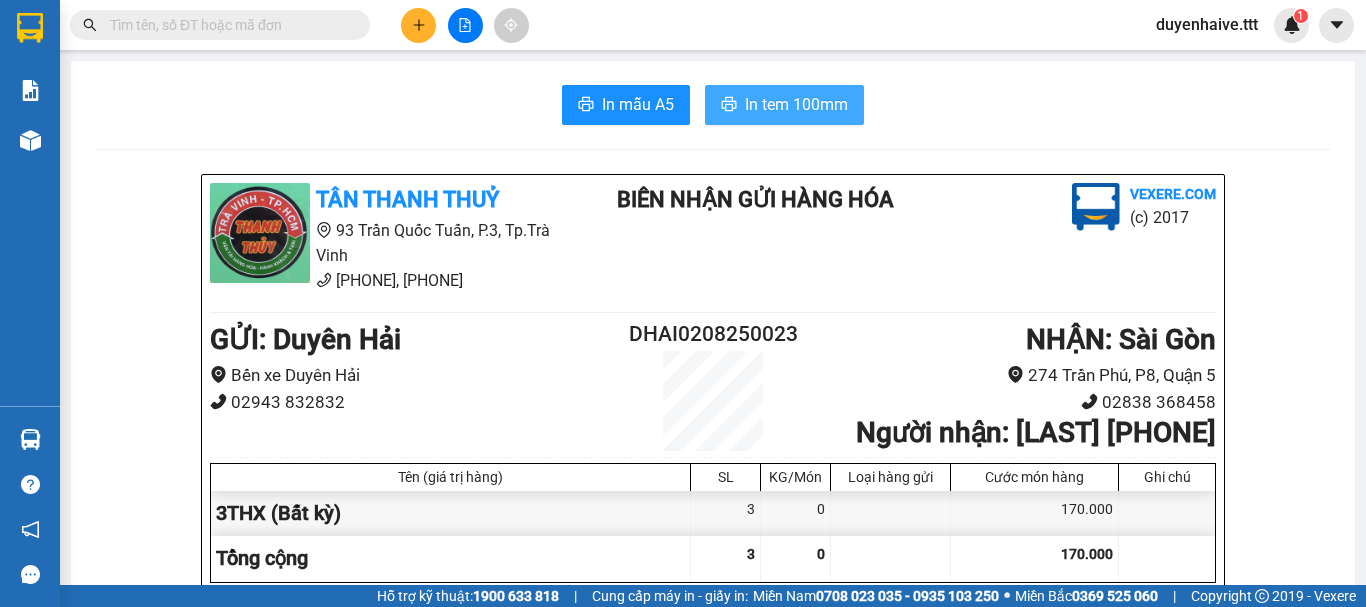 click on "In tem 100mm" at bounding box center [796, 104] 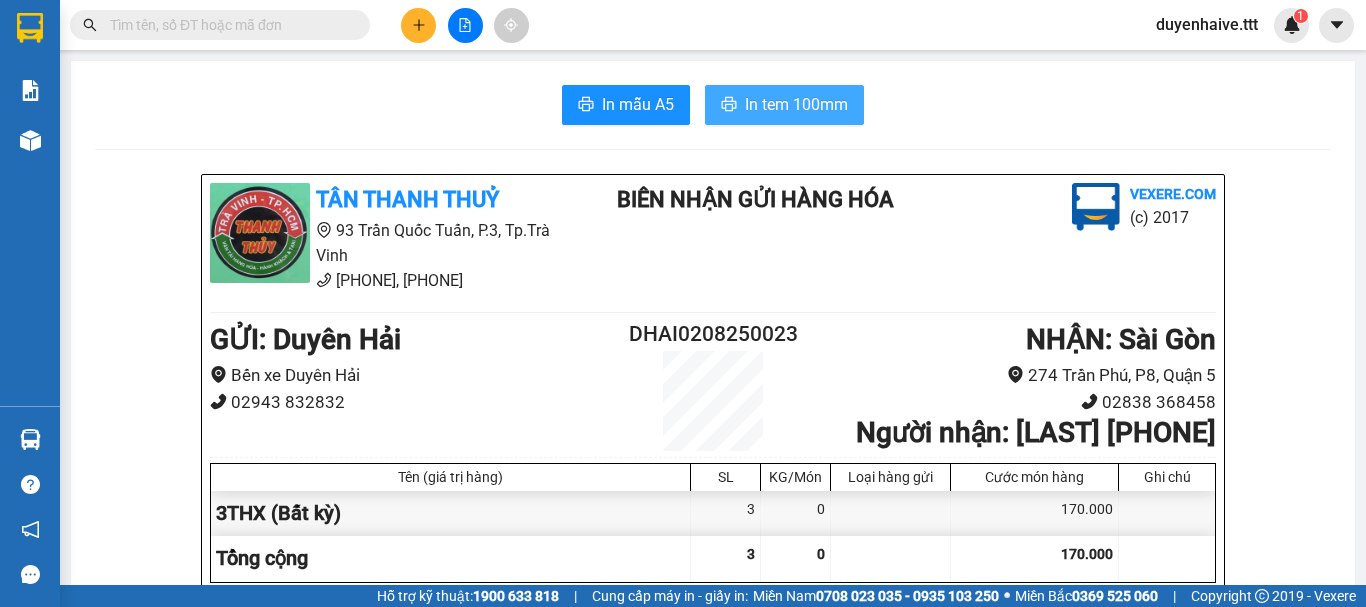 scroll, scrollTop: 0, scrollLeft: 0, axis: both 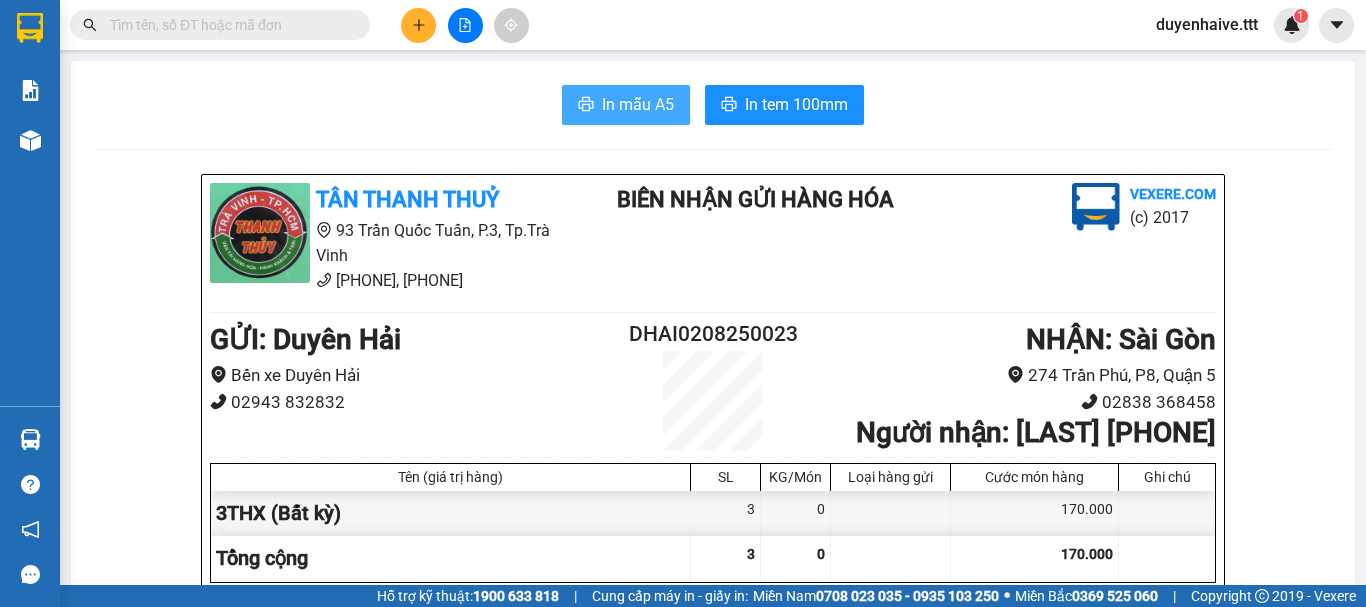 click on "In mẫu A5" at bounding box center [638, 104] 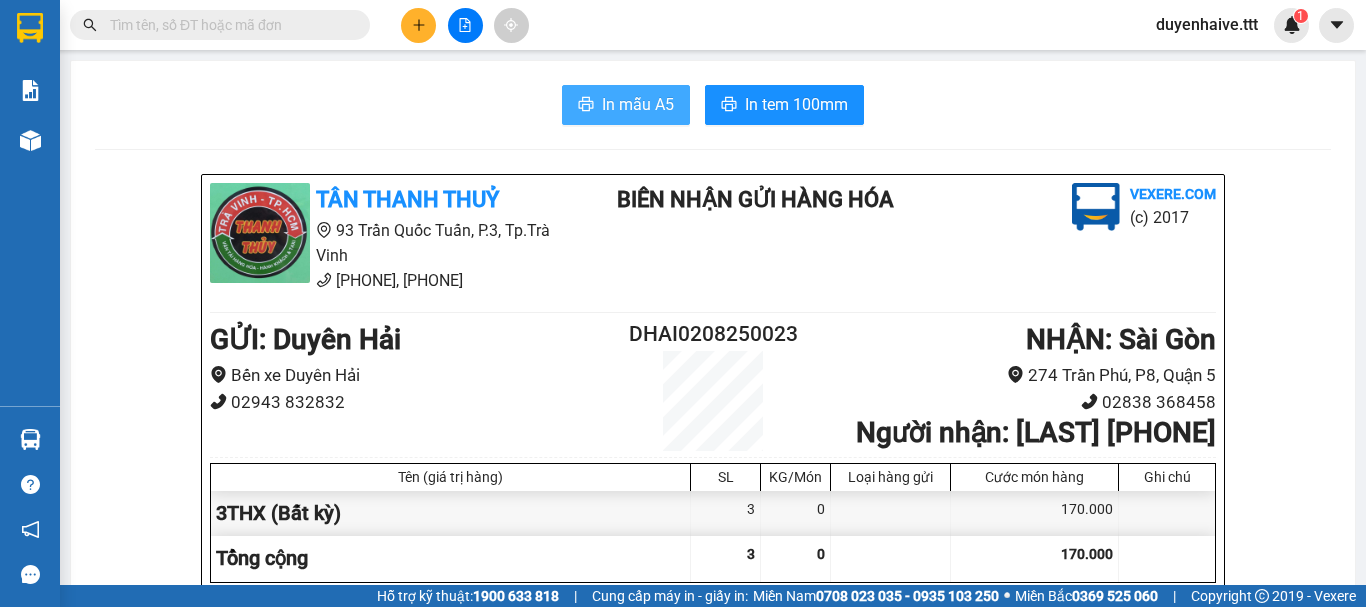 scroll, scrollTop: 0, scrollLeft: 0, axis: both 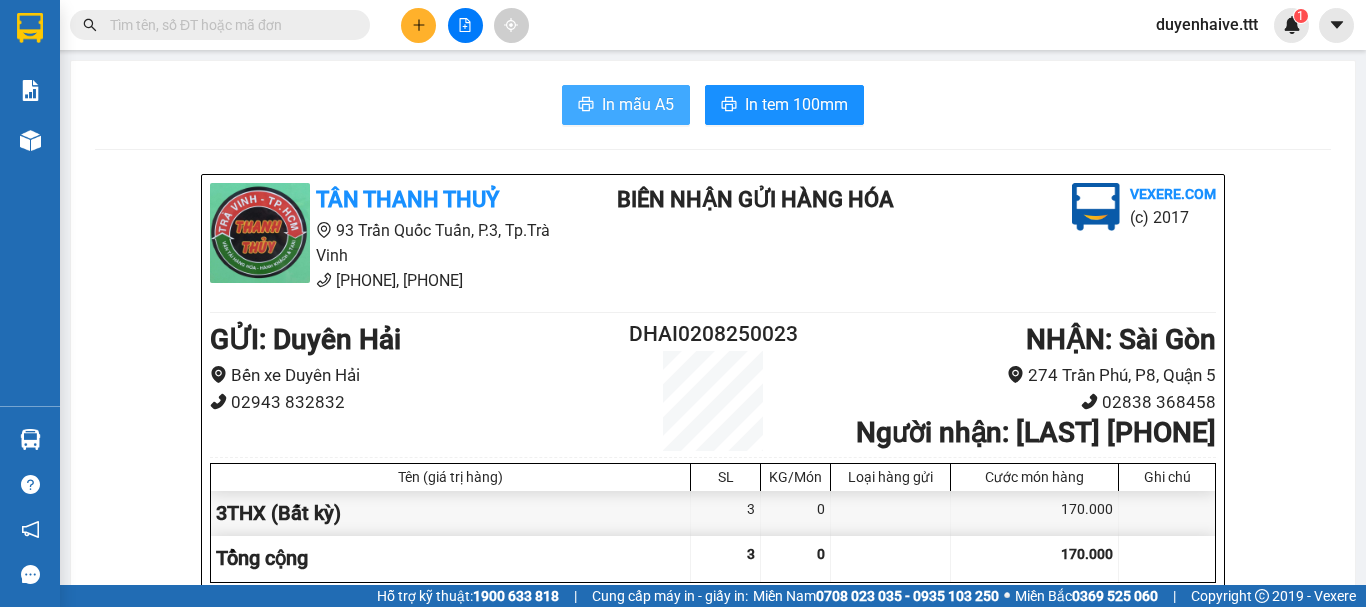 click on "In mẫu A5" at bounding box center (638, 104) 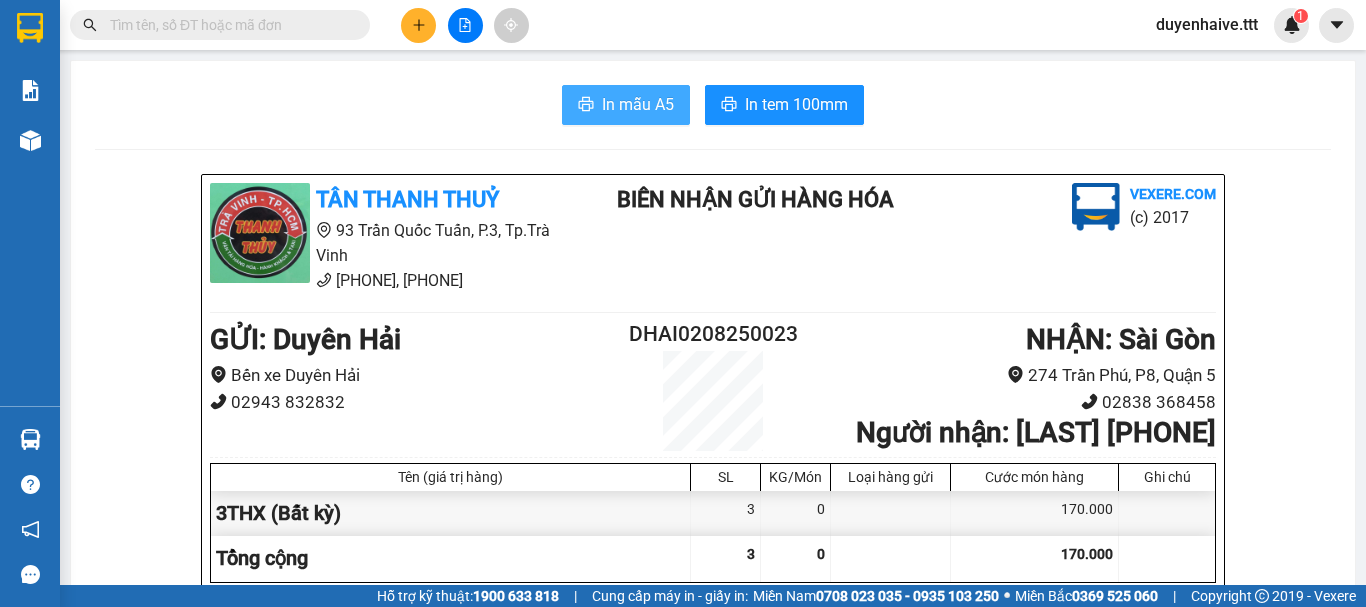 scroll, scrollTop: 0, scrollLeft: 0, axis: both 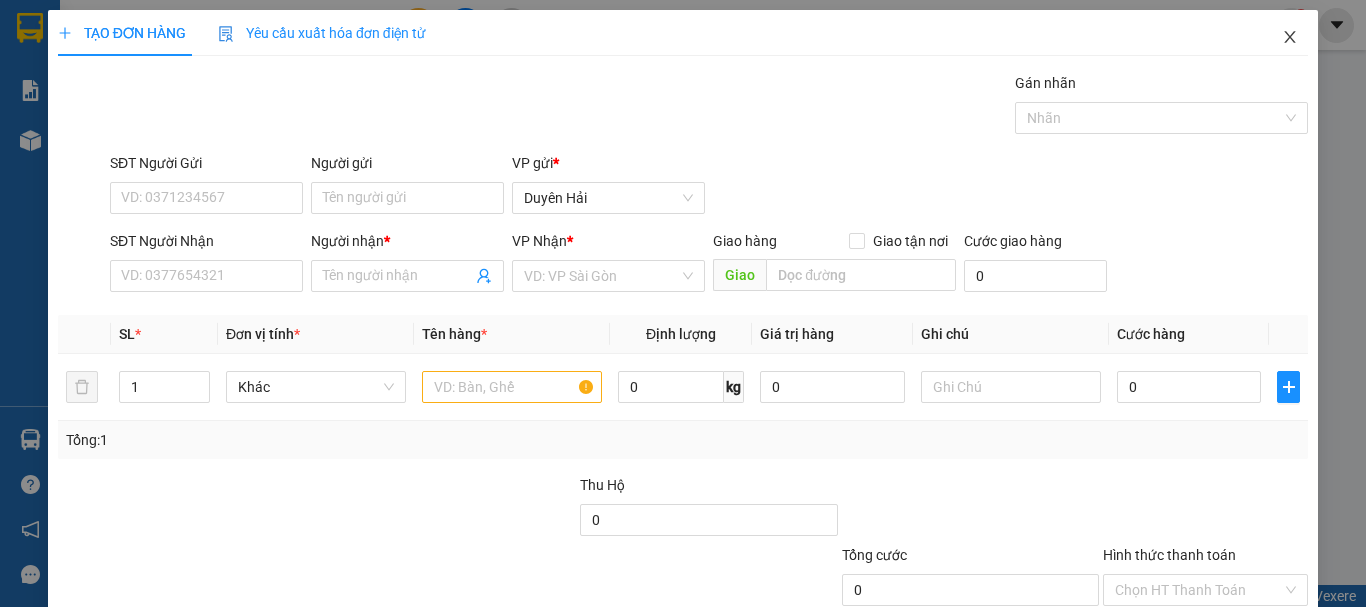 click 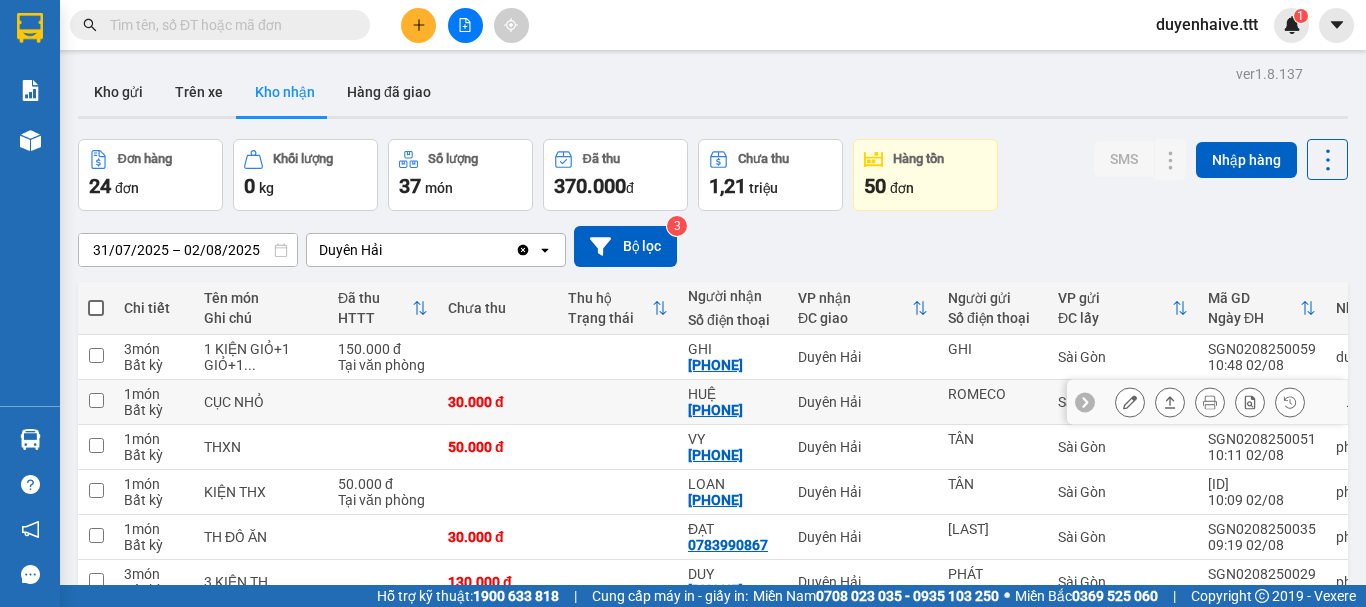 scroll, scrollTop: 100, scrollLeft: 0, axis: vertical 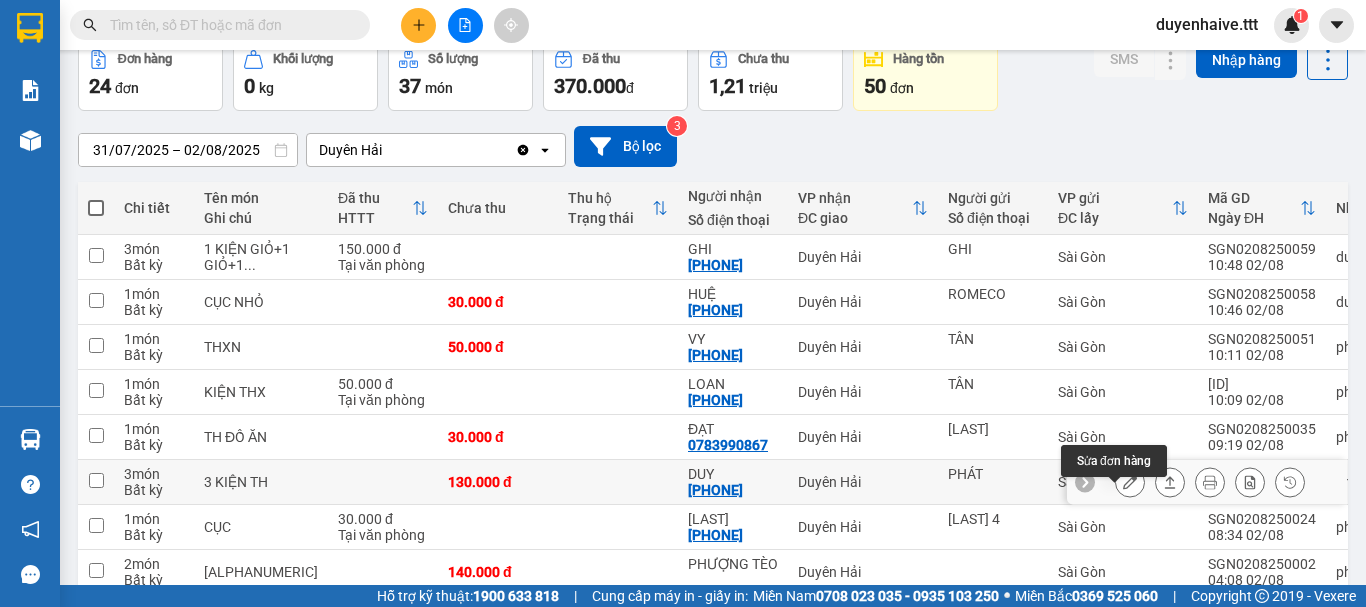 click 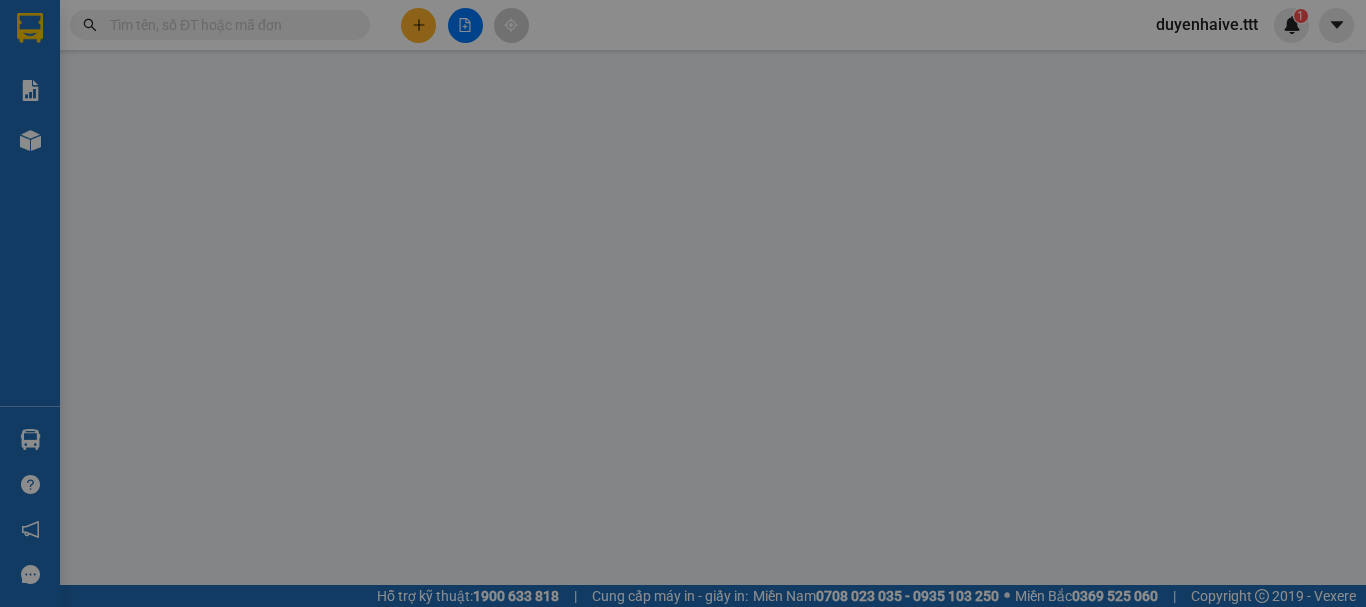 type on "PHÁT" 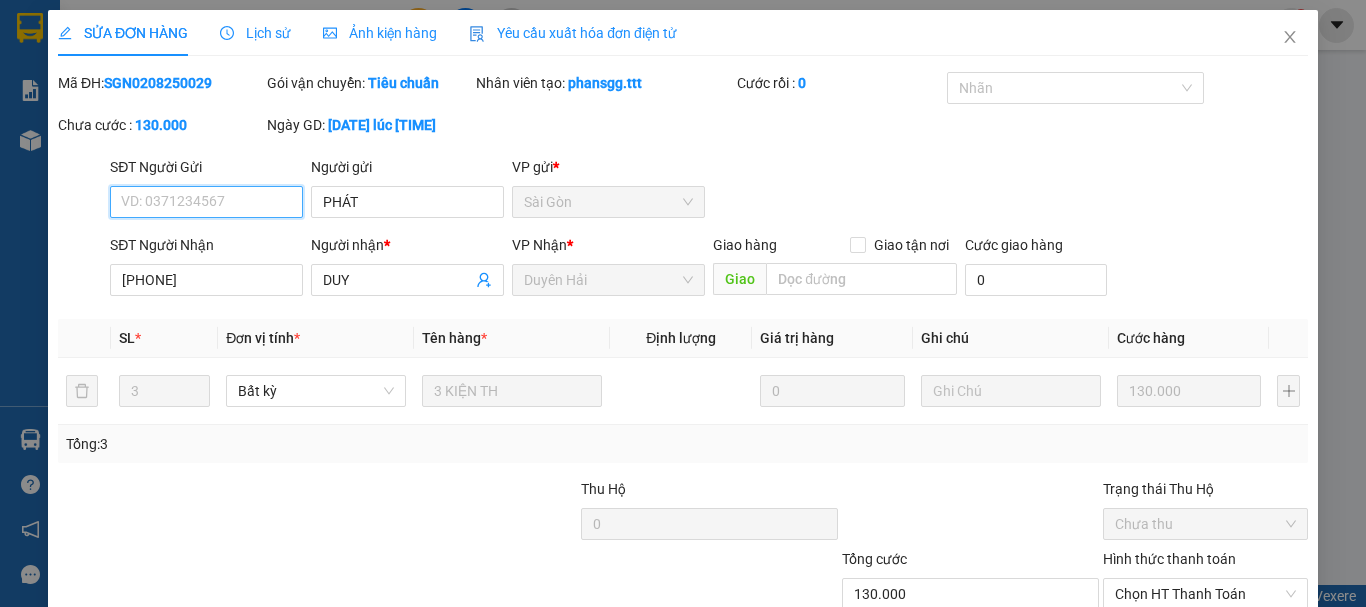 scroll, scrollTop: 0, scrollLeft: 0, axis: both 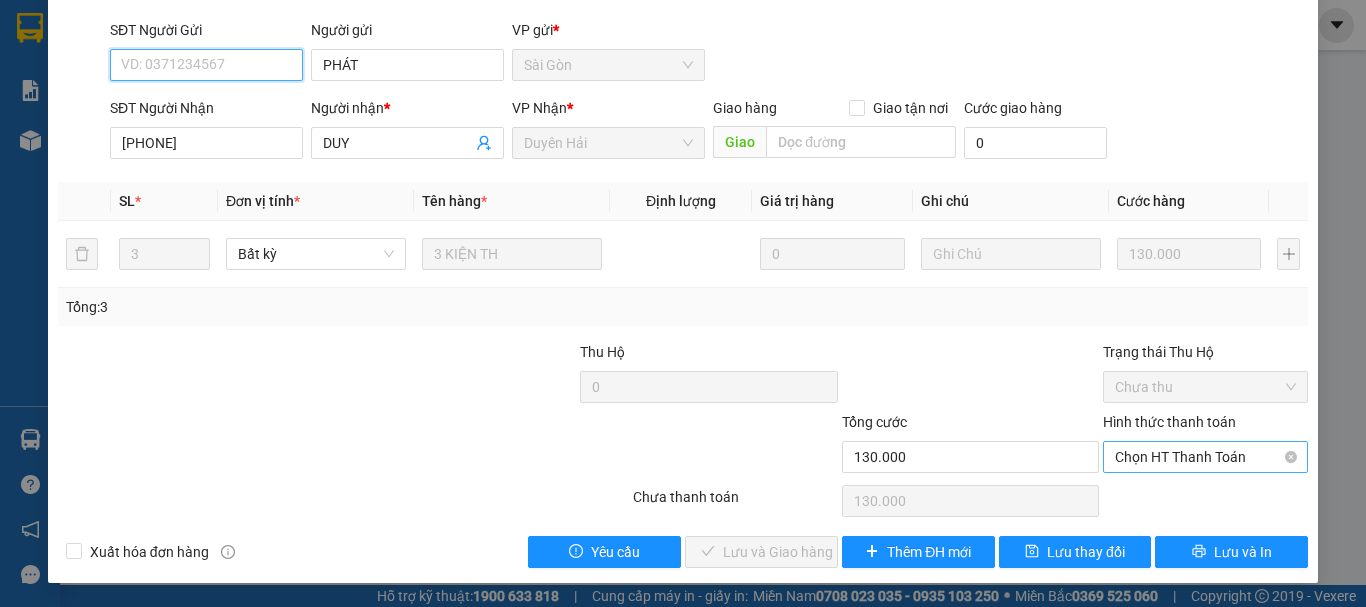 click on "Chọn HT Thanh Toán" at bounding box center (1205, 457) 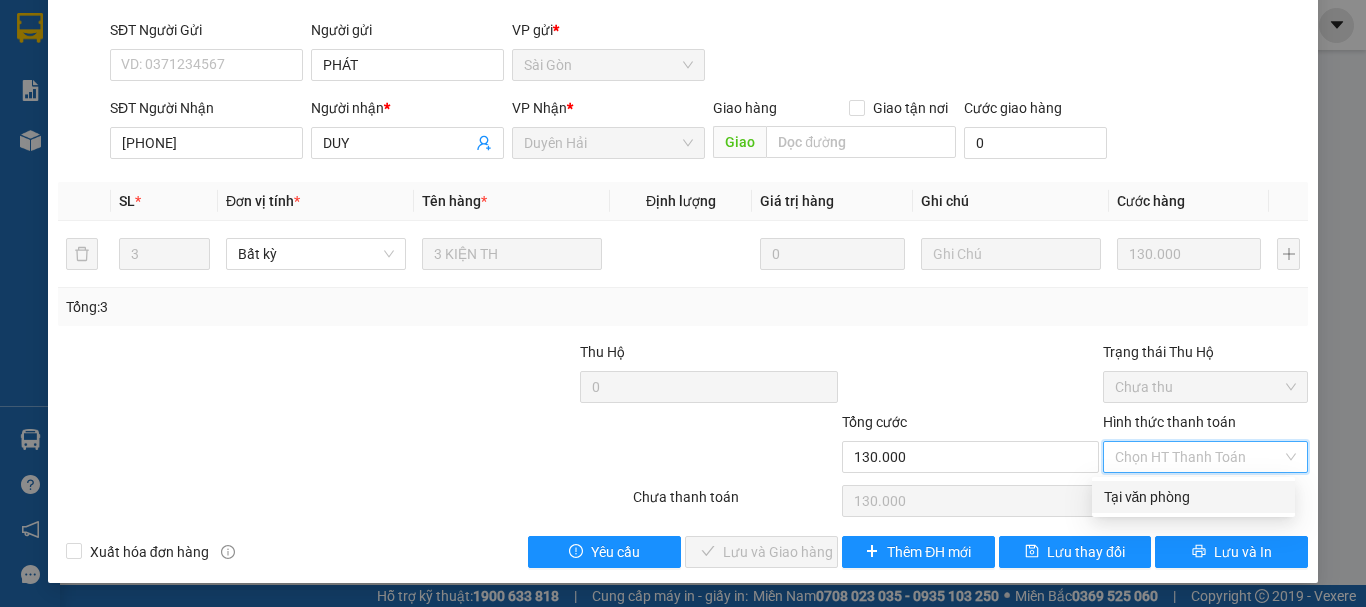 click on "Tại văn phòng" at bounding box center (1193, 497) 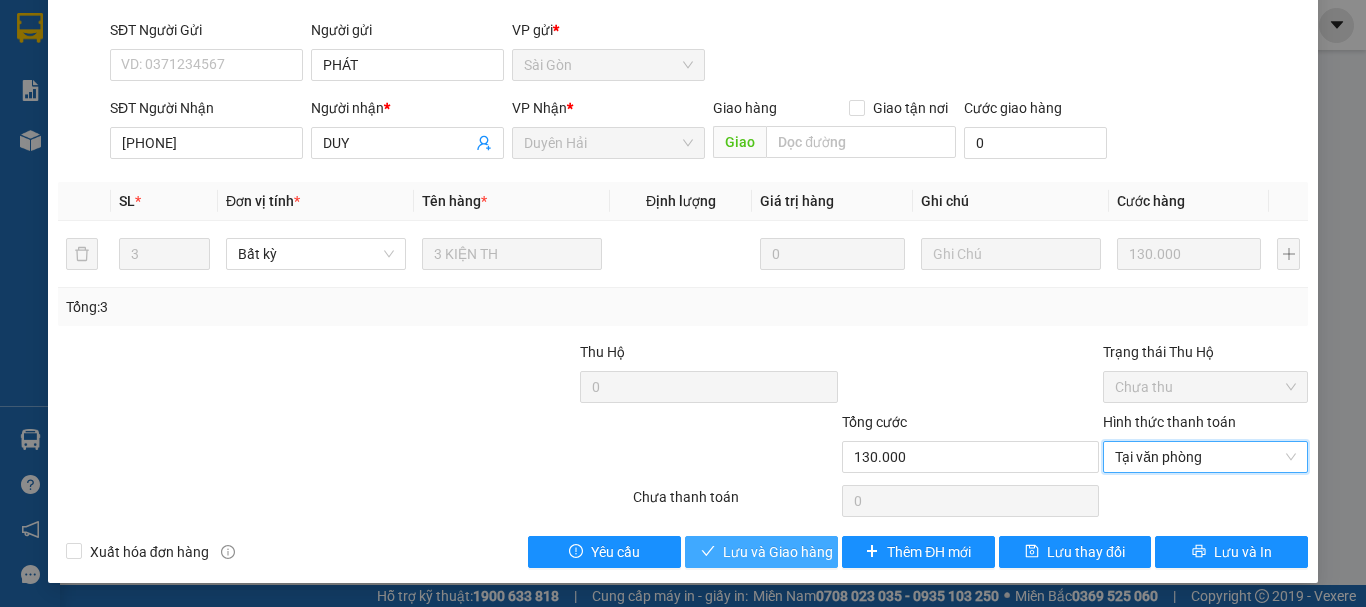 click on "Lưu và Giao hàng" at bounding box center [778, 552] 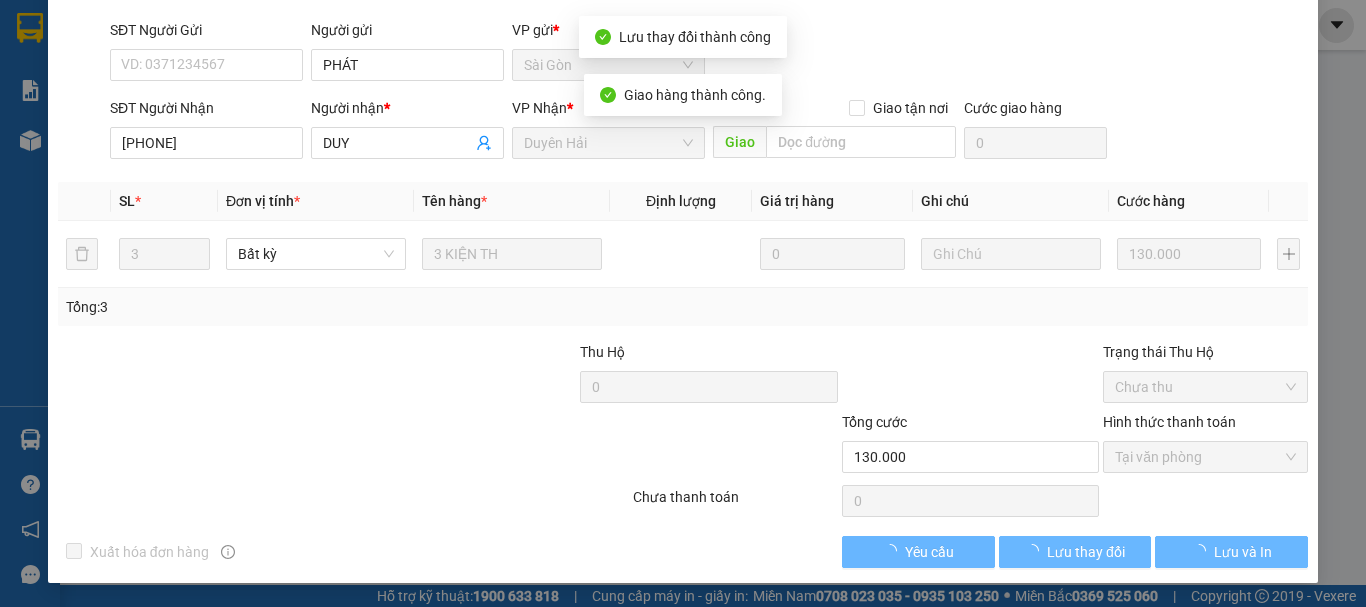 scroll, scrollTop: 0, scrollLeft: 0, axis: both 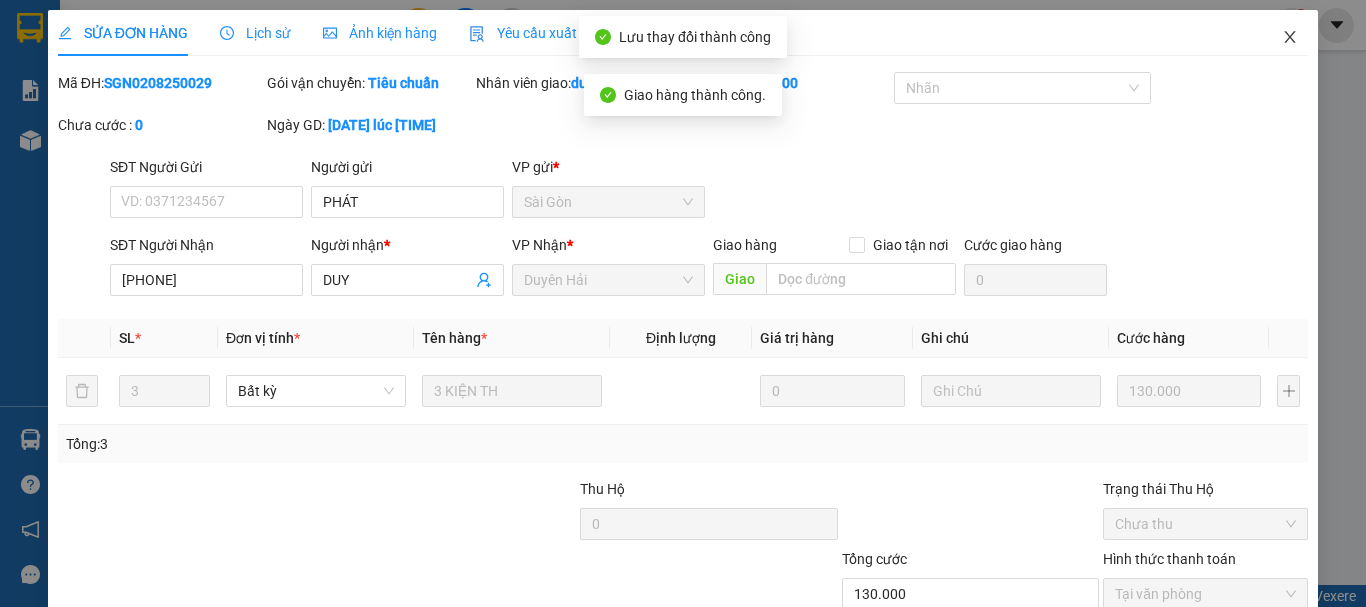 click 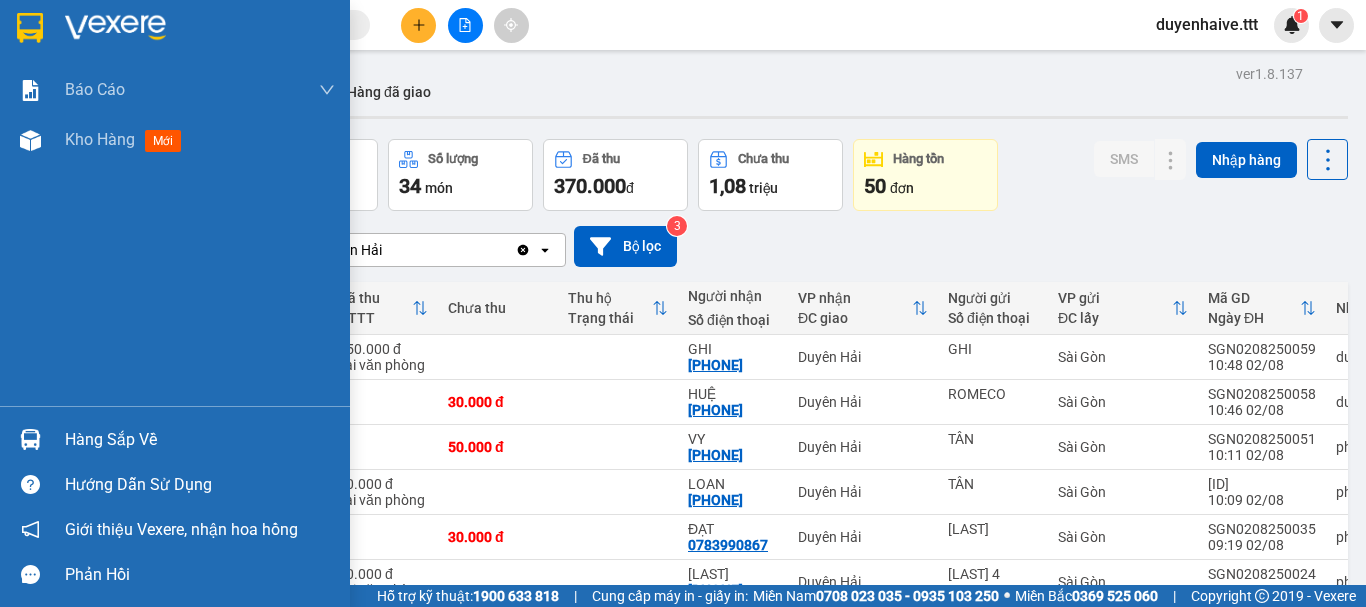 click on "Hàng sắp về" at bounding box center [200, 440] 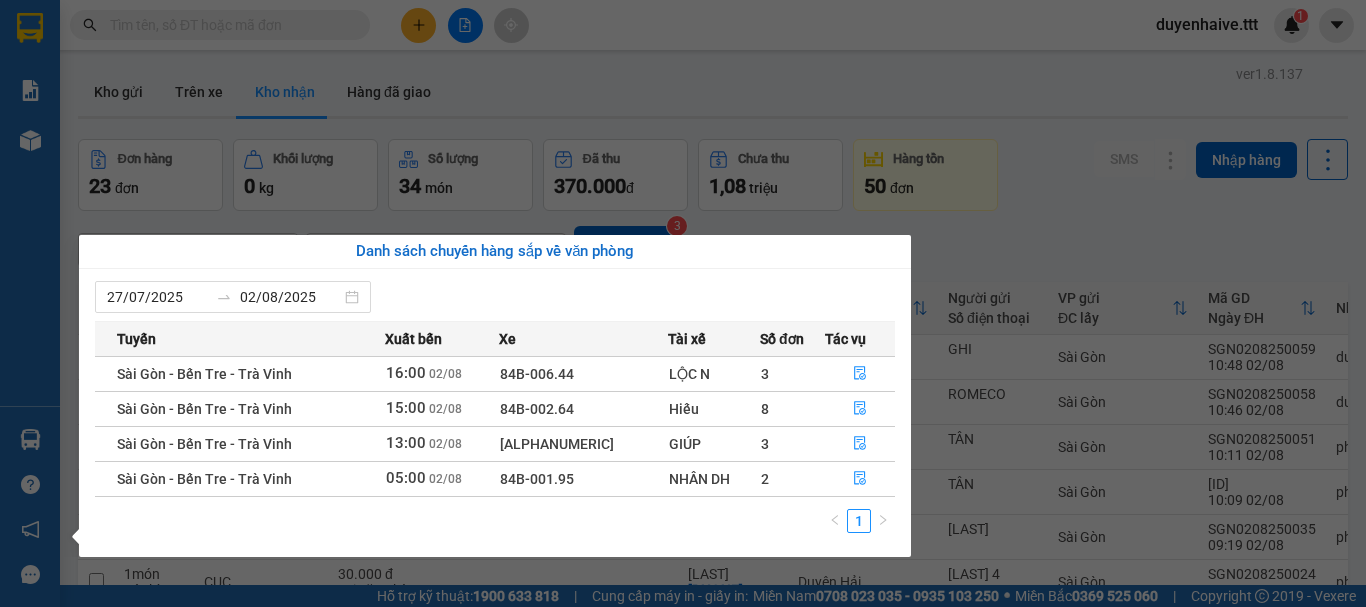 click on "Kết quả tìm kiếm ( 441 )  Bộ lọc  Mã ĐH Trạng thái Món hàng Thu hộ Tổng cước Chưa cước Người gửi VP Gửi Người nhận VP Nhận SGN0108250120 12:26 - 01/08 VP Nhận   84B-003.50 06:46 - 02/08 15 CỤC SL:  15 300.000 300.000 VẠN THÀNH Sài Gòn 0394980123 THIỆN Trà Vinh TRV0108250035 11:15 - 01/08 VP Nhận   84B-003.46 17:34 - 01/08 CÂY SL:  1 30.000 THI Trà Vinh 0901865123 ANH TẠ Sài Gòn SGN2607250123 12:59 - 26/07 VP Nhận   84B-004.01 19:20 - 26/07 THÙNG XỐP SL:  1 20.000 Sài Gòn 0382047707 KHONE Trà Vinh SGN0208250123 14:01 - 02/08 Trên xe   84B-002.64 15:00  -   02/08 1 THÙNG + 1 BAO SL:  2 70.000 70.000 CÔNG Sài Gòn 0919363686 BÍCH TRÂN Trà Vinh SGN0208250051 10:11 - 02/08 Trên xe   84B-002.79 11:00  -   02/08 THXN SL:  1 50.000 50.000 TÂN  Sài Gòn 0975508123 VY  Duyên Hải SGN0108250150 13:41 - 01/08 Đã giao   09:42 - 02/08 THUX SL:  1 40.000 LÂM VŨ Sài Gòn 0975508123 VY  Duyên Hải SGN0108250258 16:43 - 01/08 Đã giao" at bounding box center (683, 303) 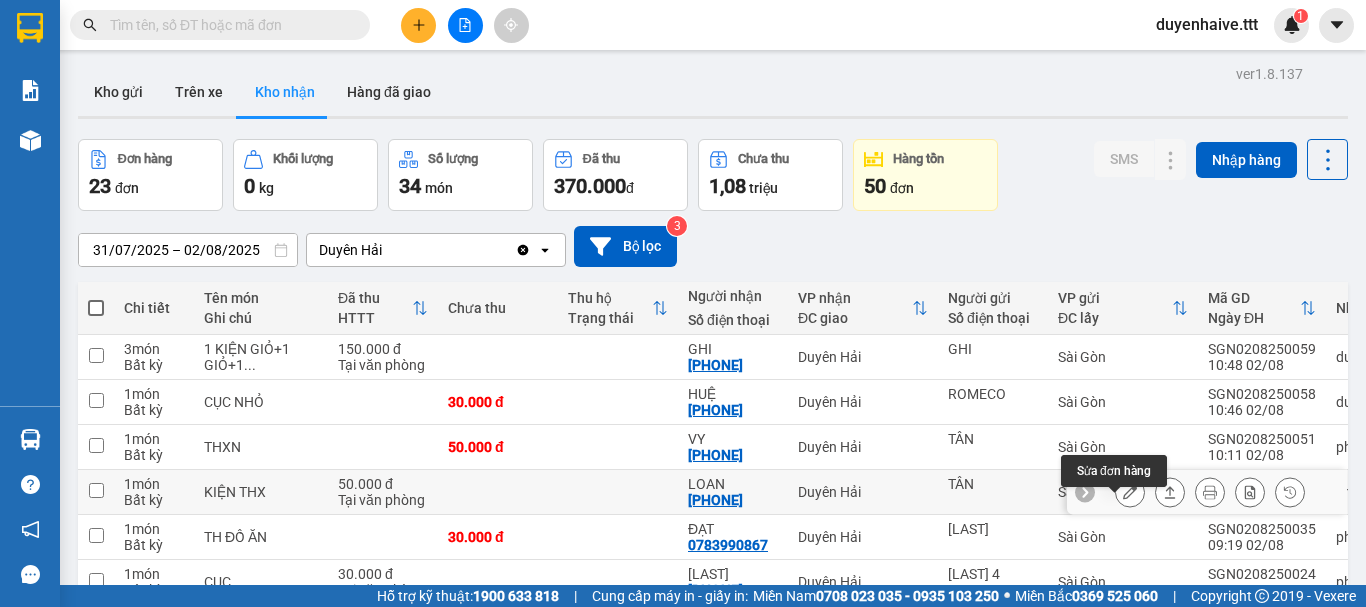 click 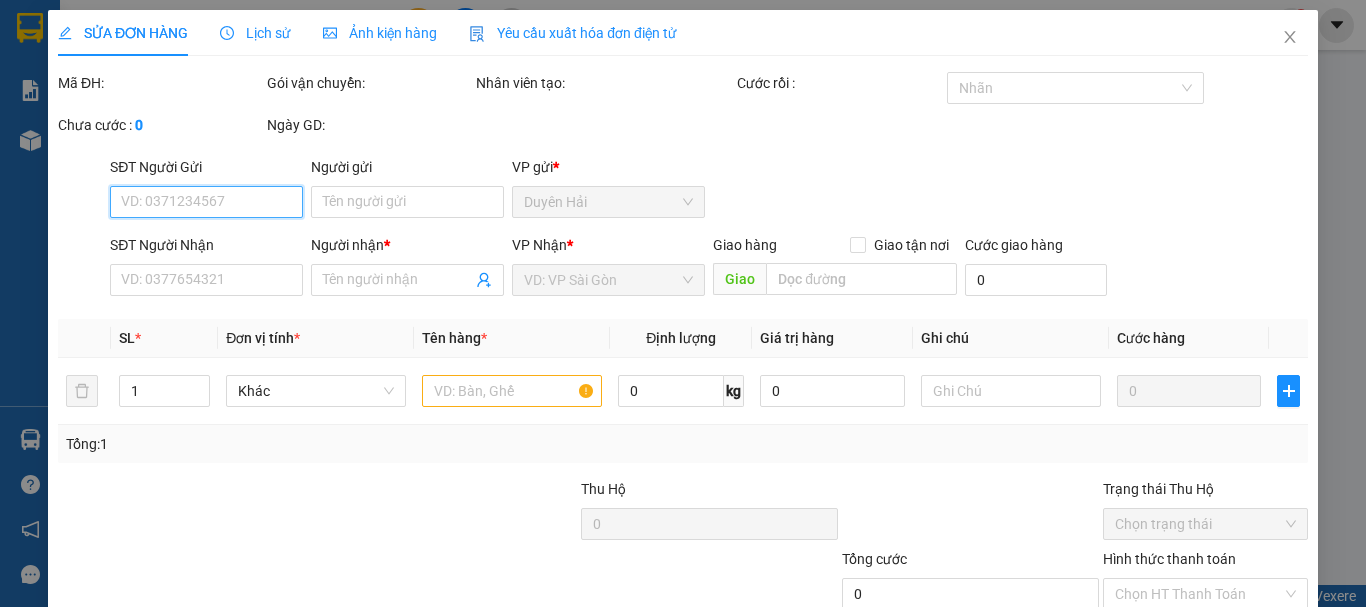type on "TÂN" 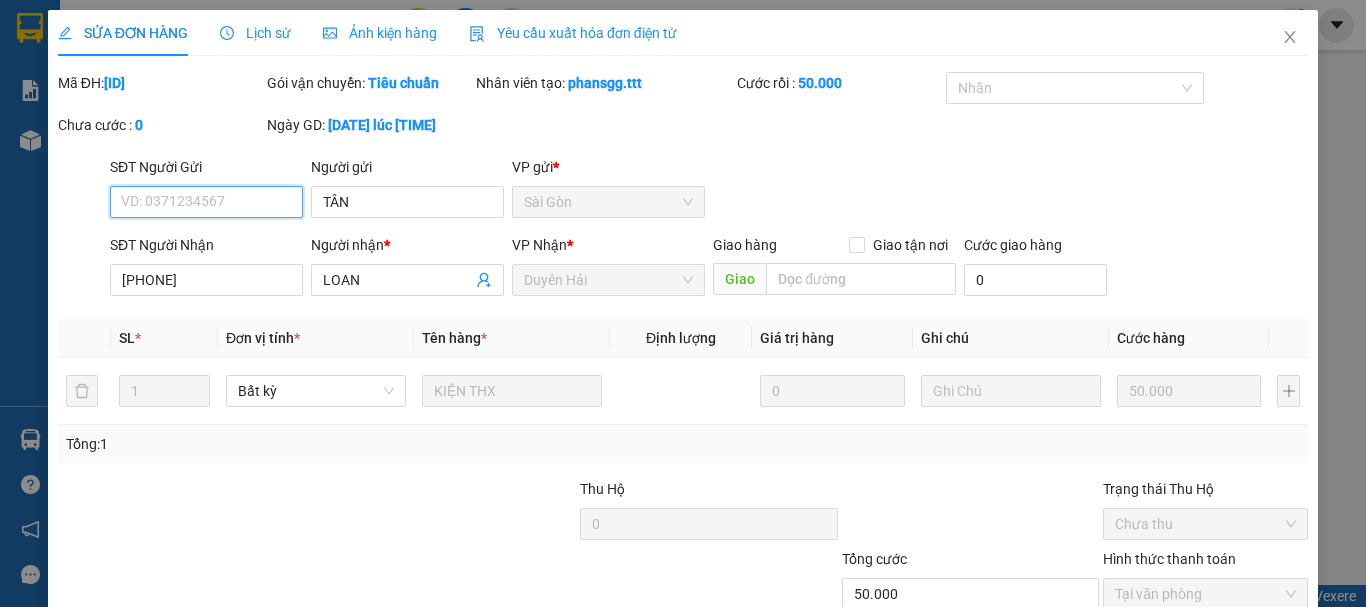 scroll, scrollTop: 137, scrollLeft: 0, axis: vertical 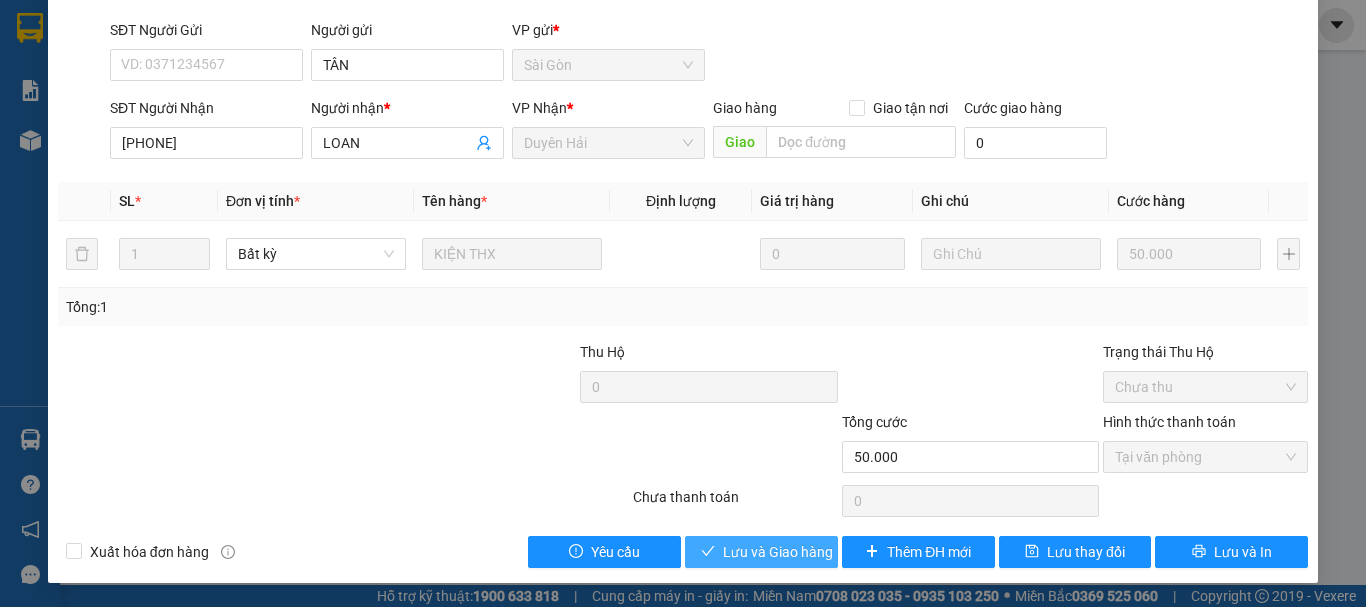 click on "Lưu và Giao hàng" at bounding box center (778, 552) 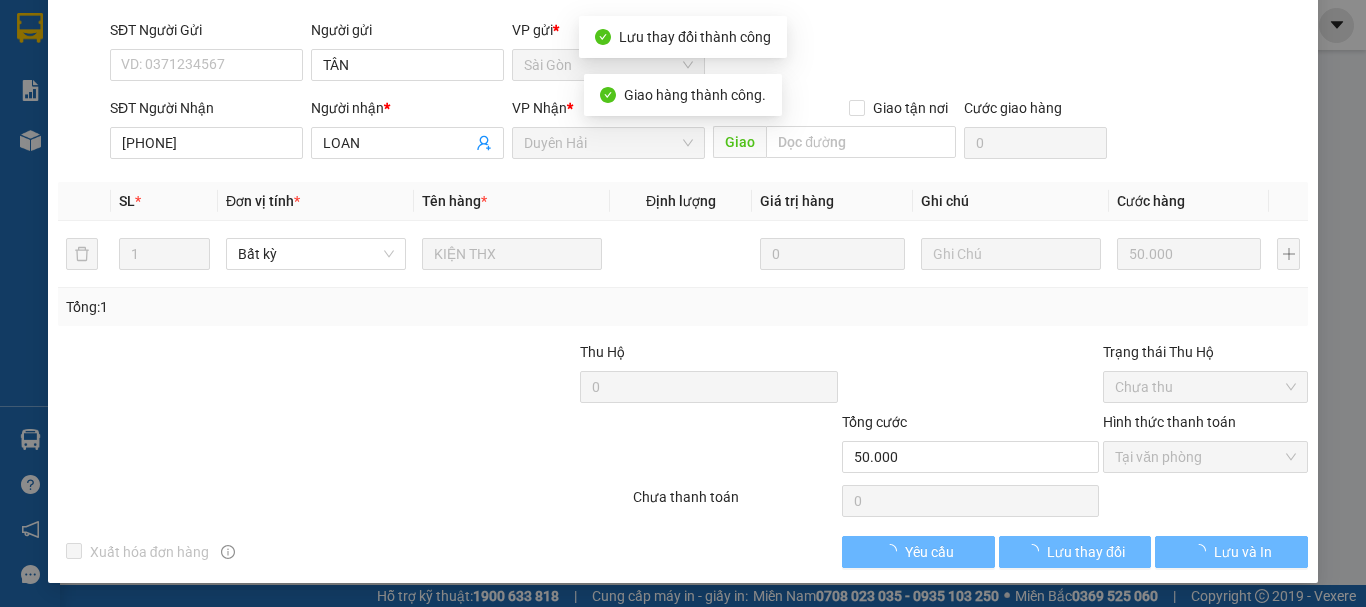 scroll, scrollTop: 0, scrollLeft: 0, axis: both 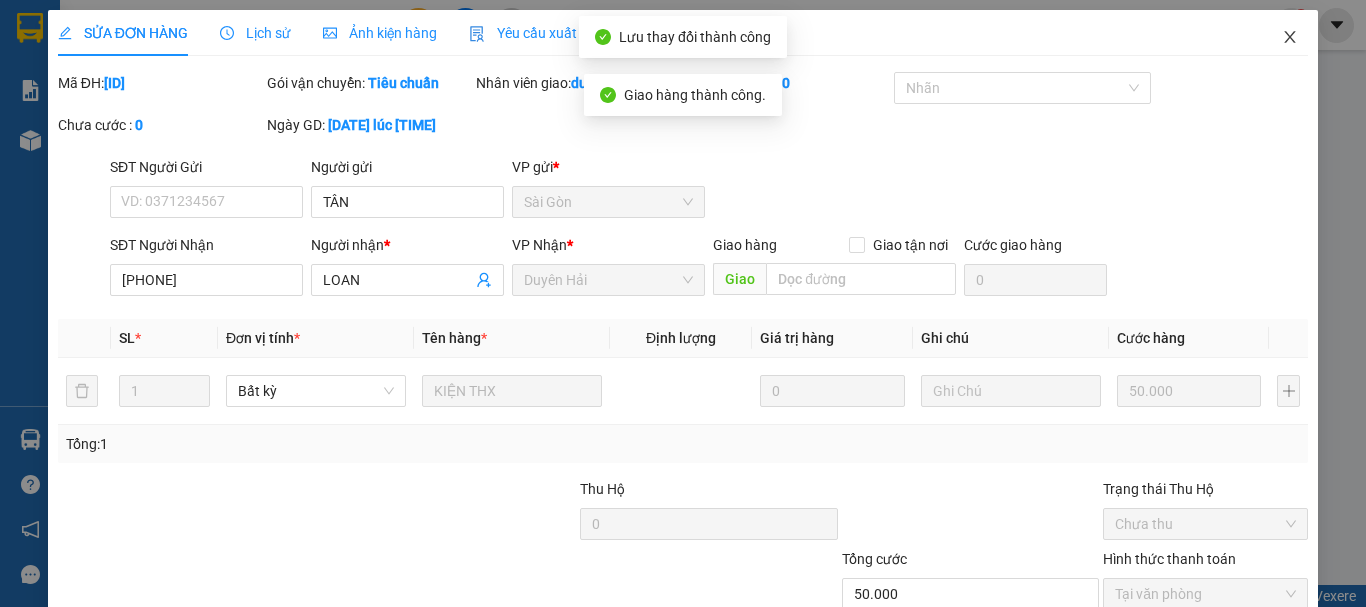 drag, startPoint x: 1277, startPoint y: 34, endPoint x: 703, endPoint y: 9, distance: 574.5442 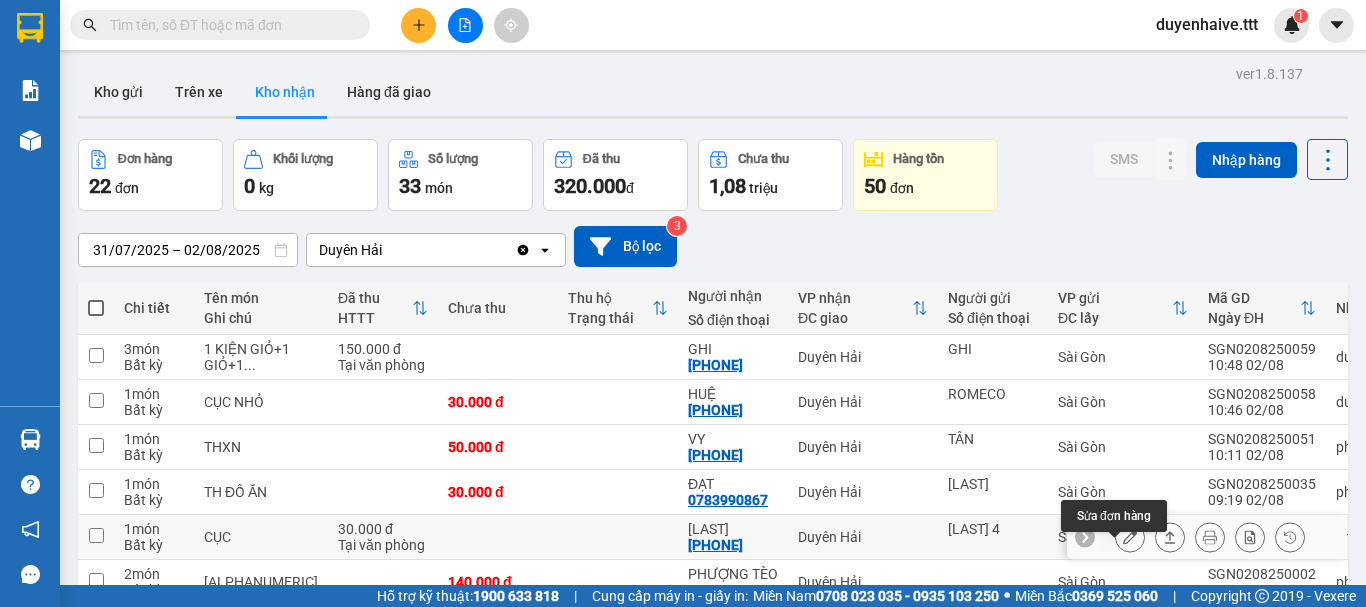 click 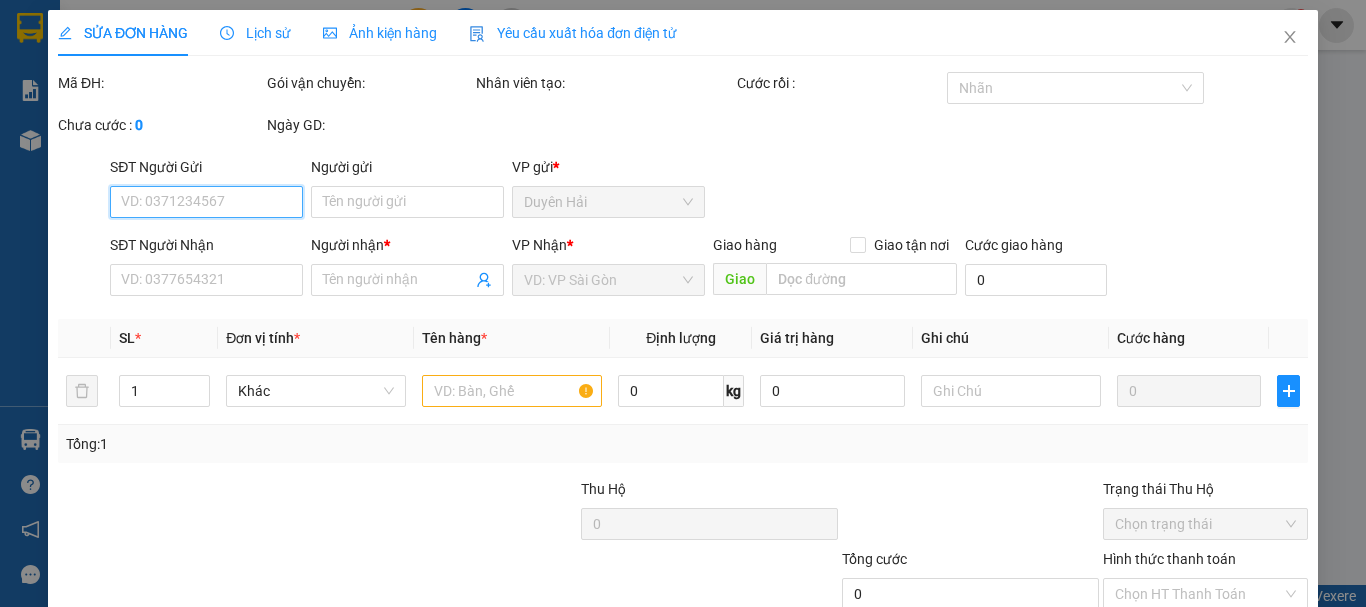 type on "CHÚ 4" 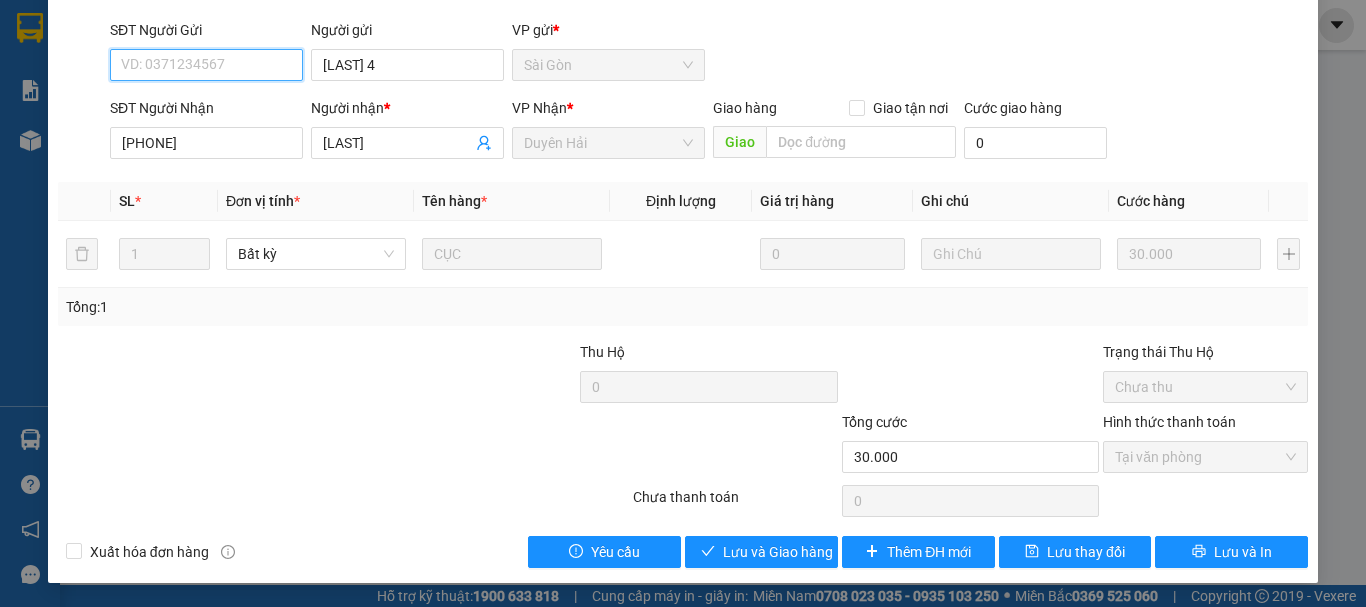 scroll, scrollTop: 0, scrollLeft: 0, axis: both 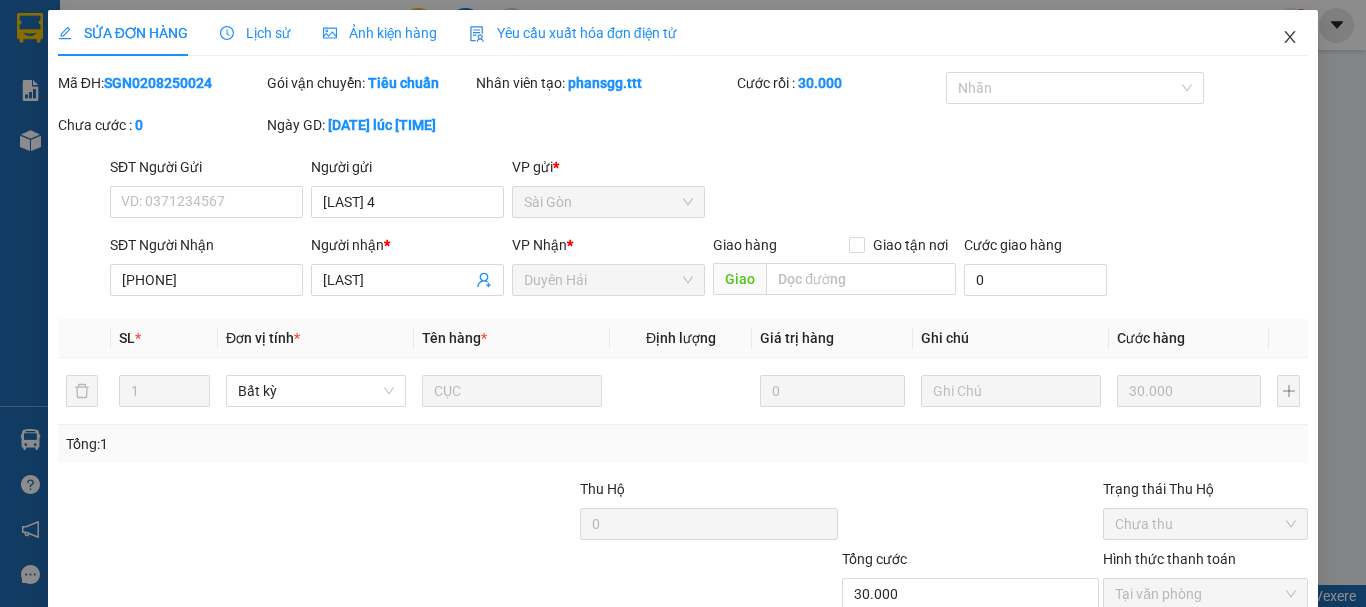 click 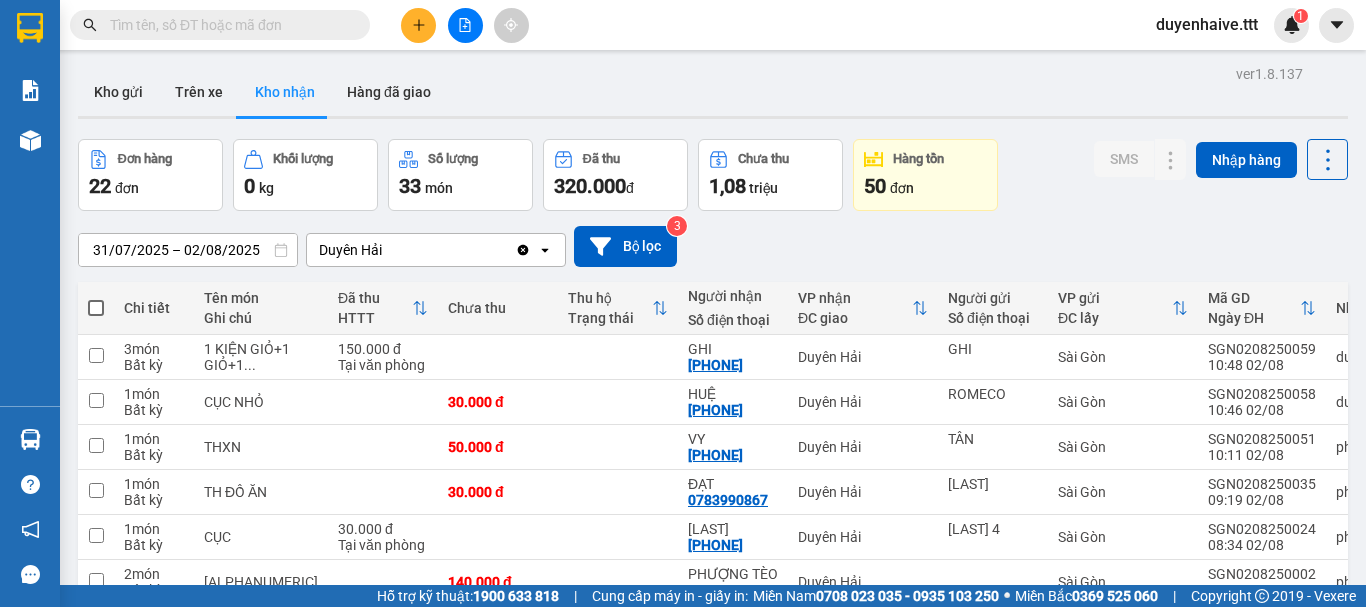 scroll, scrollTop: 400, scrollLeft: 0, axis: vertical 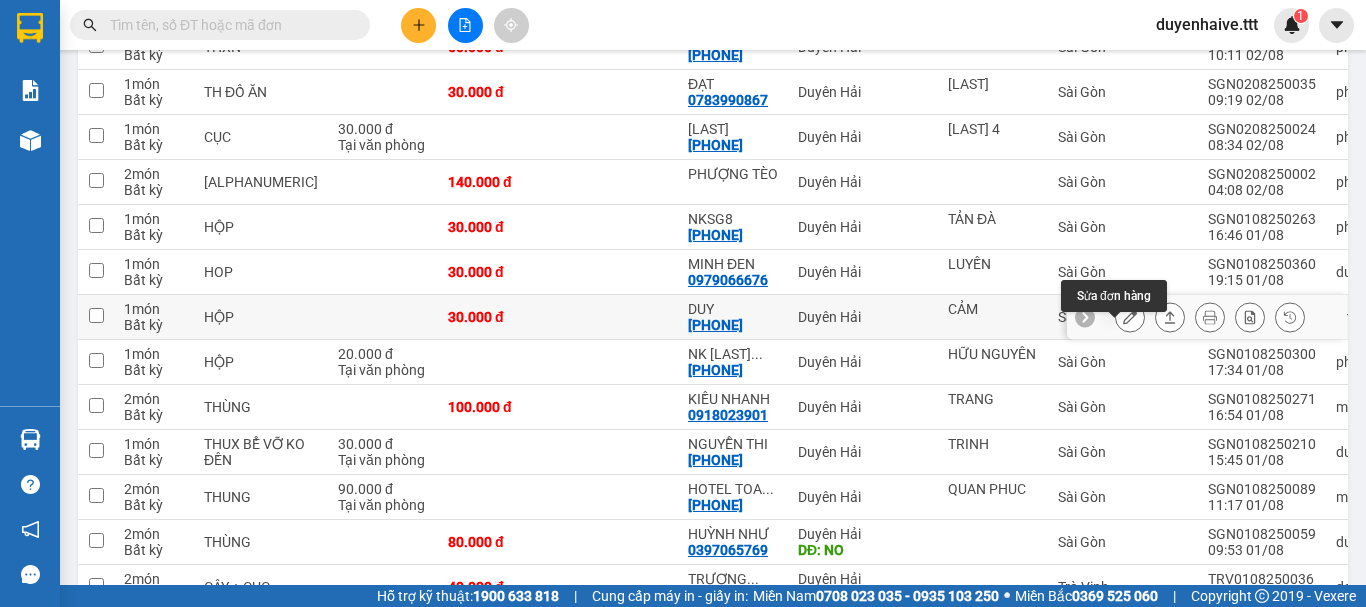 click 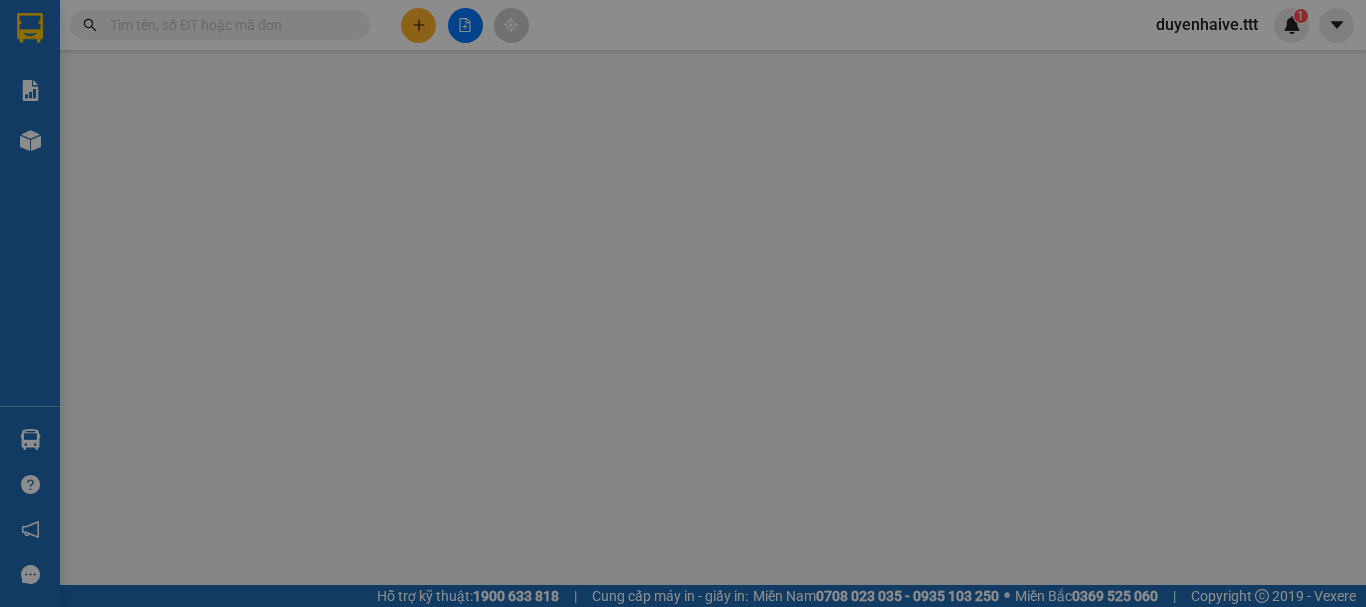 type on "CẢM" 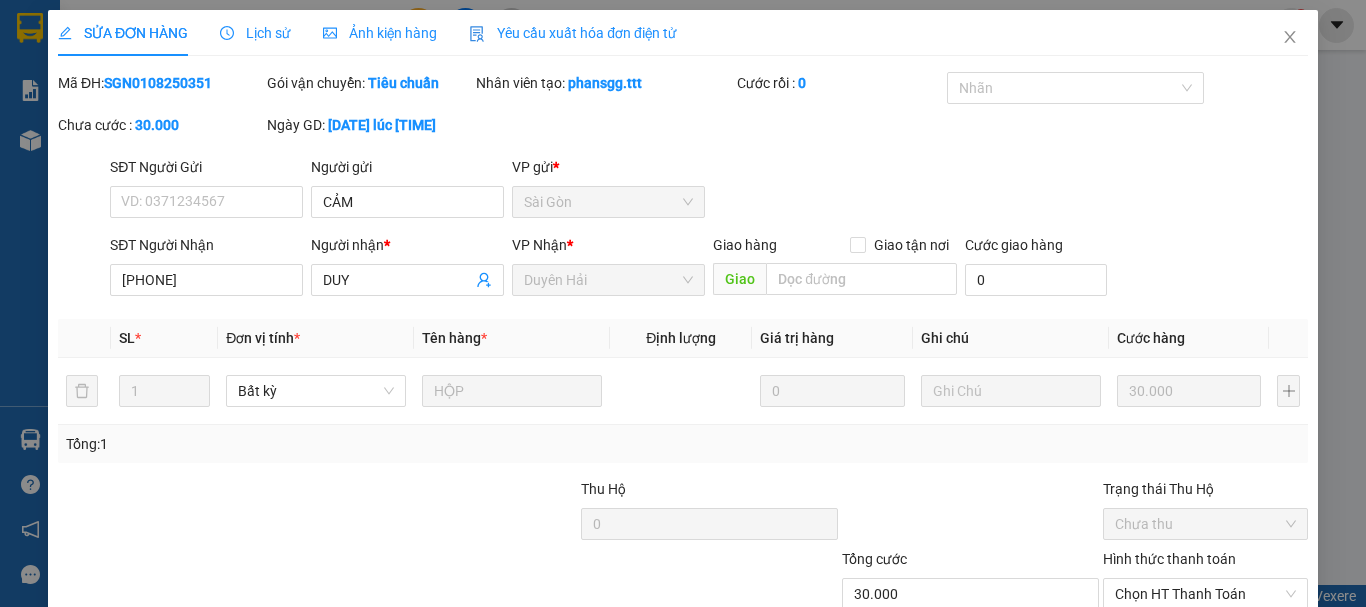 scroll, scrollTop: 0, scrollLeft: 0, axis: both 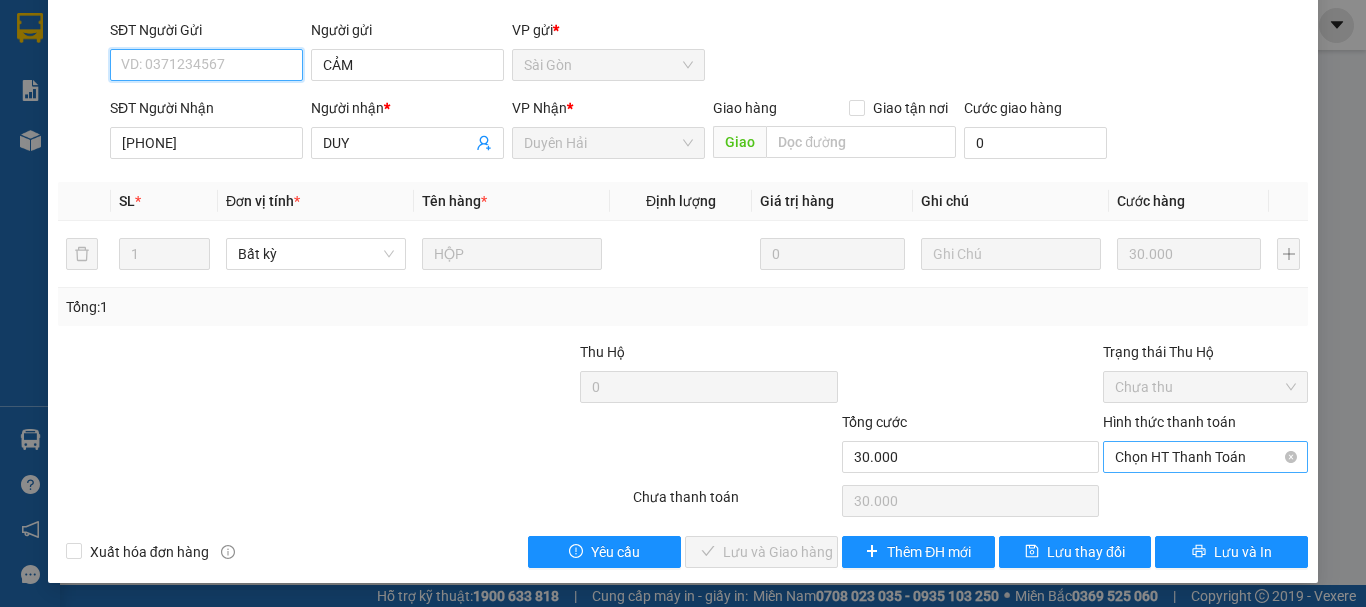 click on "Chọn HT Thanh Toán" at bounding box center [1205, 457] 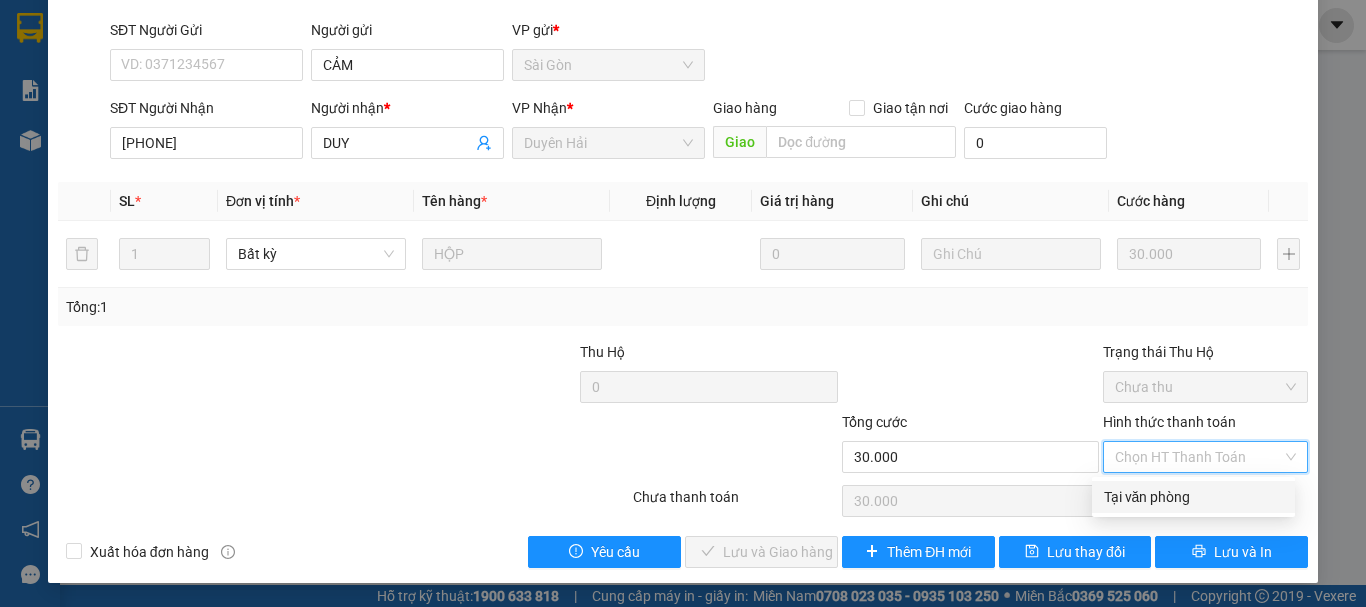click on "Tại văn phòng" at bounding box center (1193, 497) 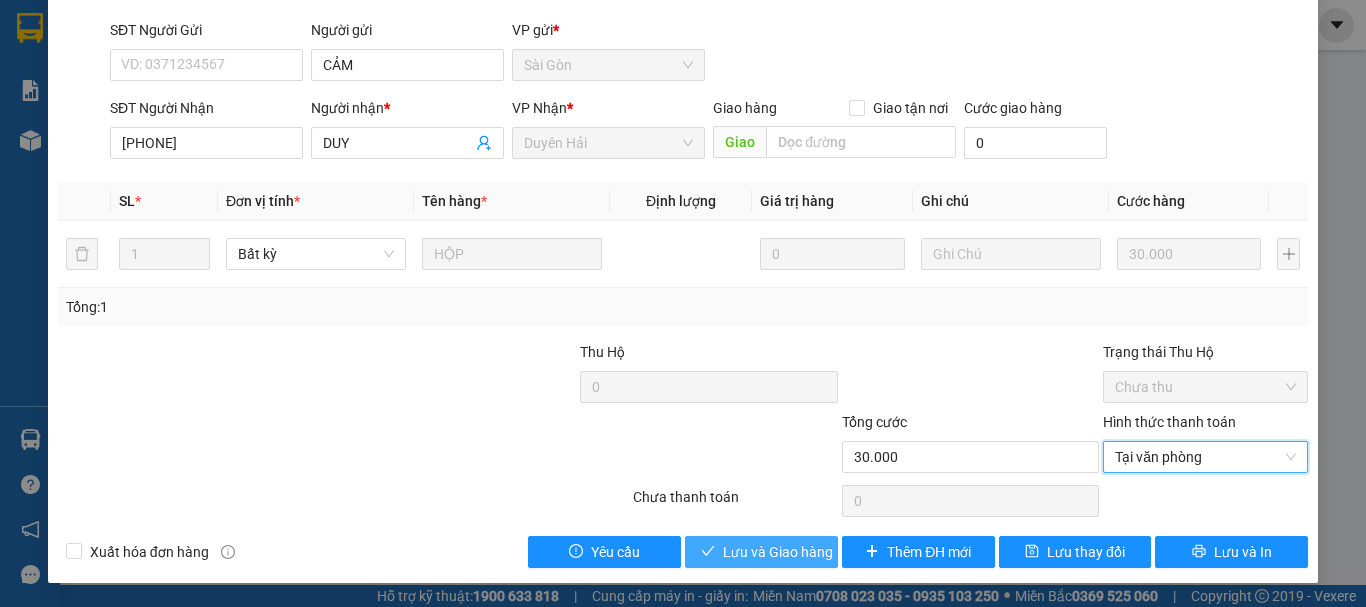 click on "Lưu và Giao hàng" at bounding box center [778, 552] 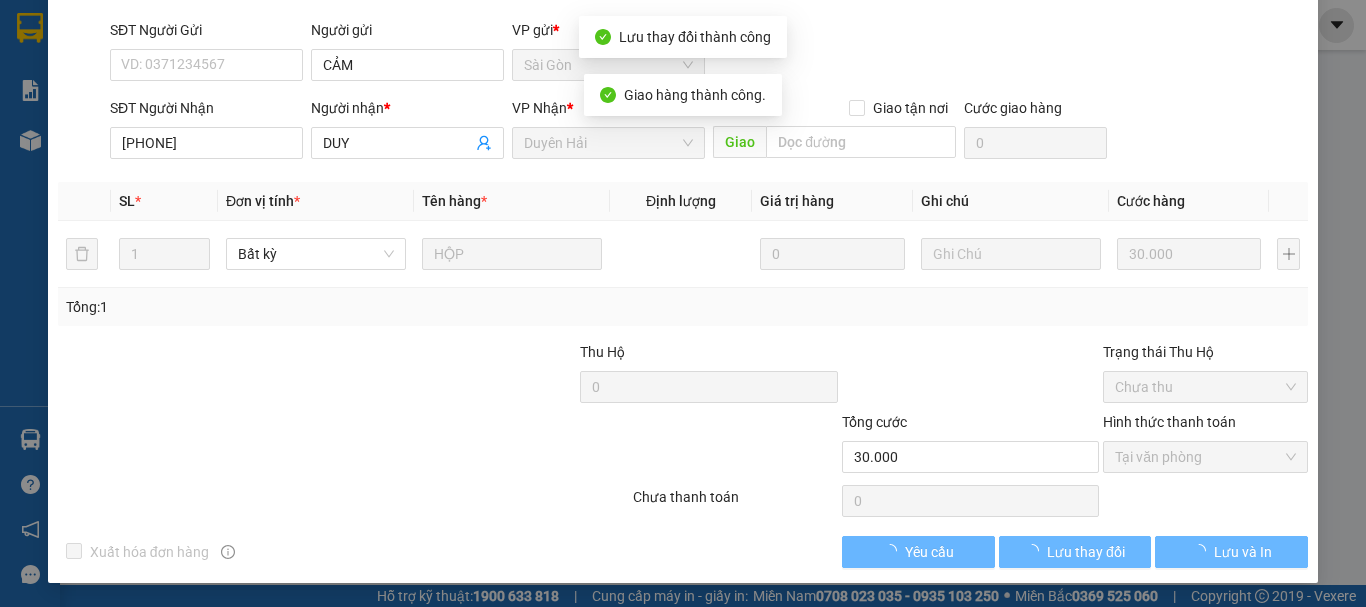 scroll, scrollTop: 0, scrollLeft: 0, axis: both 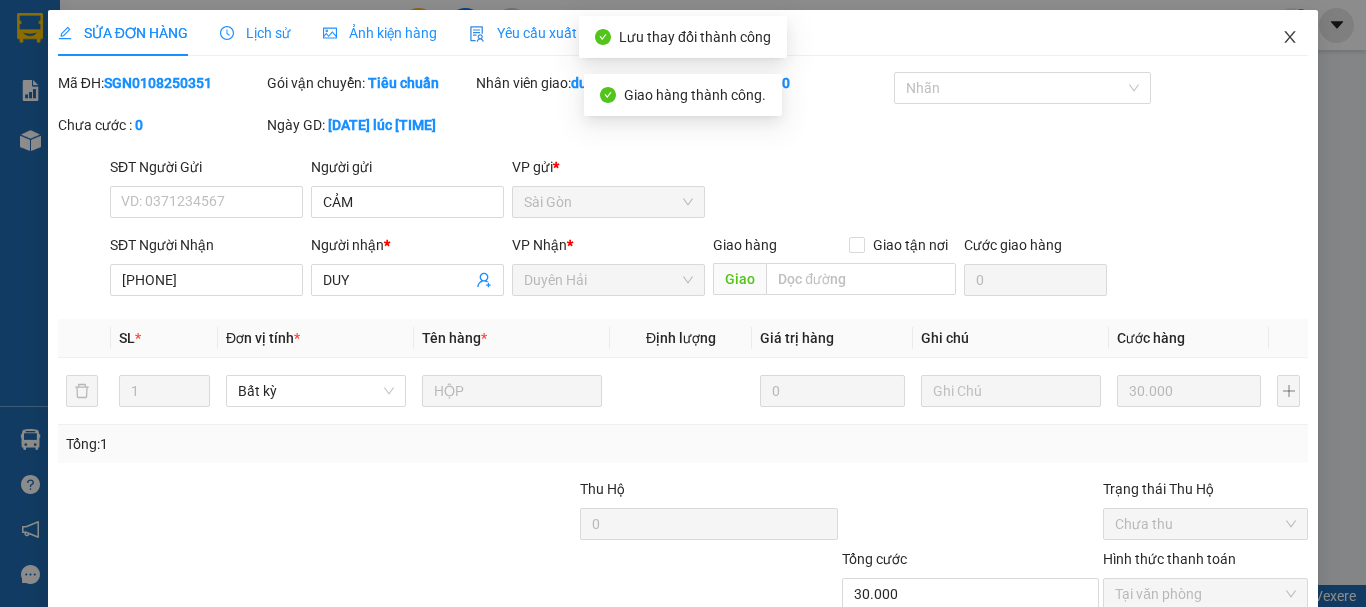 click 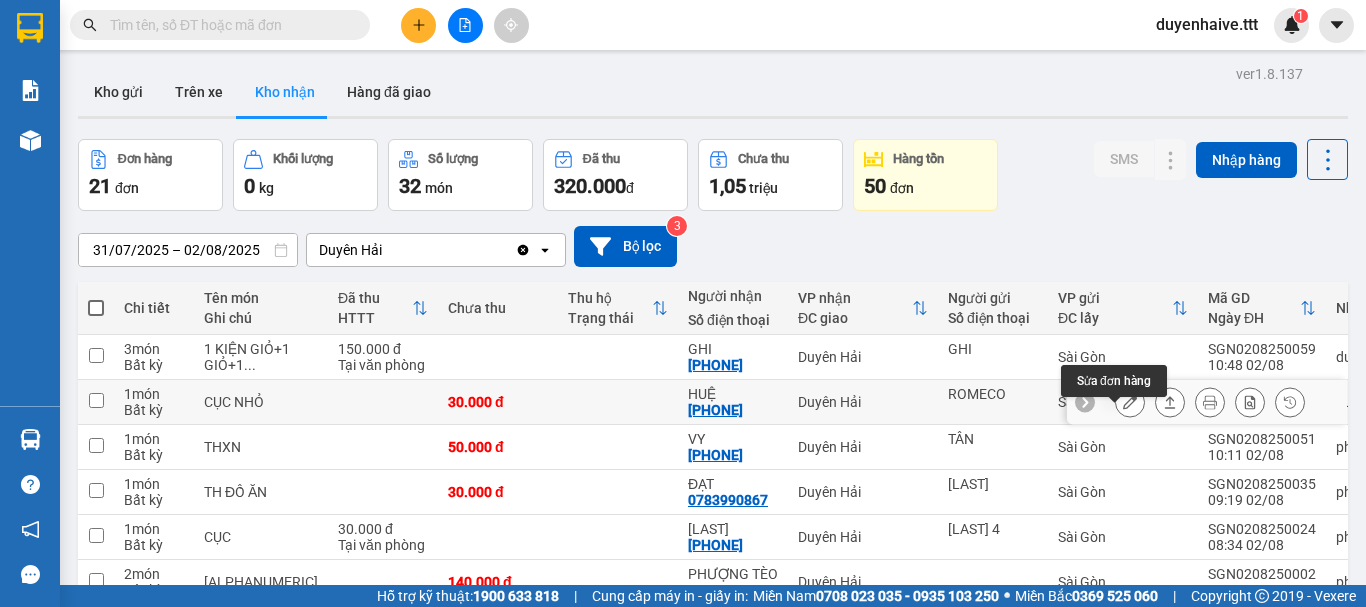 click 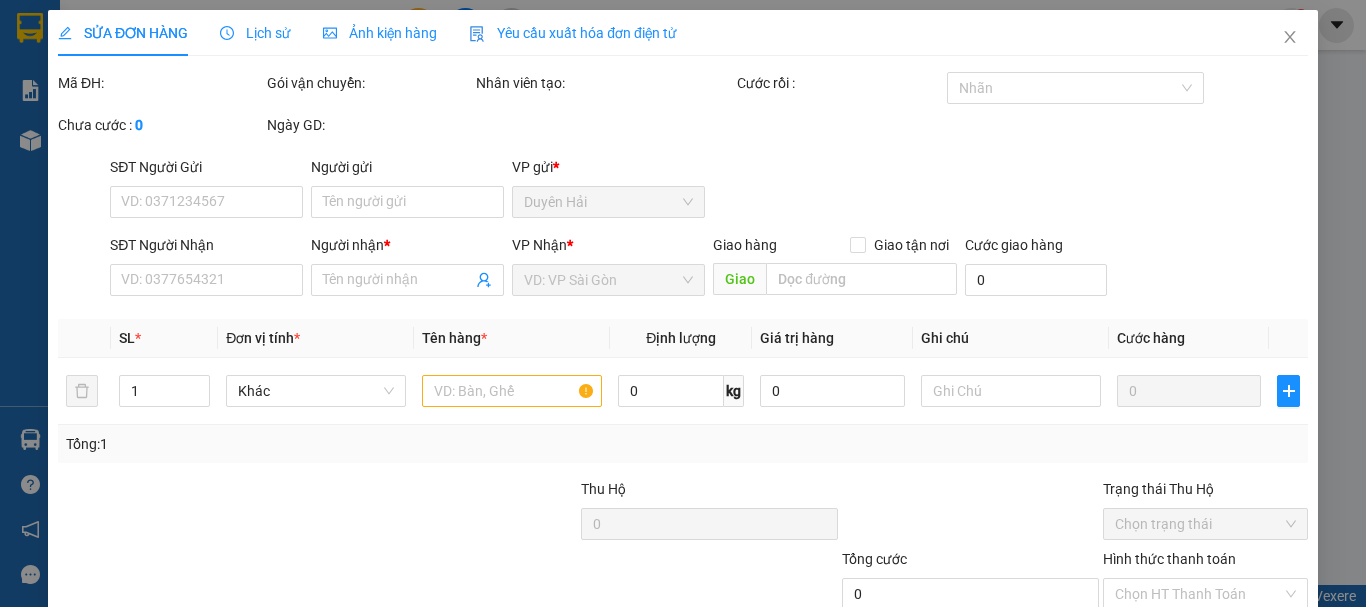 type on "ROMECO" 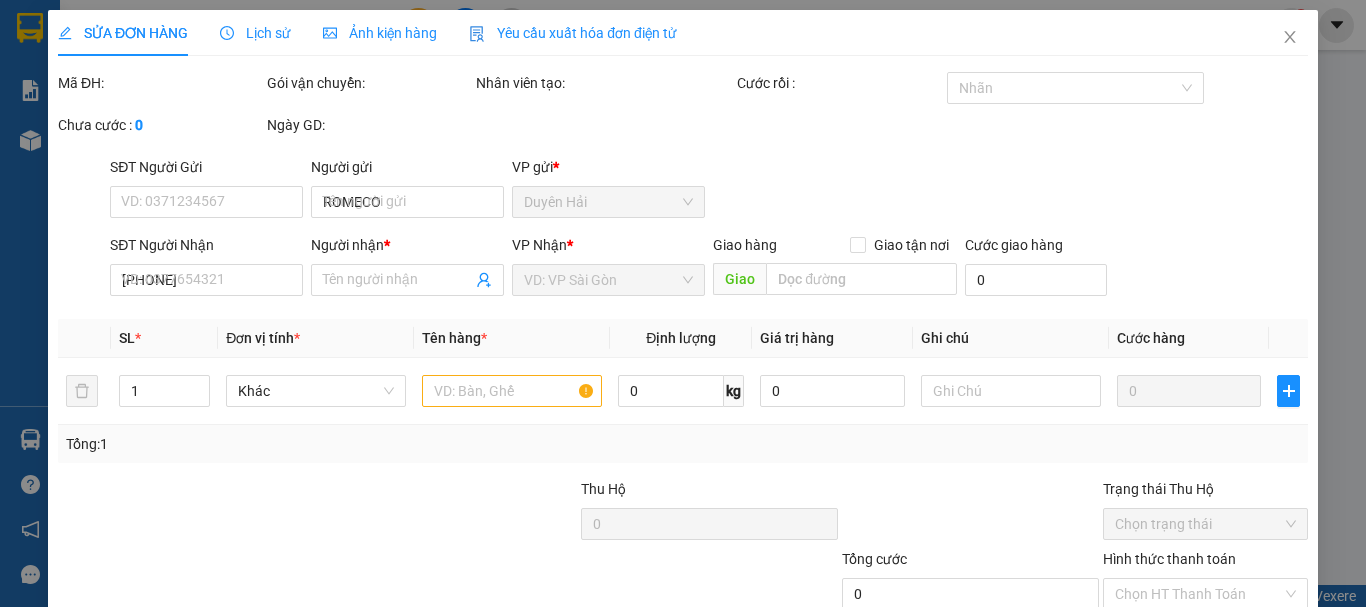 type on "HUỆ" 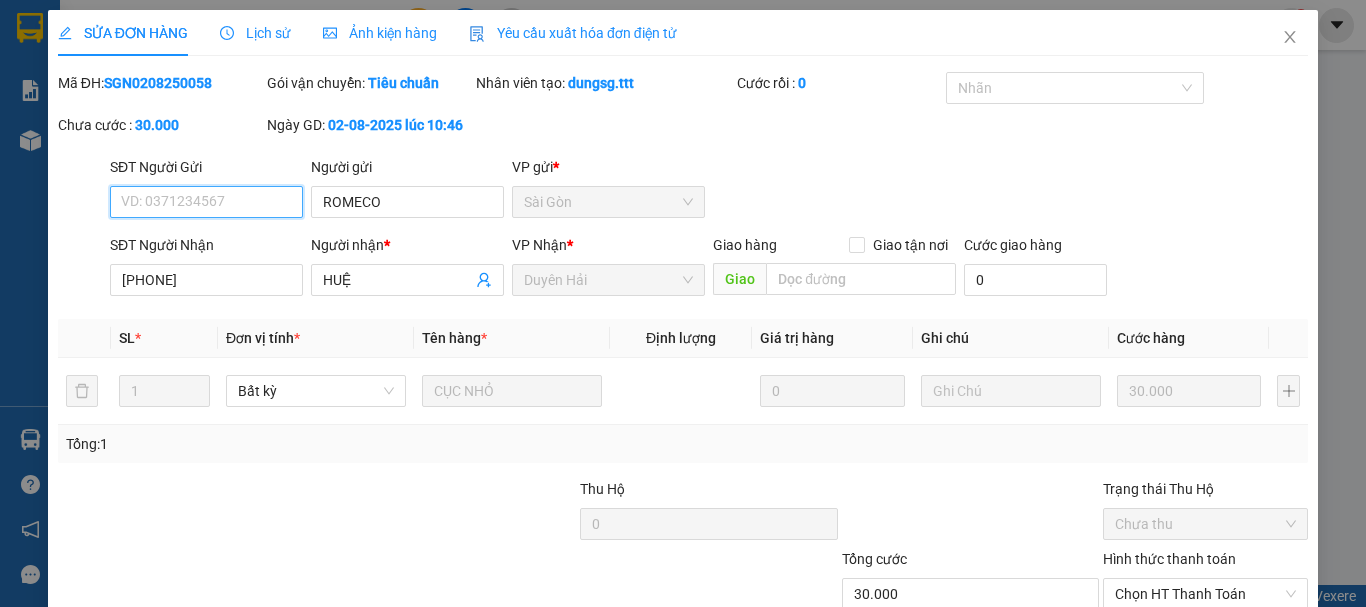 scroll, scrollTop: 136, scrollLeft: 0, axis: vertical 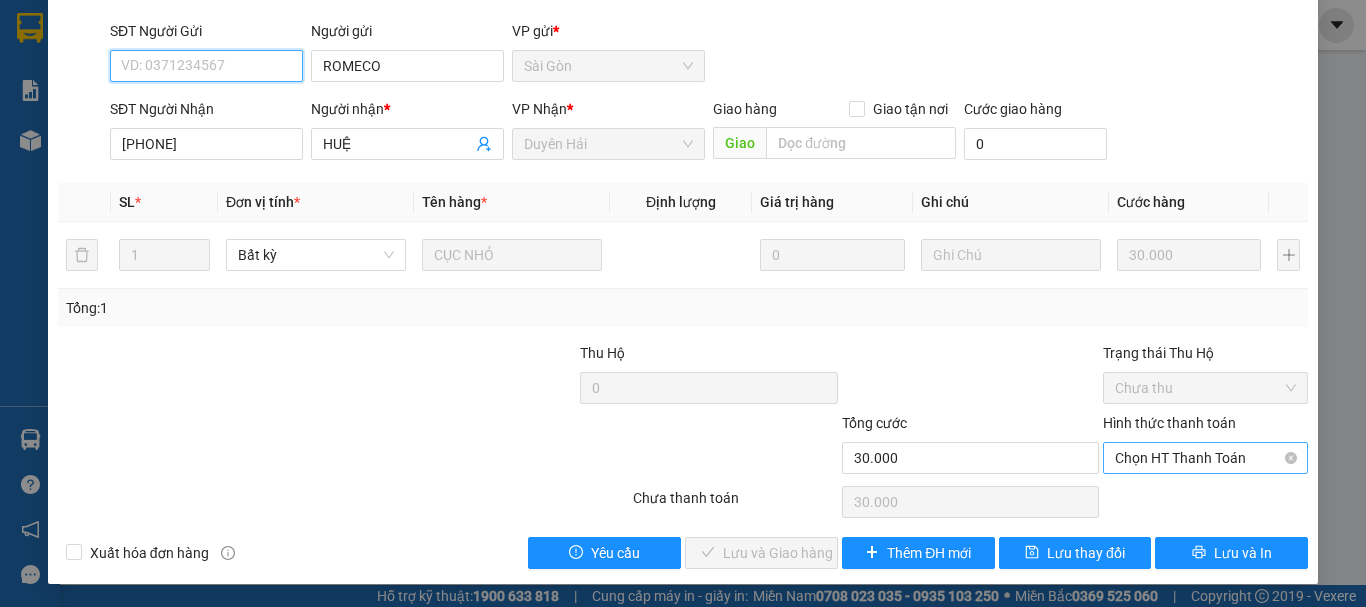click on "Chọn HT Thanh Toán" at bounding box center [1205, 458] 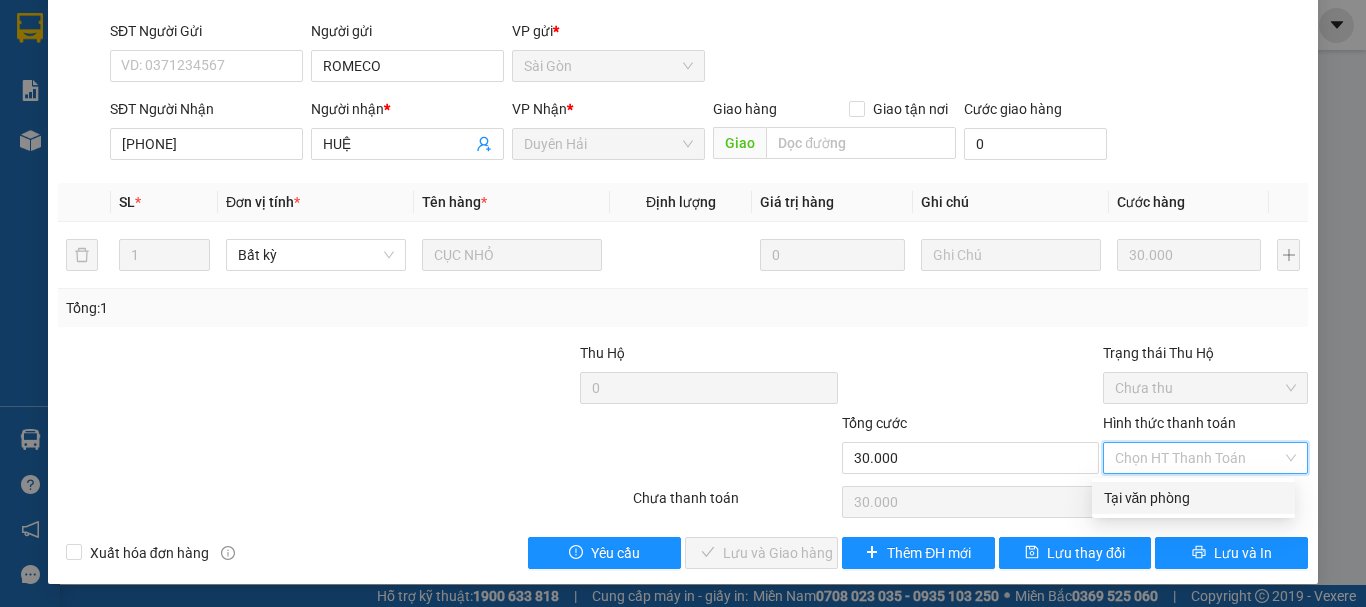 drag, startPoint x: 1182, startPoint y: 486, endPoint x: 1063, endPoint y: 523, distance: 124.61942 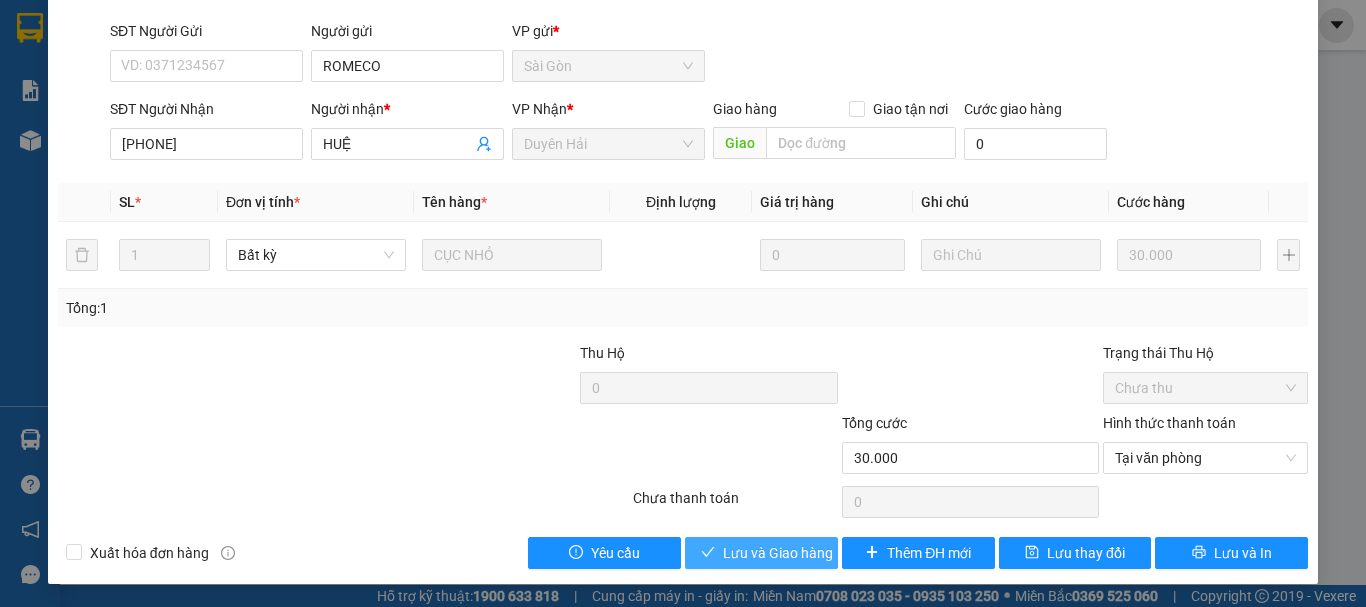 click on "Lưu và Giao hàng" at bounding box center (778, 553) 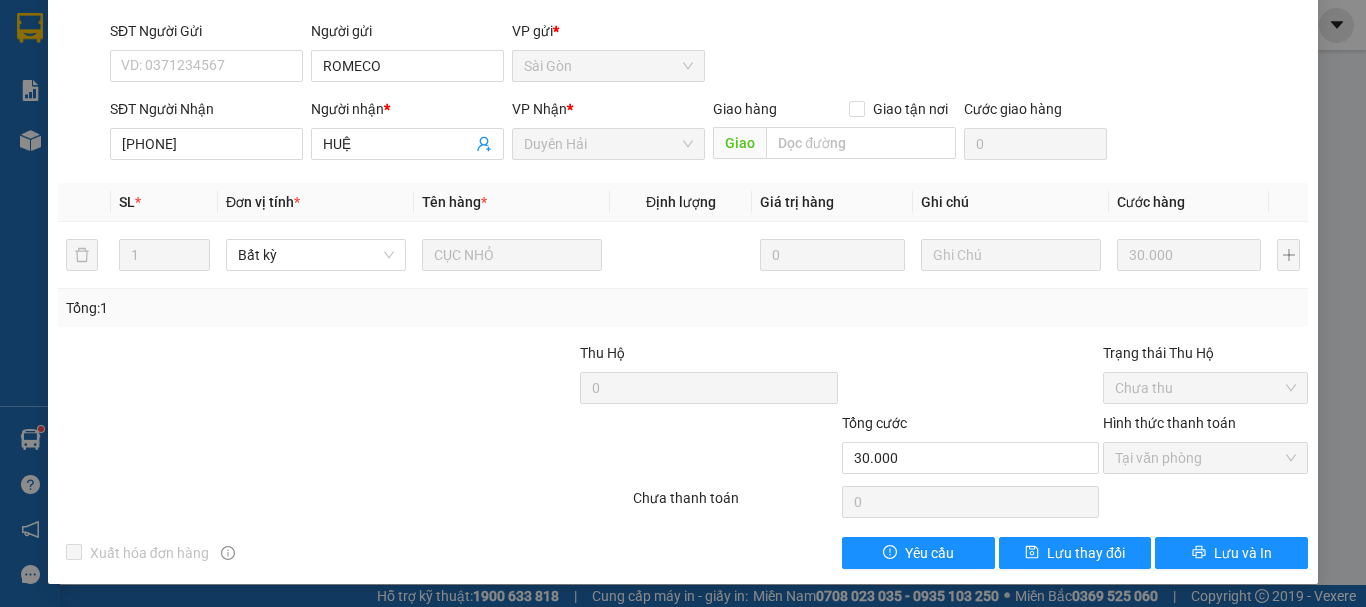 scroll, scrollTop: 0, scrollLeft: 0, axis: both 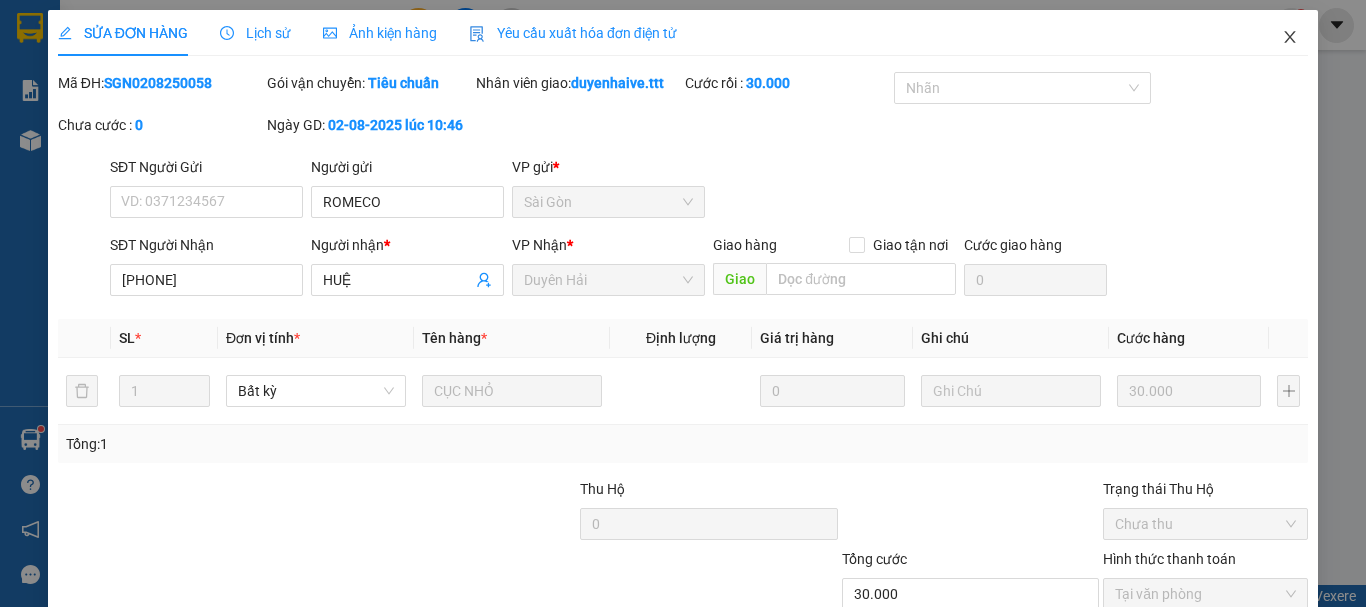 click at bounding box center (1290, 38) 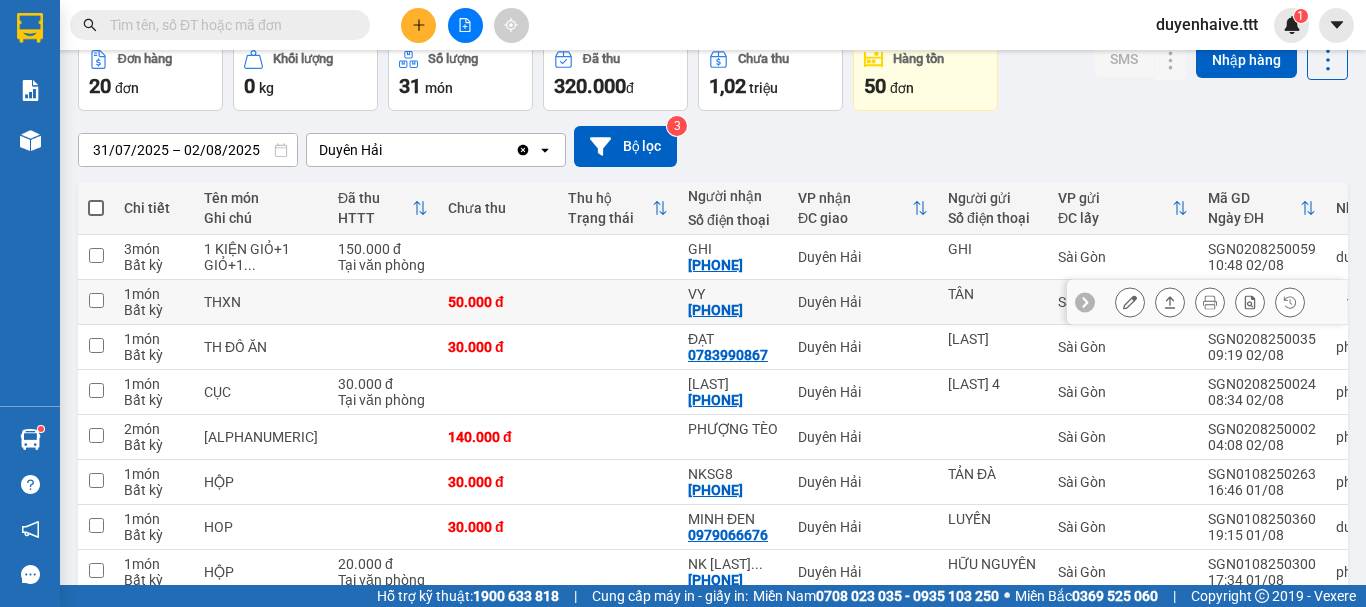 scroll, scrollTop: 0, scrollLeft: 0, axis: both 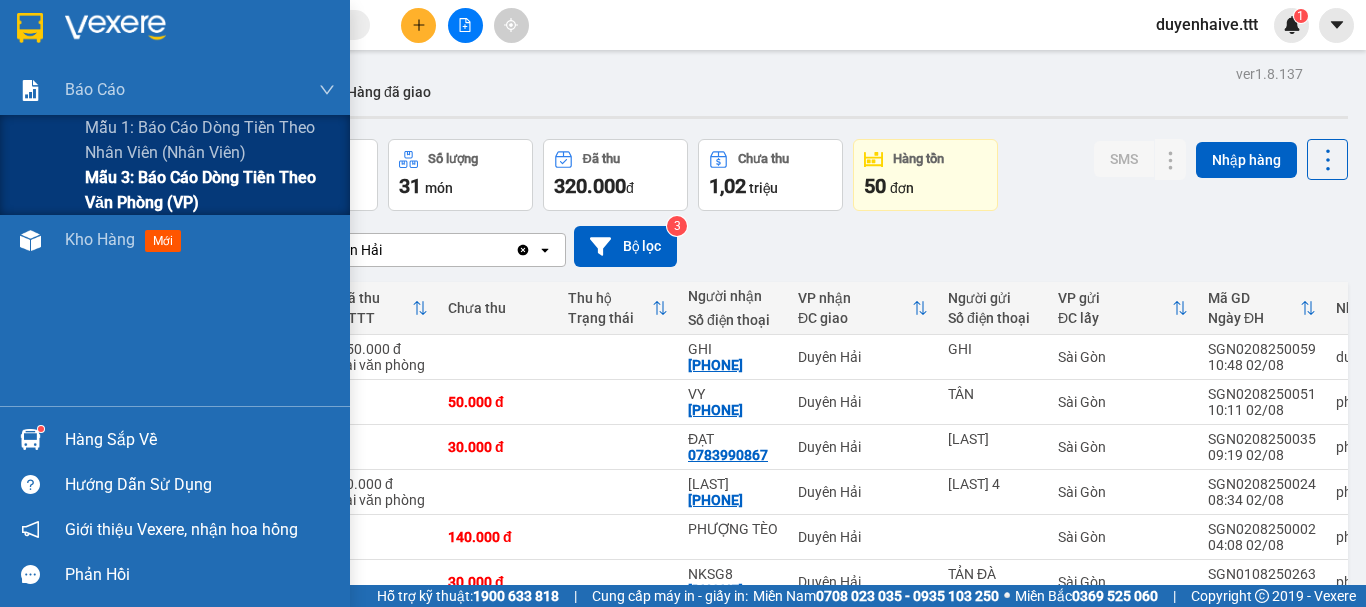 click on "Mẫu 3: Báo cáo dòng tiền theo văn phòng (VP)" at bounding box center [210, 190] 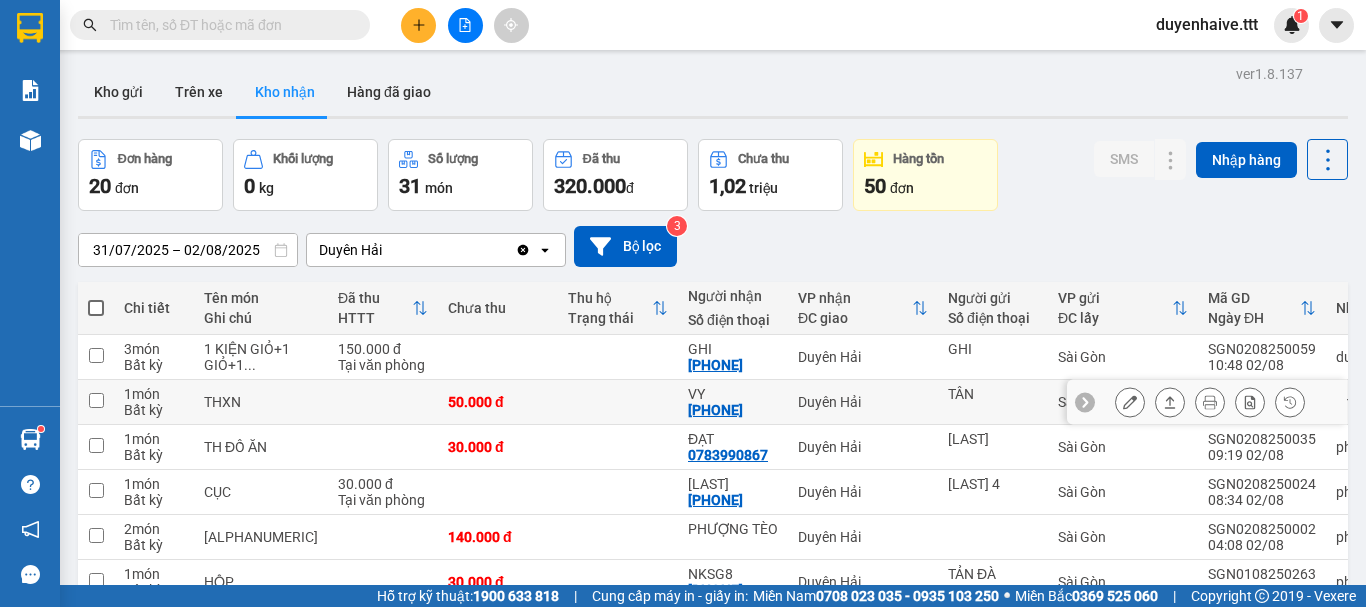 scroll, scrollTop: 200, scrollLeft: 0, axis: vertical 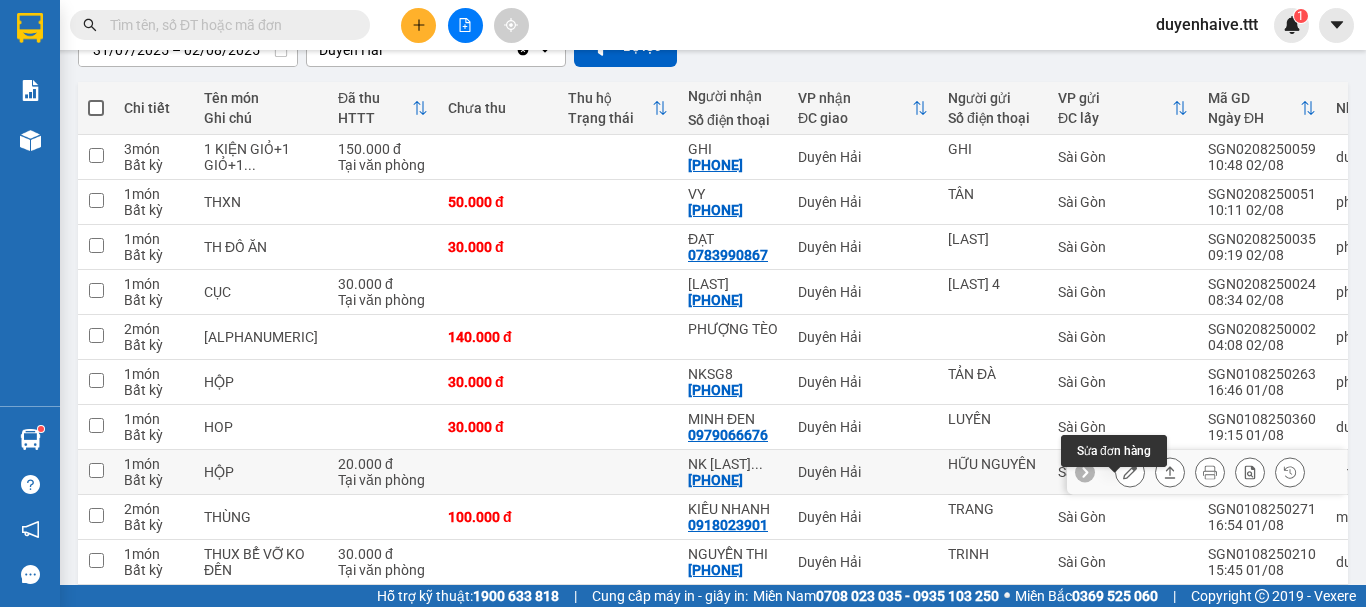 click 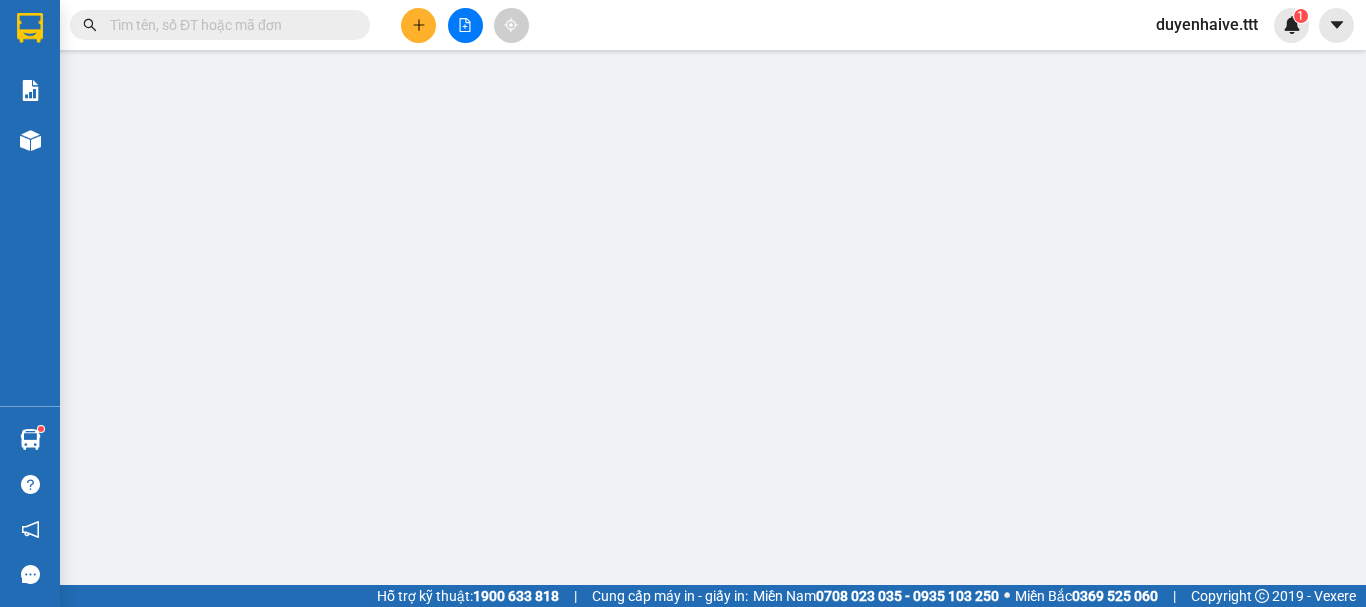 scroll, scrollTop: 0, scrollLeft: 0, axis: both 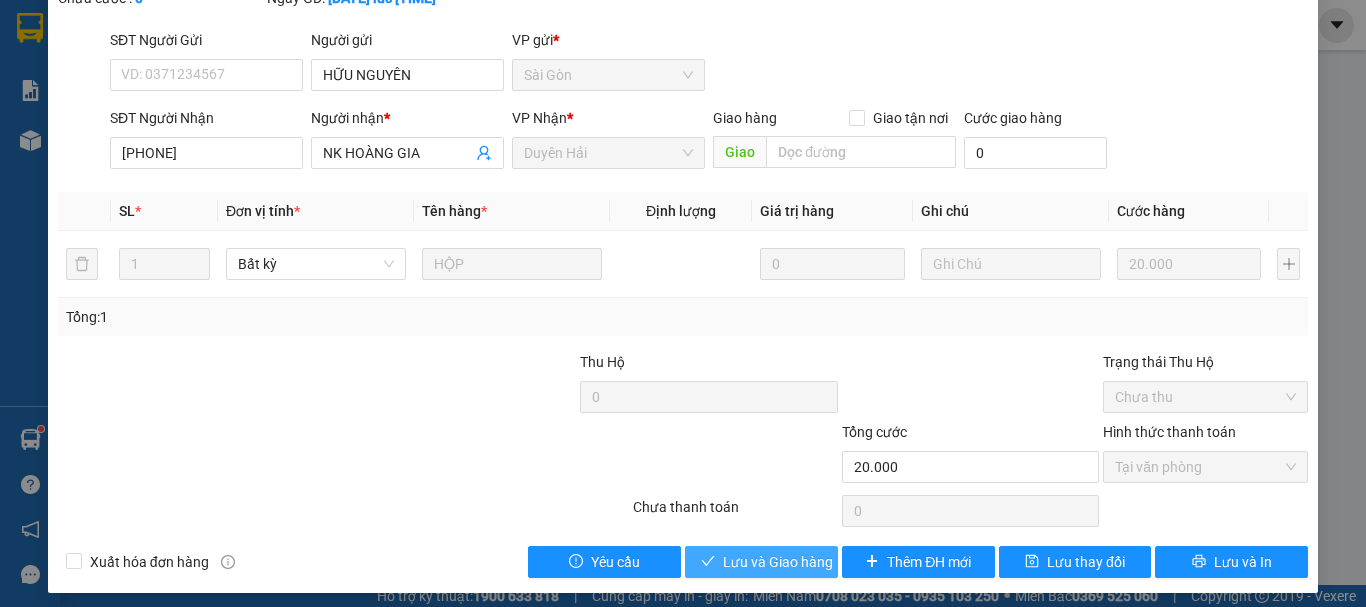 click on "Lưu và Giao hàng" at bounding box center [778, 562] 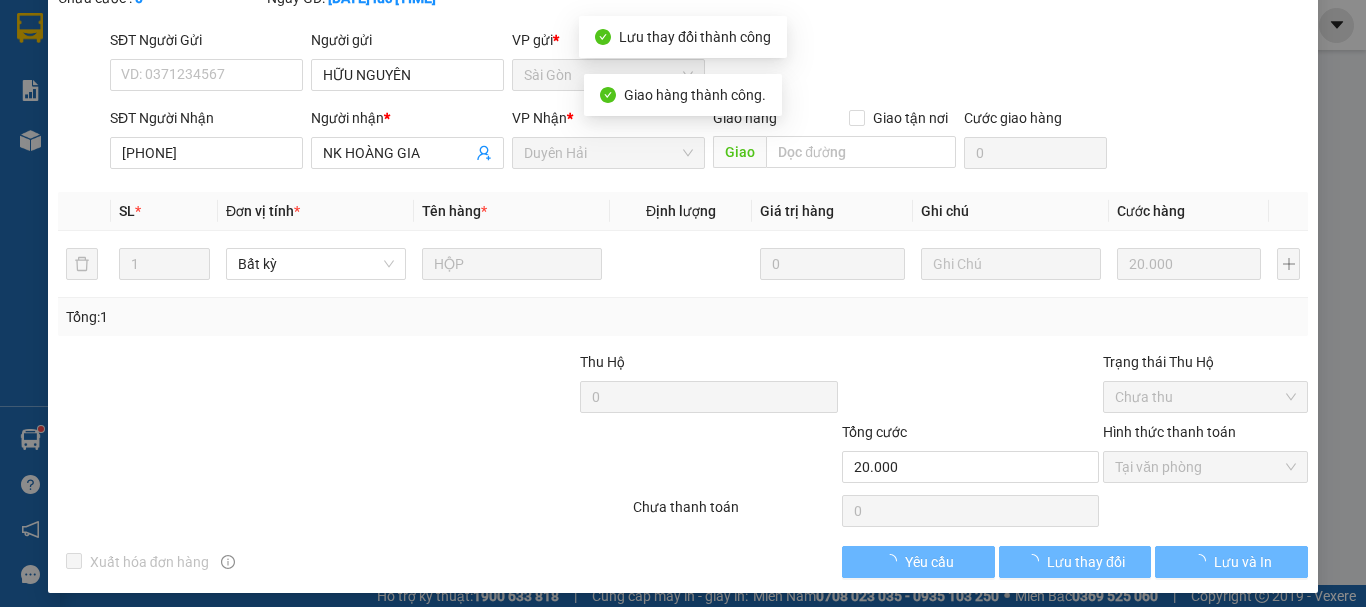 scroll, scrollTop: 0, scrollLeft: 0, axis: both 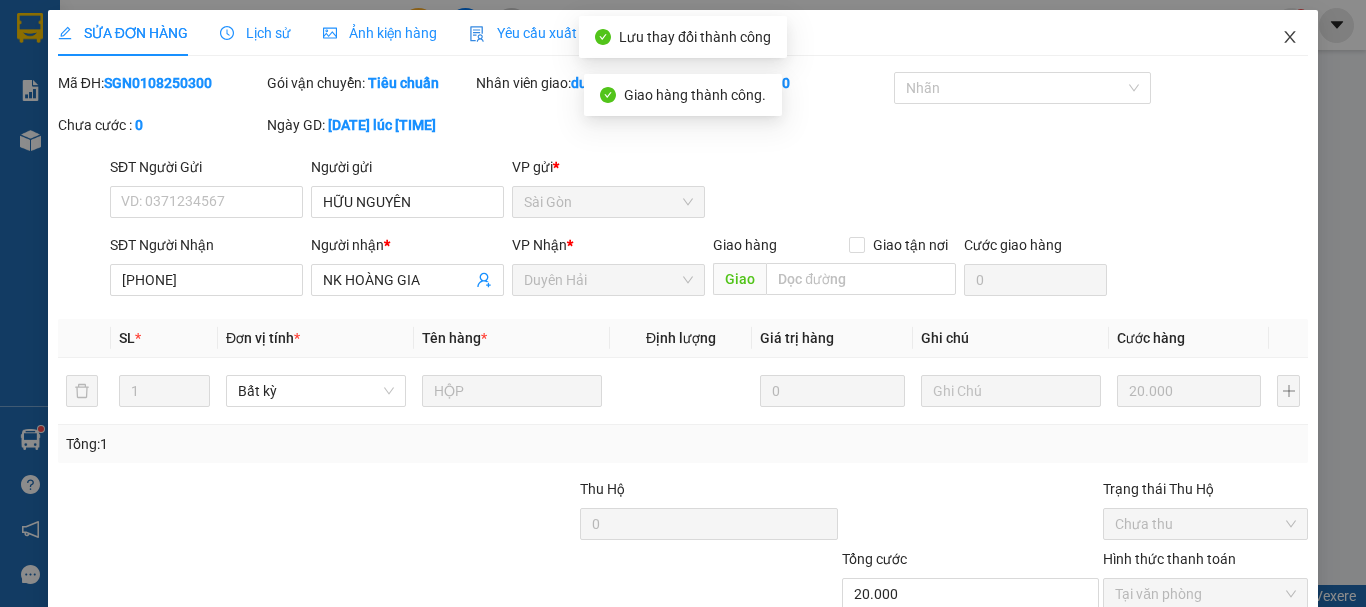 click 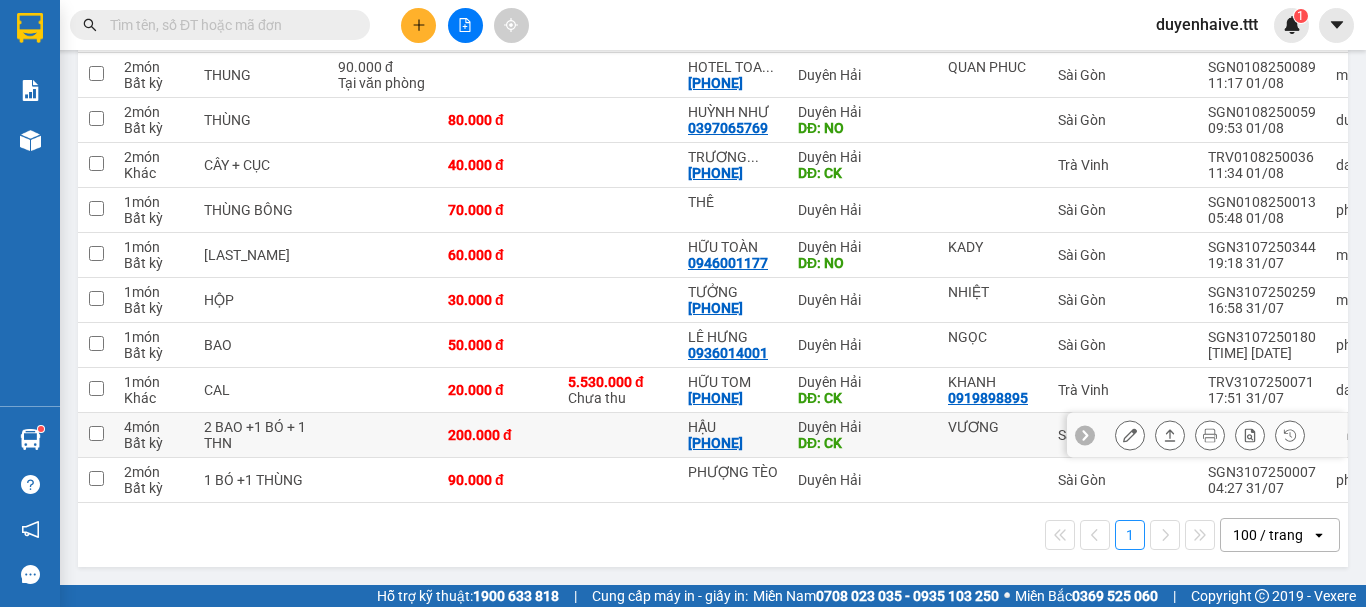 scroll, scrollTop: 643, scrollLeft: 0, axis: vertical 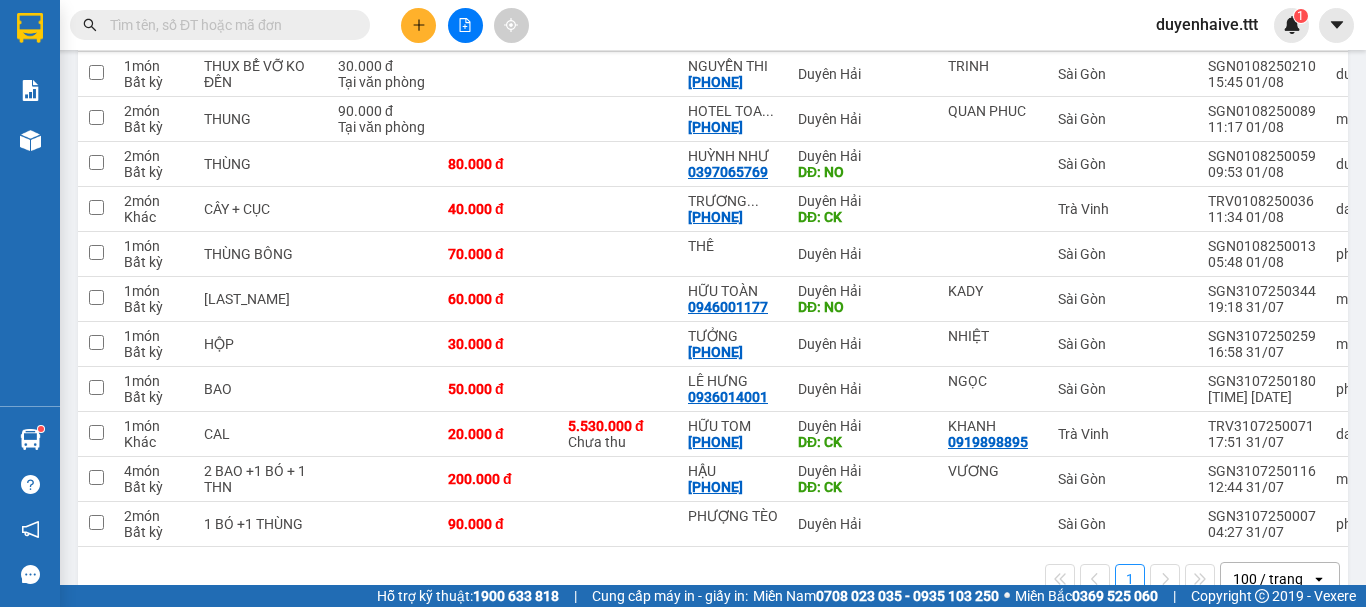 click at bounding box center [228, 25] 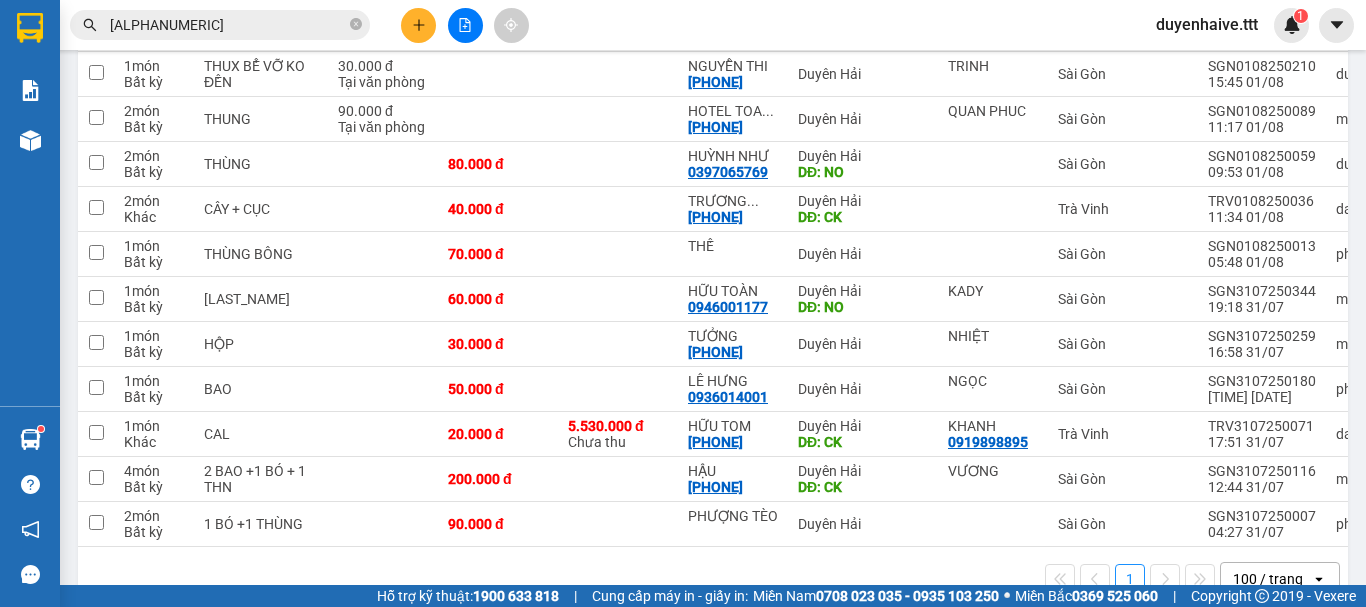 type on "8" 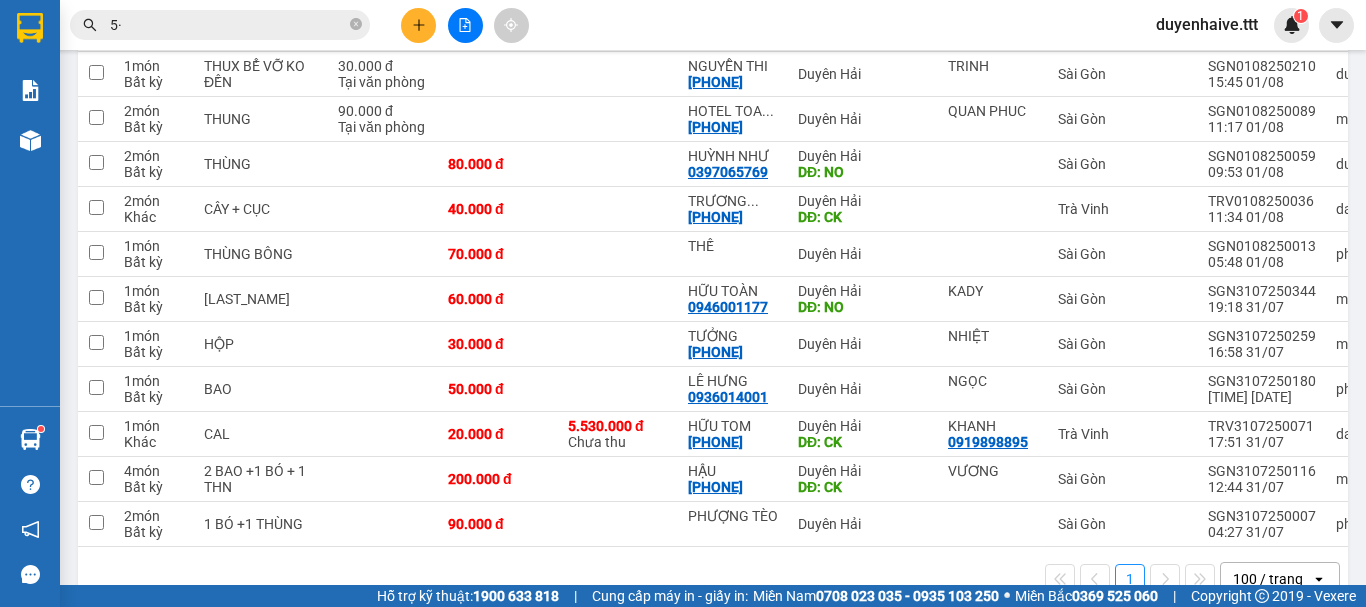 type on "5" 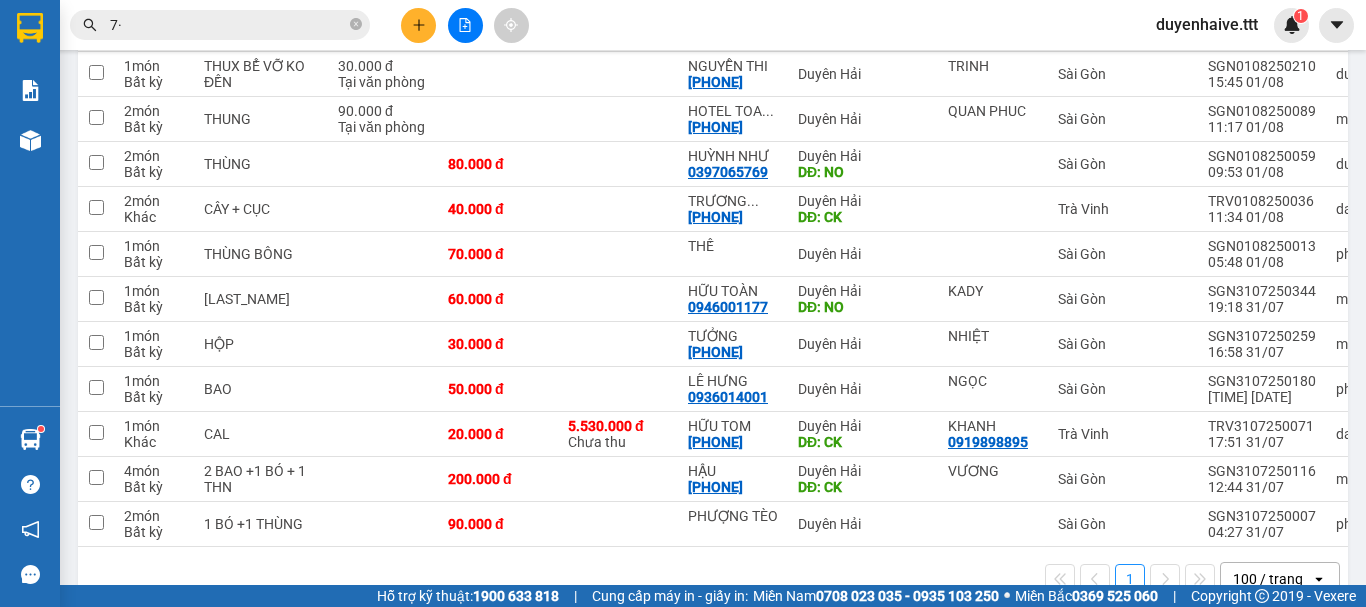 type on "7" 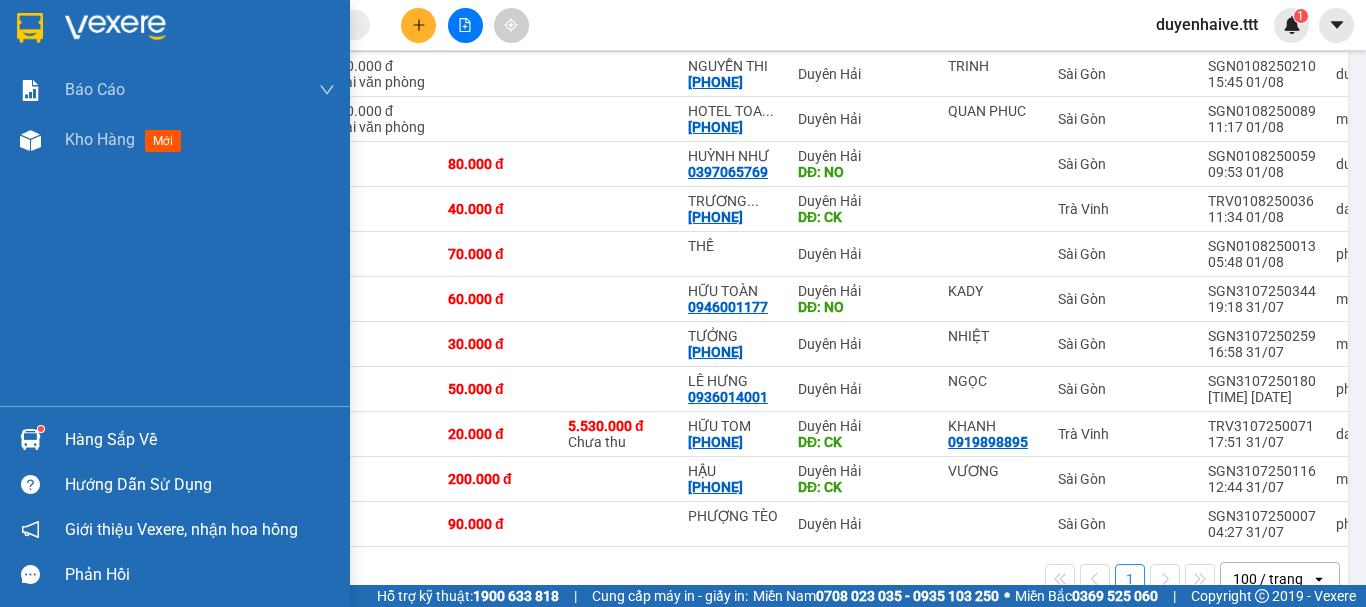 click on "Hàng sắp về" at bounding box center [200, 440] 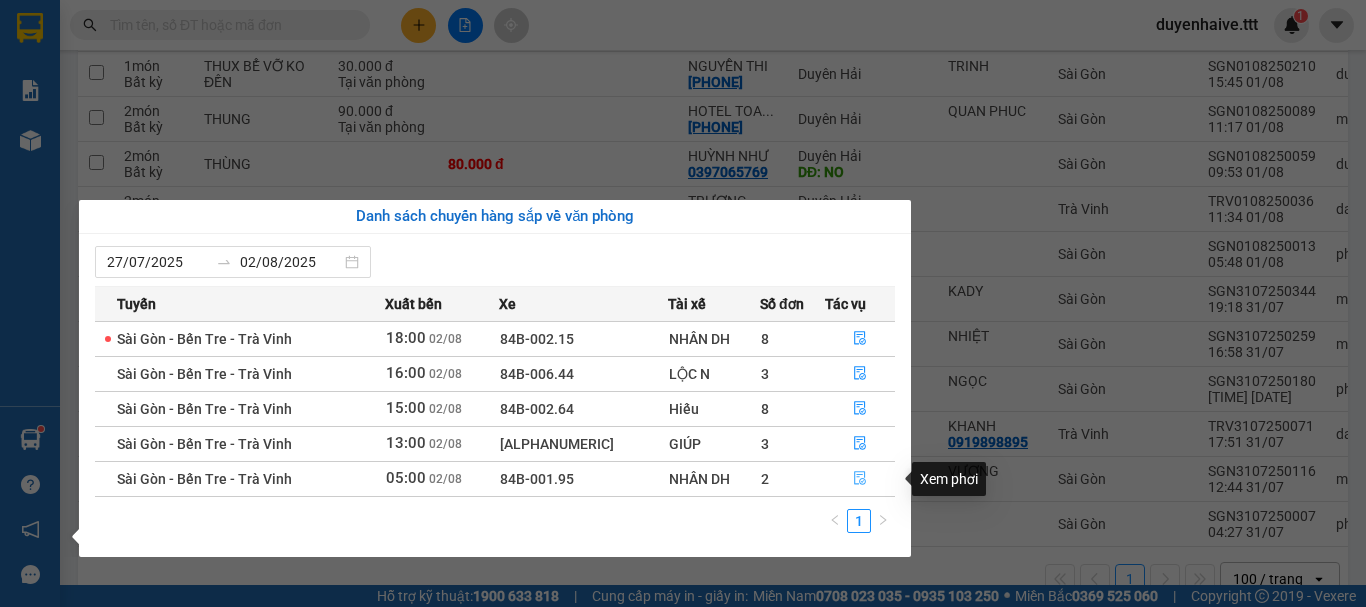 click 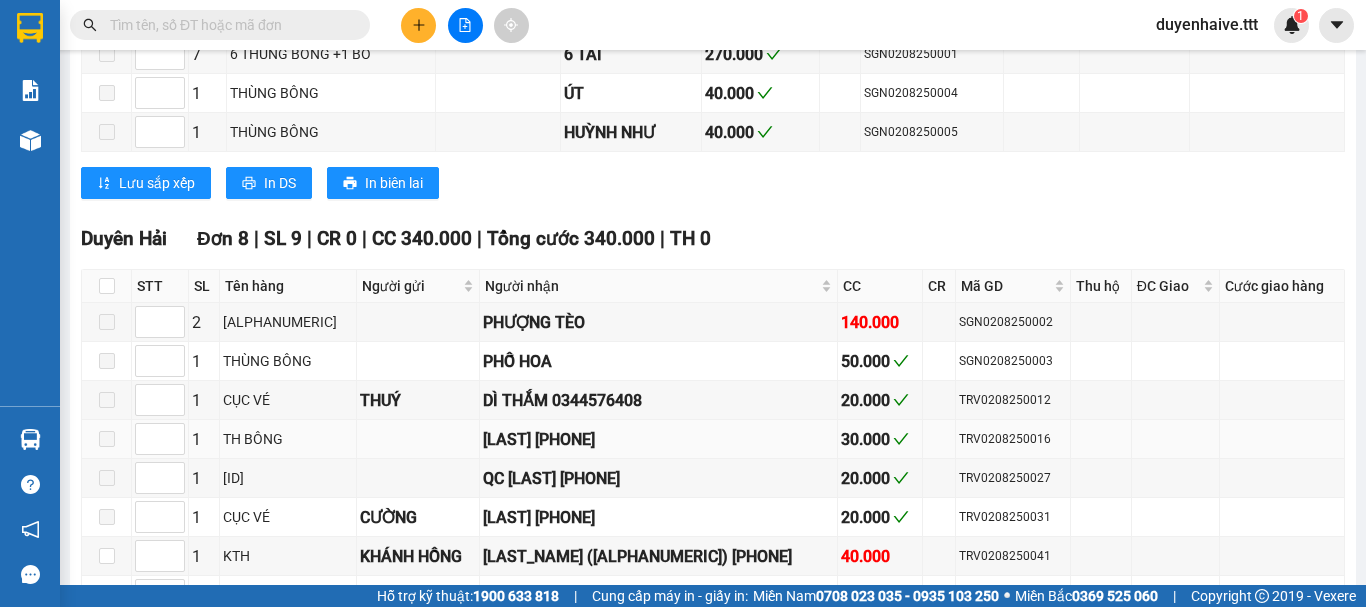 scroll, scrollTop: 550, scrollLeft: 0, axis: vertical 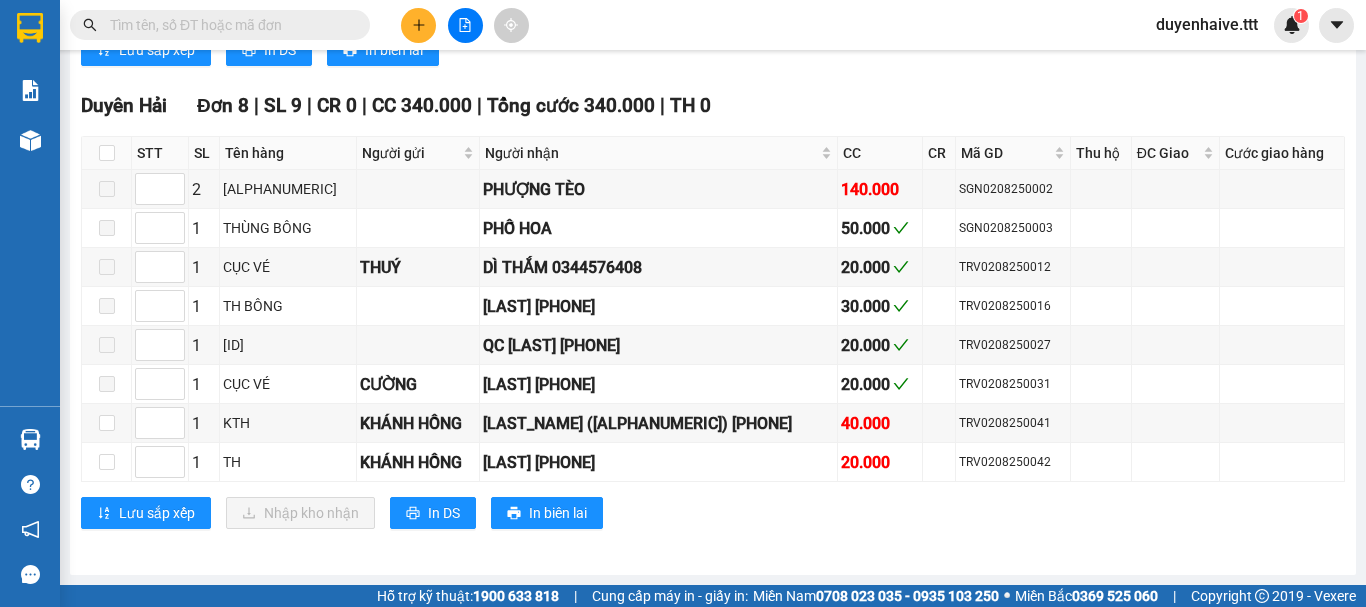click at bounding box center (228, 25) 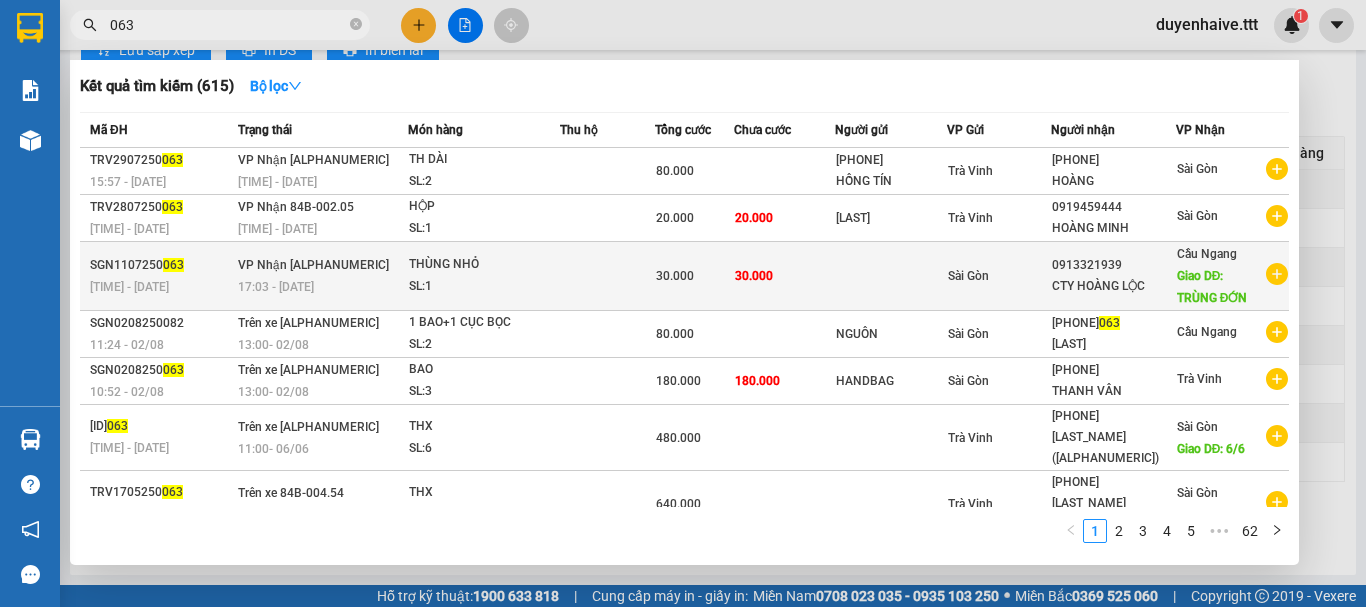 scroll, scrollTop: 170, scrollLeft: 0, axis: vertical 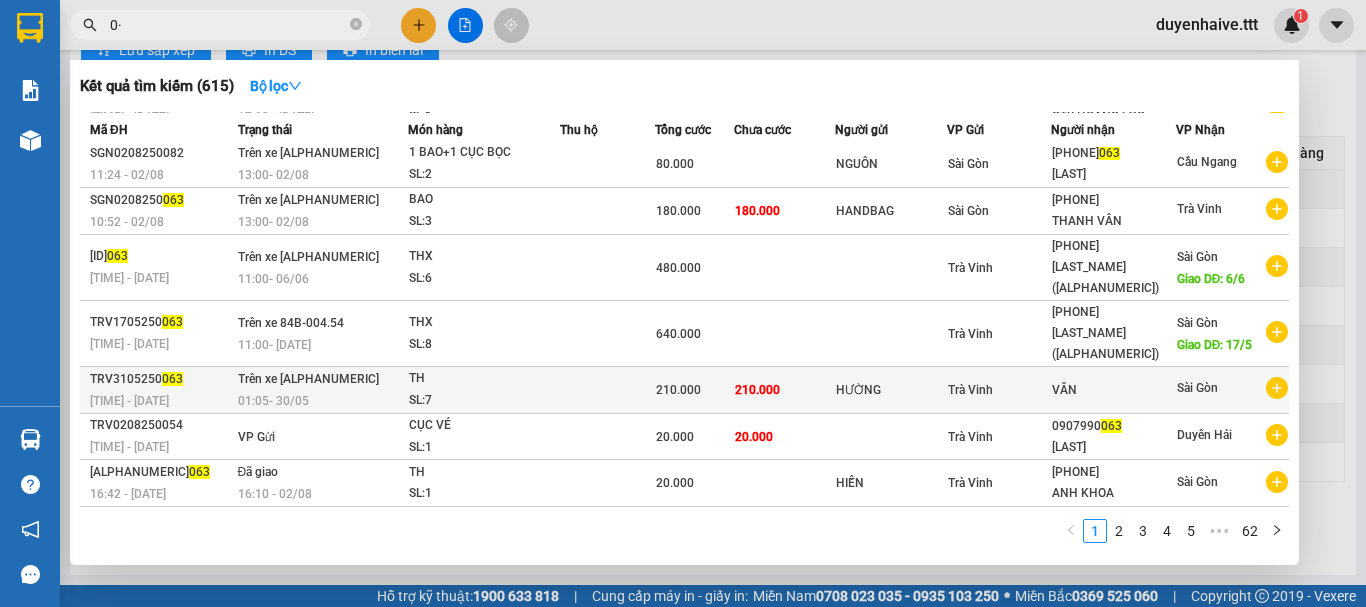 type on "0" 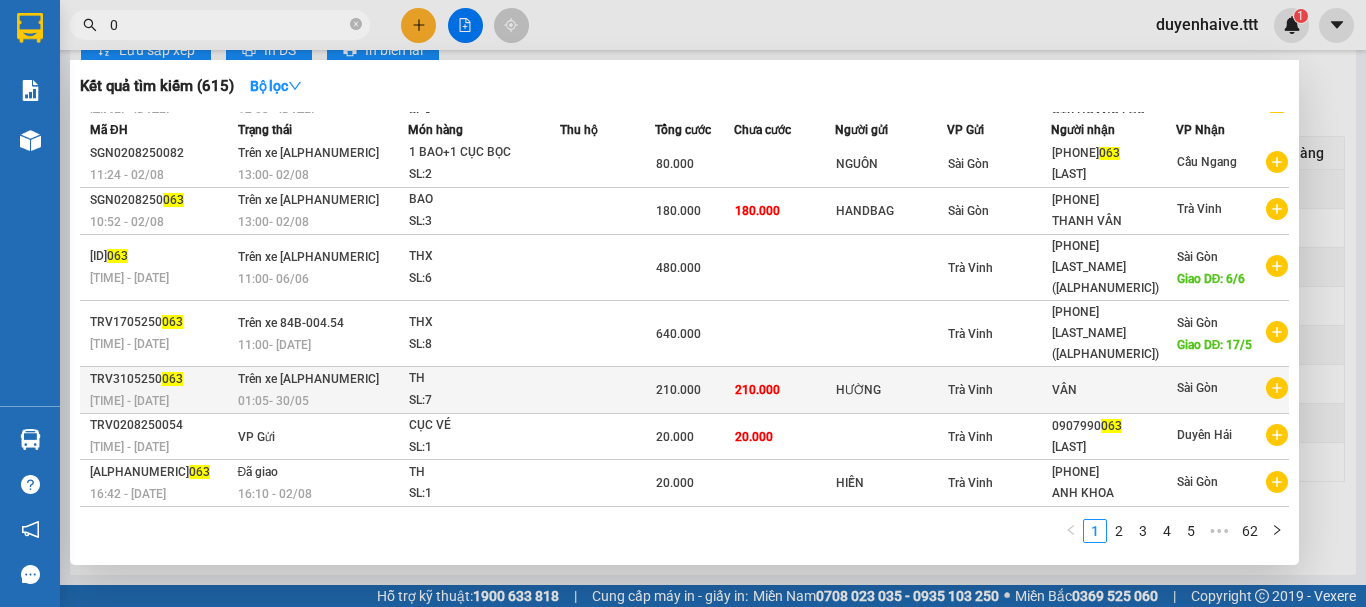 type 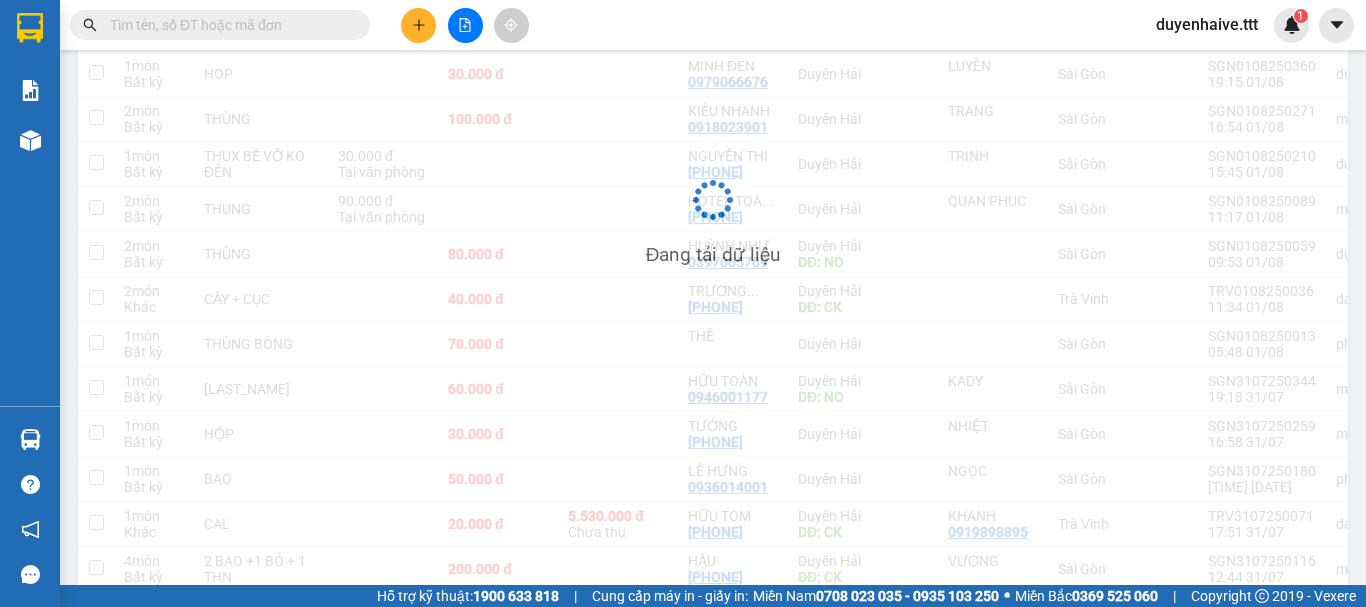 scroll, scrollTop: 350, scrollLeft: 0, axis: vertical 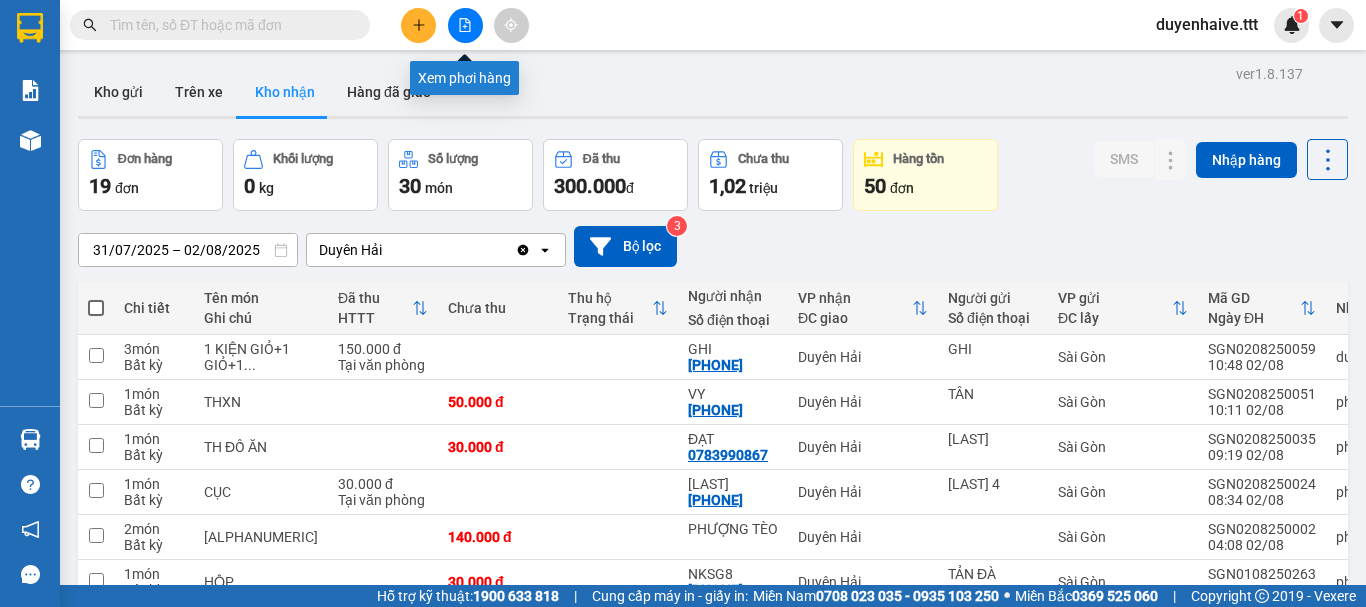 click at bounding box center (465, 25) 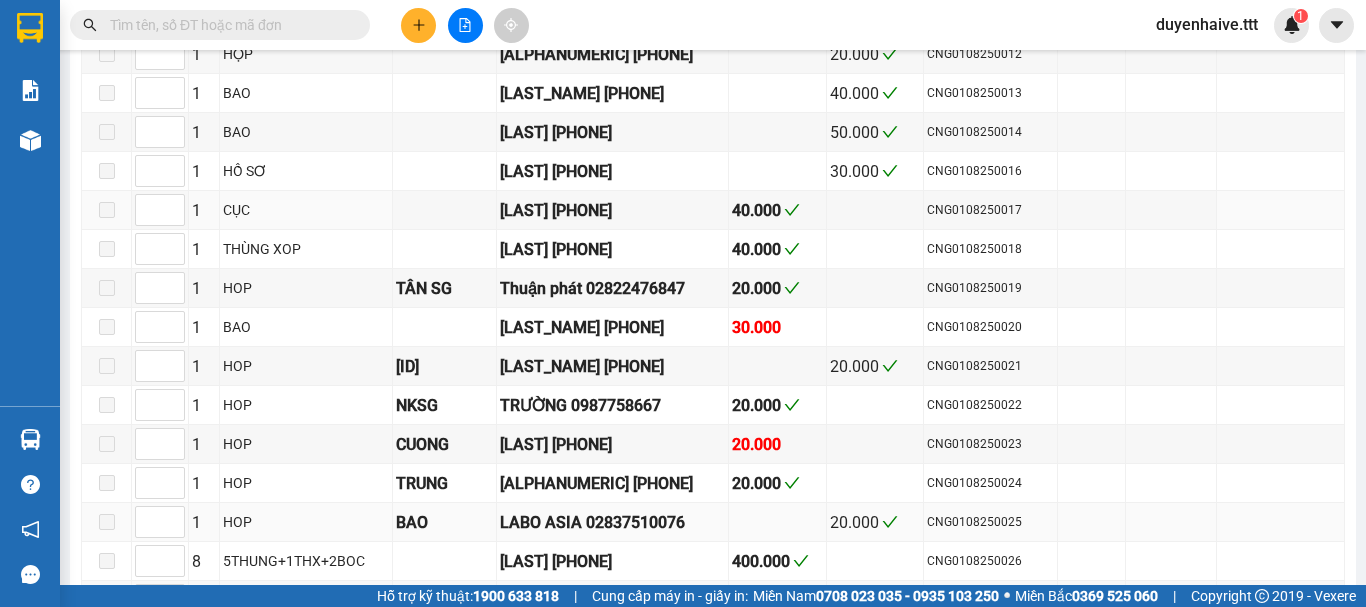 scroll, scrollTop: 800, scrollLeft: 0, axis: vertical 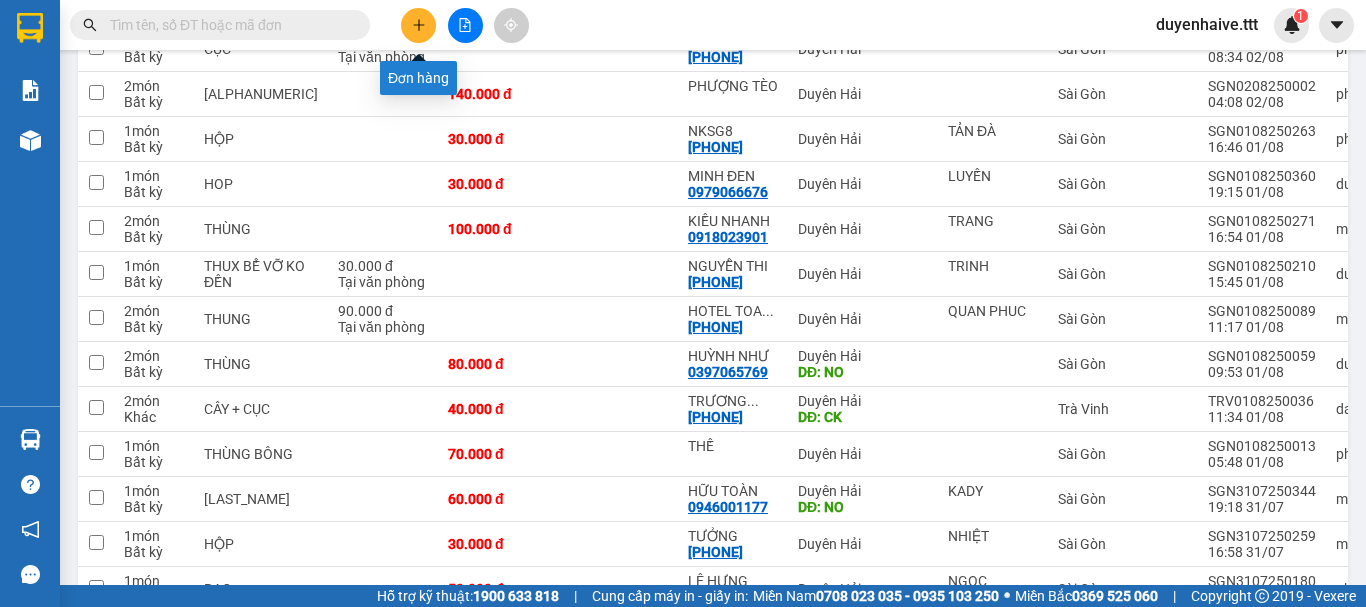 click 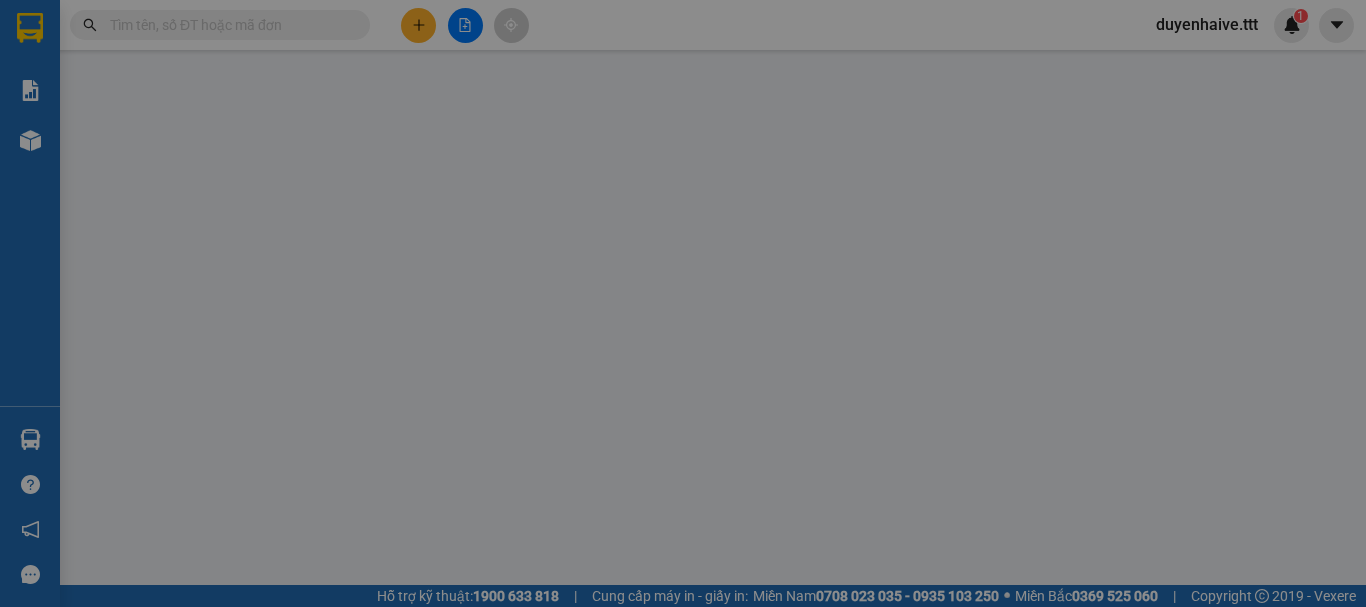 scroll, scrollTop: 0, scrollLeft: 0, axis: both 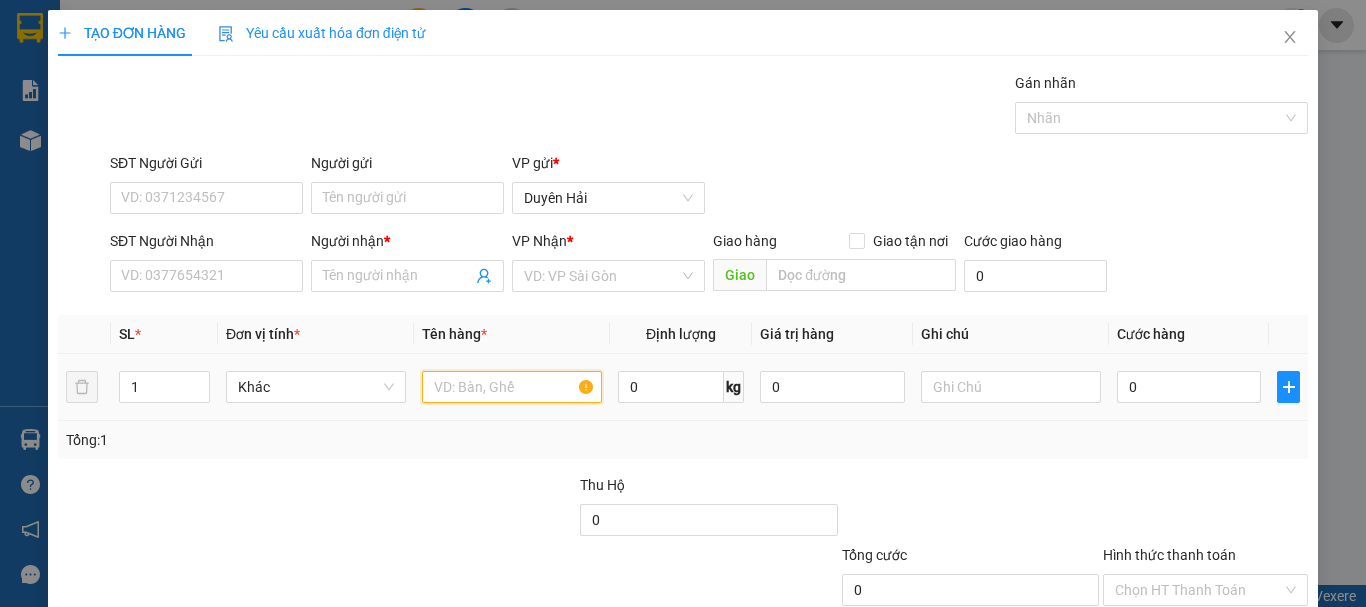 click at bounding box center [512, 387] 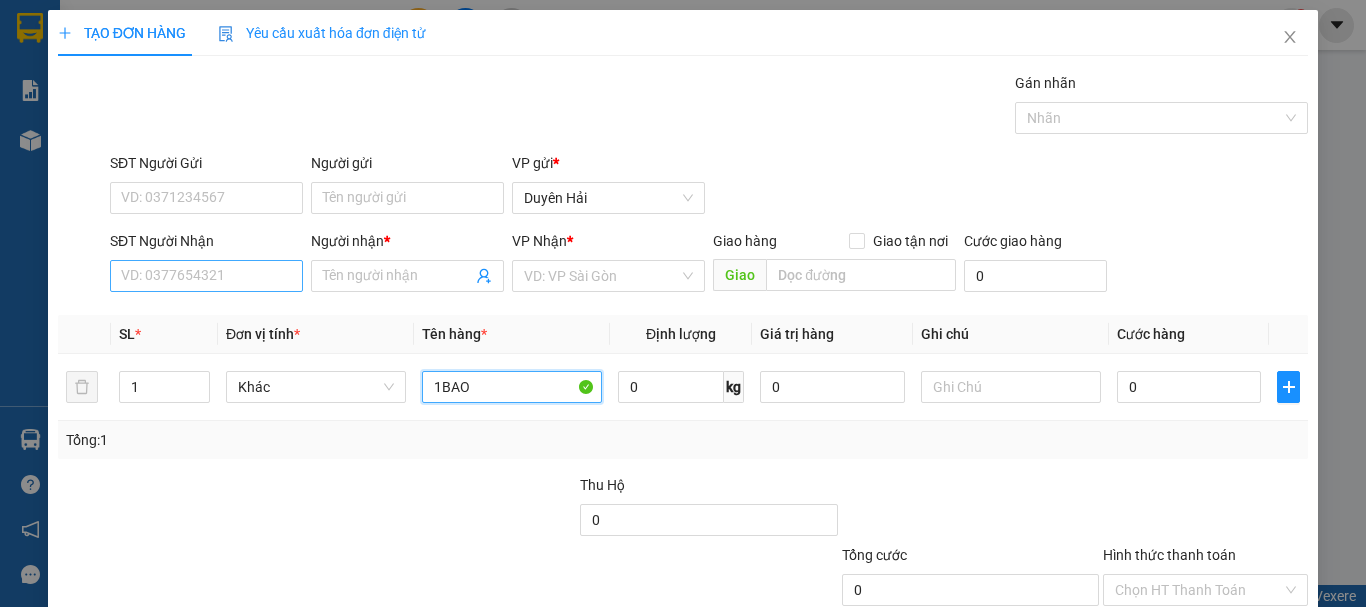 type on "1BAO" 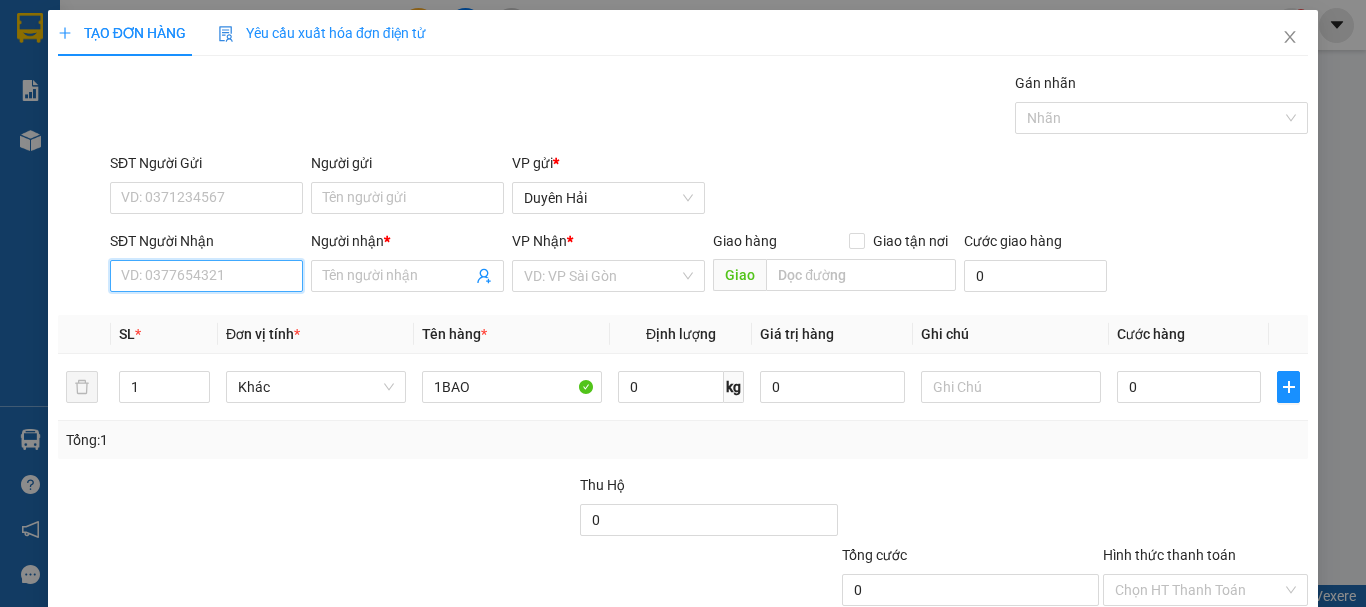 click on "SĐT Người Nhận" at bounding box center [206, 276] 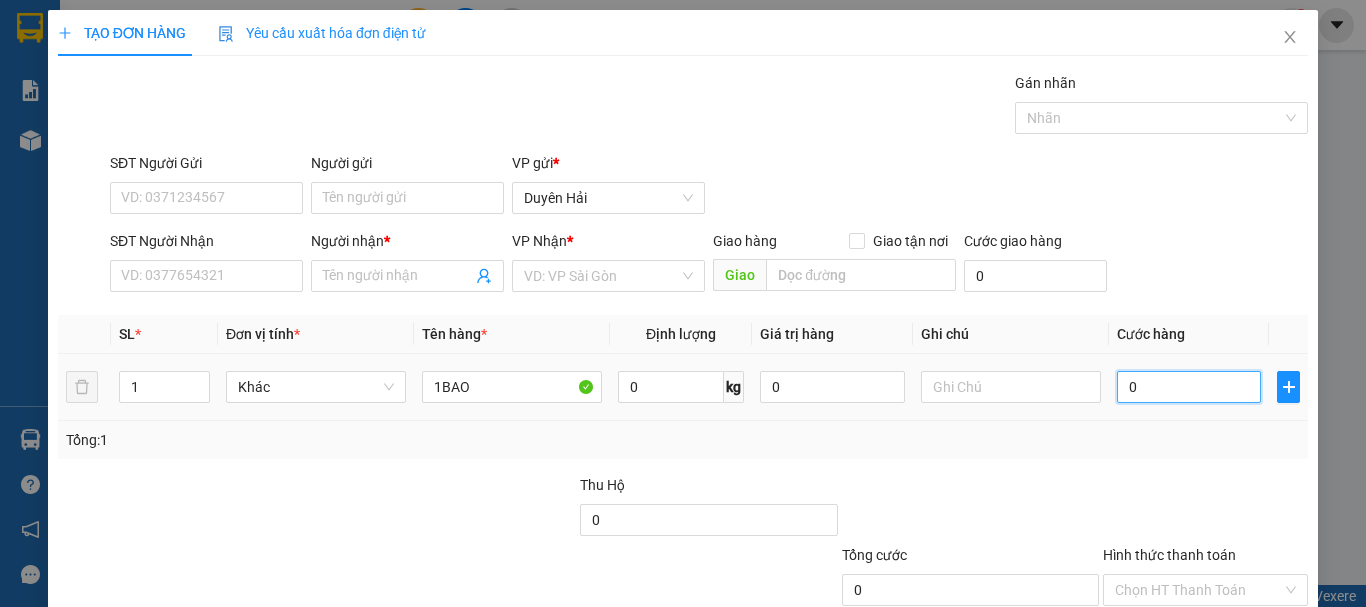 click on "0" at bounding box center (1189, 387) 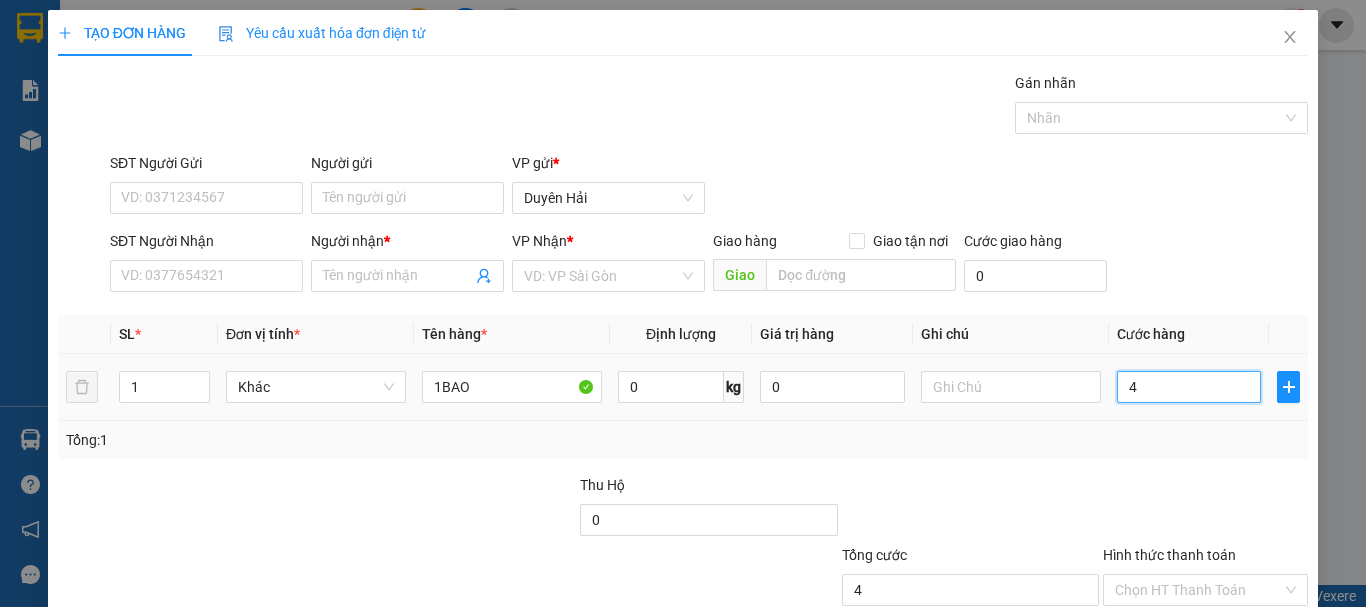 type on "40" 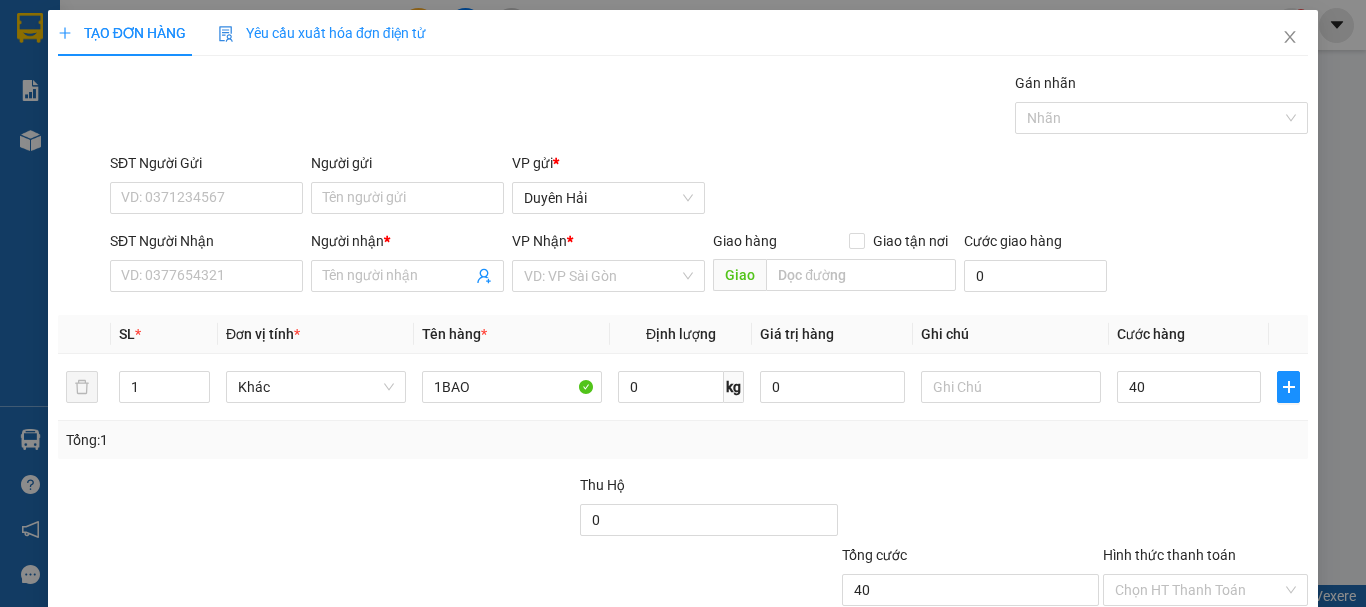type on "40.000" 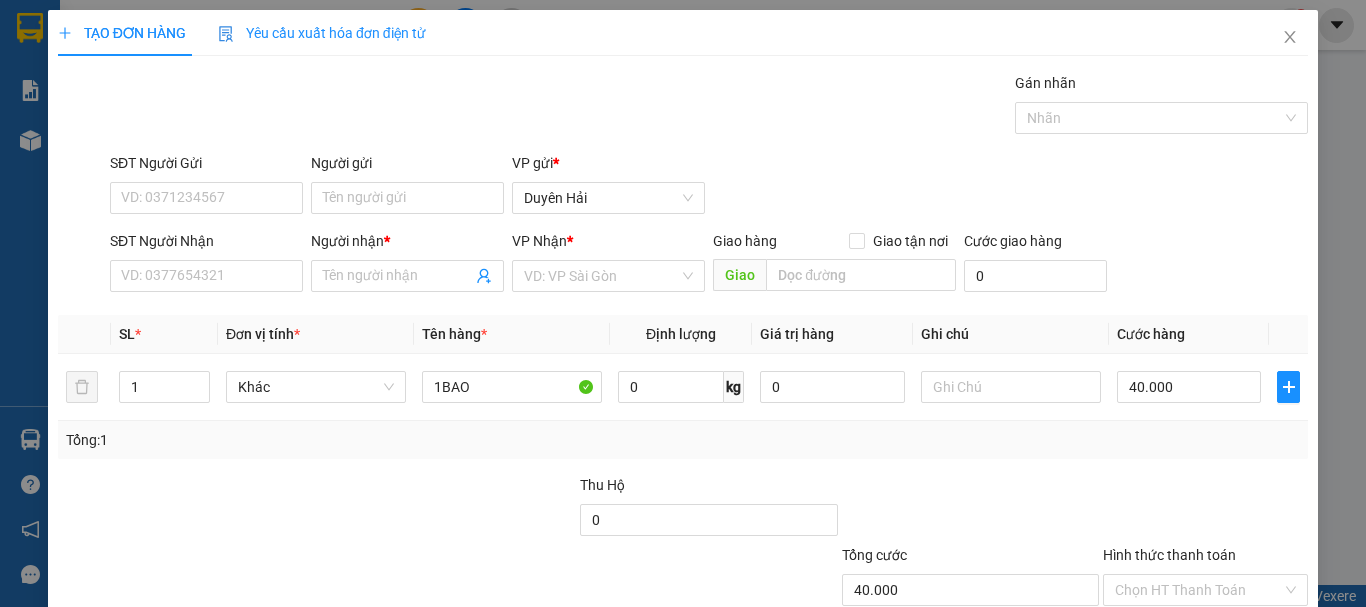 type on "40.000" 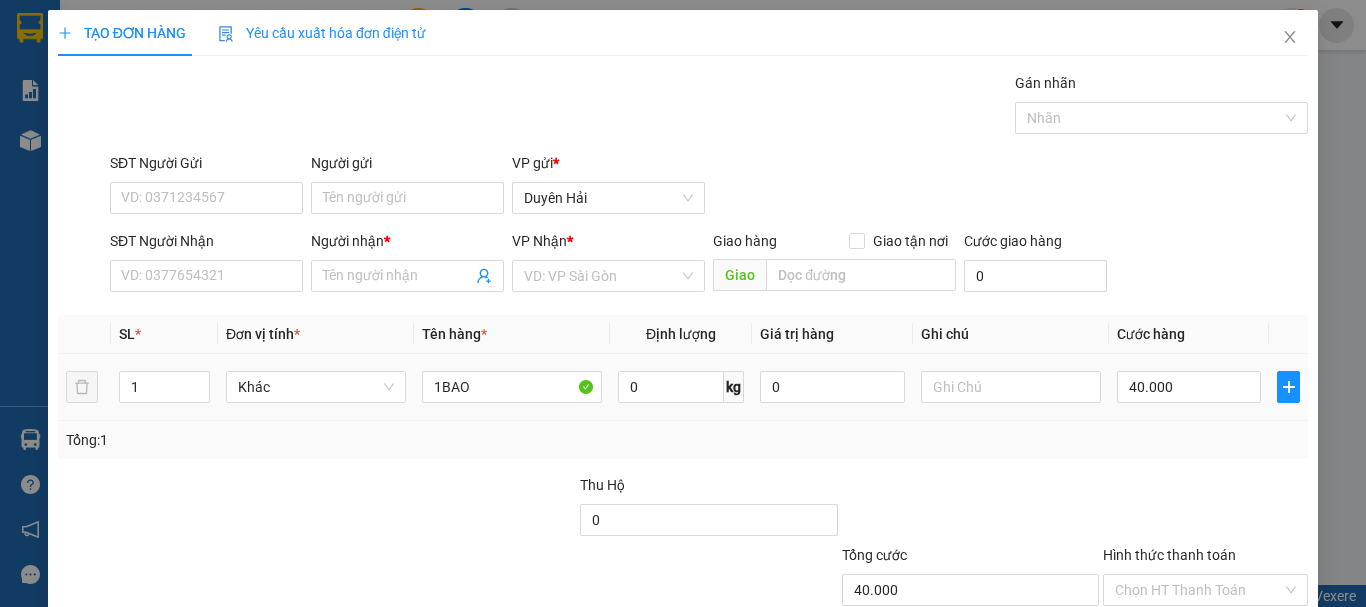 drag, startPoint x: 1028, startPoint y: 438, endPoint x: 687, endPoint y: 359, distance: 350.03143 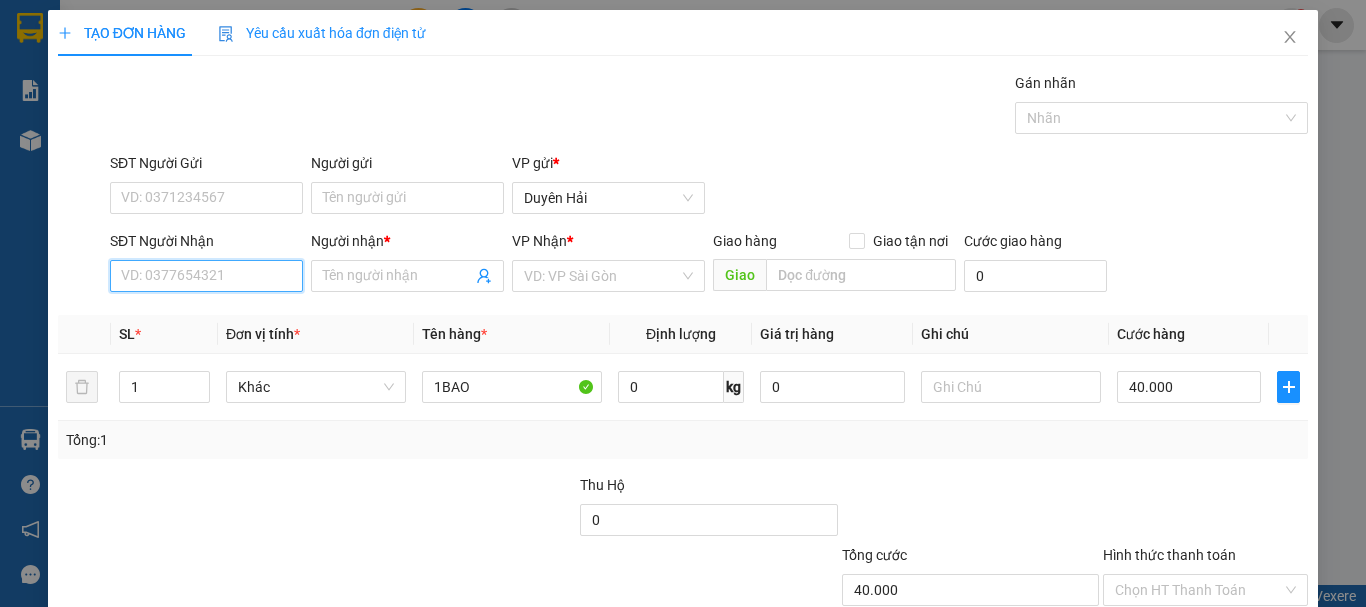 click on "SĐT Người Nhận" at bounding box center [206, 276] 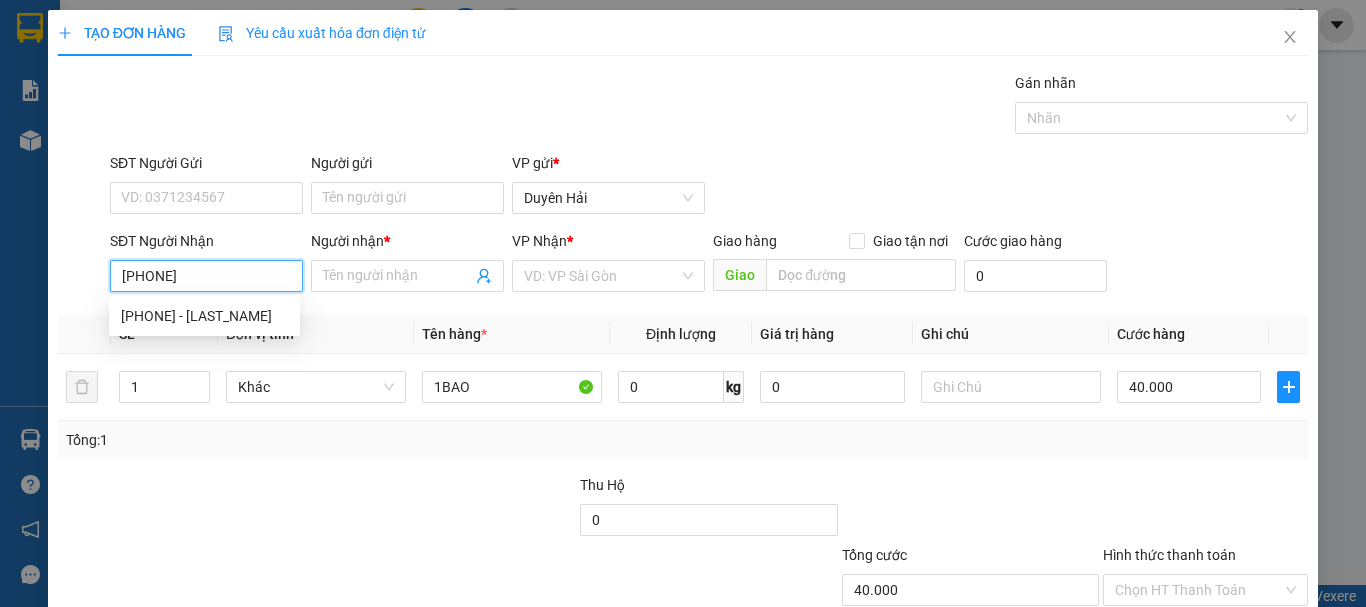 drag, startPoint x: 225, startPoint y: 305, endPoint x: 270, endPoint y: 329, distance: 51 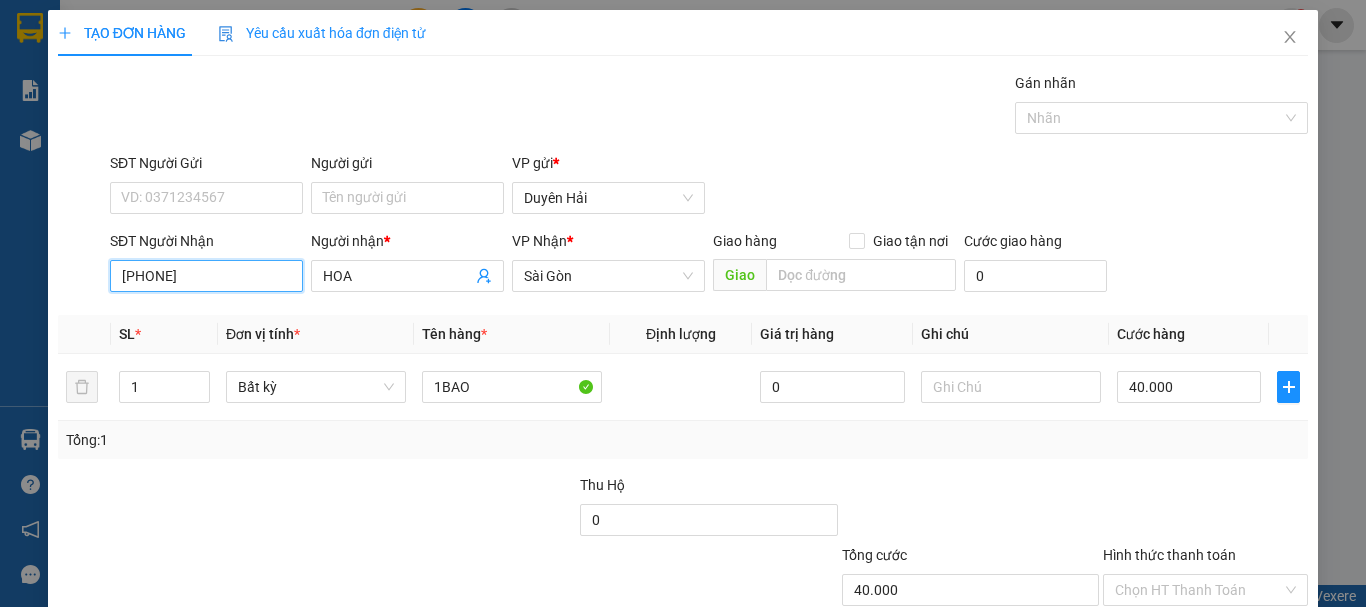scroll, scrollTop: 133, scrollLeft: 0, axis: vertical 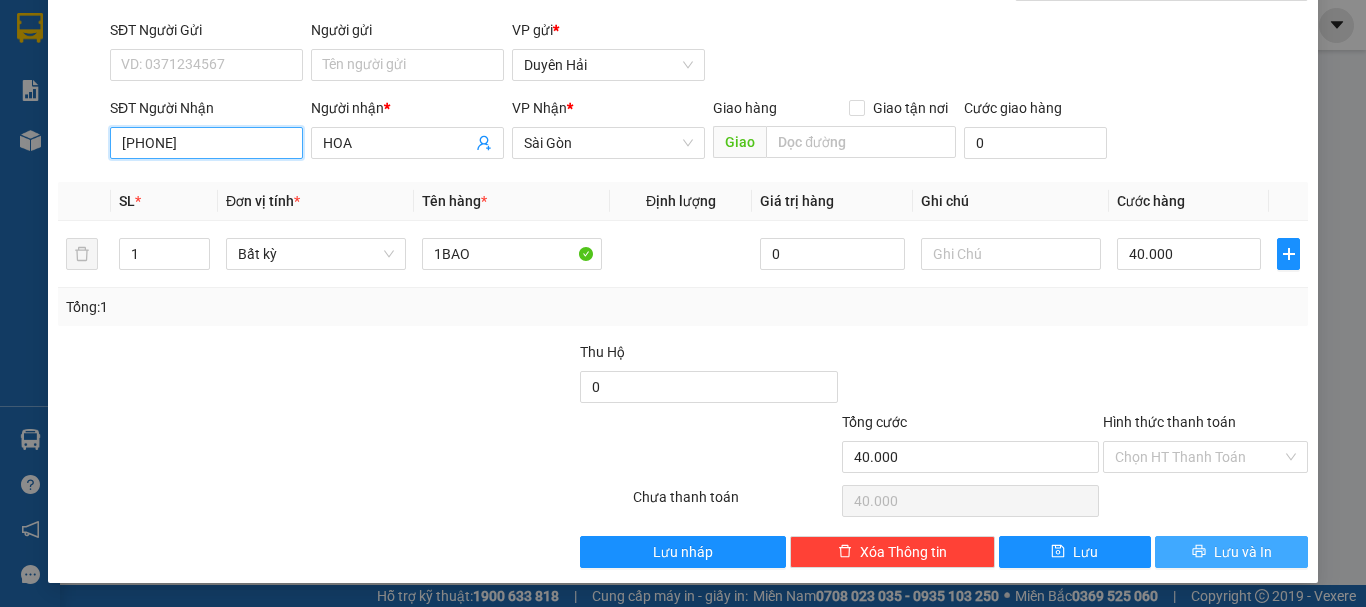 type on "0966463302" 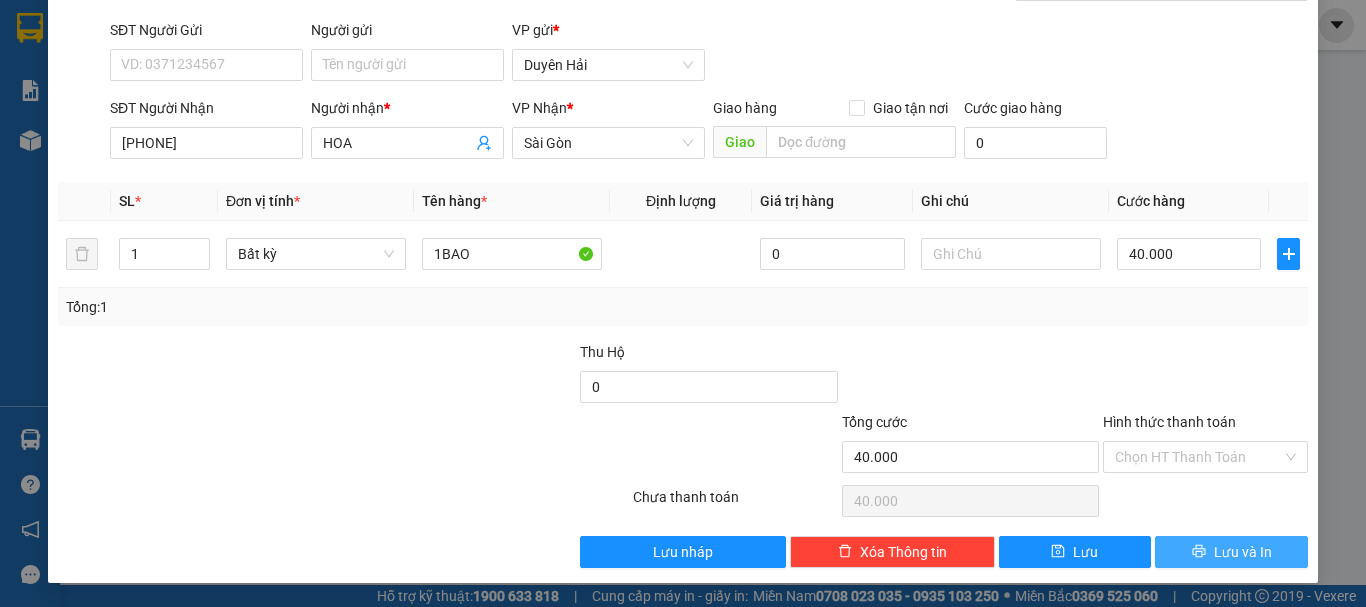click 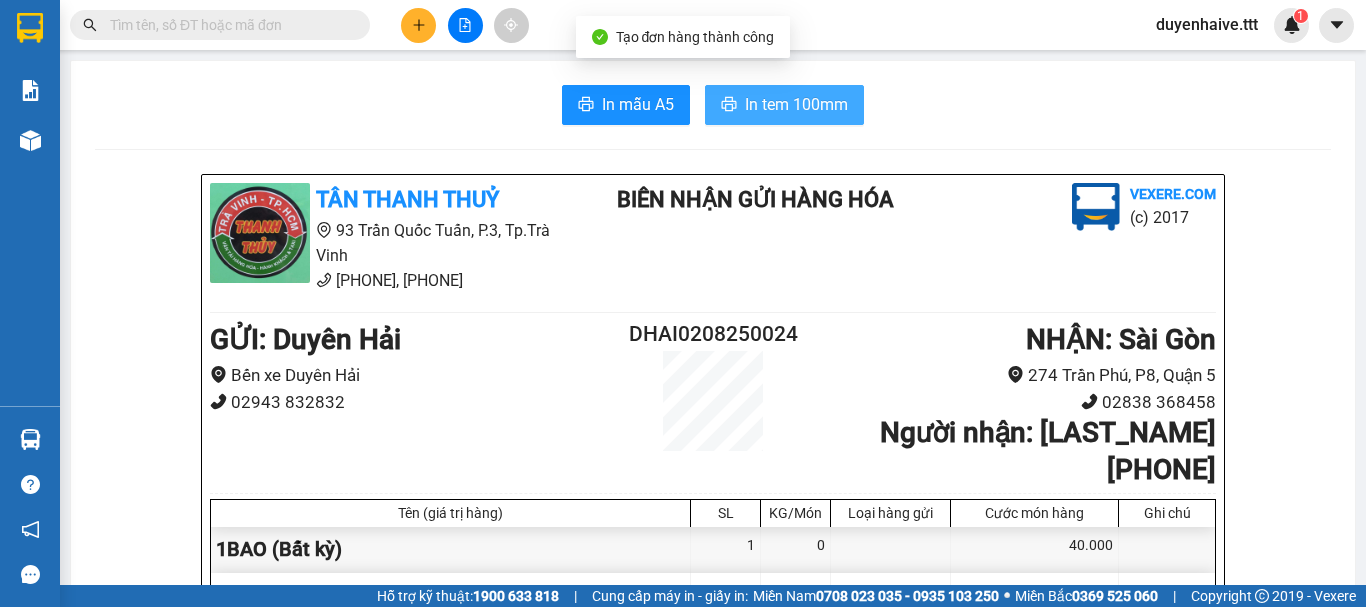 click on "In tem 100mm" at bounding box center (796, 104) 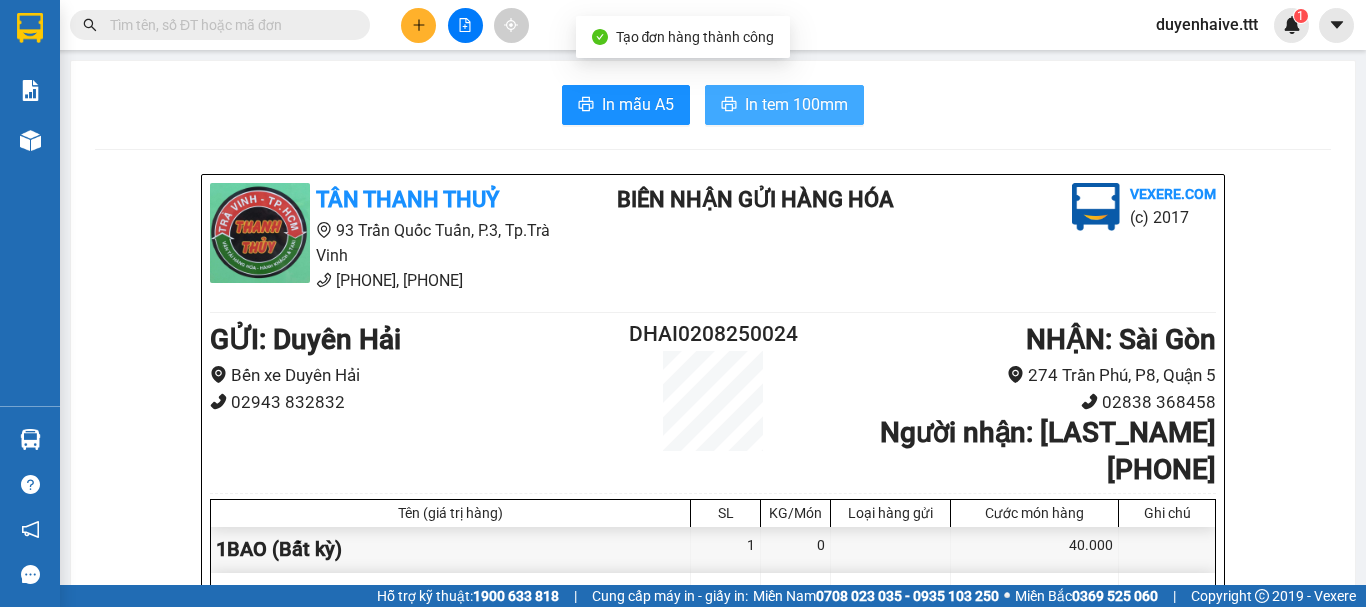 scroll, scrollTop: 0, scrollLeft: 0, axis: both 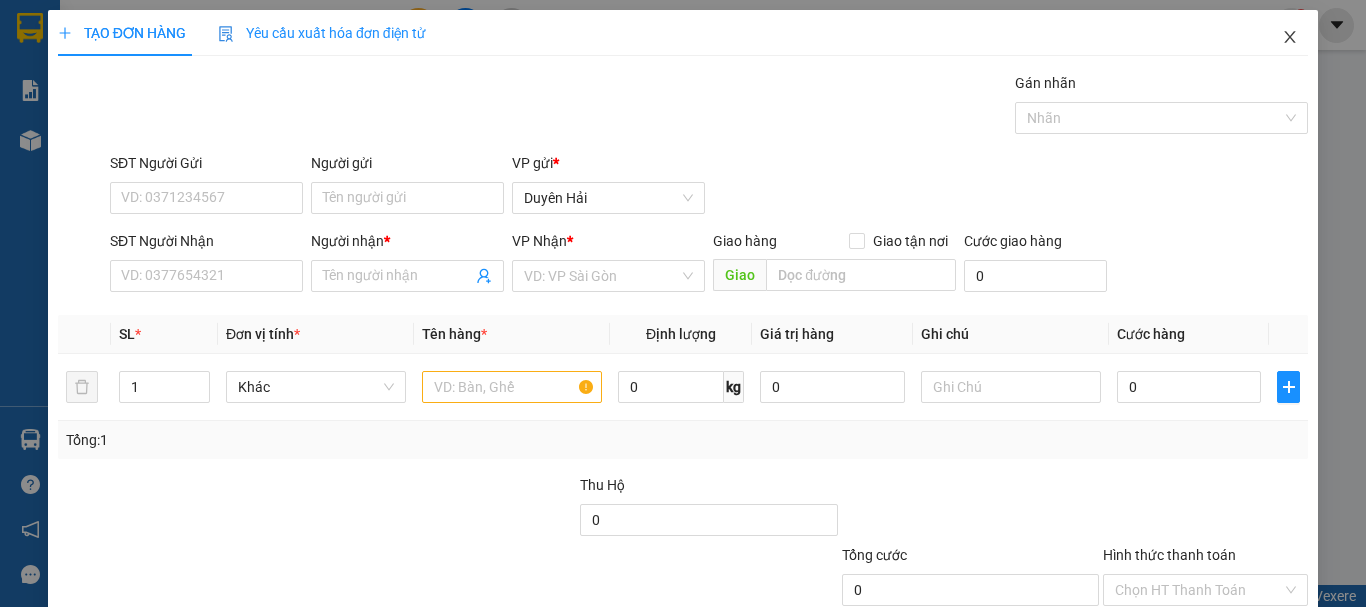click 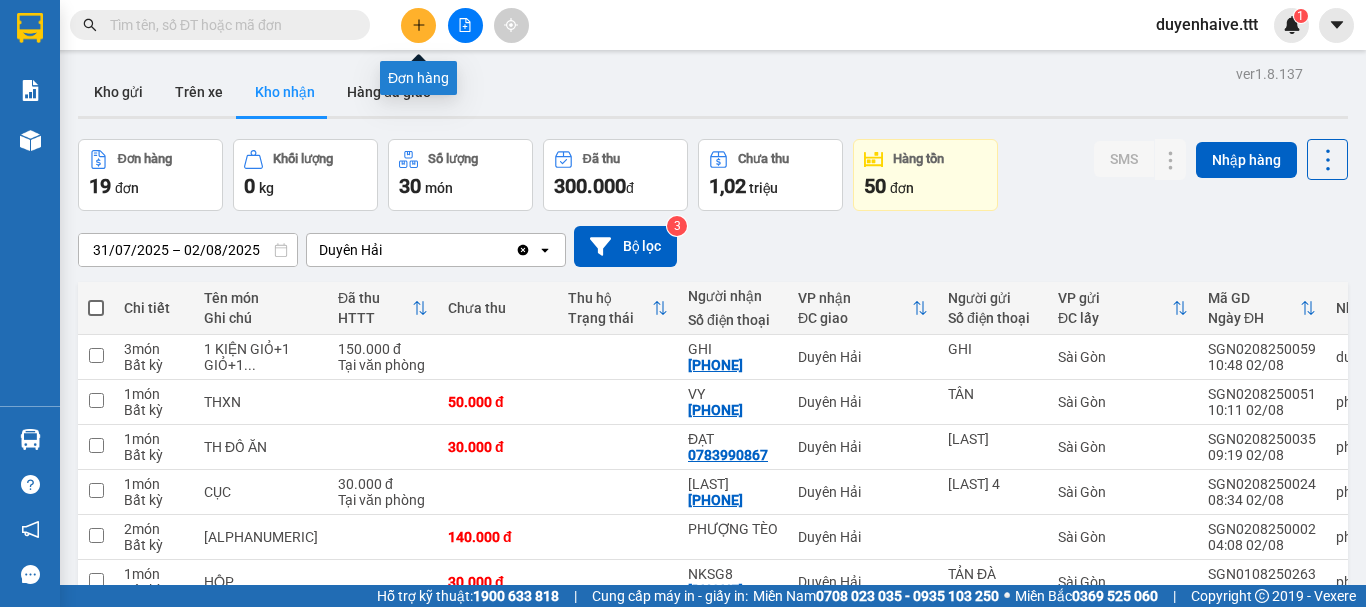click at bounding box center [418, 25] 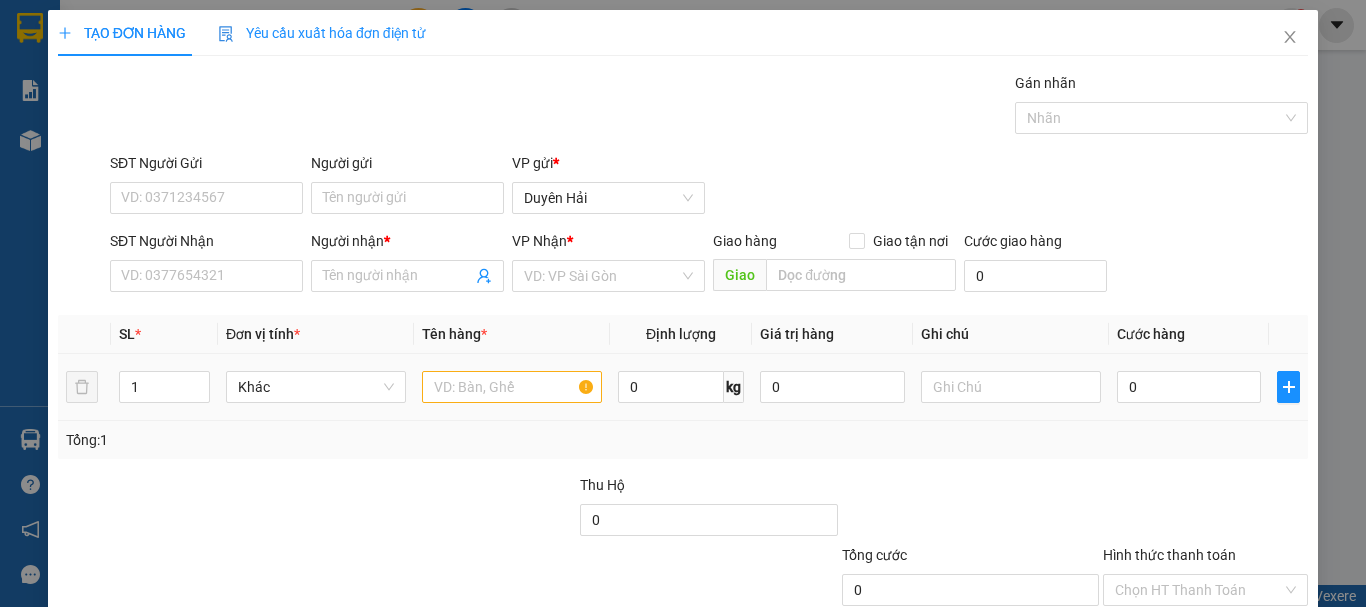 click at bounding box center [512, 387] 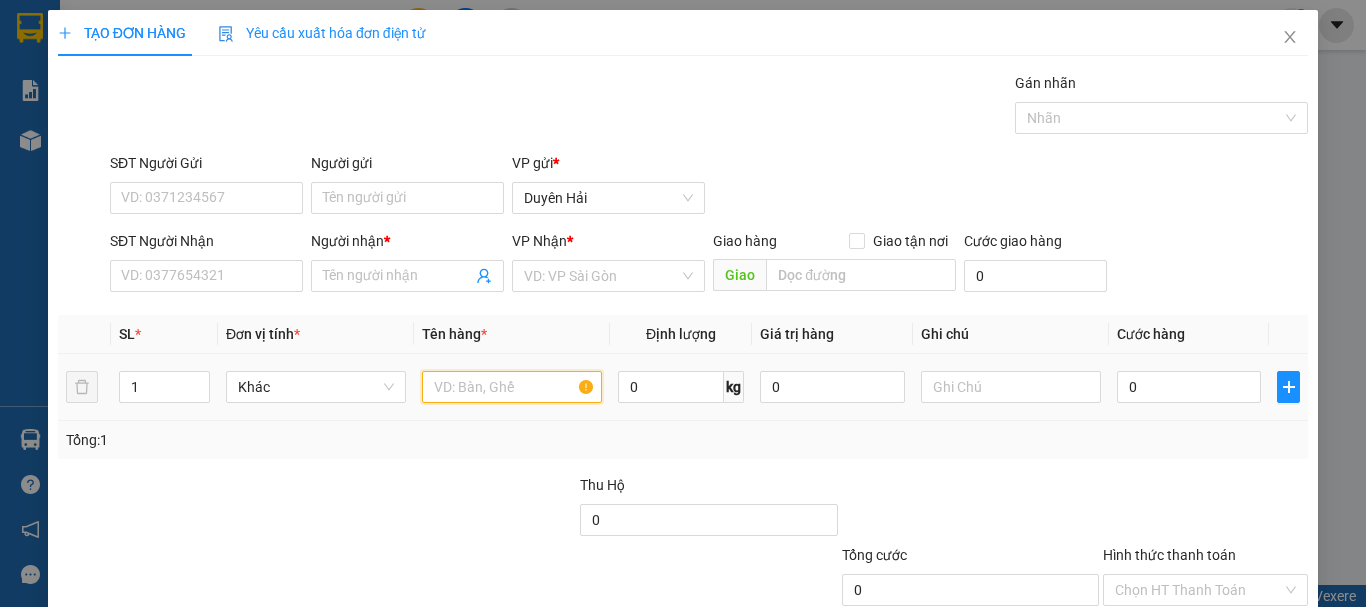 click at bounding box center (512, 387) 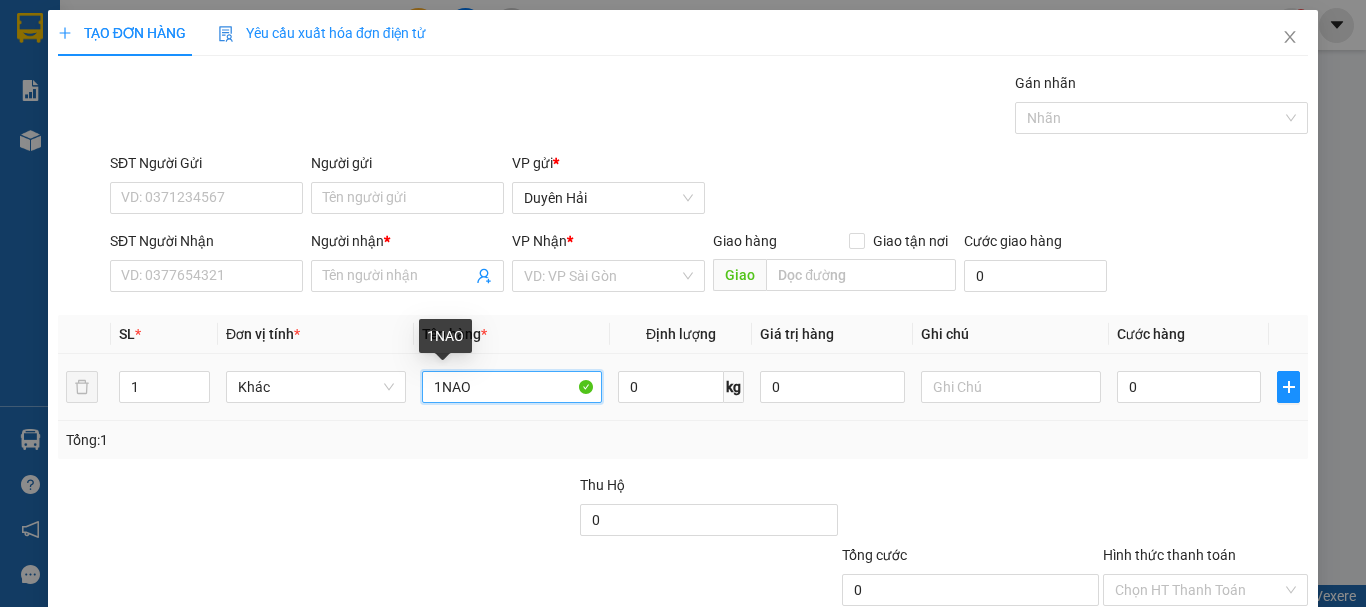 click on "1NAO" at bounding box center (512, 387) 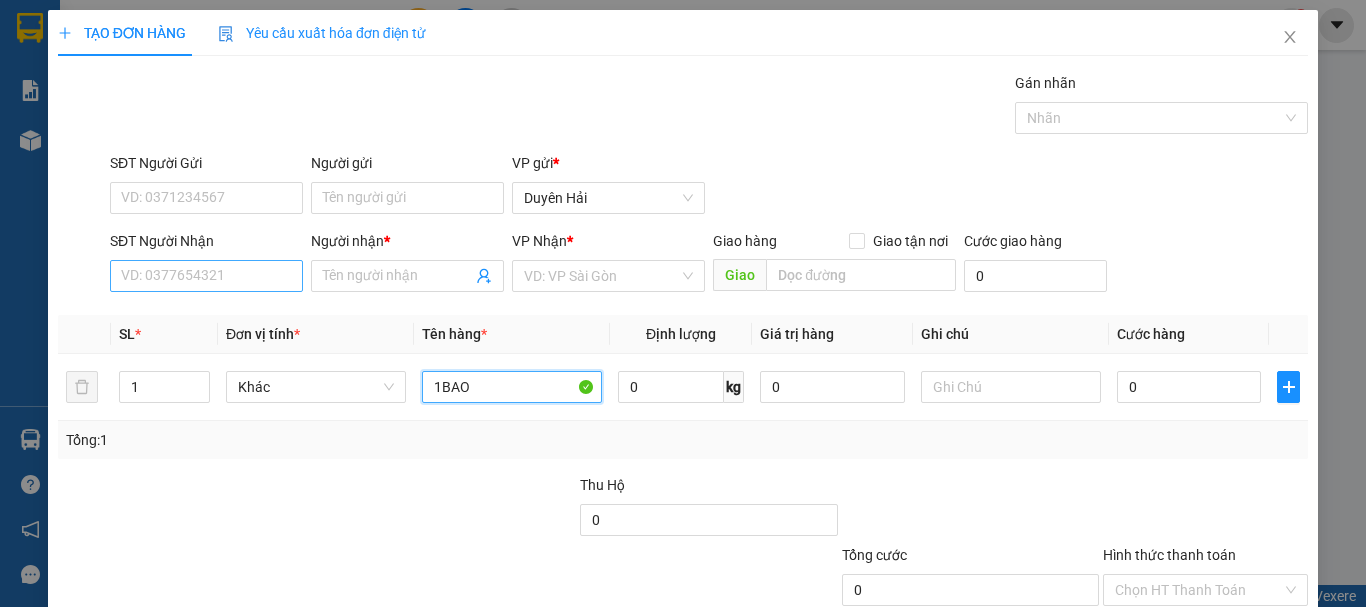 type on "1BAO" 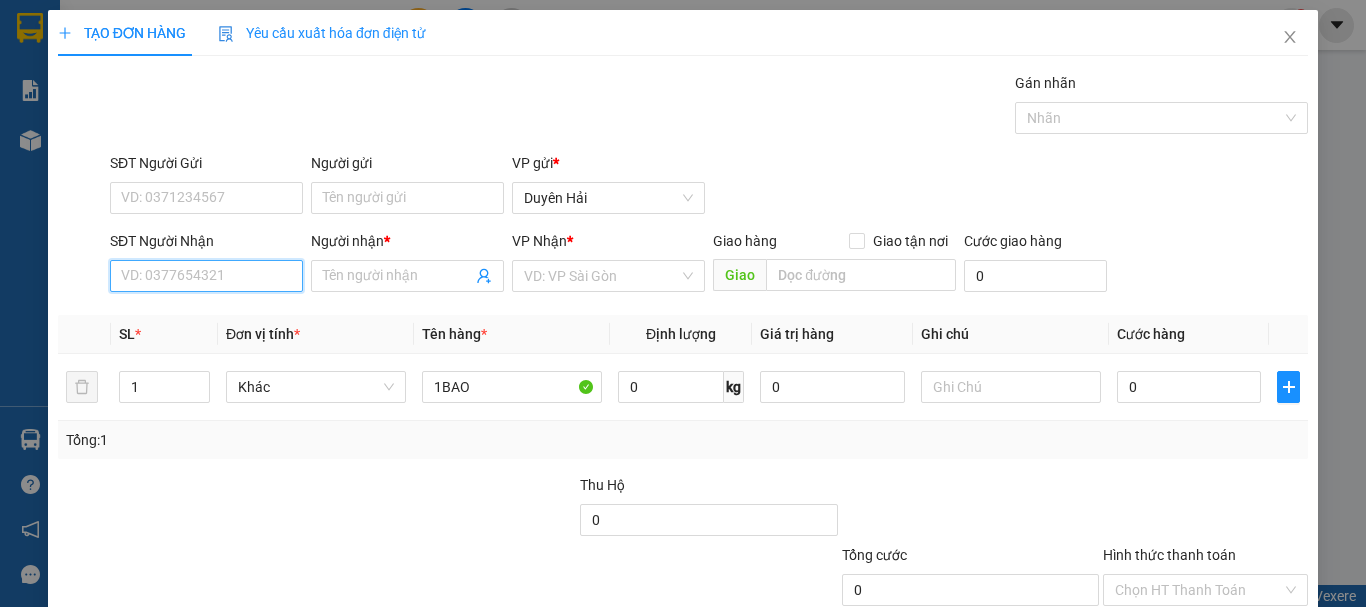 click on "SĐT Người Nhận" at bounding box center (206, 276) 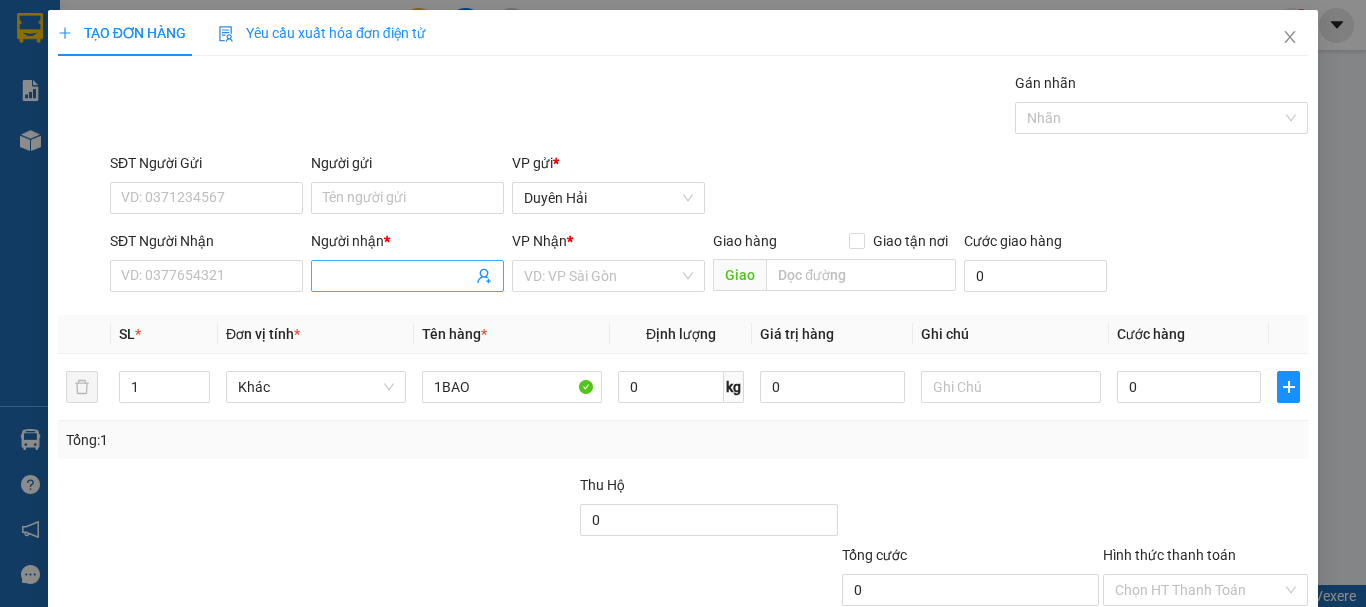 click on "Người nhận  *" at bounding box center [397, 276] 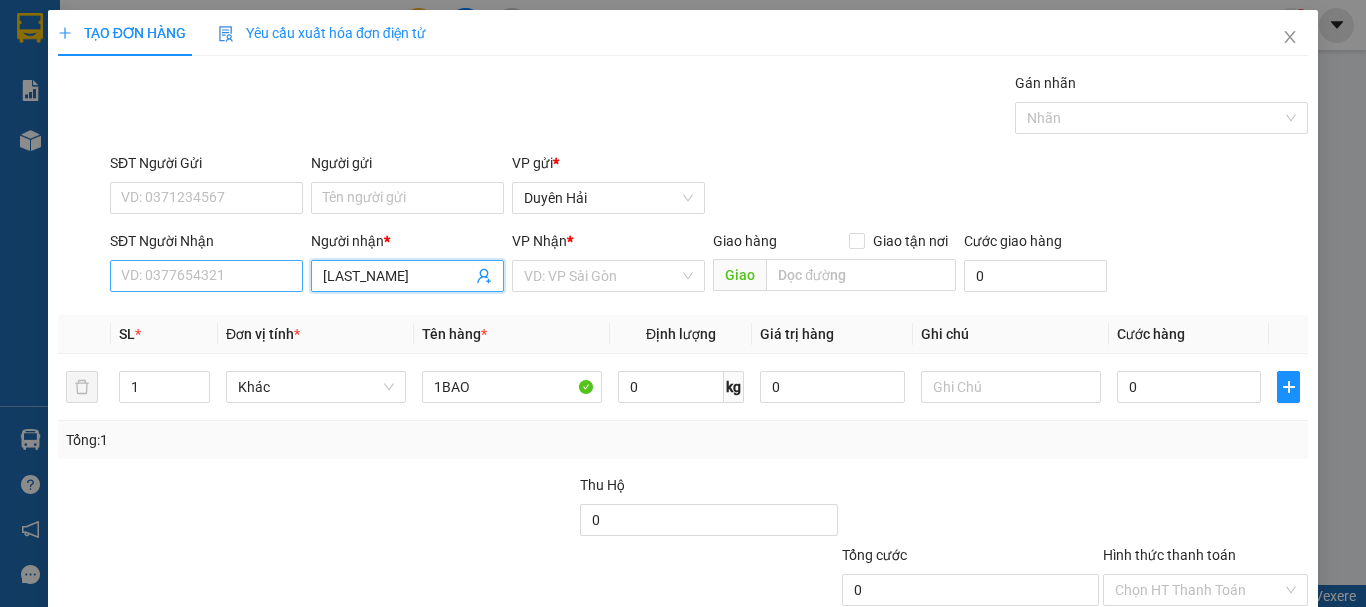 type on "DI OANH" 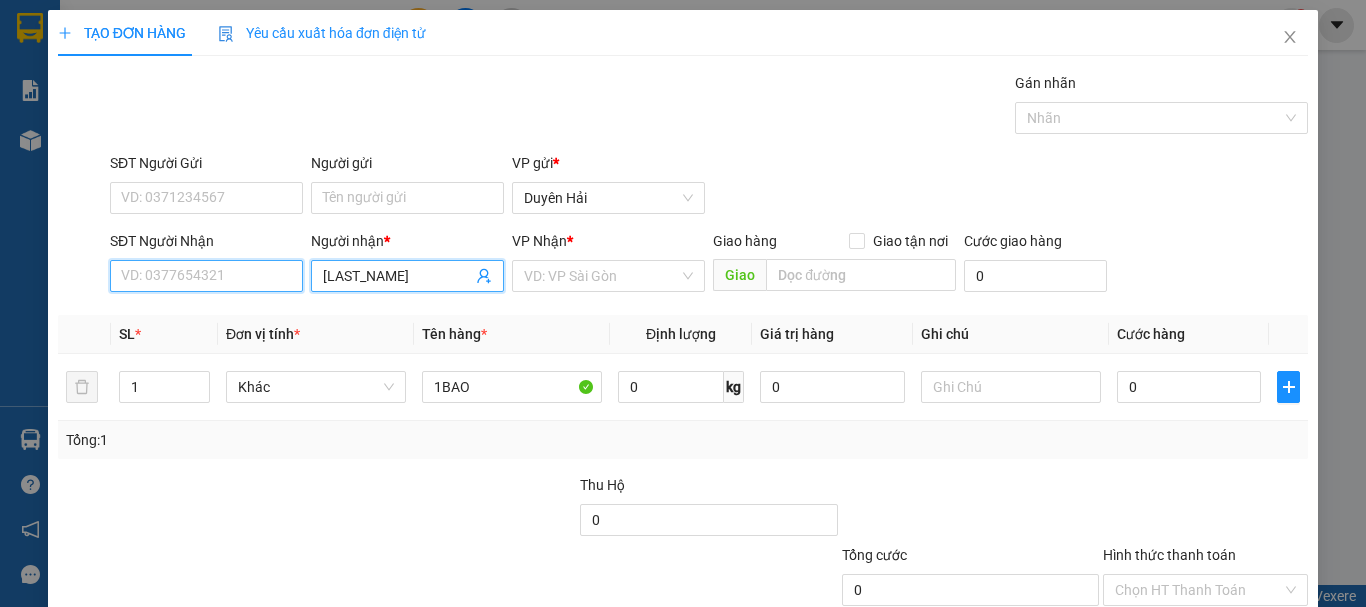 click on "SĐT Người Nhận" at bounding box center [206, 276] 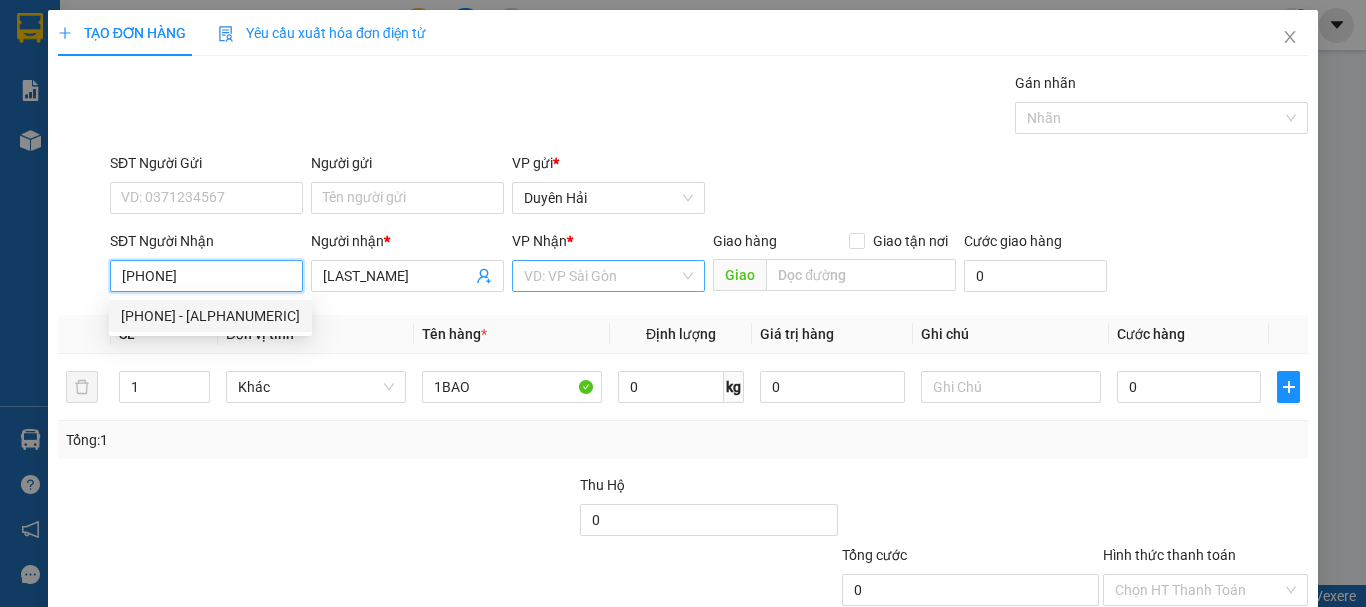 type on "0356828588" 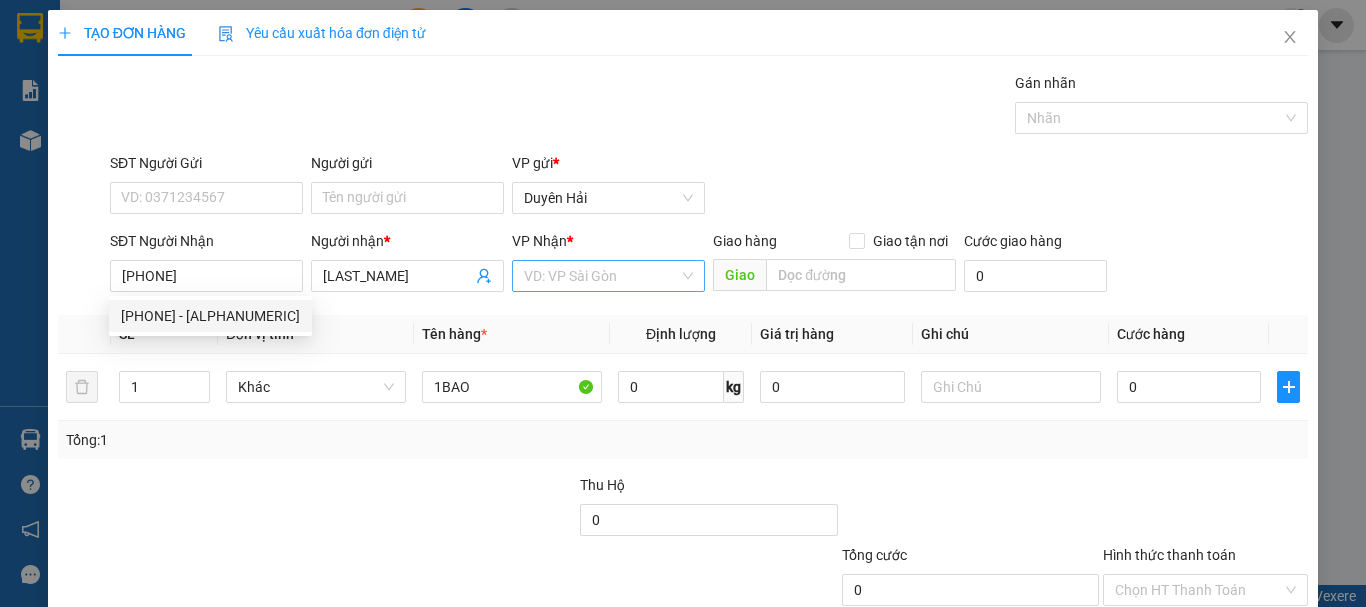 click at bounding box center [601, 276] 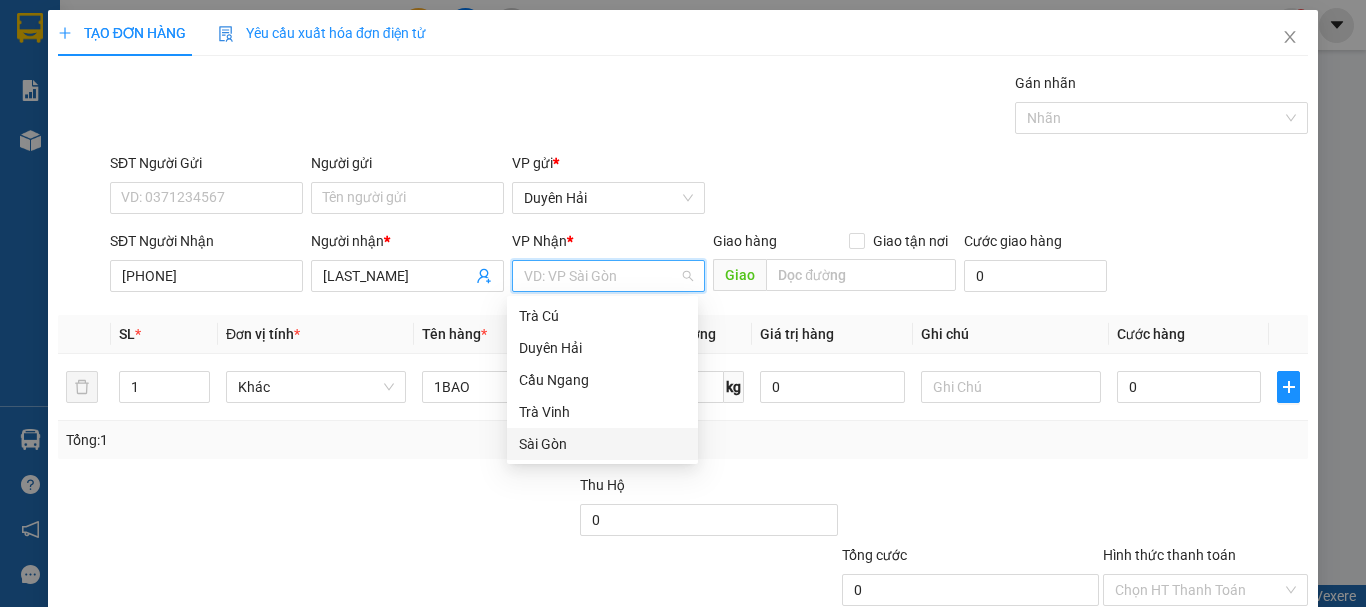 click on "Sài Gòn" at bounding box center (602, 444) 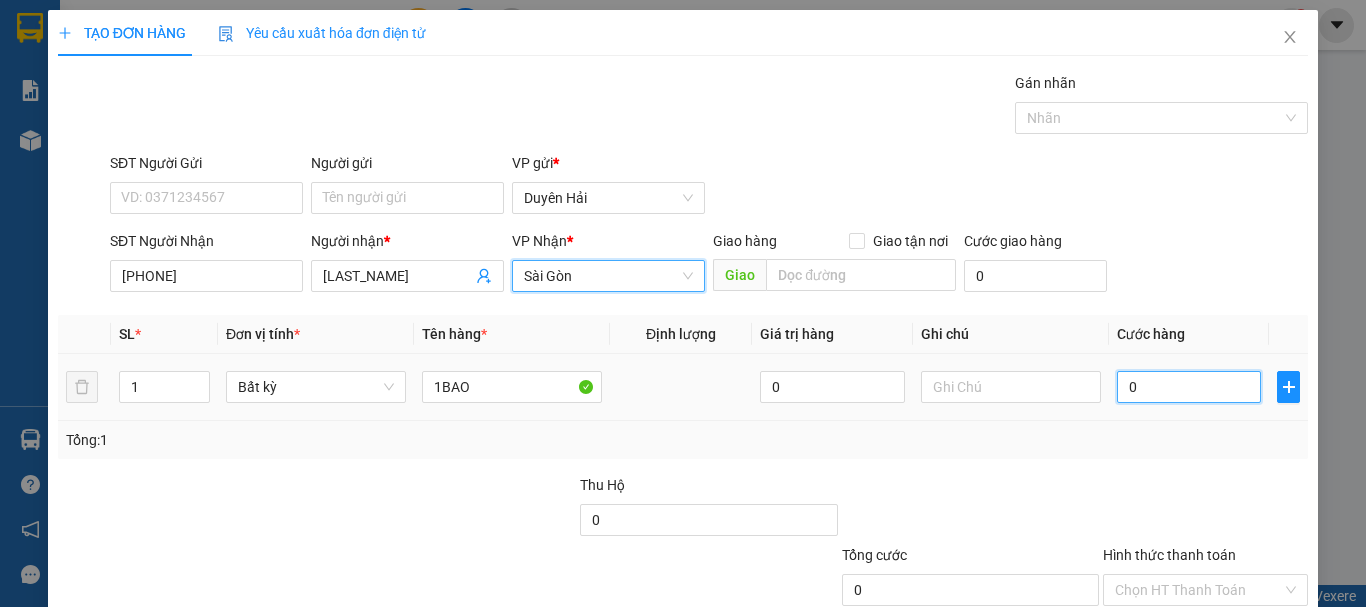 click on "0" at bounding box center (1189, 387) 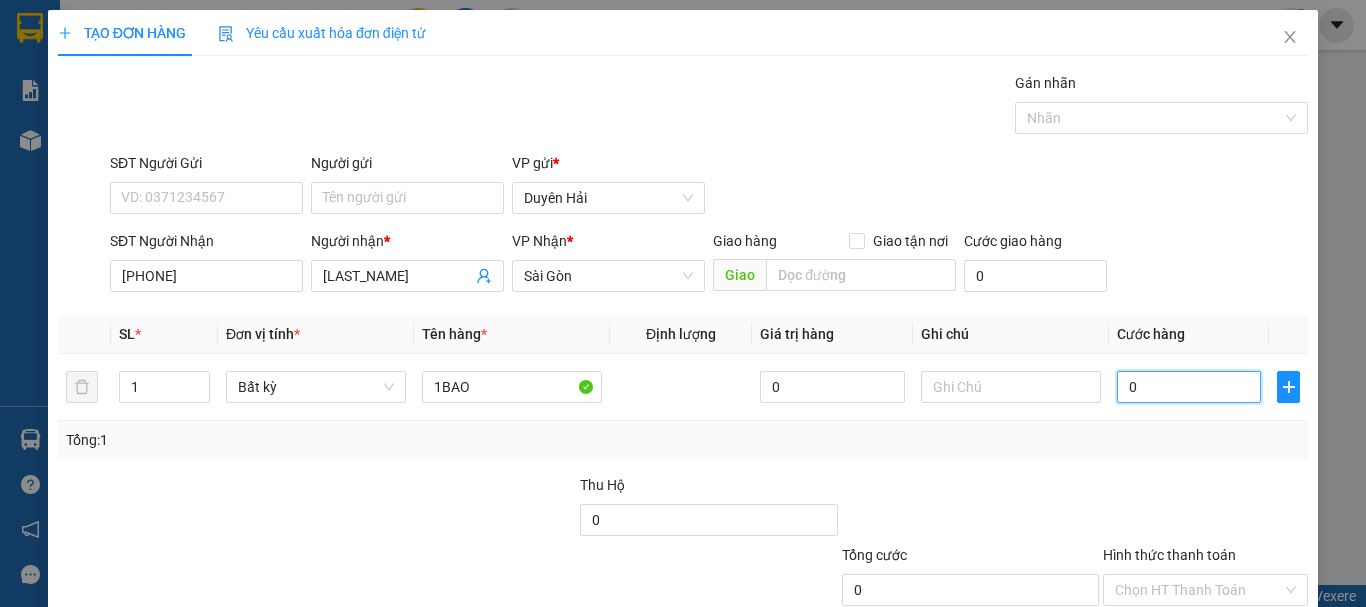type on "4" 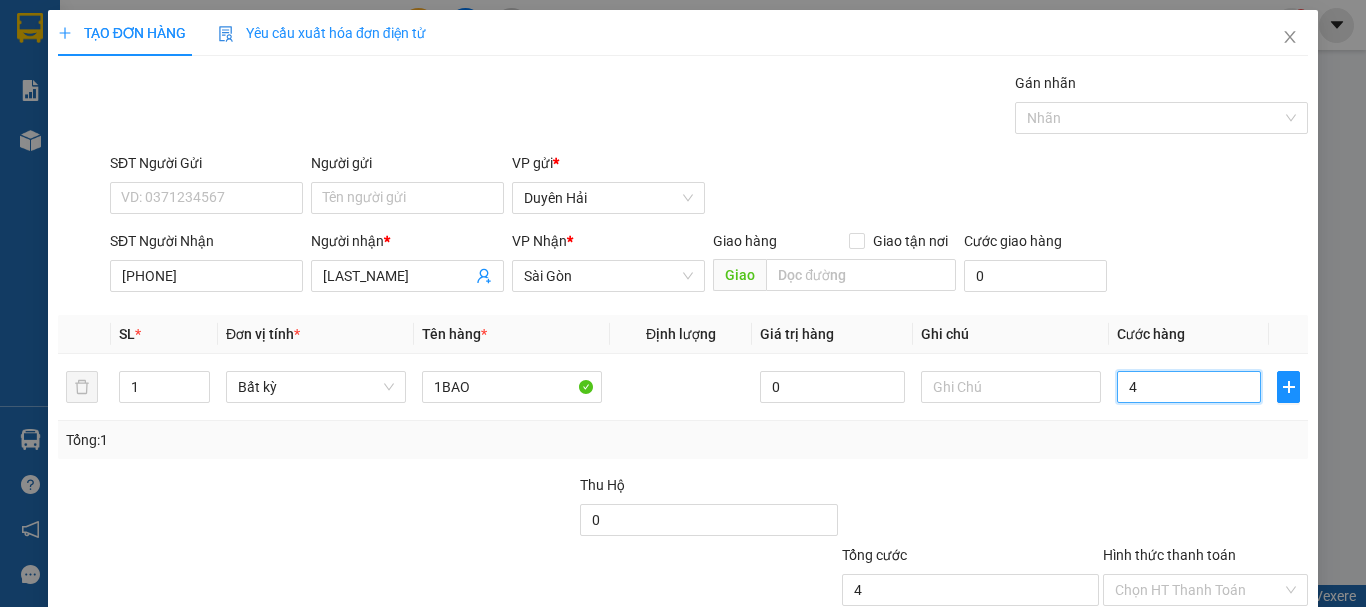 type on "40" 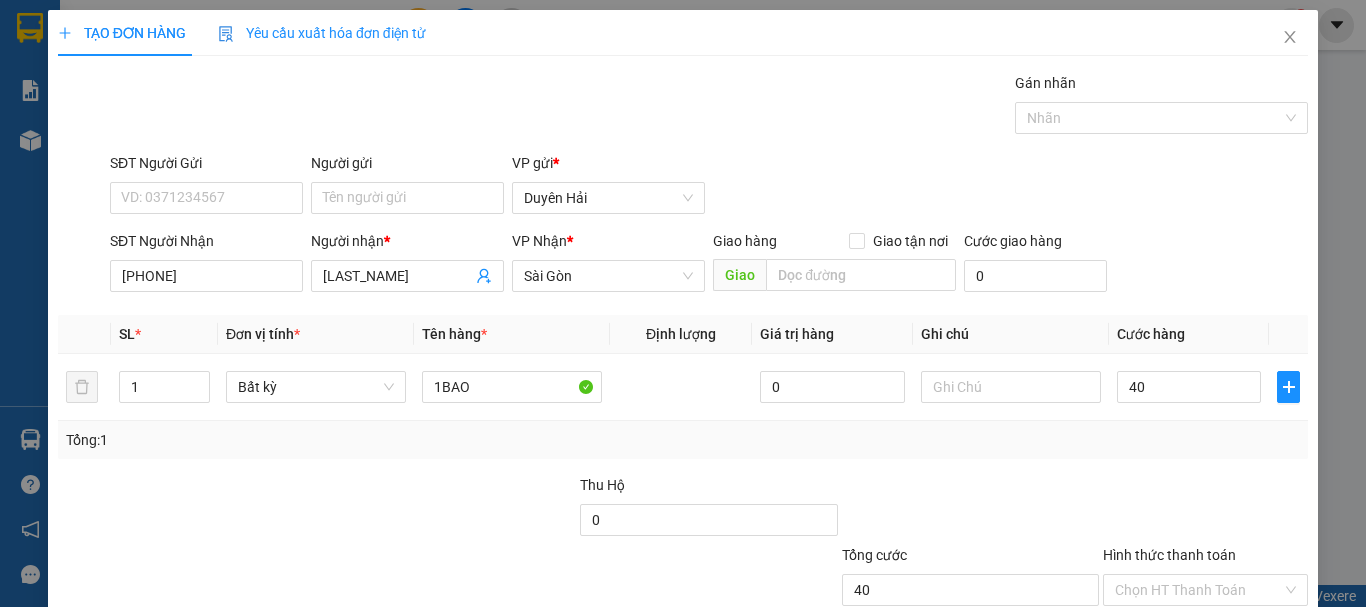 type on "40.000" 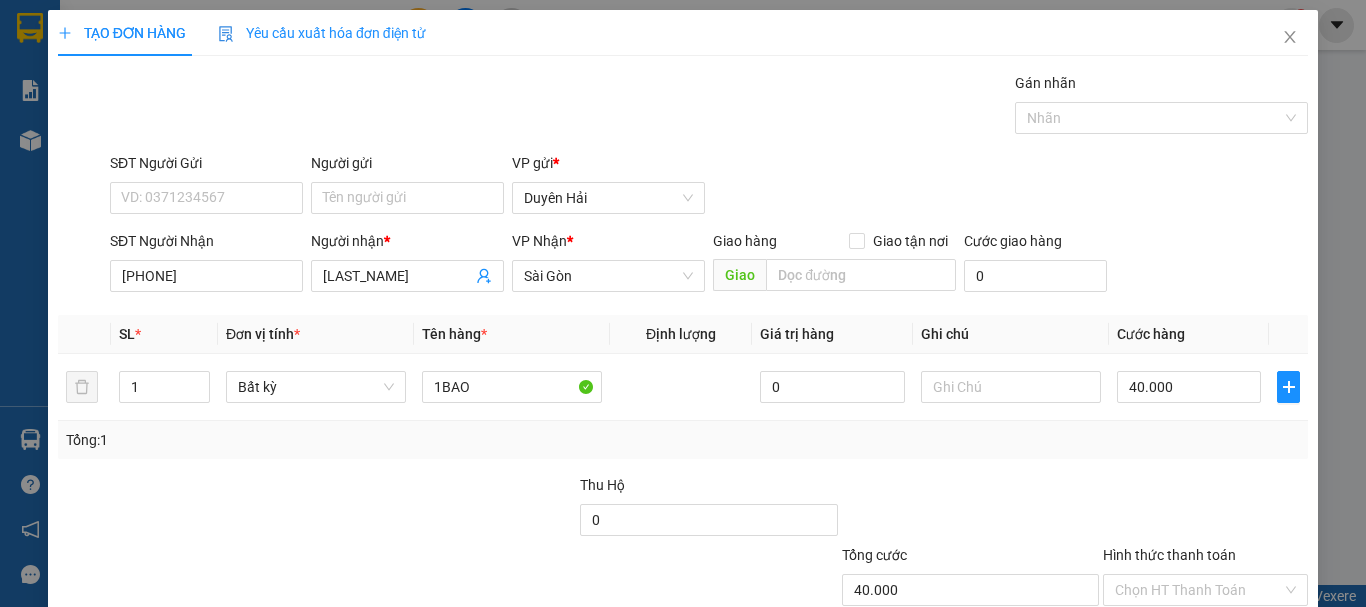 click at bounding box center [1205, 509] 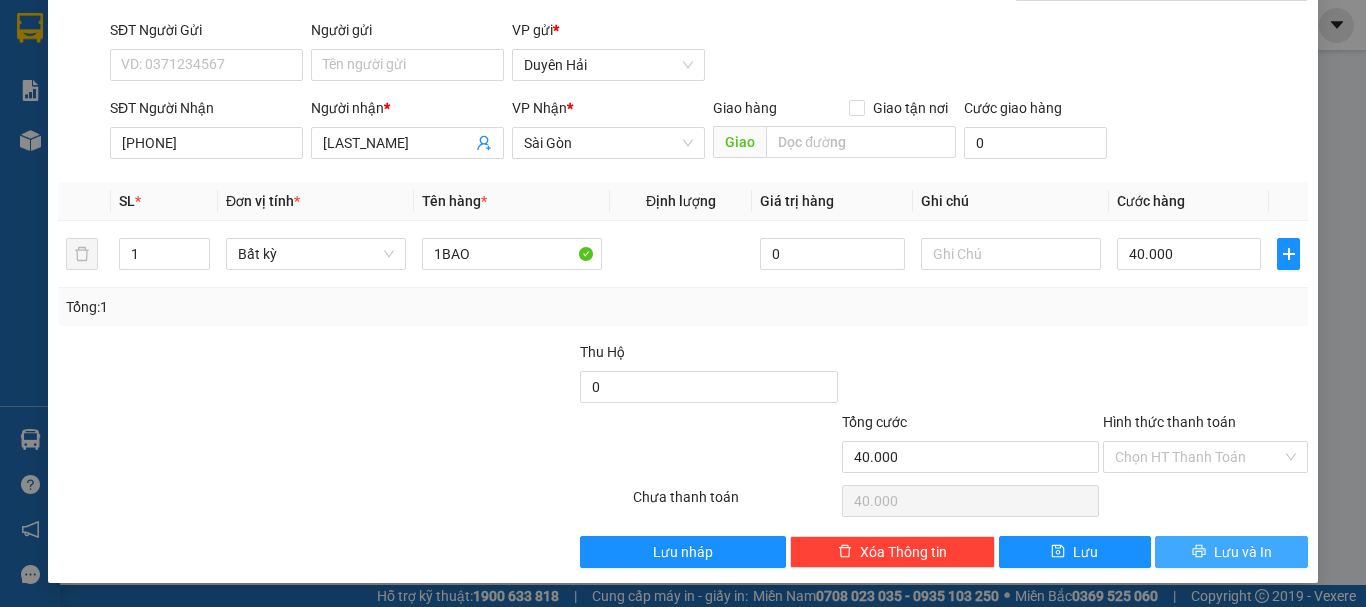 click 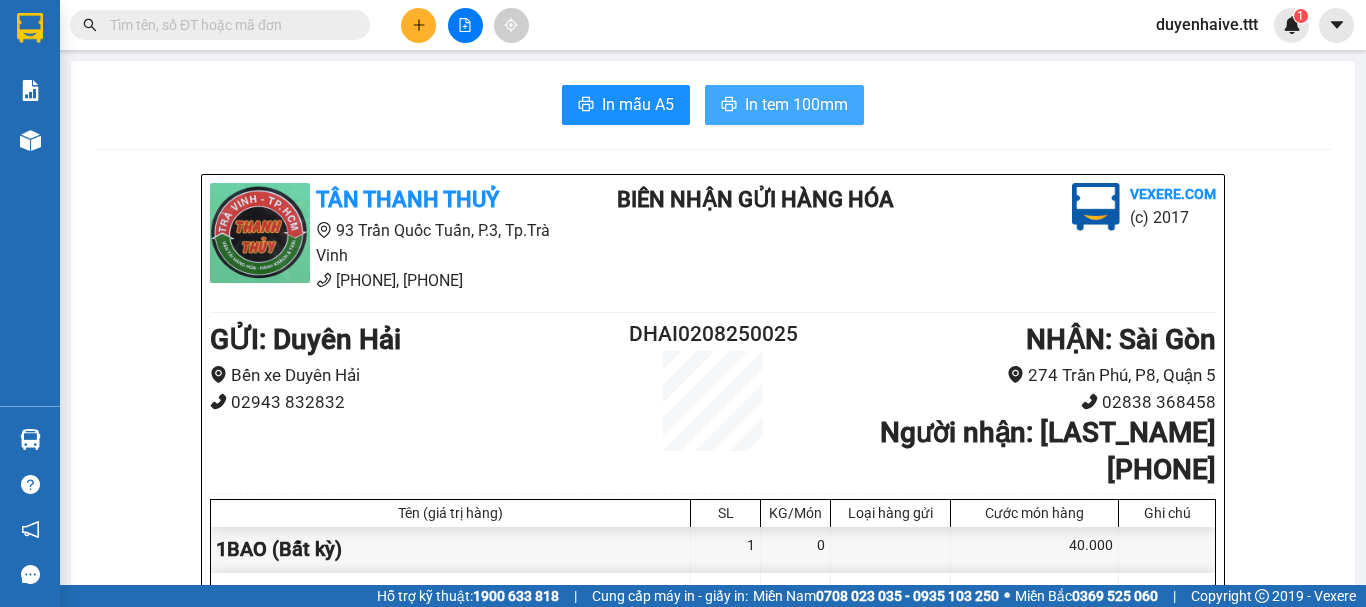 click on "In tem 100mm" at bounding box center (784, 105) 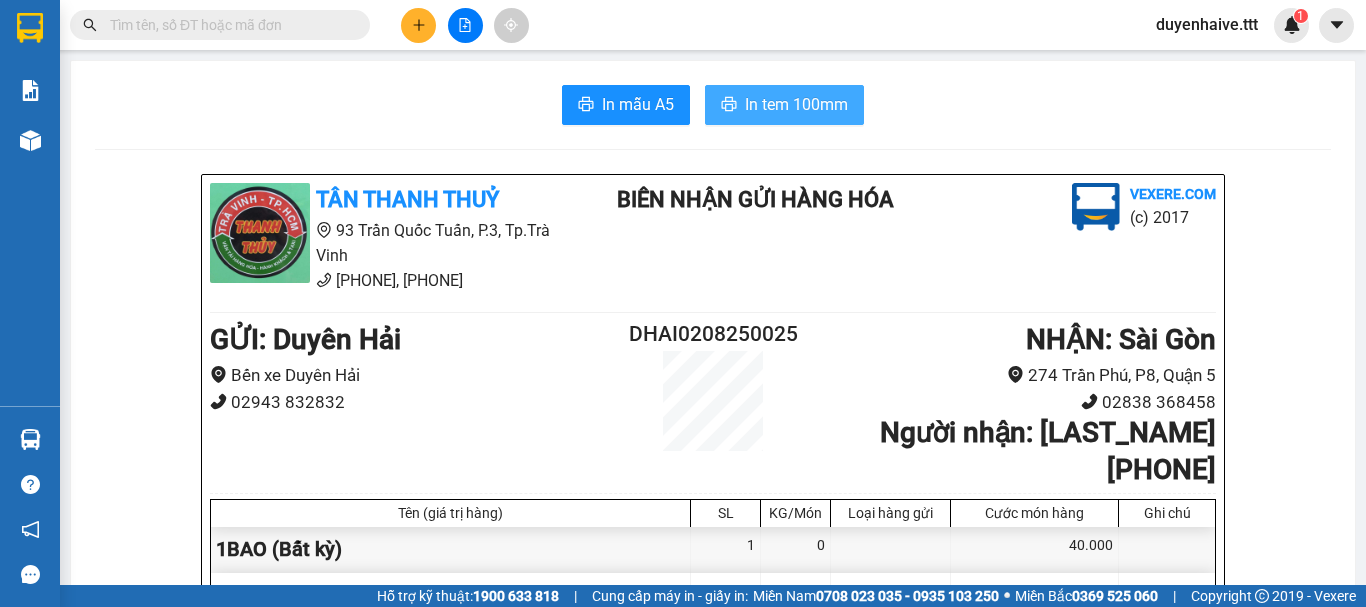 scroll, scrollTop: 0, scrollLeft: 0, axis: both 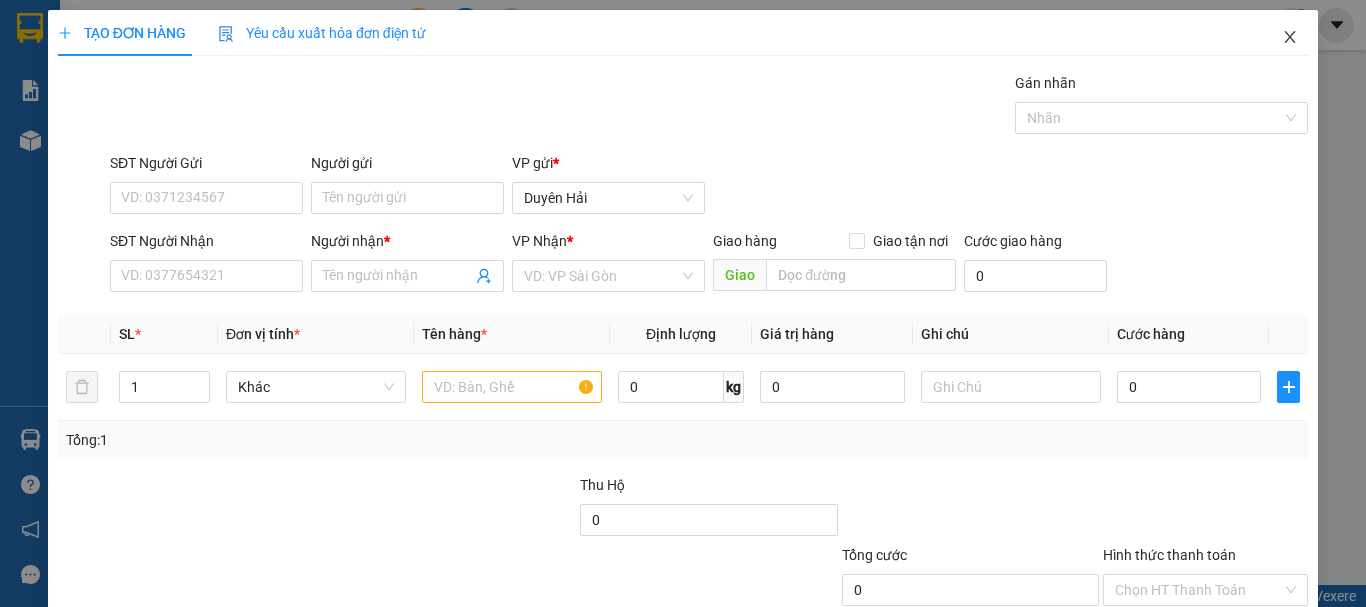 click 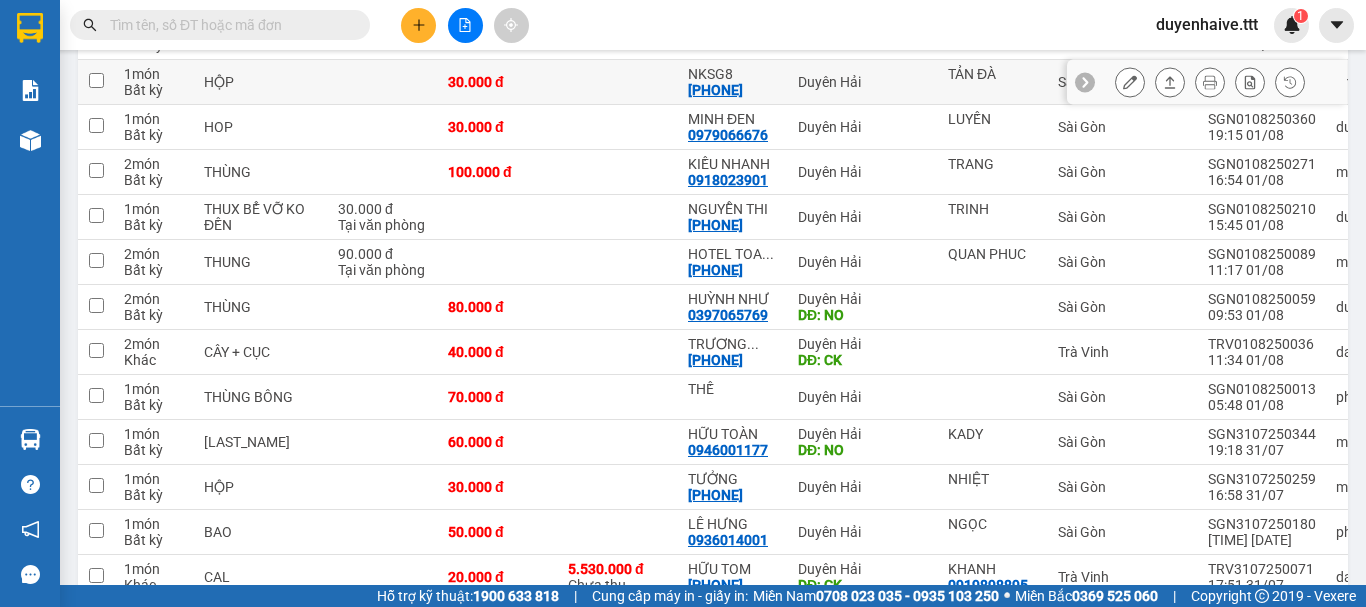 scroll, scrollTop: 200, scrollLeft: 0, axis: vertical 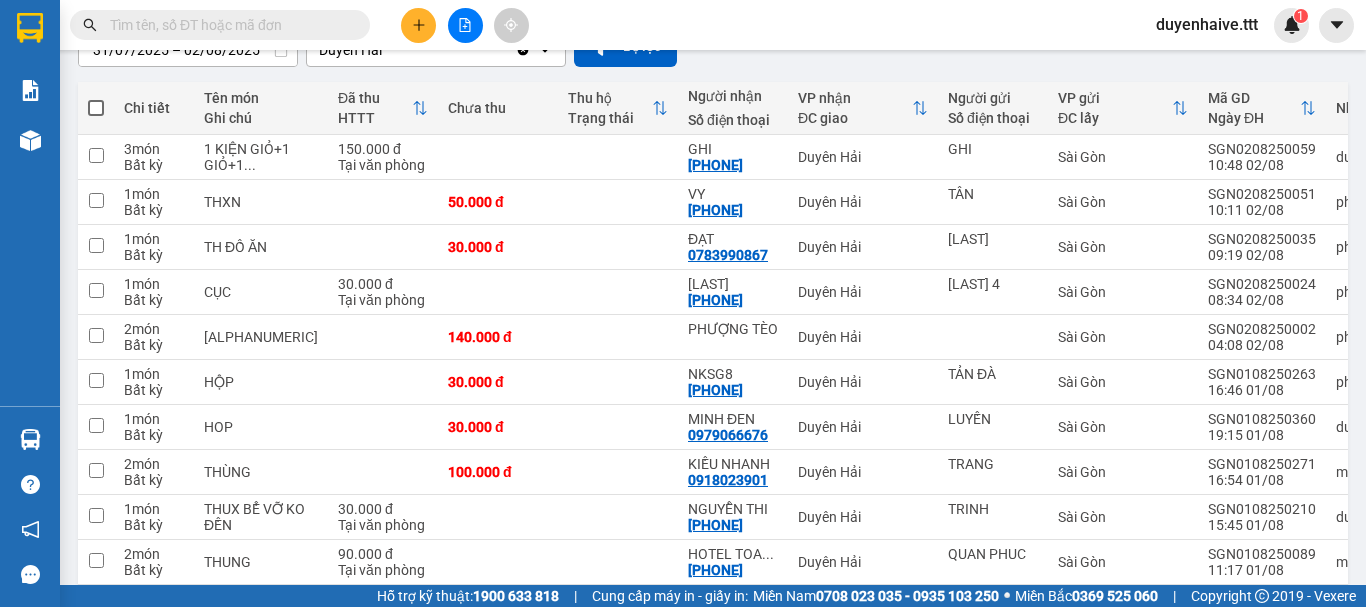 click at bounding box center [418, 25] 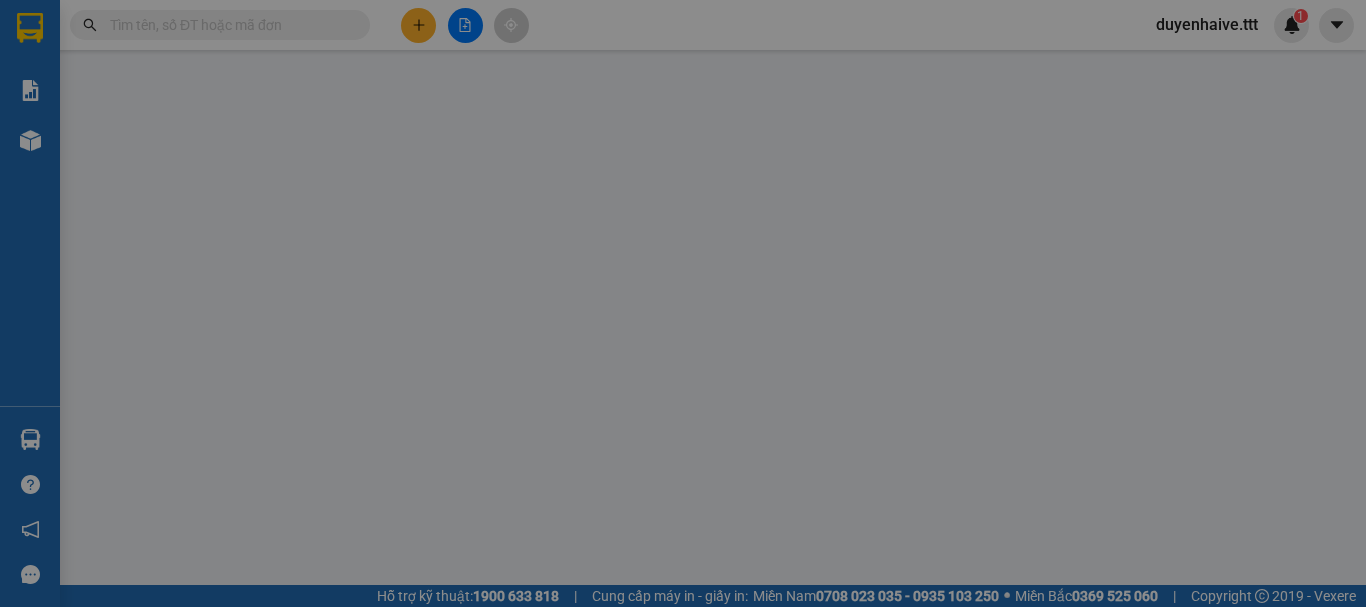 scroll, scrollTop: 0, scrollLeft: 0, axis: both 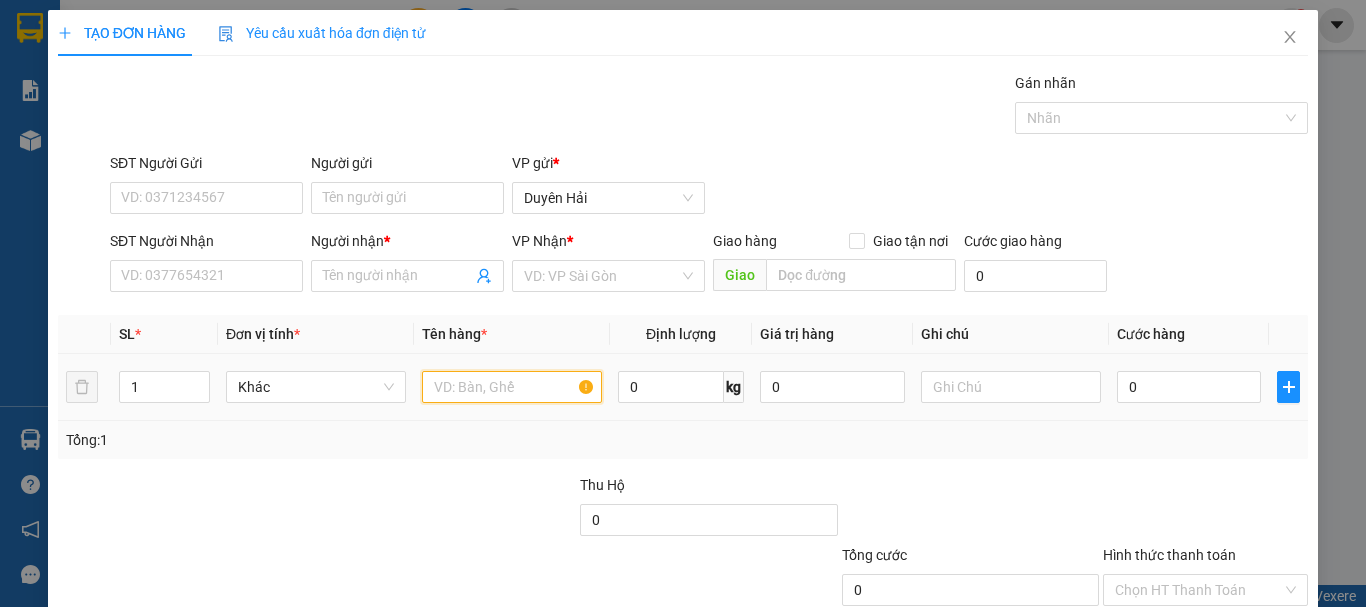 drag, startPoint x: 484, startPoint y: 378, endPoint x: 484, endPoint y: 392, distance: 14 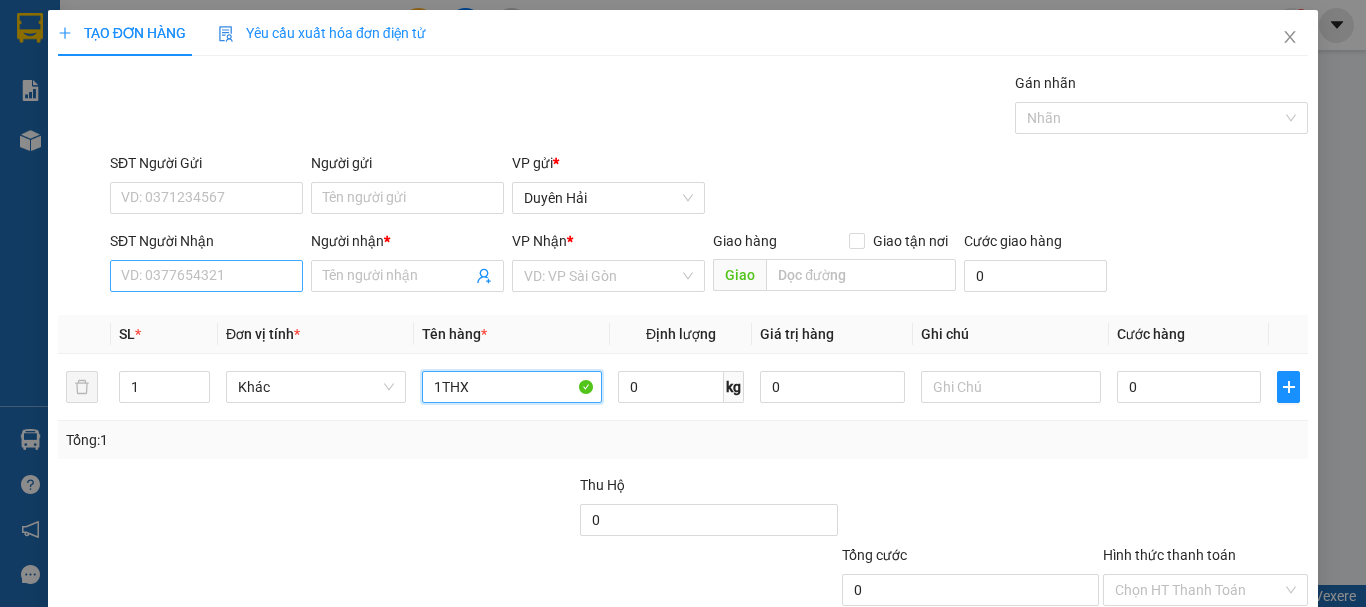 type on "1 THX" 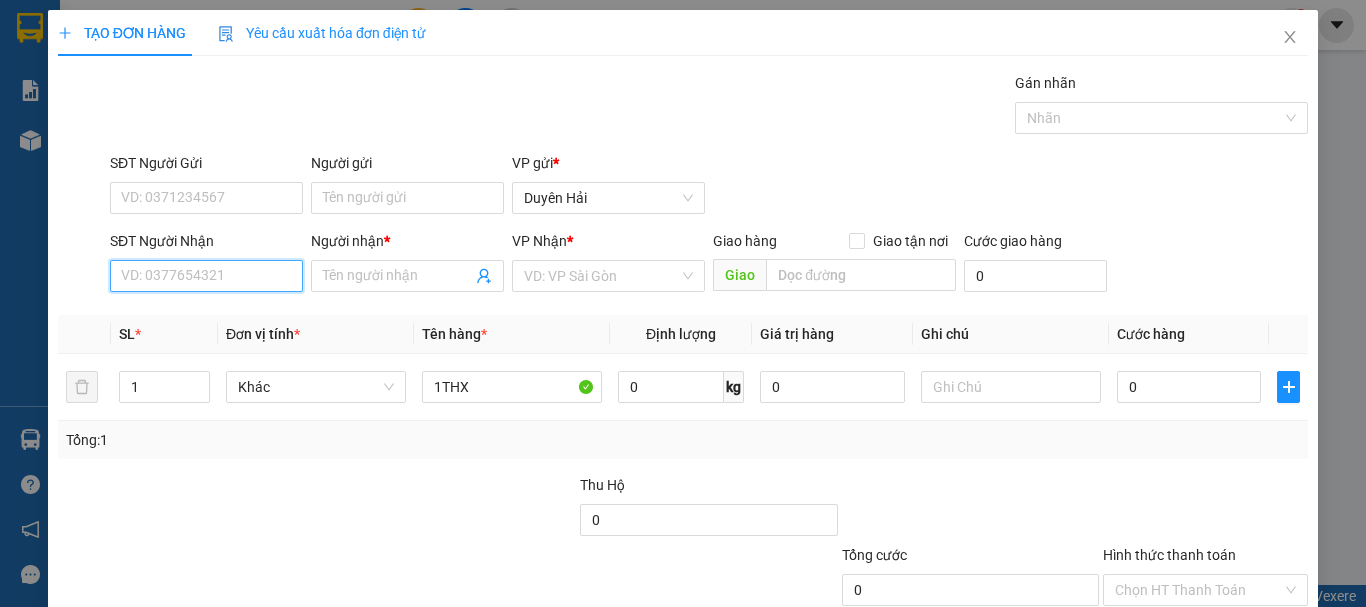 click on "SĐT Người Nhận" at bounding box center (206, 276) 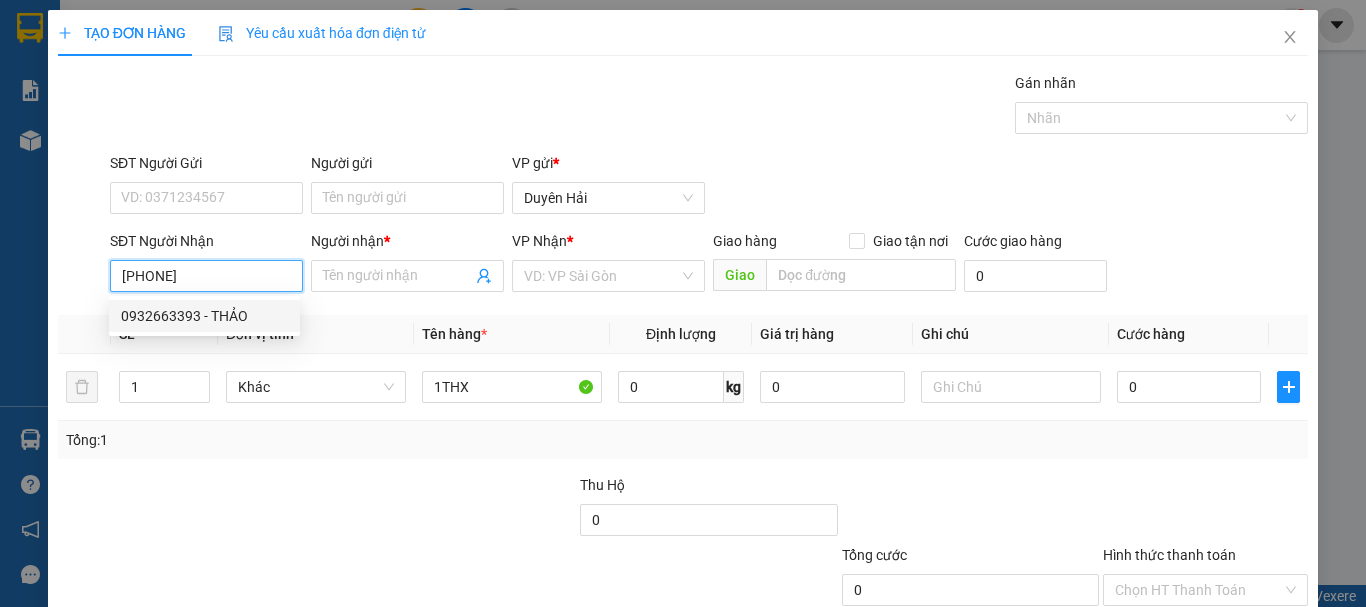 click on "0932663393 - THẢO" at bounding box center [204, 316] 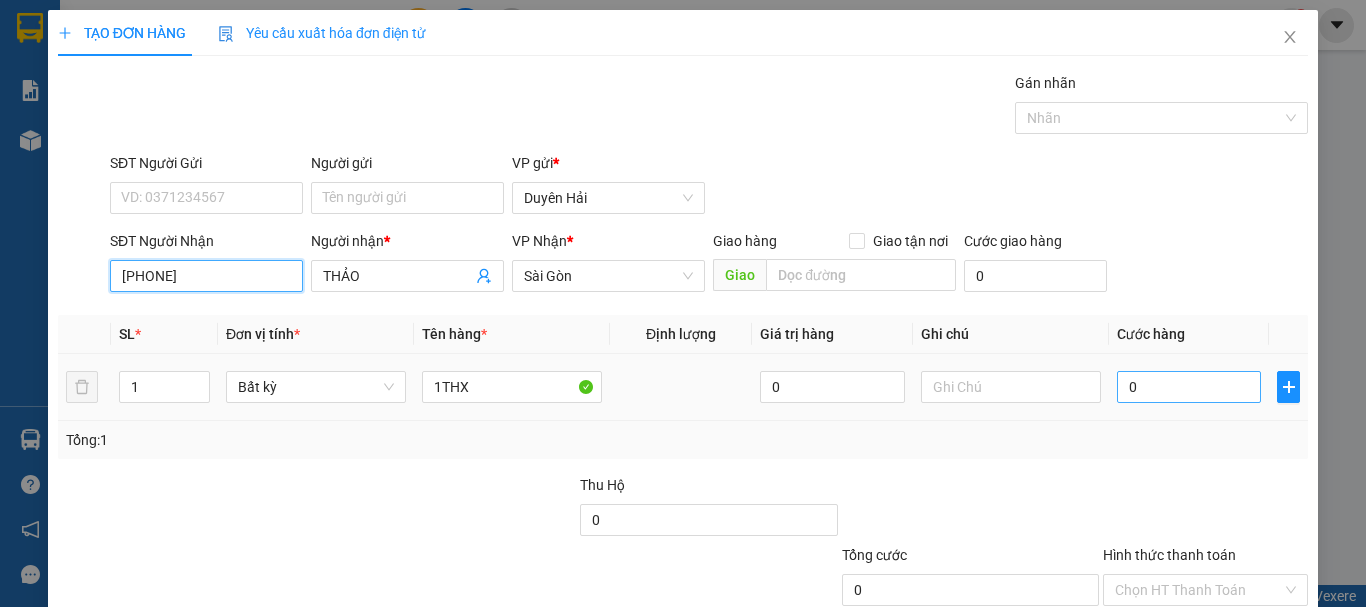 type on "0932663393" 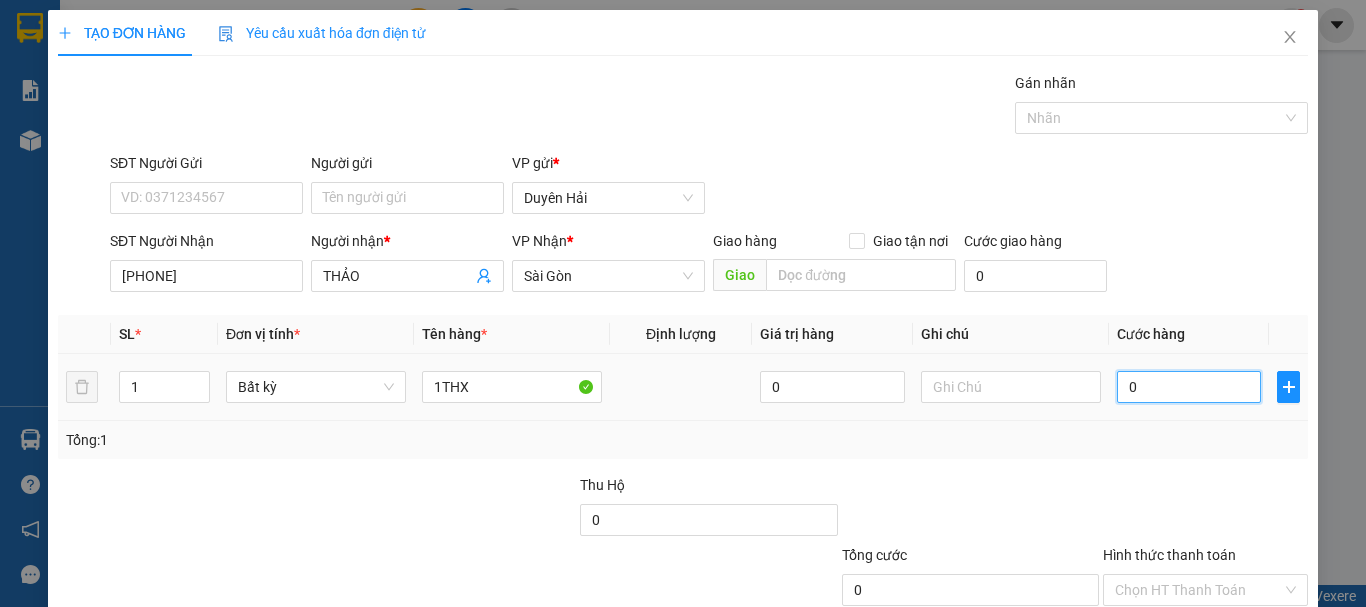 click on "0" at bounding box center (1189, 387) 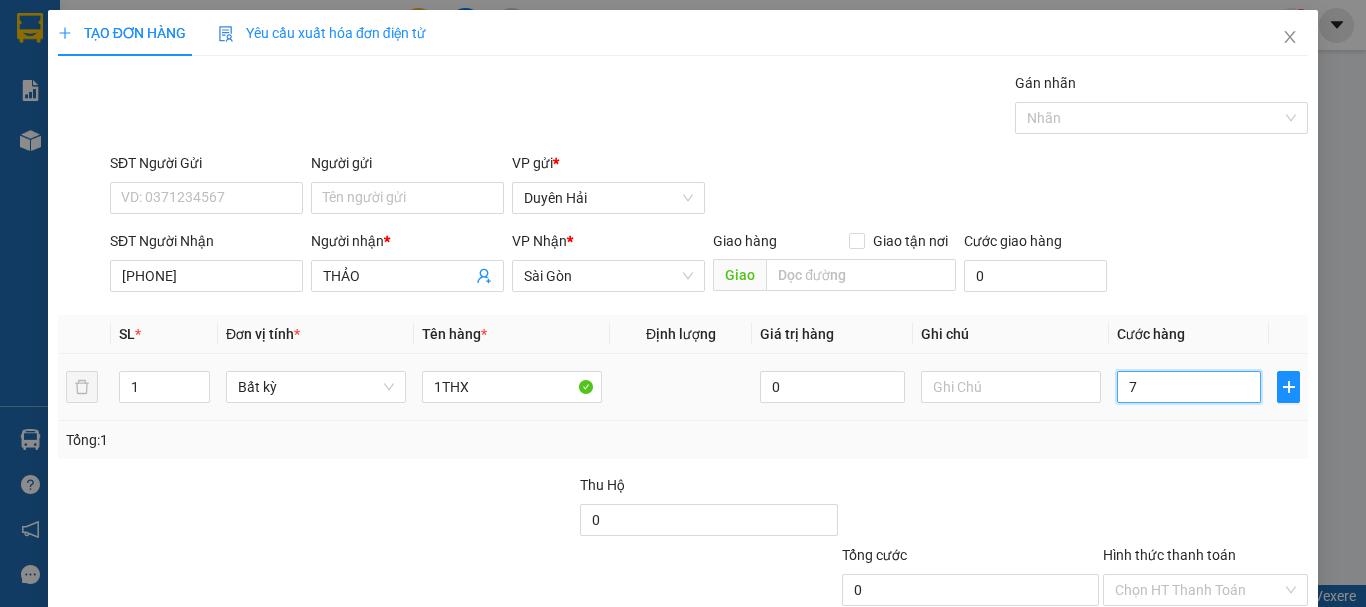 type on "70" 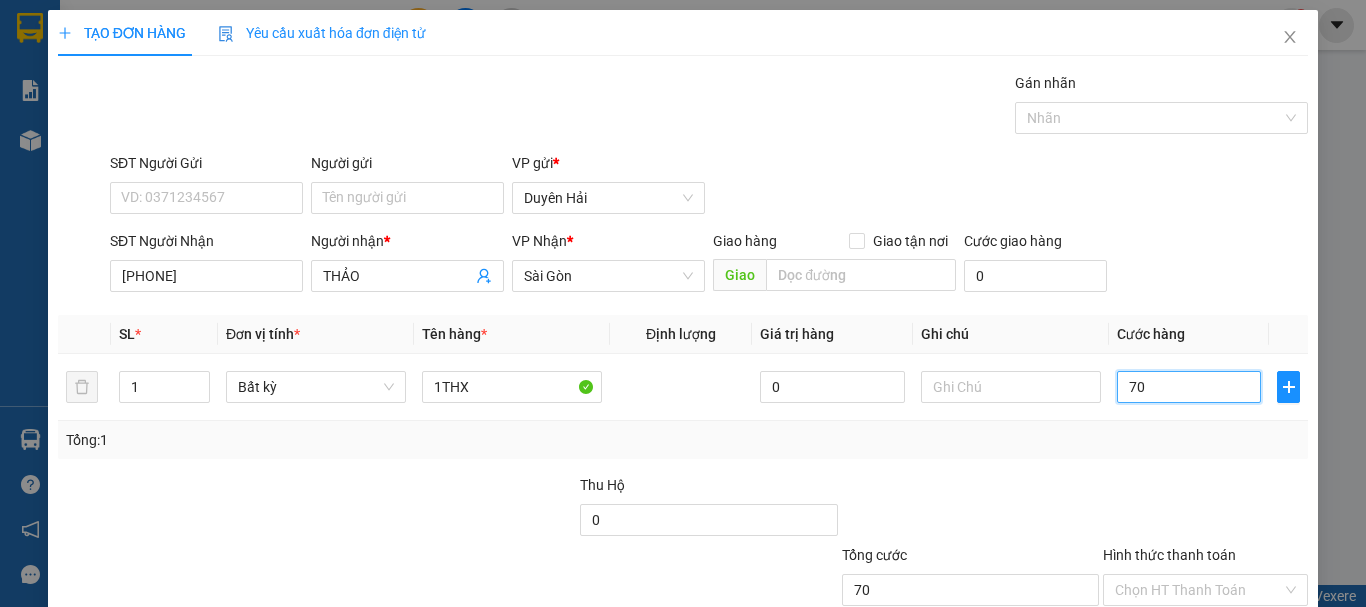 type on "70" 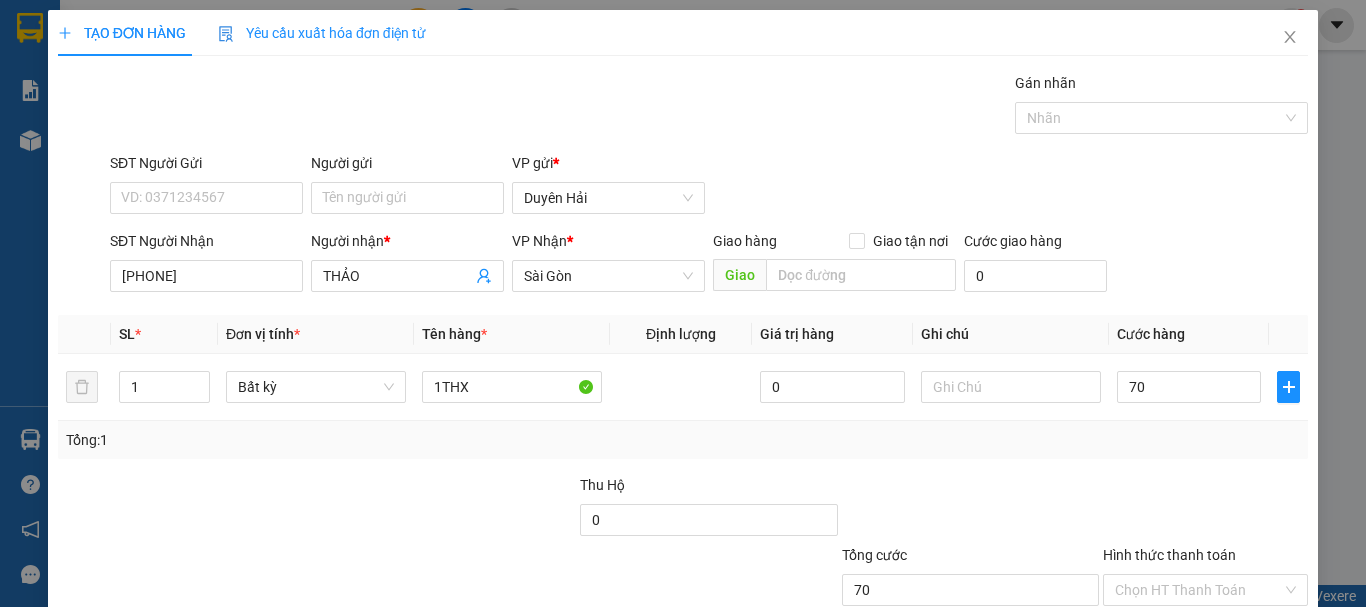 click on "Tổng:  1" at bounding box center (683, 440) 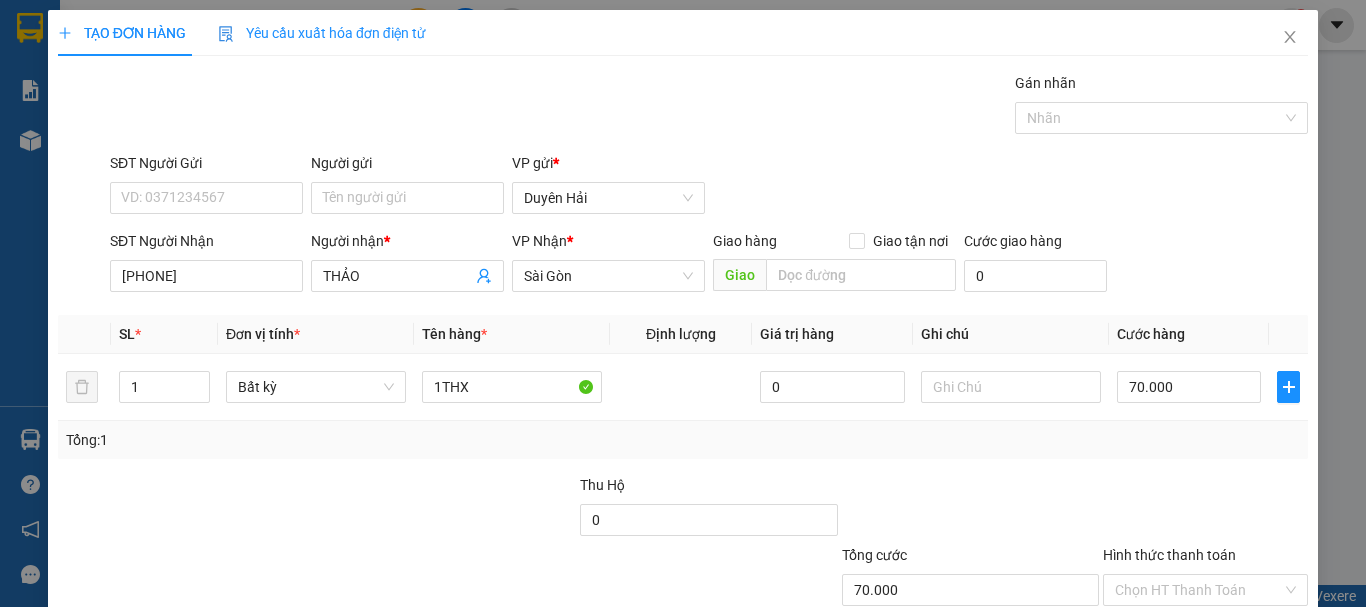 scroll, scrollTop: 133, scrollLeft: 0, axis: vertical 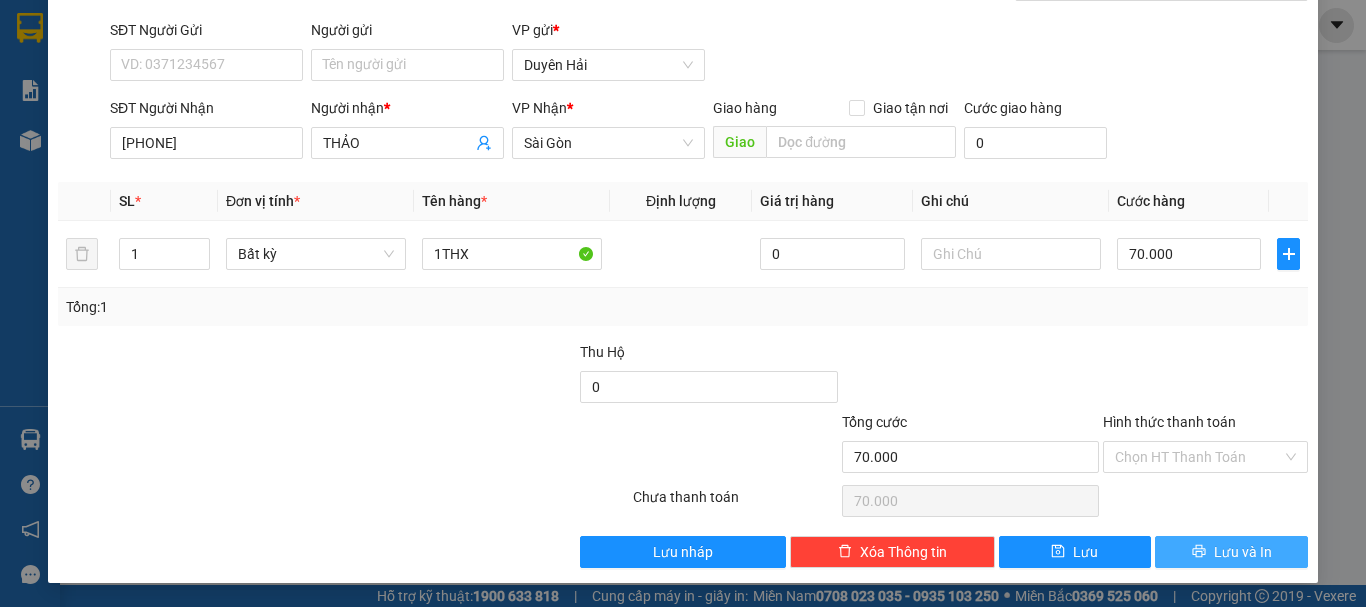 click 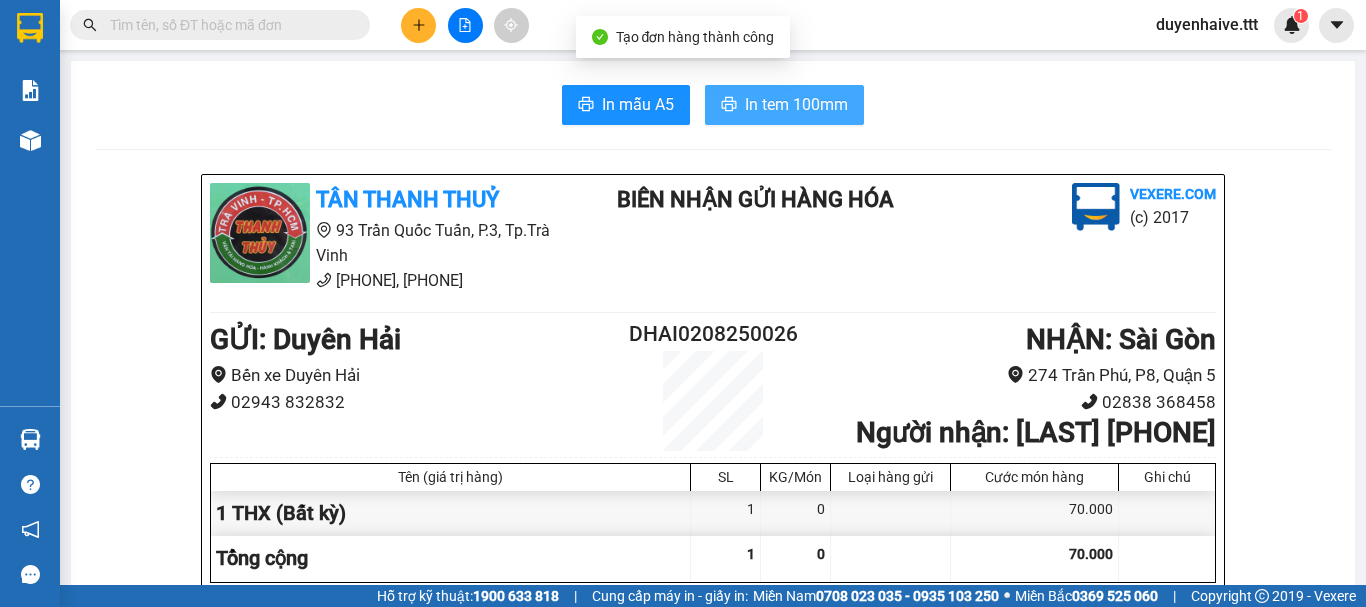click on "In tem 100mm" at bounding box center (796, 104) 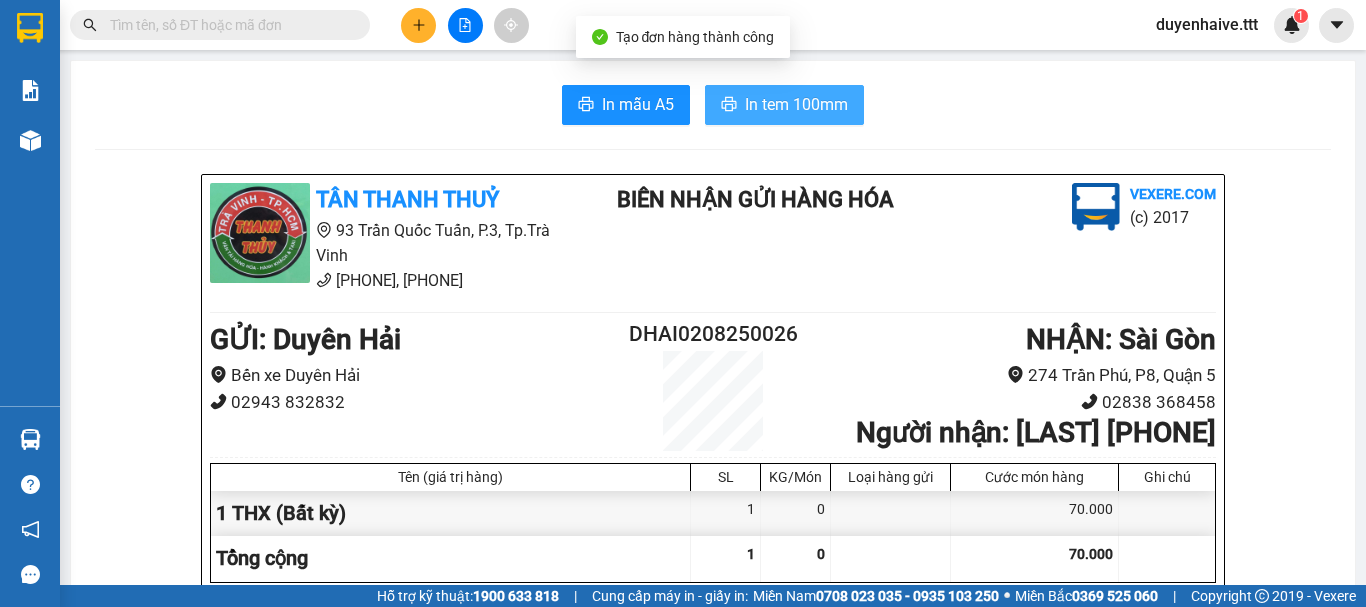 scroll, scrollTop: 0, scrollLeft: 0, axis: both 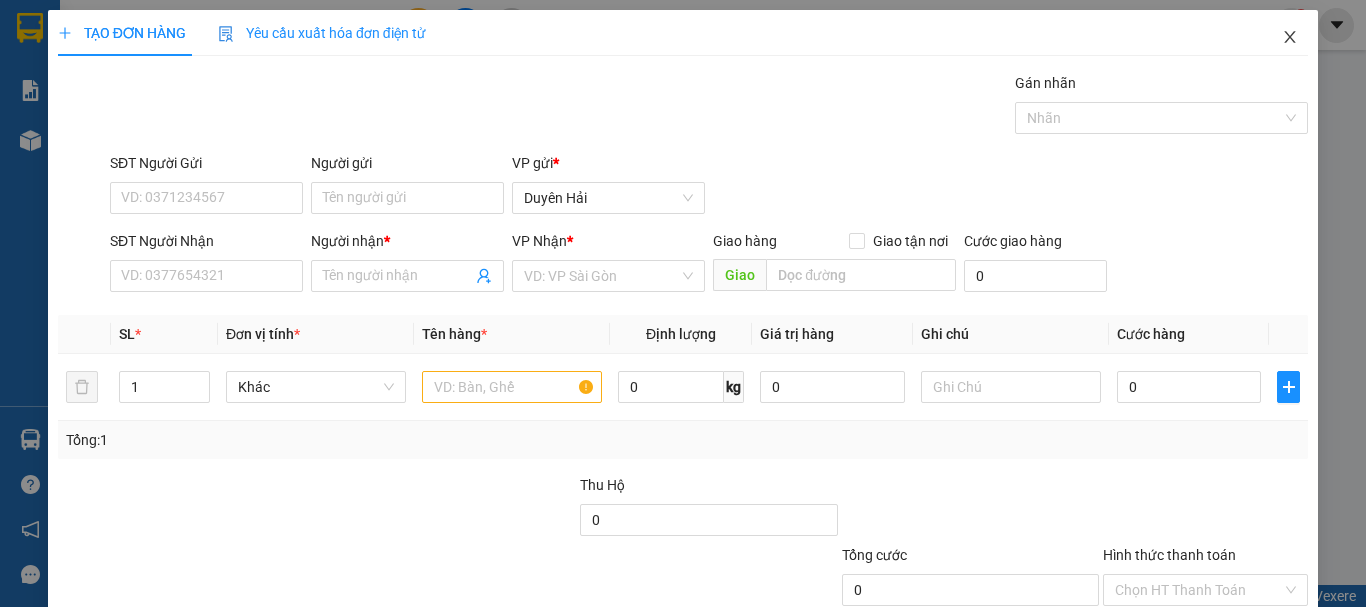 click at bounding box center [1290, 38] 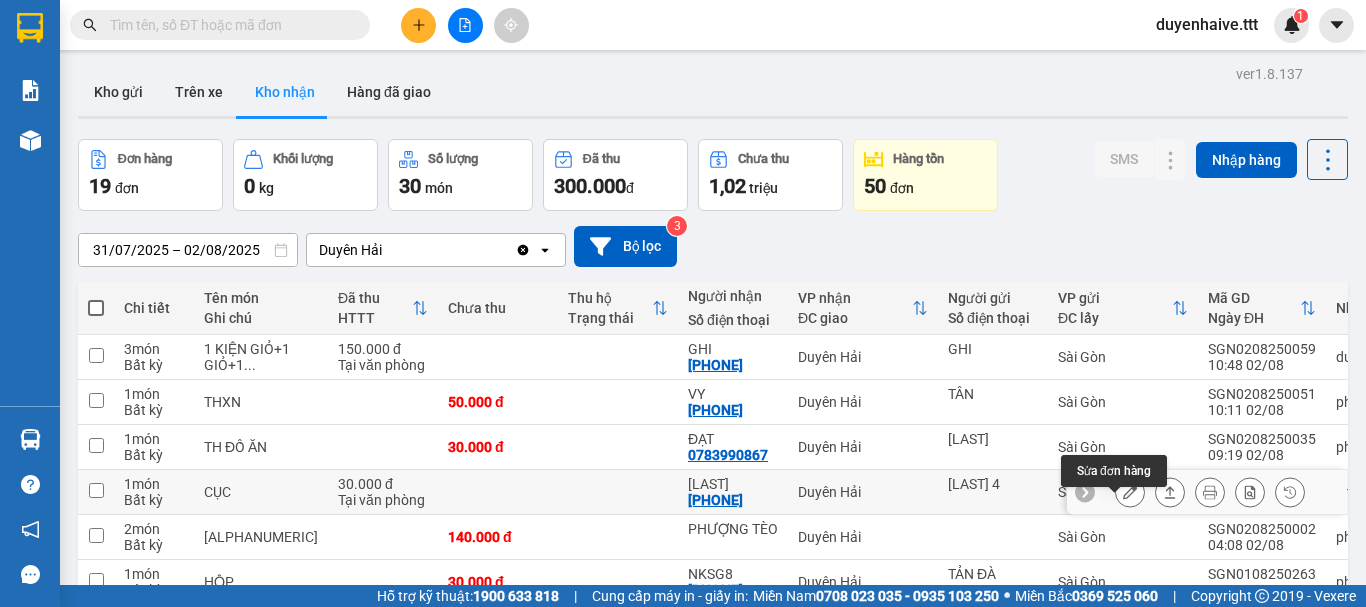 click 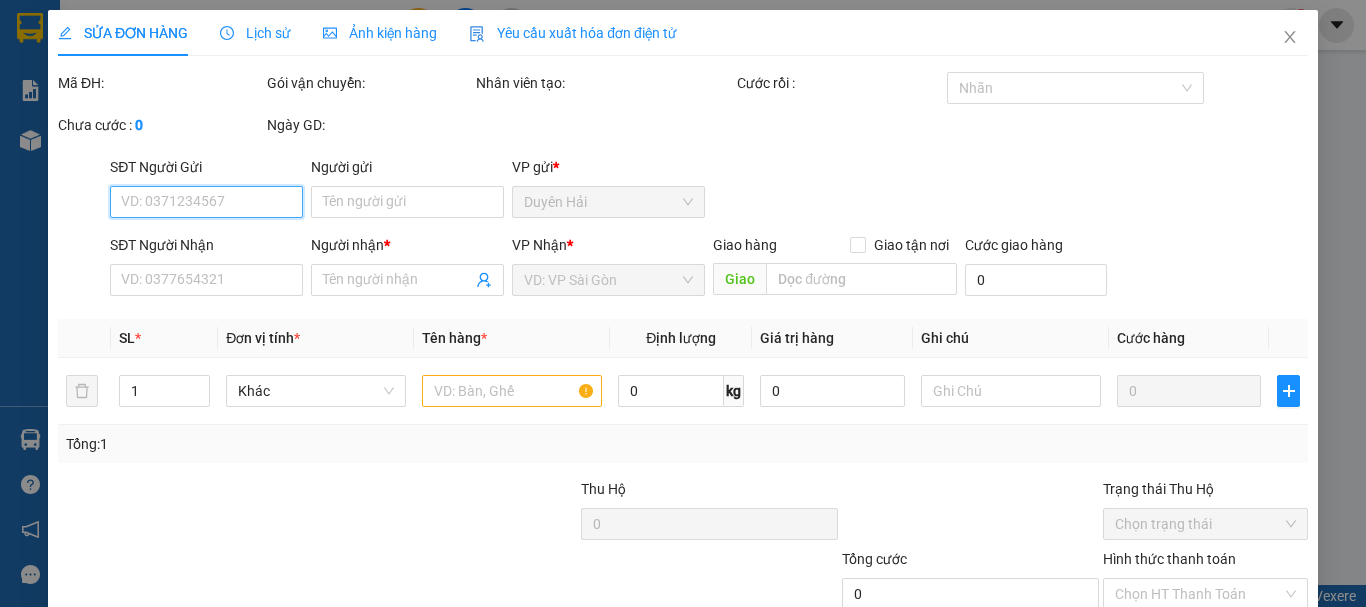 type on "CHÚ 4" 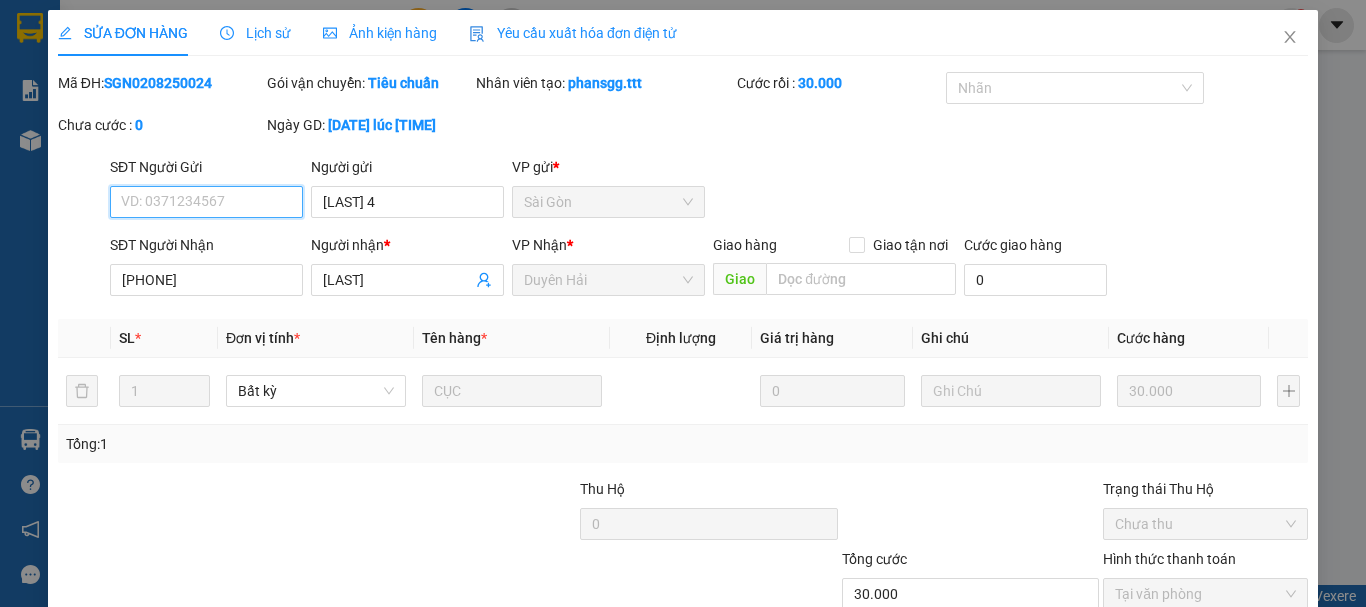 scroll, scrollTop: 137, scrollLeft: 0, axis: vertical 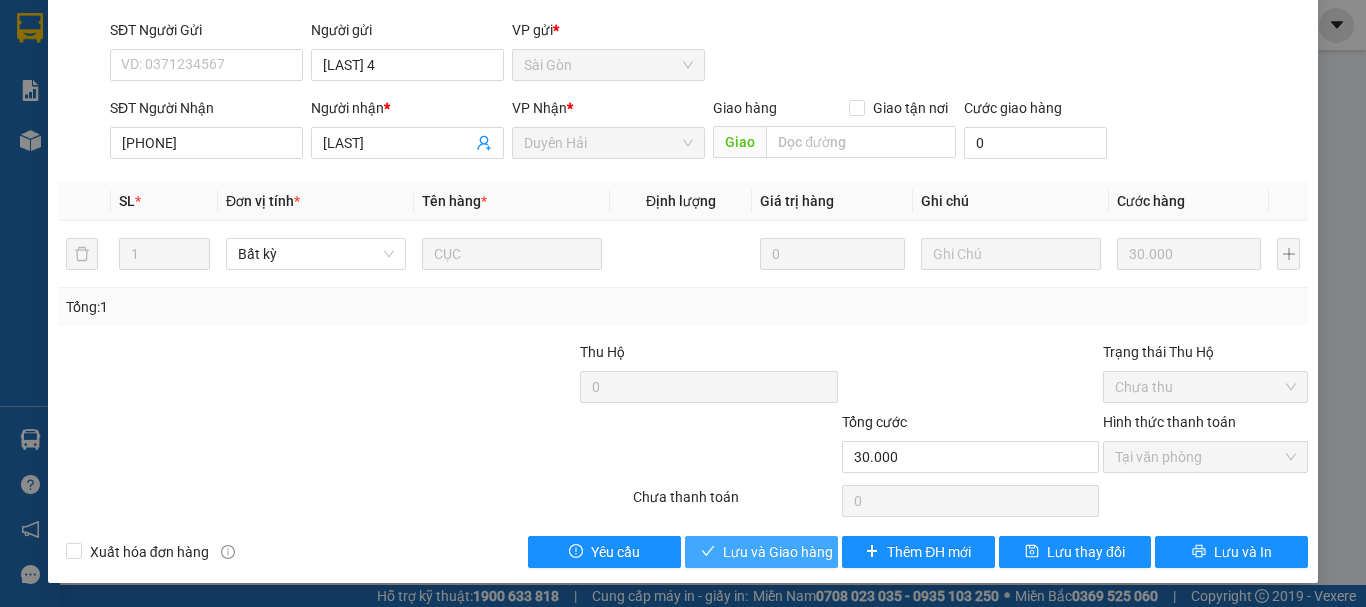 click on "Lưu và Giao hàng" at bounding box center [778, 552] 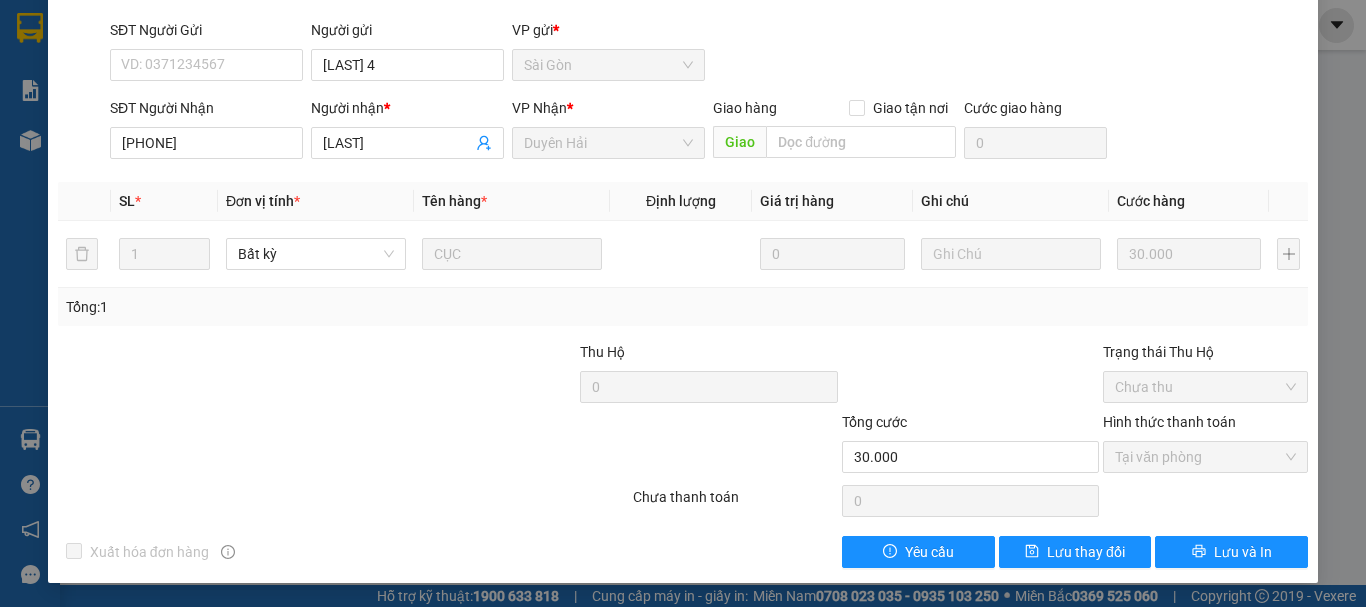 scroll, scrollTop: 0, scrollLeft: 0, axis: both 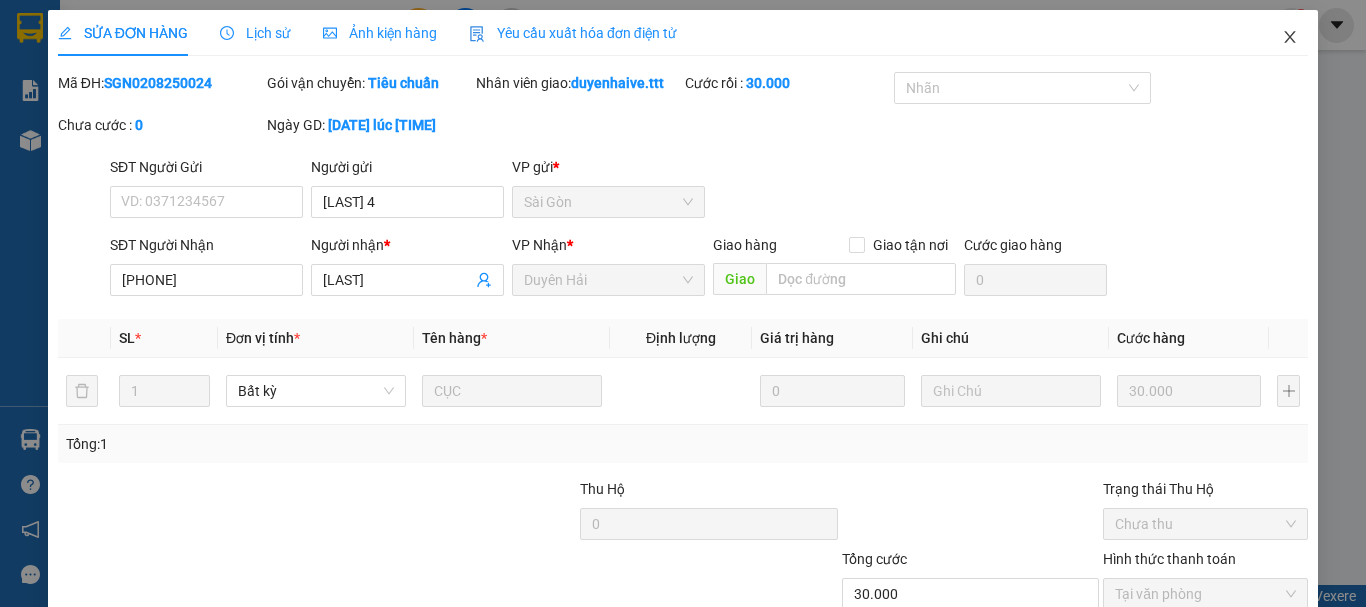 click at bounding box center (1290, 38) 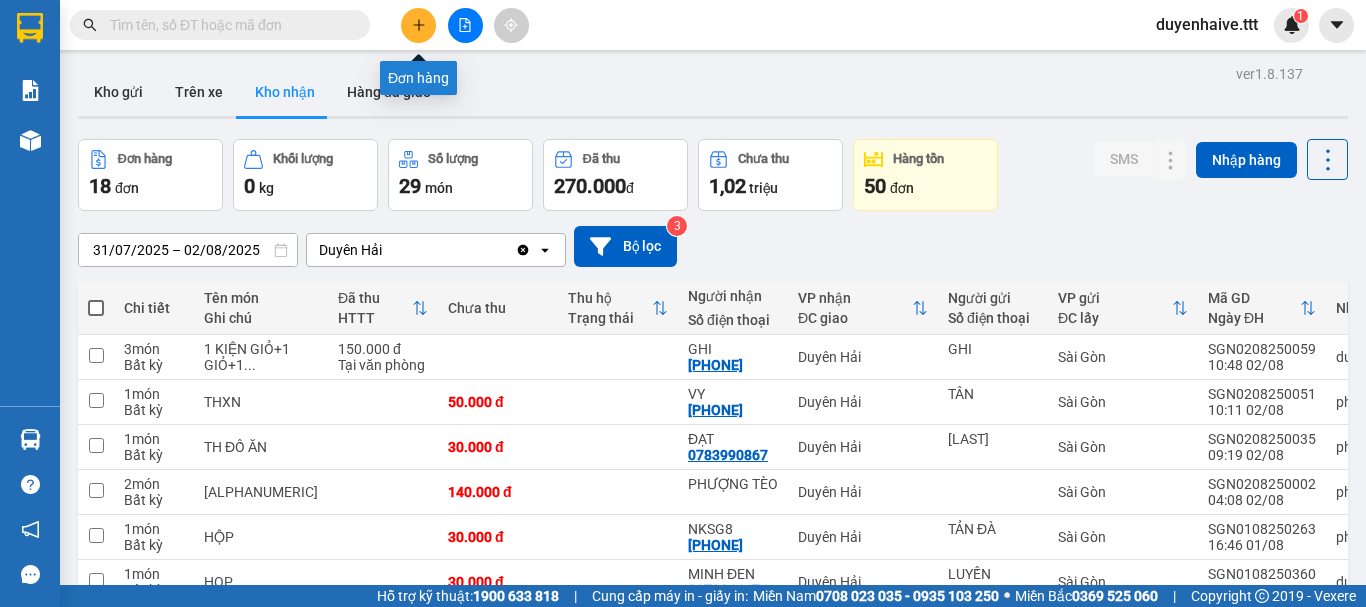 click at bounding box center (418, 25) 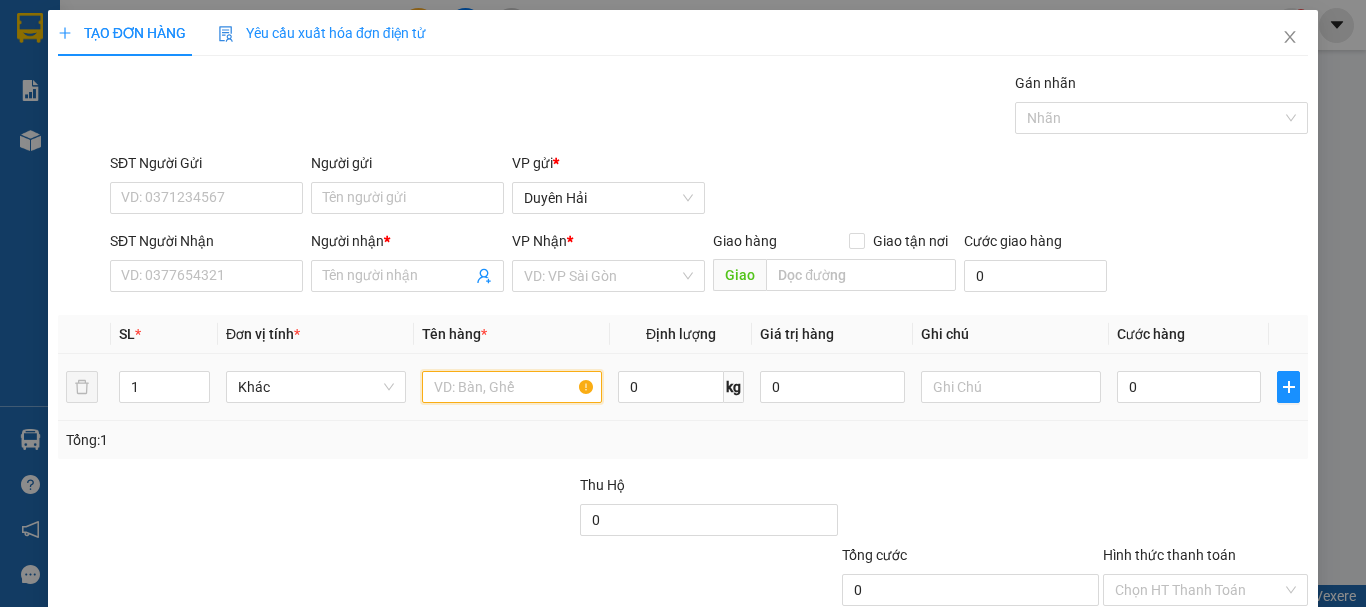 click at bounding box center (512, 387) 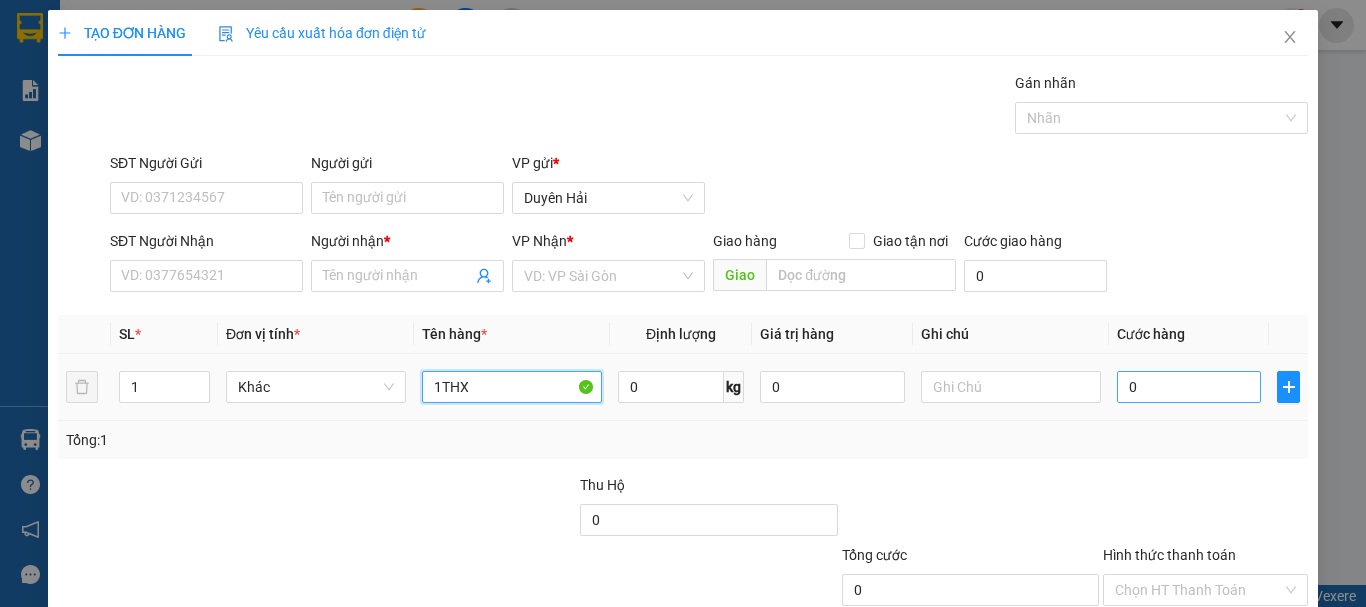 type on "[ALPHANUMERIC]" 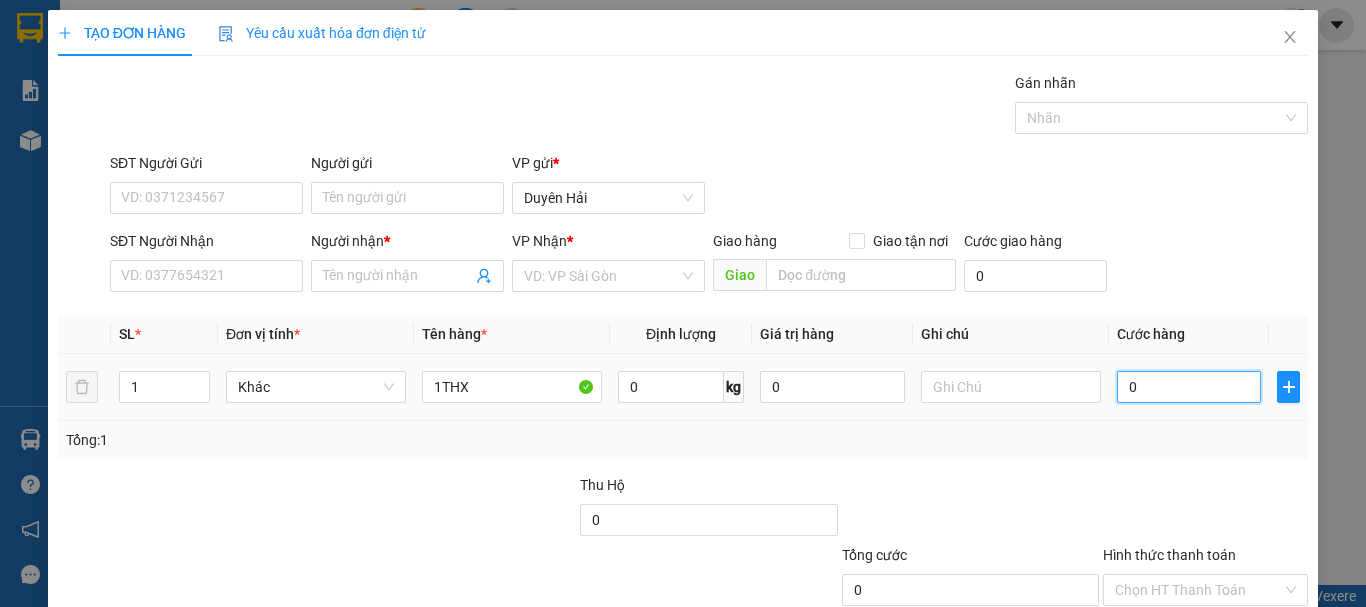 click on "0" at bounding box center [1189, 387] 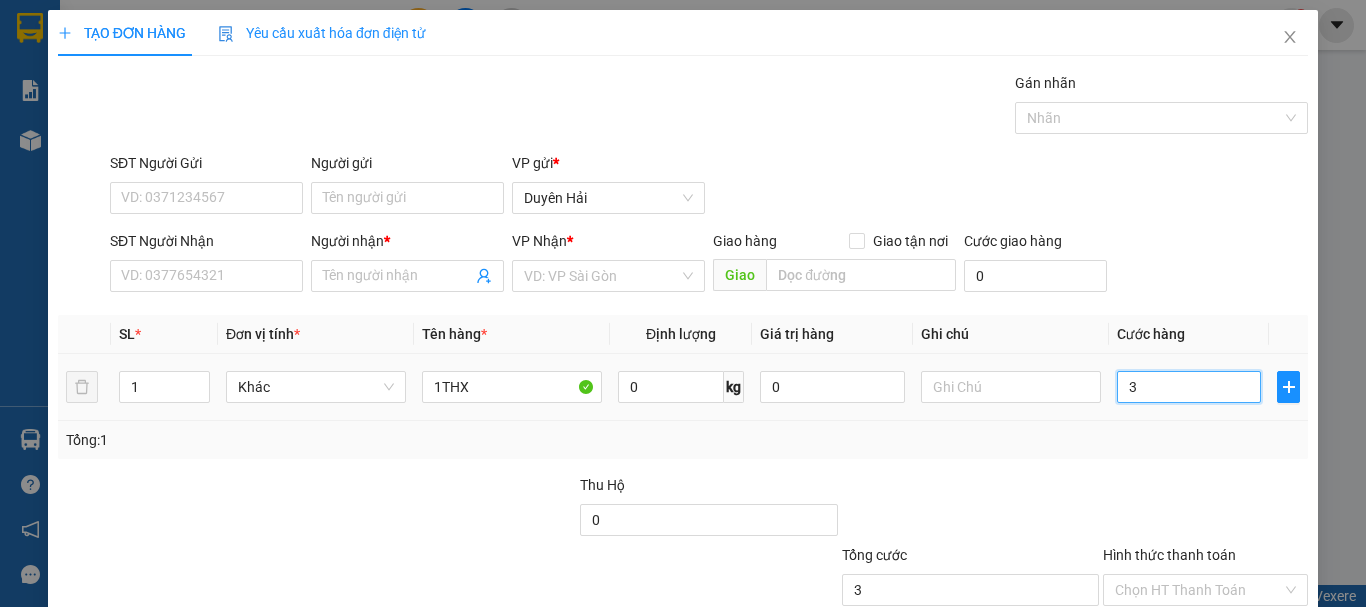 type on "30" 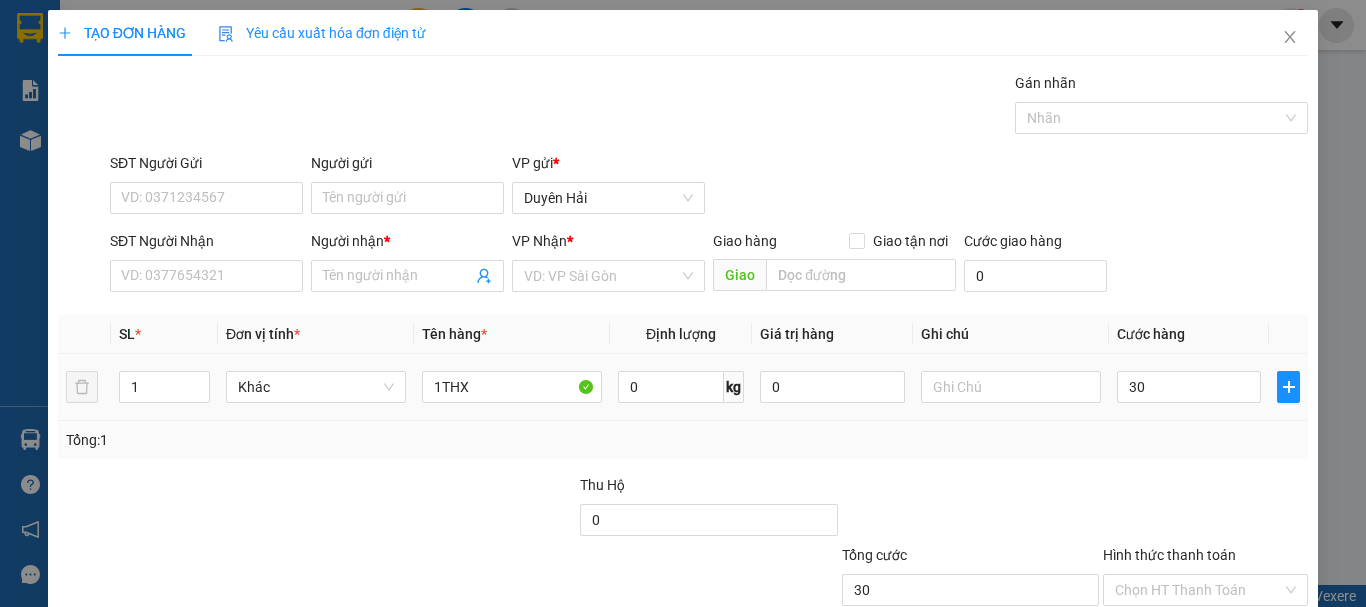 type on "30.000" 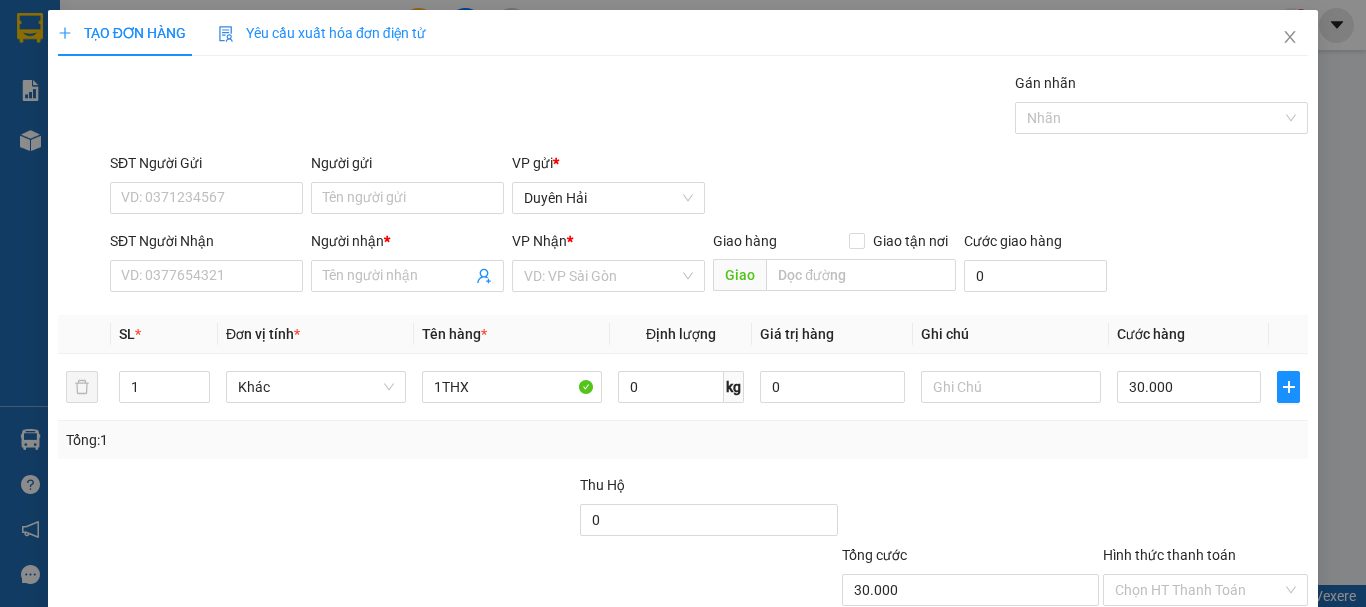 click on "Transit Pickup Surcharge Ids Transit Deliver Surcharge Ids Transit Deliver Surcharge Transit Deliver Surcharge Gói vận chuyển  * Tiêu chuẩn Gán nhãn   Nhãn SĐT Người Gửi VD: 0371234567 Người gửi Tên người gửi VP gửi  * Duyên Hải SĐT Người Nhận VD: 0377654321 Người nhận  * Tên người nhận VP Nhận  * VD: VP Sài Gòn Giao hàng Giao tận nơi Giao Cước giao hàng 0 SL  * Đơn vị tính  * Tên hàng  * Định lượng Giá trị hàng Ghi chú Cước hàng                   1 Khác 1THX 0 kg 0 30.000 Tổng:  1 Thu Hộ 0 Tổng cước 30.000 Hình thức thanh toán Chọn HT Thanh Toán Số tiền thu trước 0 Chưa thanh toán 30.000 Chọn HT Thanh Toán Lưu nháp Xóa Thông tin Lưu Lưu và In" at bounding box center [683, 386] 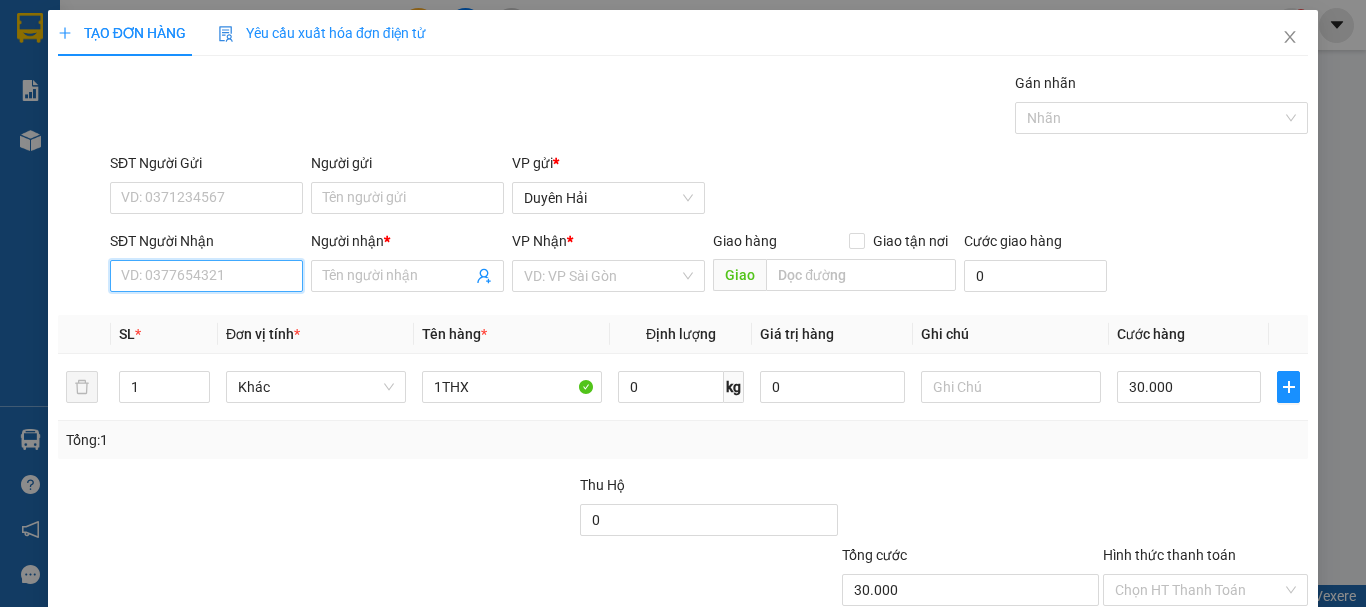 click on "SĐT Người Nhận" at bounding box center (206, 276) 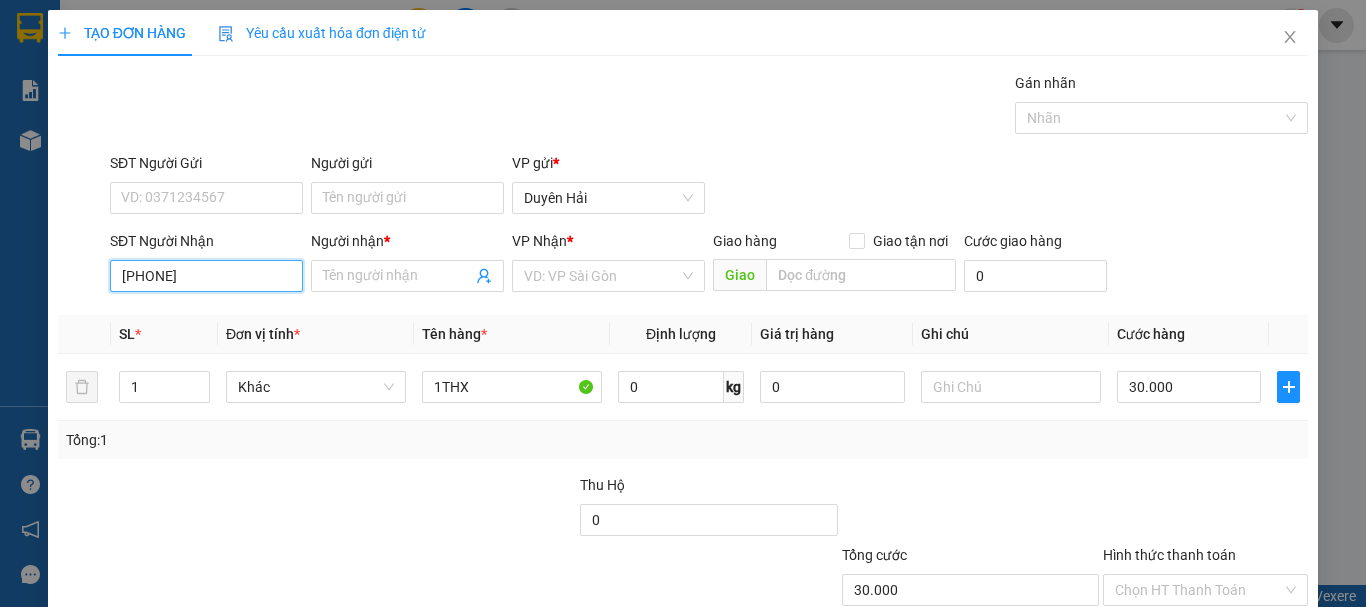 type on "0985144985" 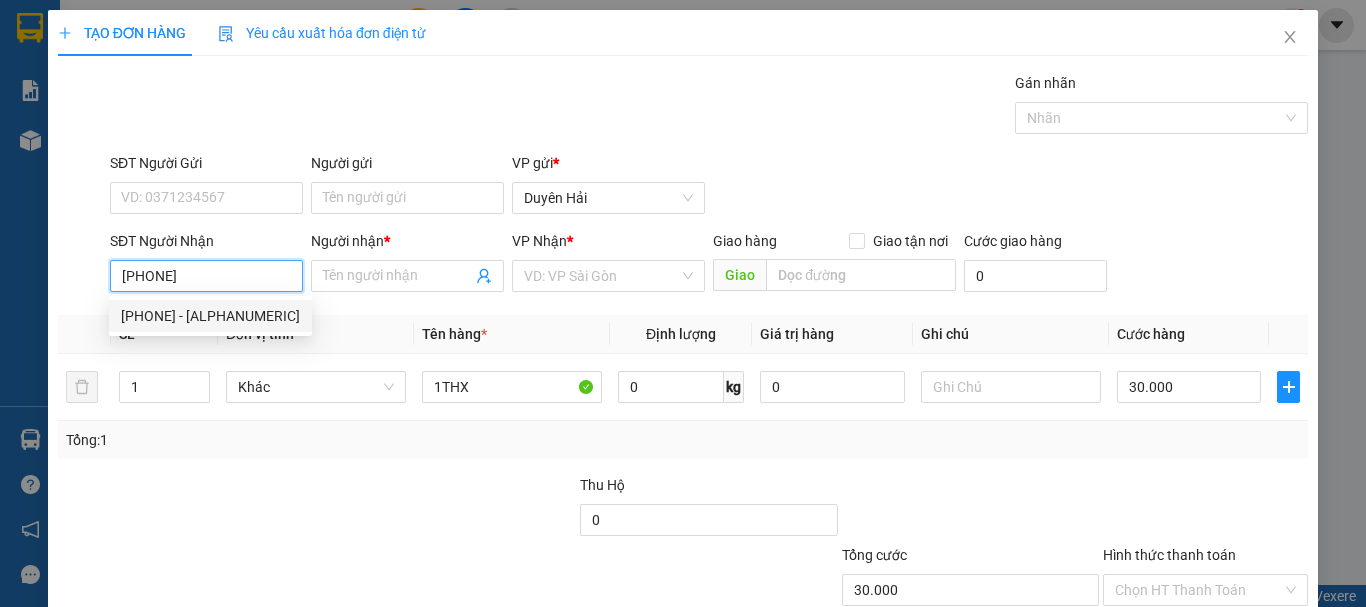 click on "0985144985 - CHẤM" at bounding box center (210, 316) 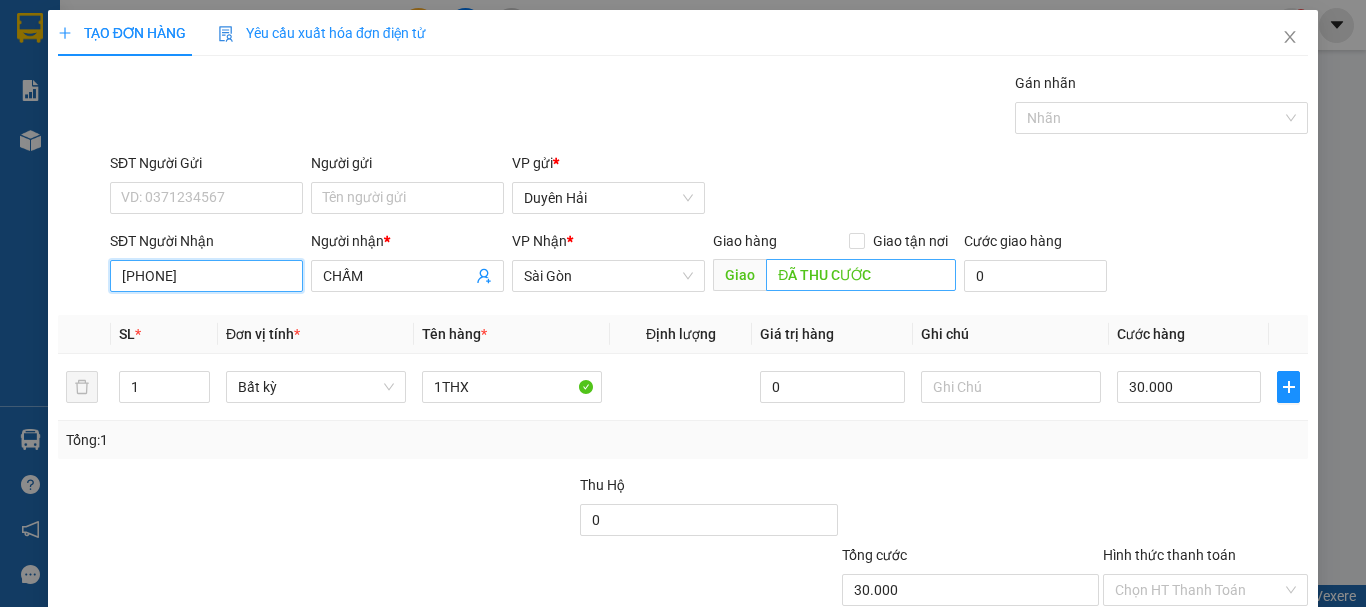 type on "0985144985" 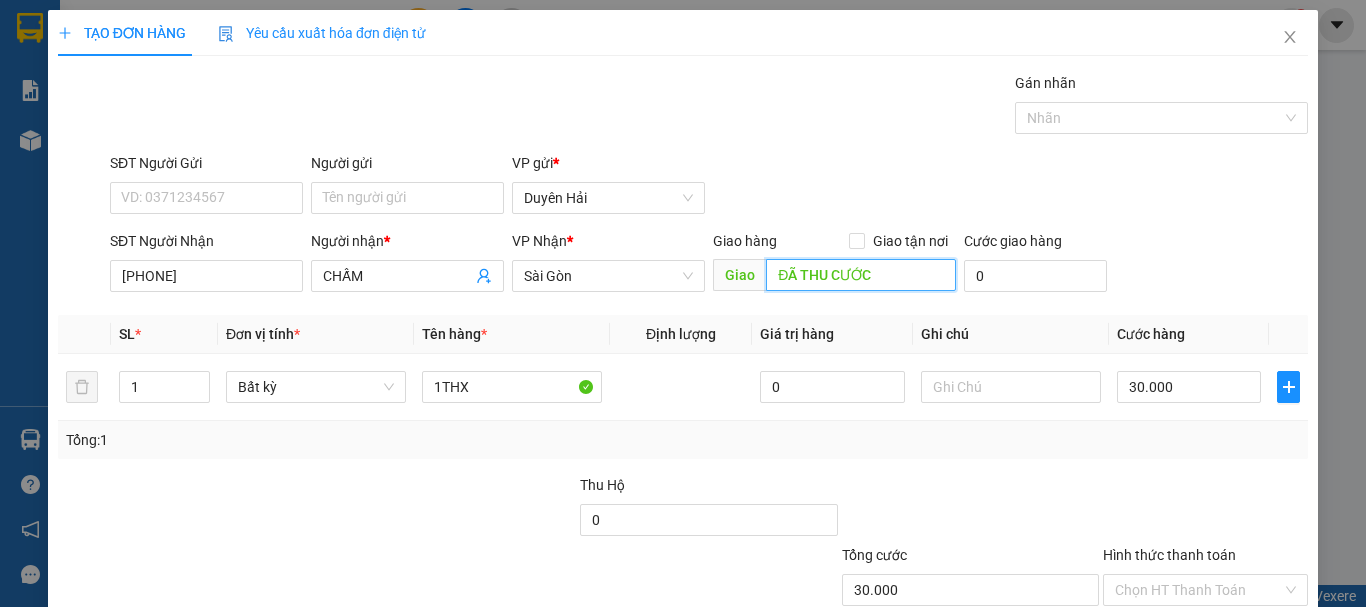 click on "ĐÃ THU CƯỚC" at bounding box center (861, 275) 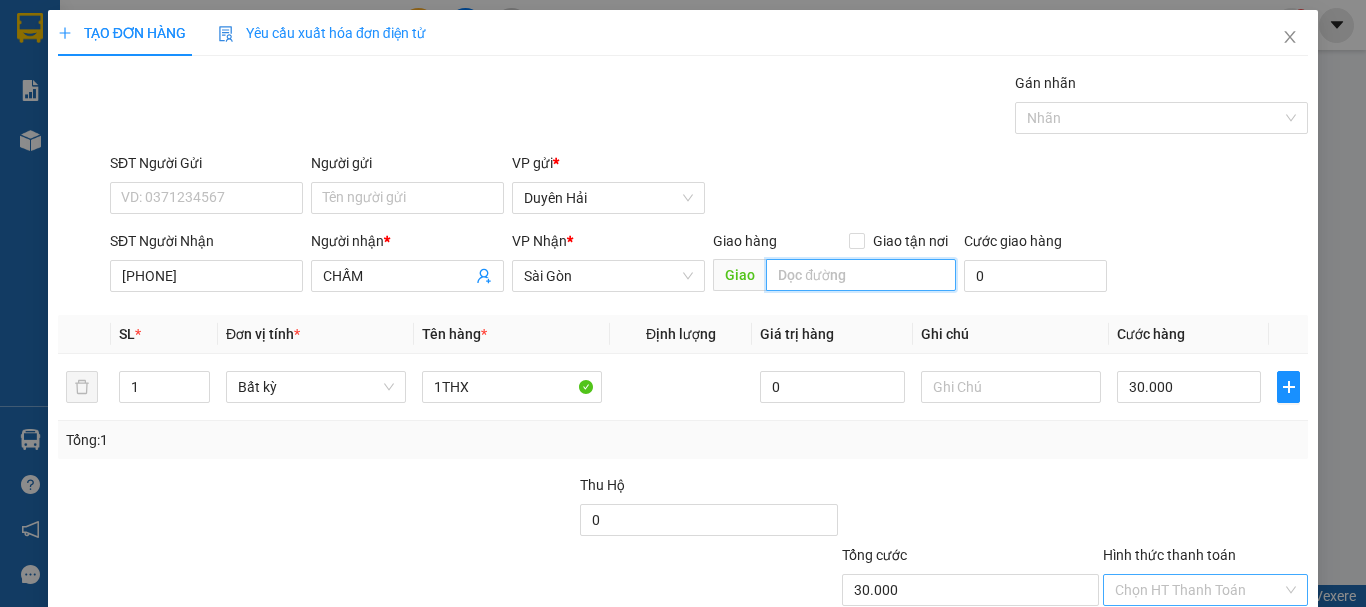 scroll, scrollTop: 133, scrollLeft: 0, axis: vertical 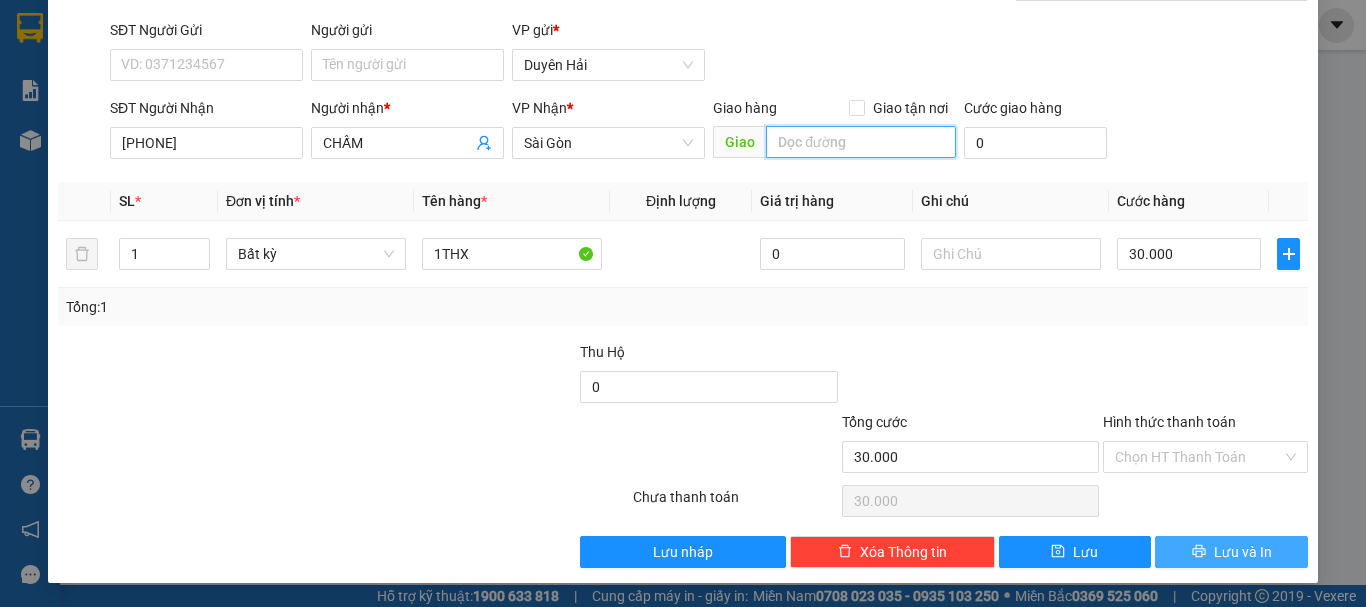 type 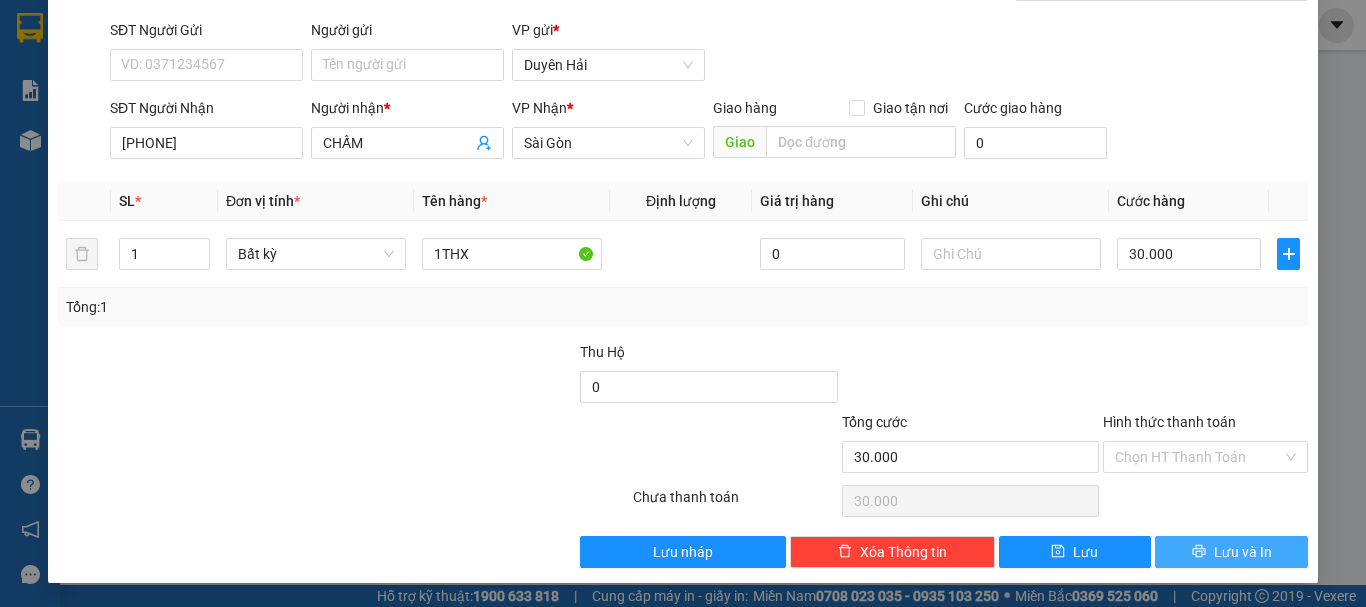 click on "Lưu và In" at bounding box center (1231, 552) 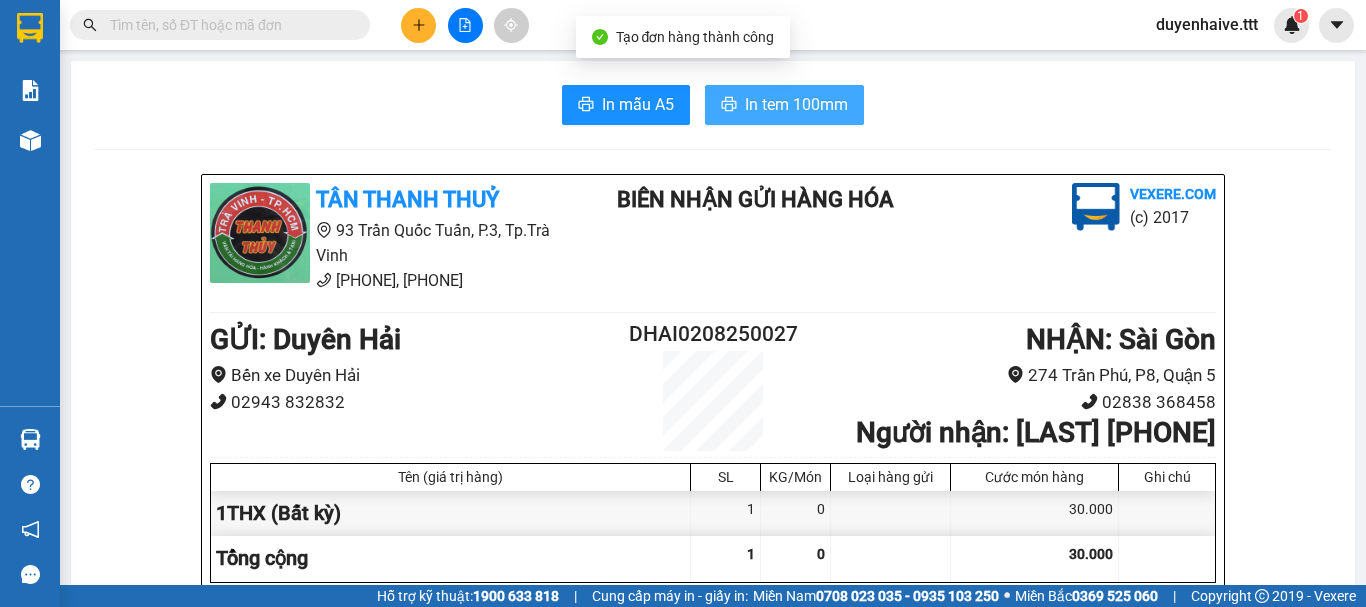 click on "In tem 100mm" at bounding box center (796, 104) 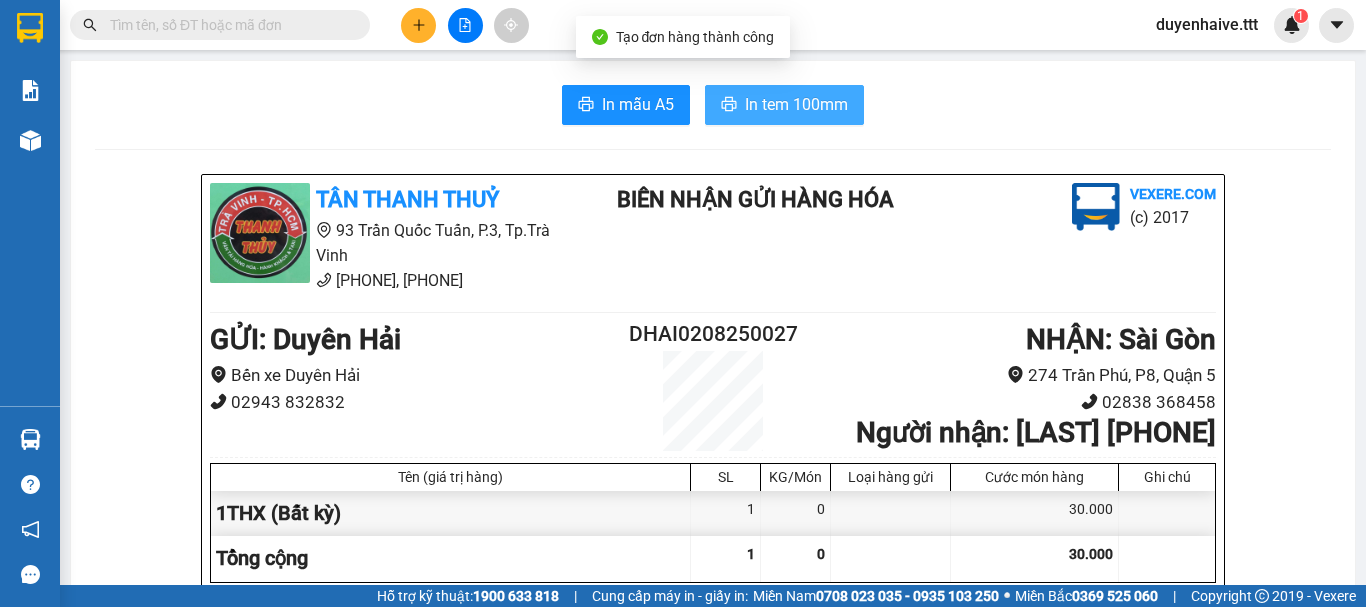 scroll, scrollTop: 0, scrollLeft: 0, axis: both 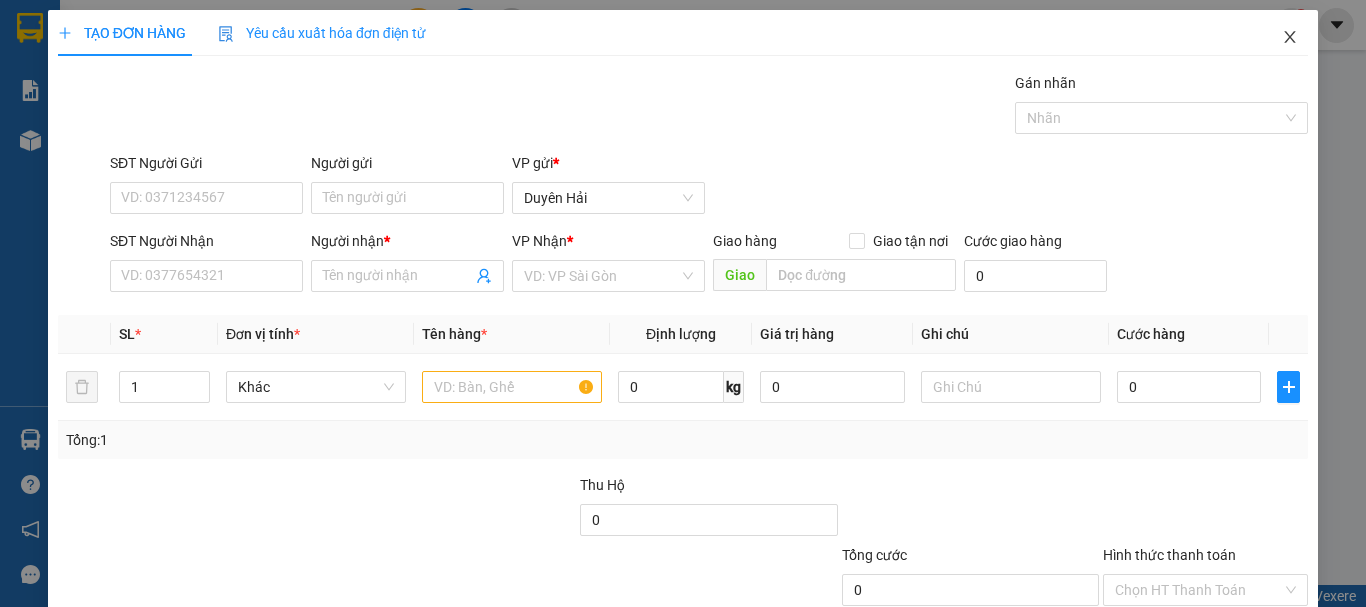 click 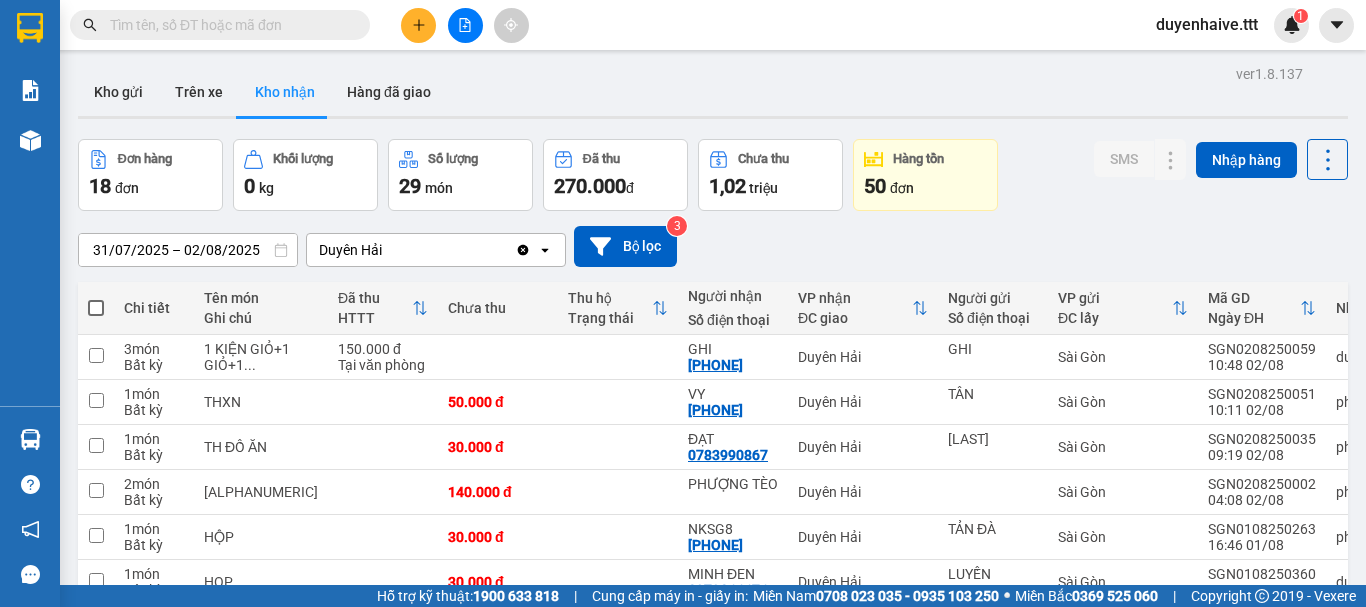 scroll, scrollTop: 300, scrollLeft: 0, axis: vertical 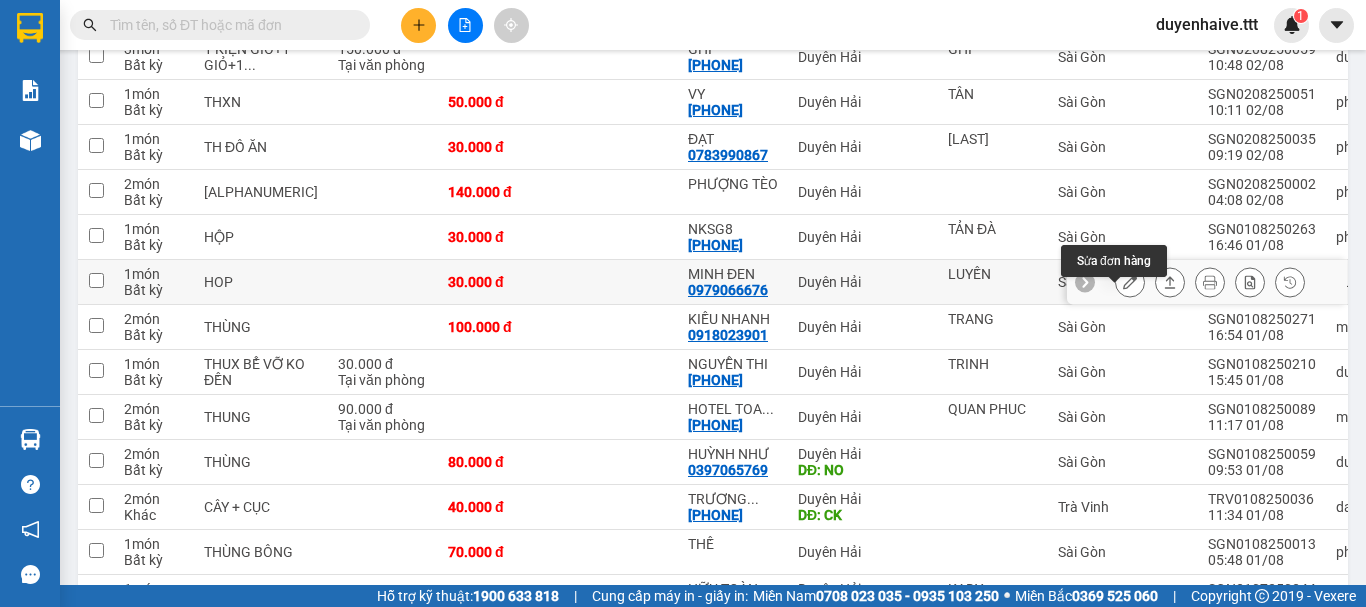 click 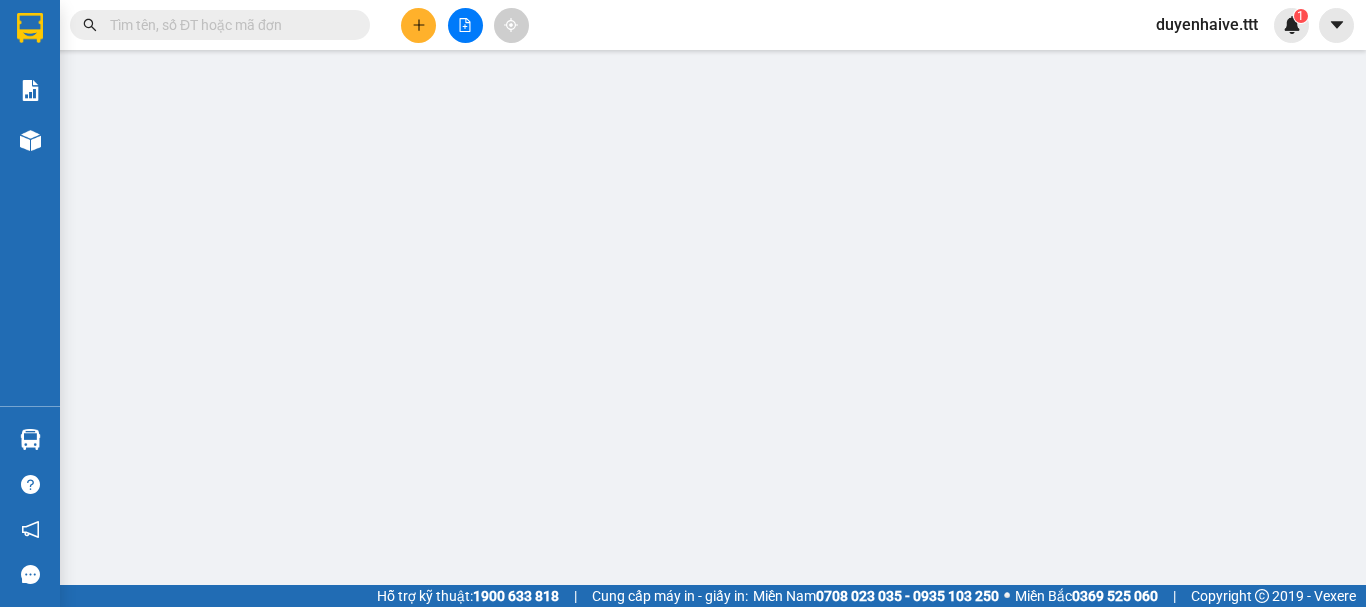 scroll, scrollTop: 0, scrollLeft: 0, axis: both 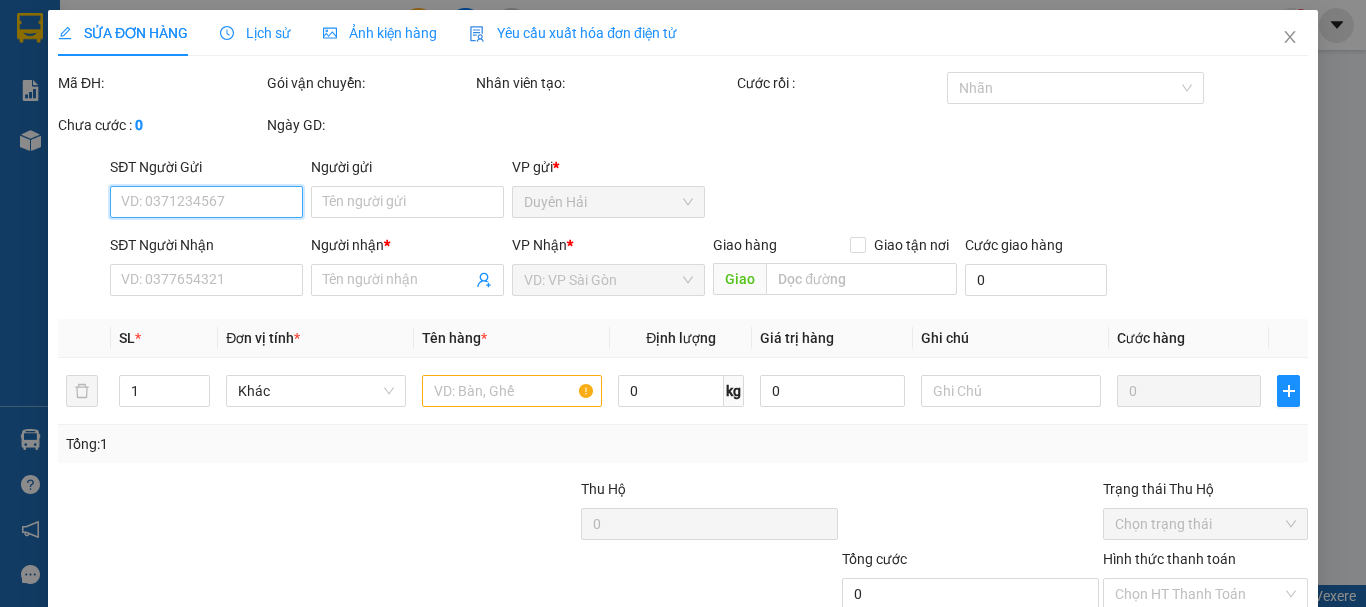 type on "LUYẾN" 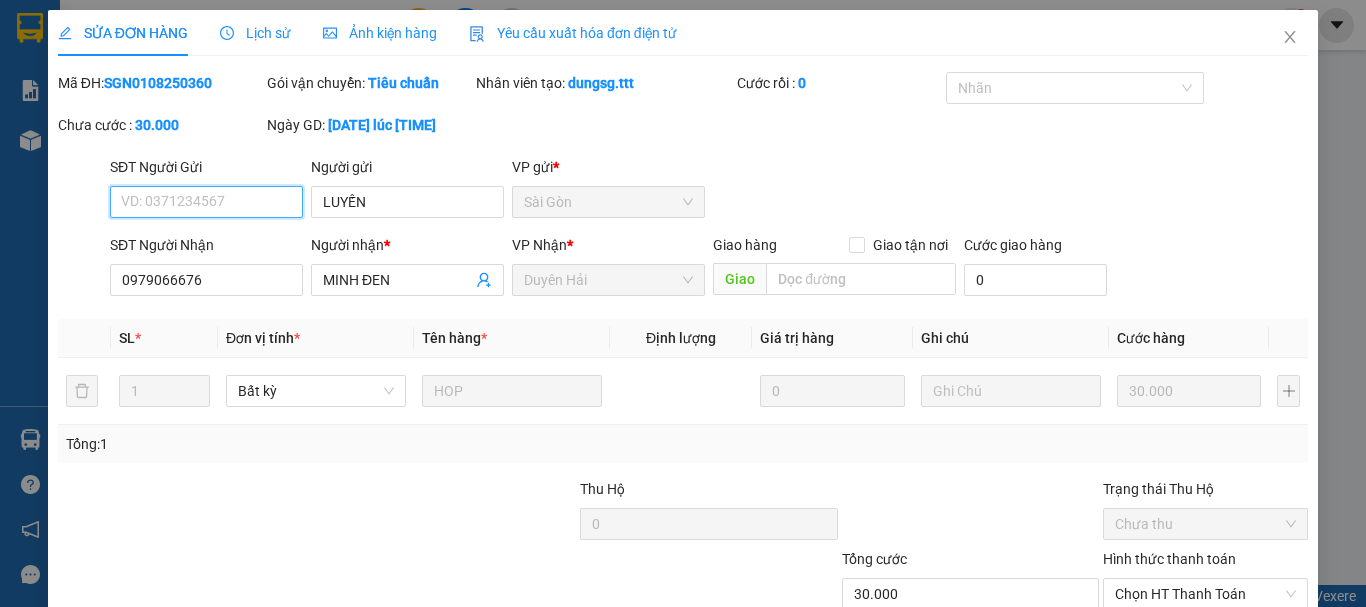 scroll, scrollTop: 137, scrollLeft: 0, axis: vertical 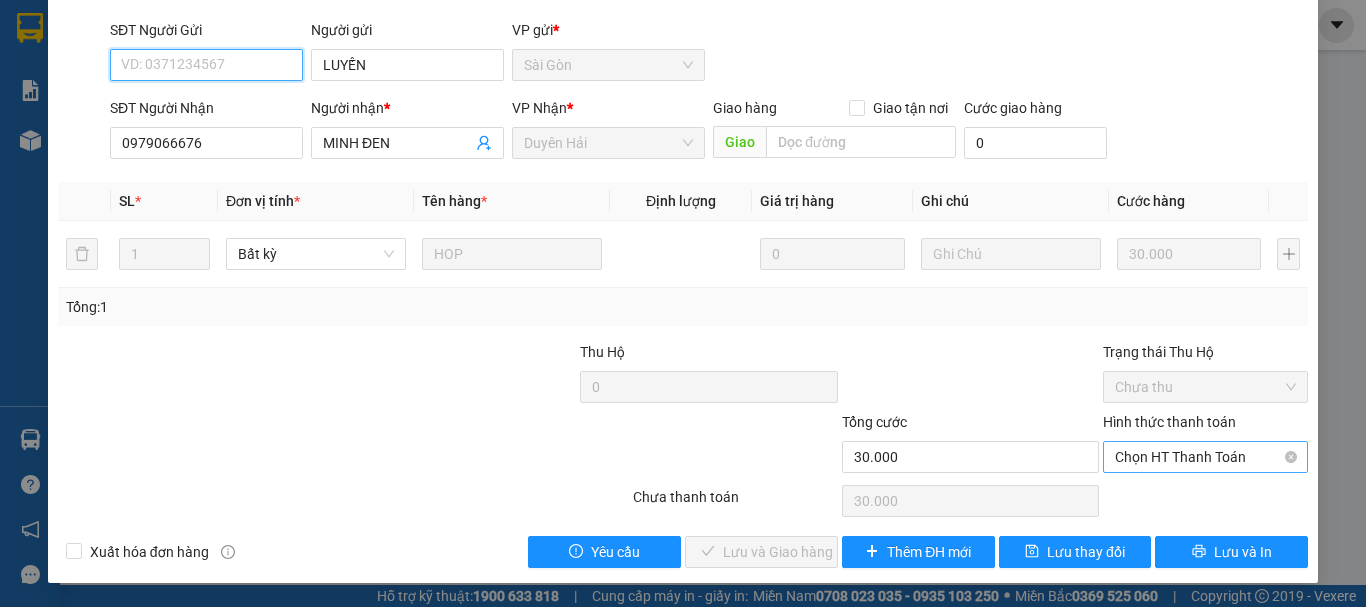 click on "Chọn HT Thanh Toán" at bounding box center (1205, 457) 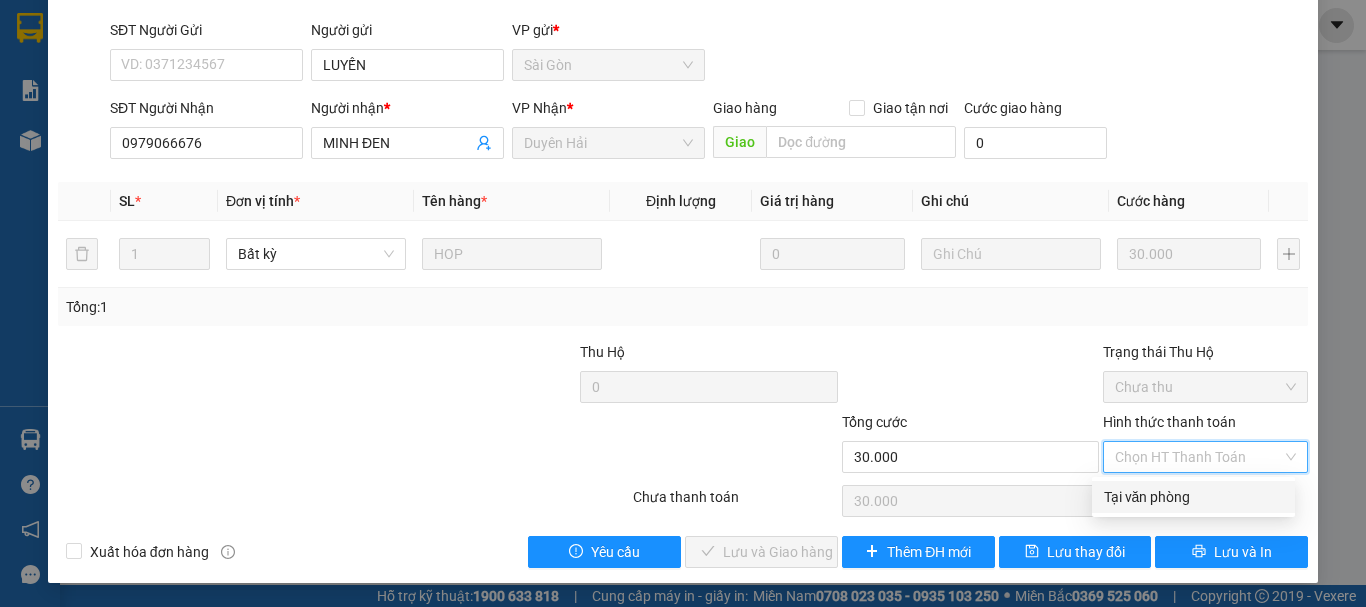 click on "Tại văn phòng" at bounding box center [1193, 497] 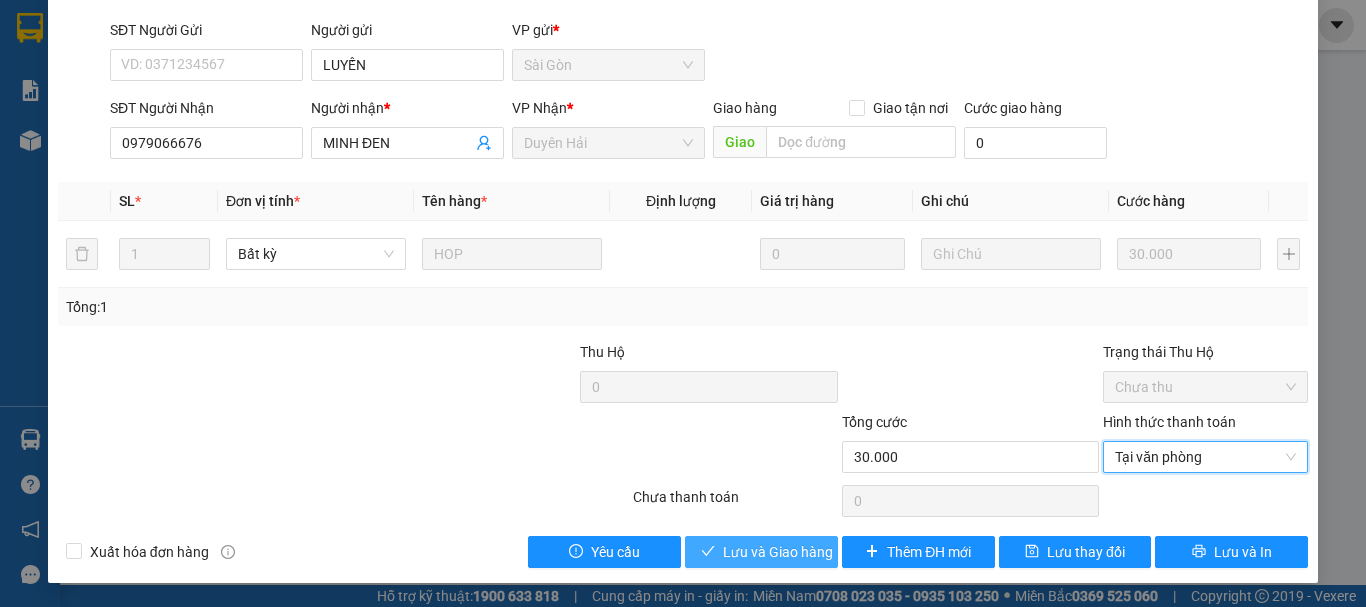 click on "Lưu và Giao hàng" at bounding box center (778, 552) 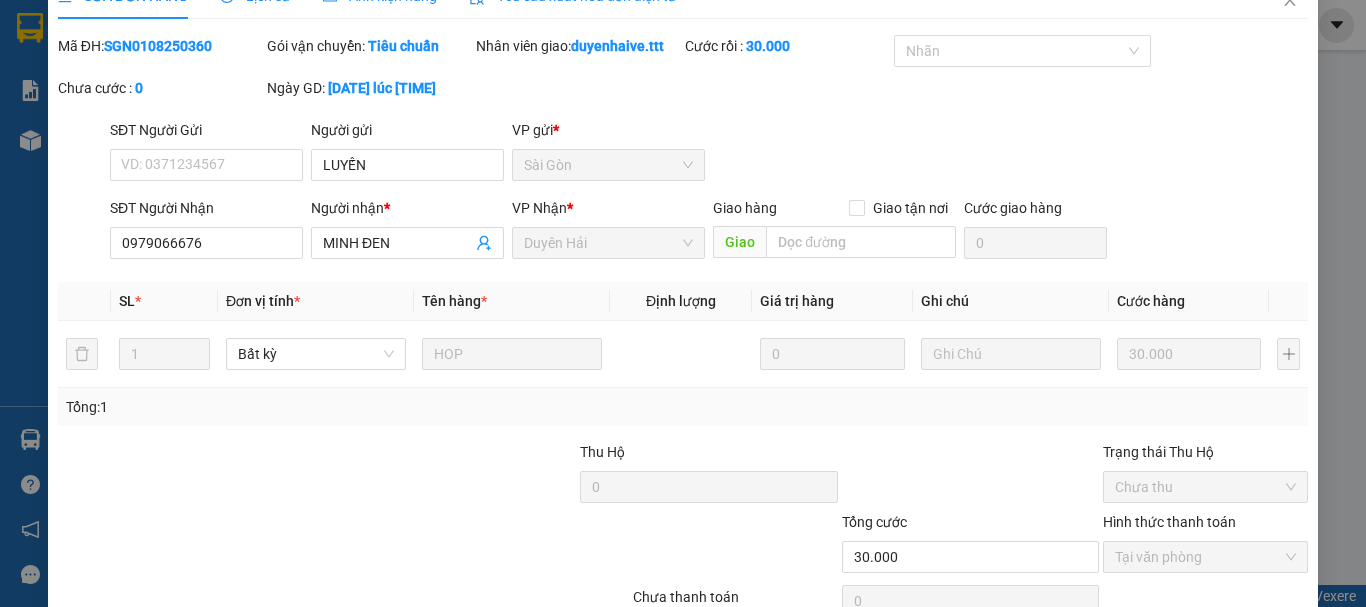 scroll, scrollTop: 0, scrollLeft: 0, axis: both 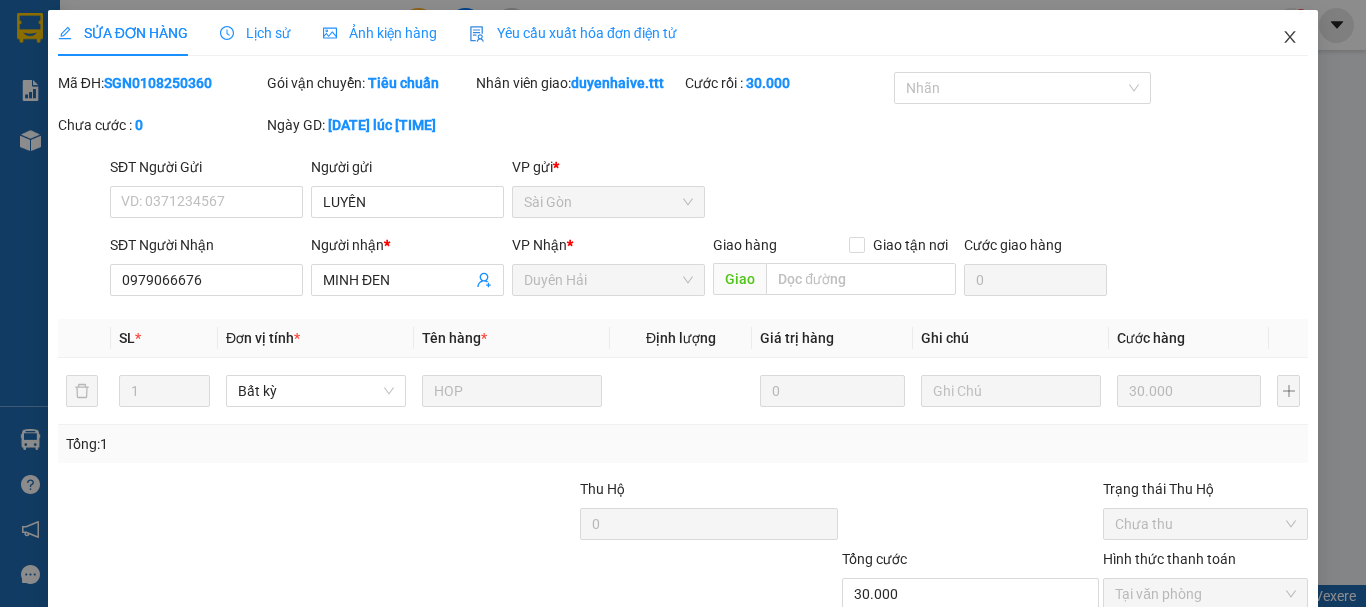 click 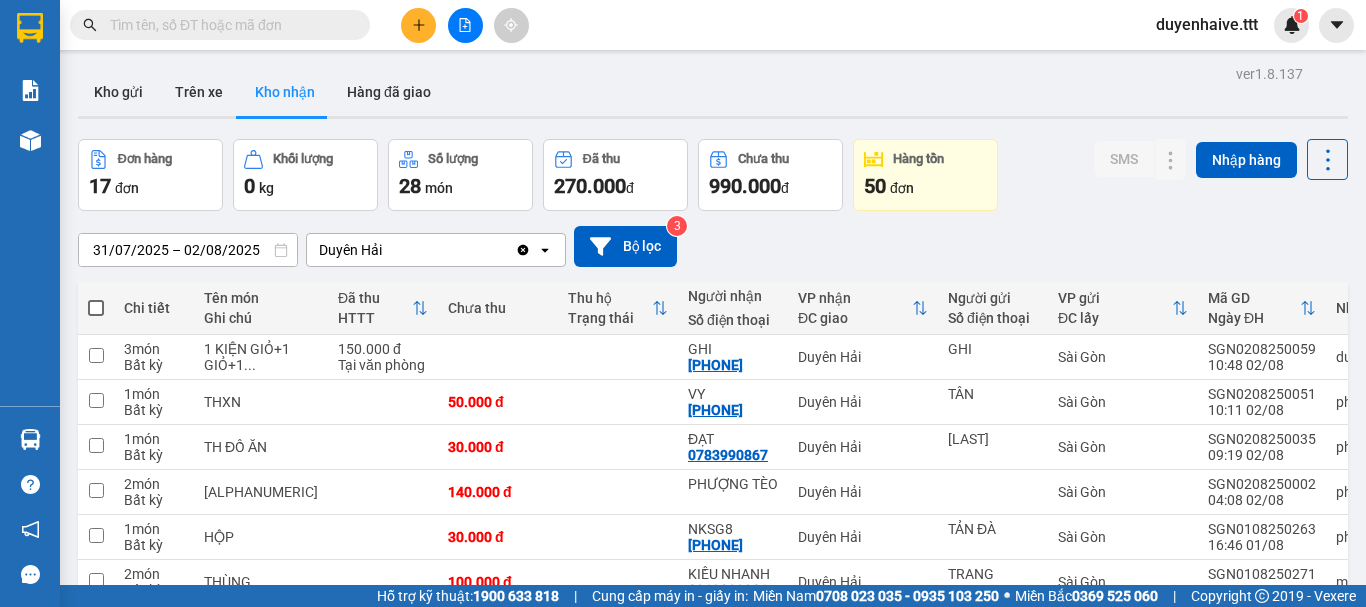 click 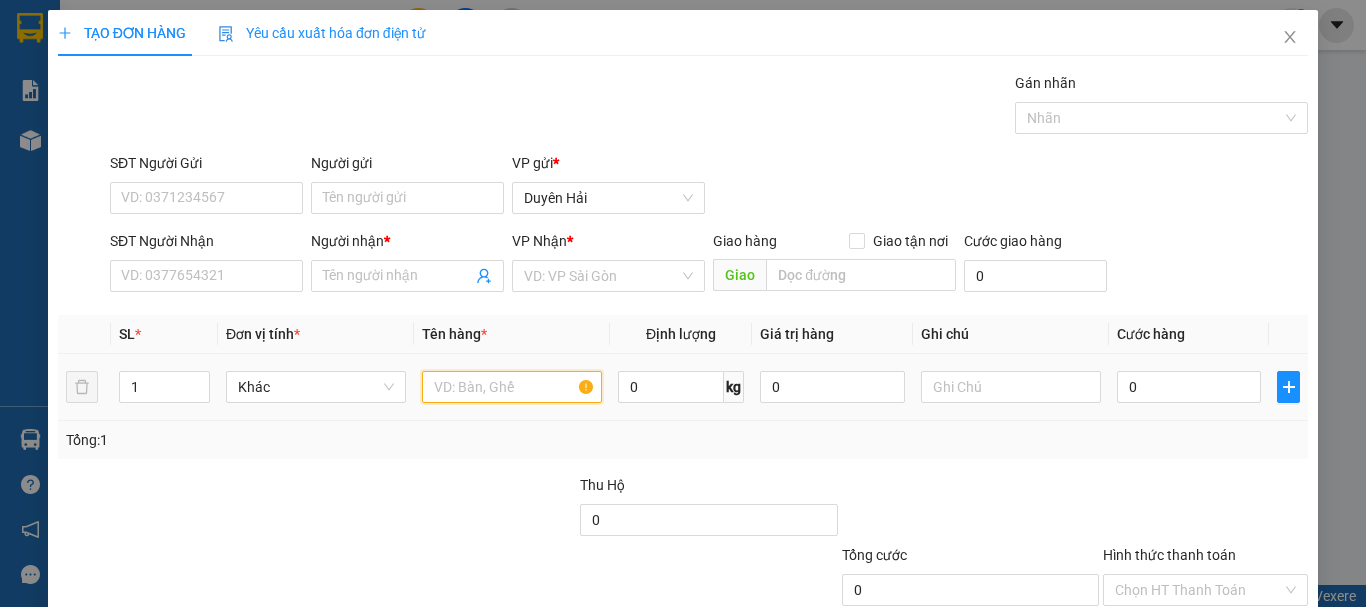 click at bounding box center (512, 387) 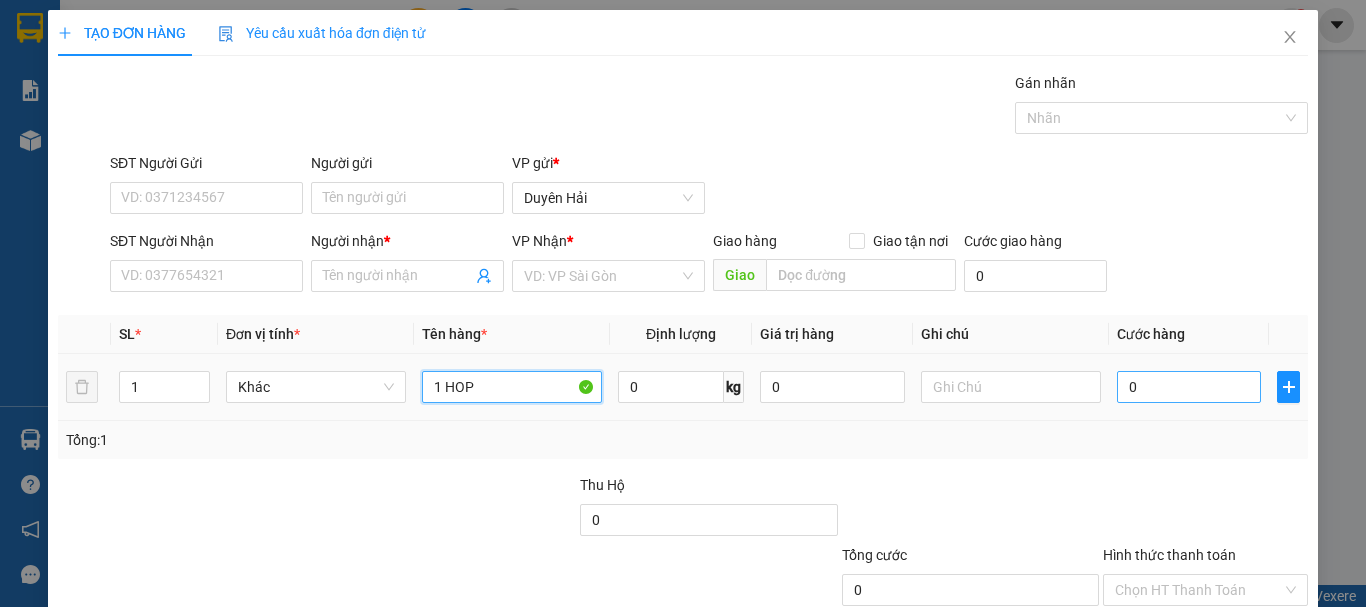 type on "1 HOP" 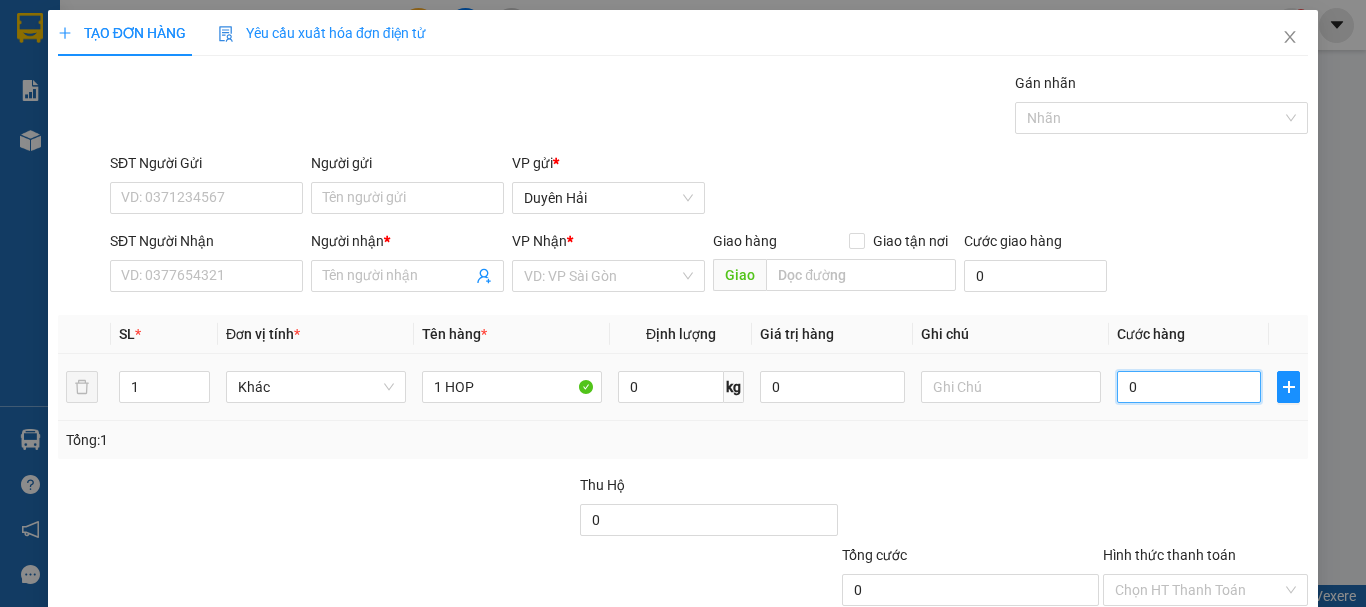 click on "0" at bounding box center [1189, 387] 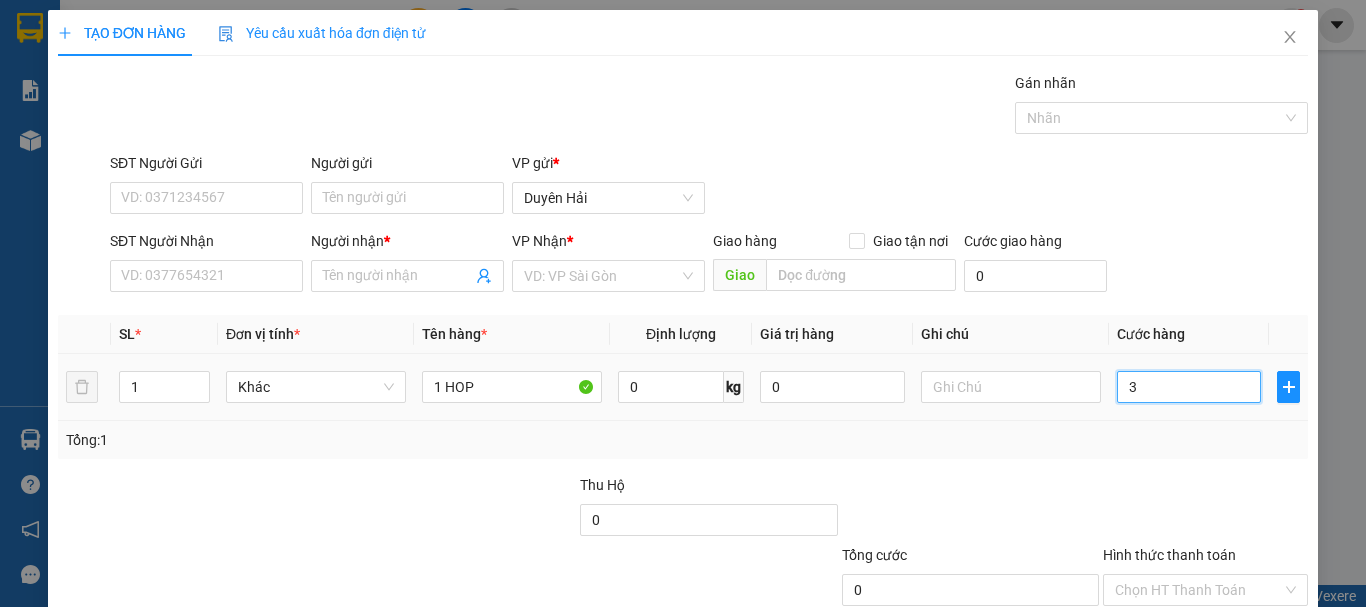 type on "30" 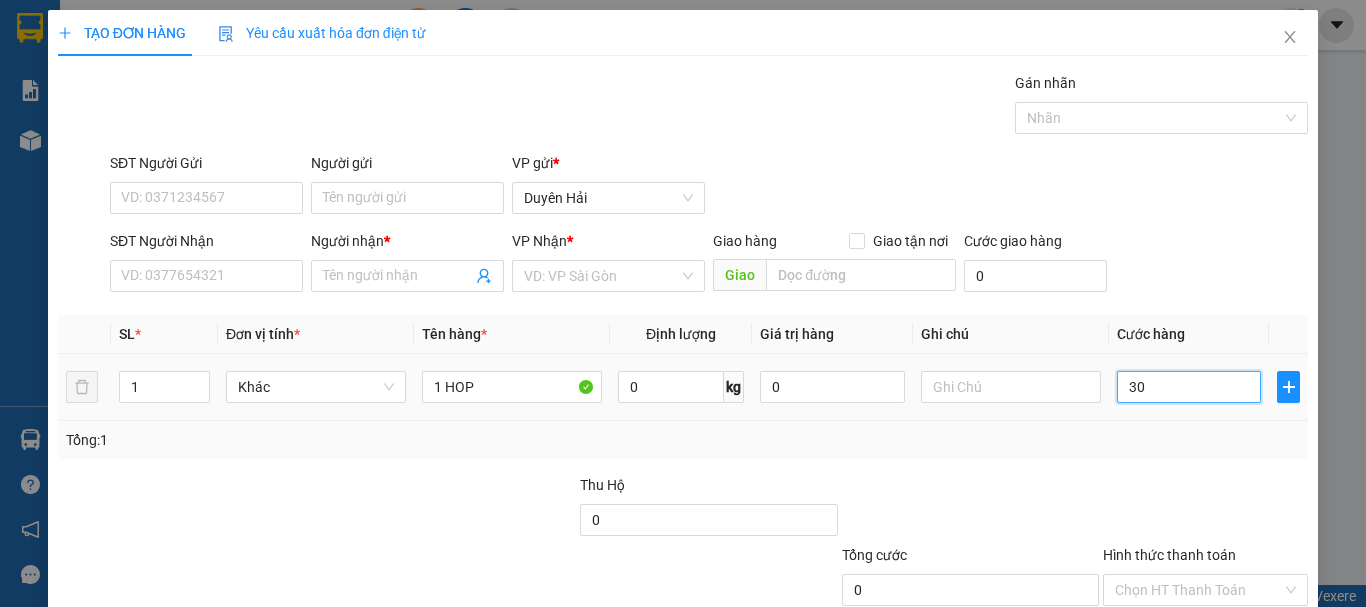 type on "30" 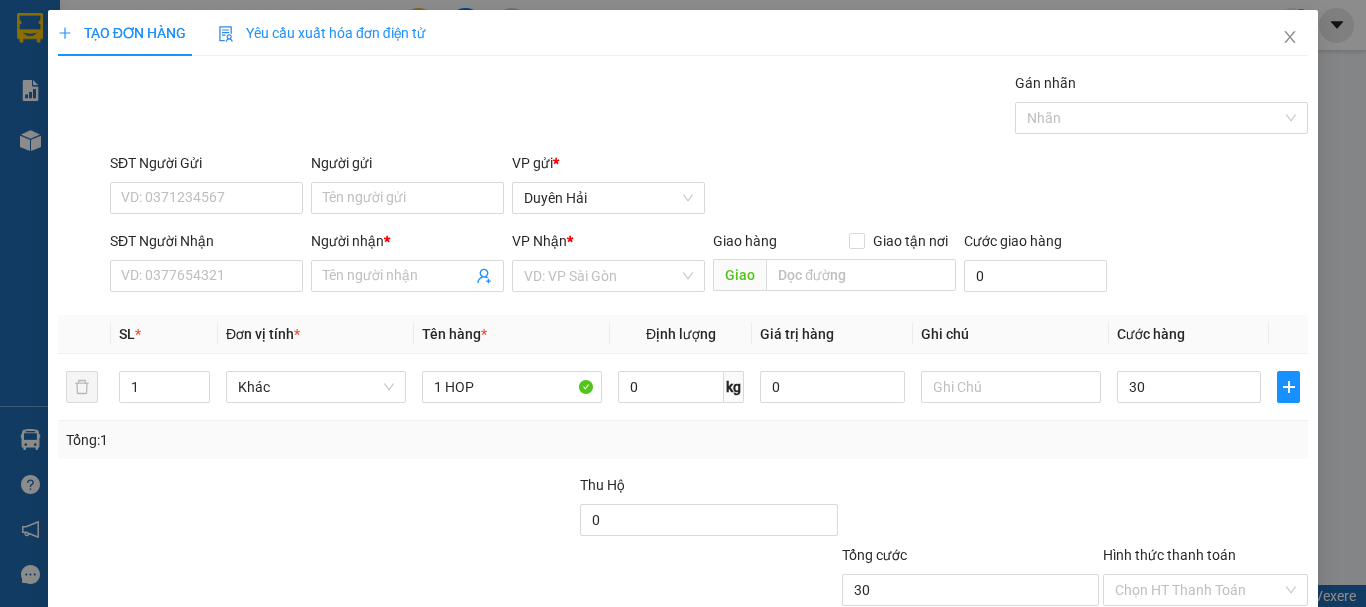 type on "30.000" 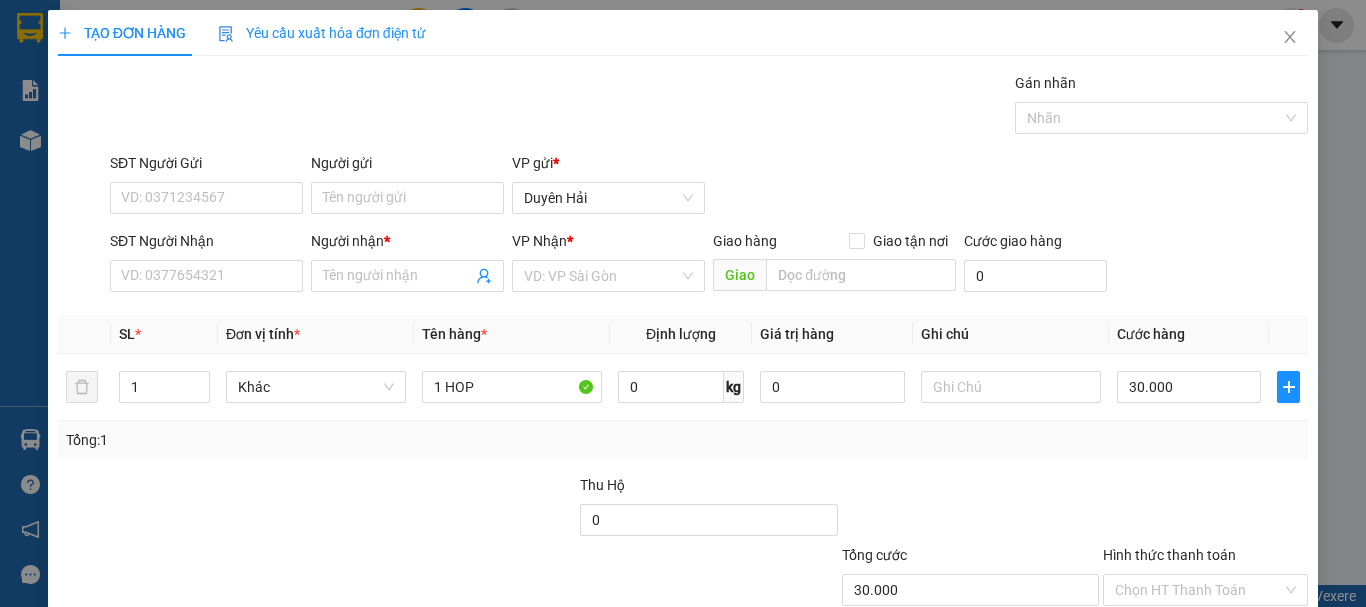 click on "Transit Pickup Surcharge Ids Transit Deliver Surcharge Ids Transit Deliver Surcharge Transit Deliver Surcharge Gói vận chuyển  * Tiêu chuẩn Gán nhãn   Nhãn SĐT Người Gửi VD: 0371234567 Người gửi Tên người gửi VP gửi  * Duyên Hải SĐT Người Nhận VD: 0377654321 Người nhận  * Tên người nhận VP Nhận  * VD: VP Sài Gòn Giao hàng Giao tận nơi Giao Cước giao hàng 0 SL  * Đơn vị tính  * Tên hàng  * Định lượng Giá trị hàng Ghi chú Cước hàng                   1 Khác 1 HOP 0 kg 0 30.000 Tổng:  1 Thu Hộ 0 Tổng cước 30.000 Hình thức thanh toán Chọn HT Thanh Toán Số tiền thu trước 0 Chưa thanh toán 30.000 Chọn HT Thanh Toán Lưu nháp Xóa Thông tin Lưu Lưu và In" at bounding box center (683, 386) 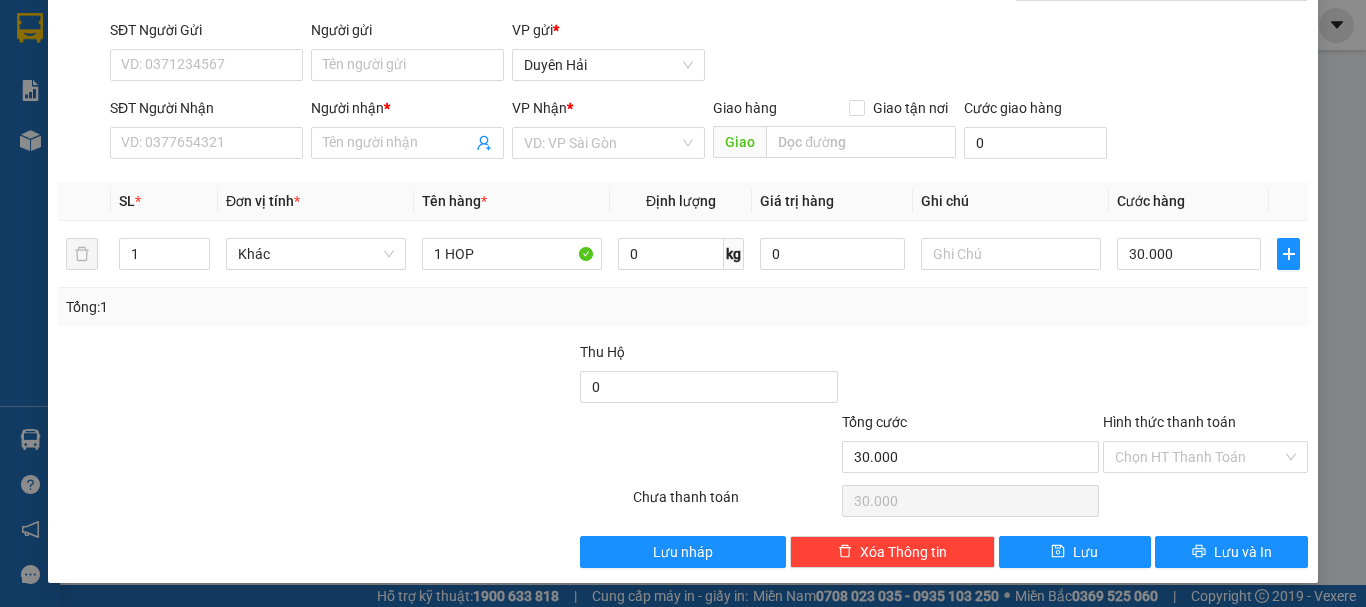 click on "Hình thức thanh toán" at bounding box center (1198, 457) 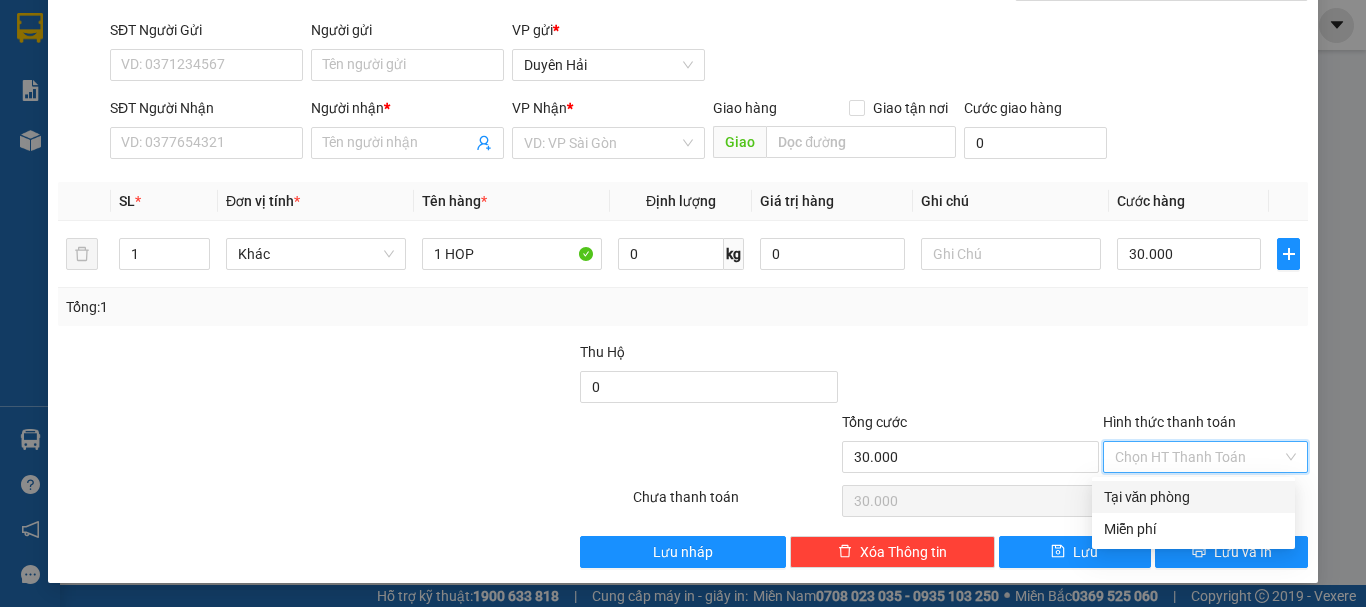 drag, startPoint x: 1167, startPoint y: 486, endPoint x: 1142, endPoint y: 496, distance: 26.925823 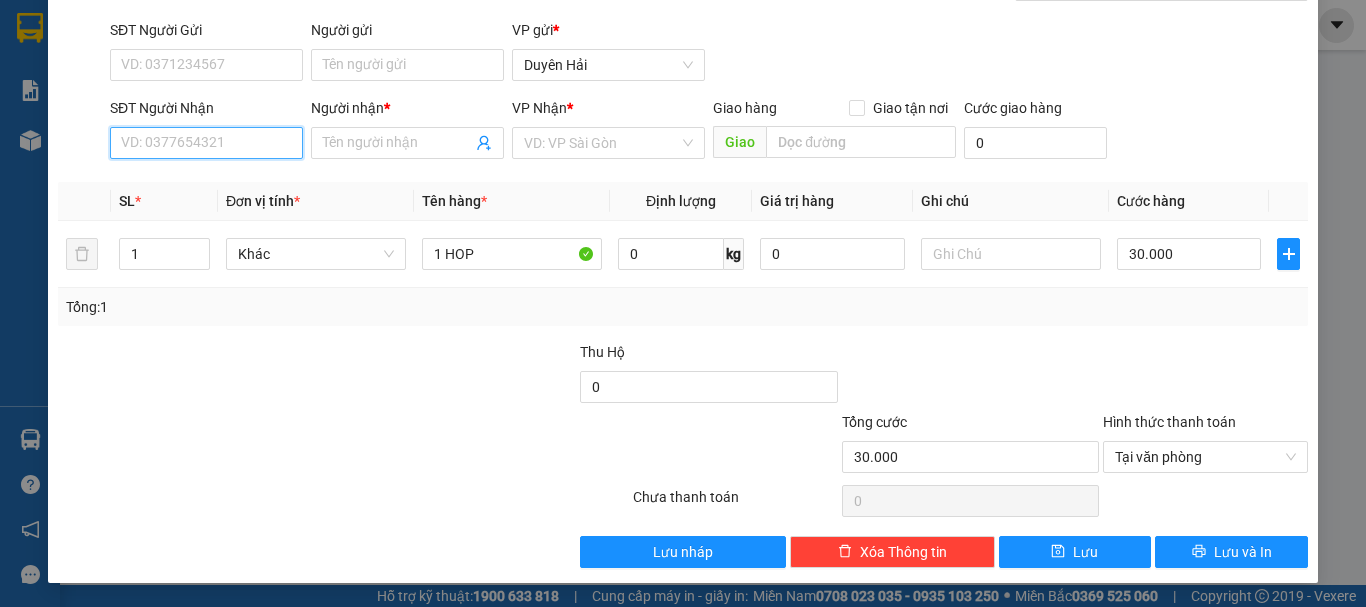 click on "SĐT Người Nhận" at bounding box center [206, 143] 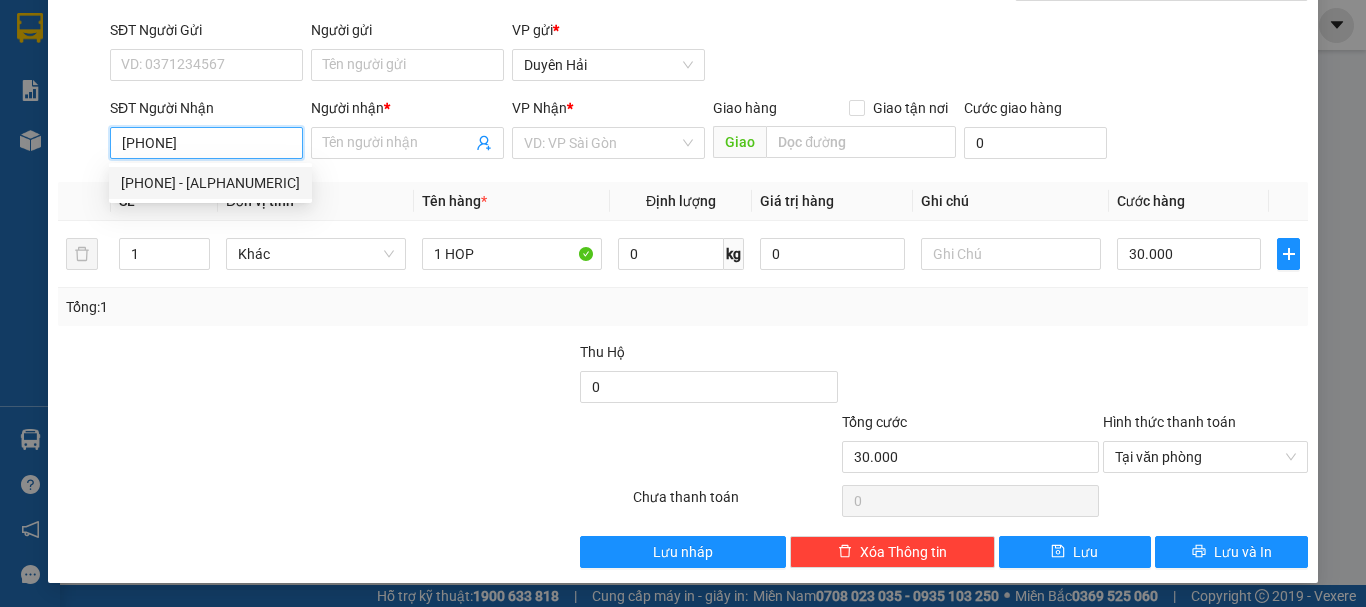 click on "0908600932 - LABO TÍN PHÁT" at bounding box center (210, 183) 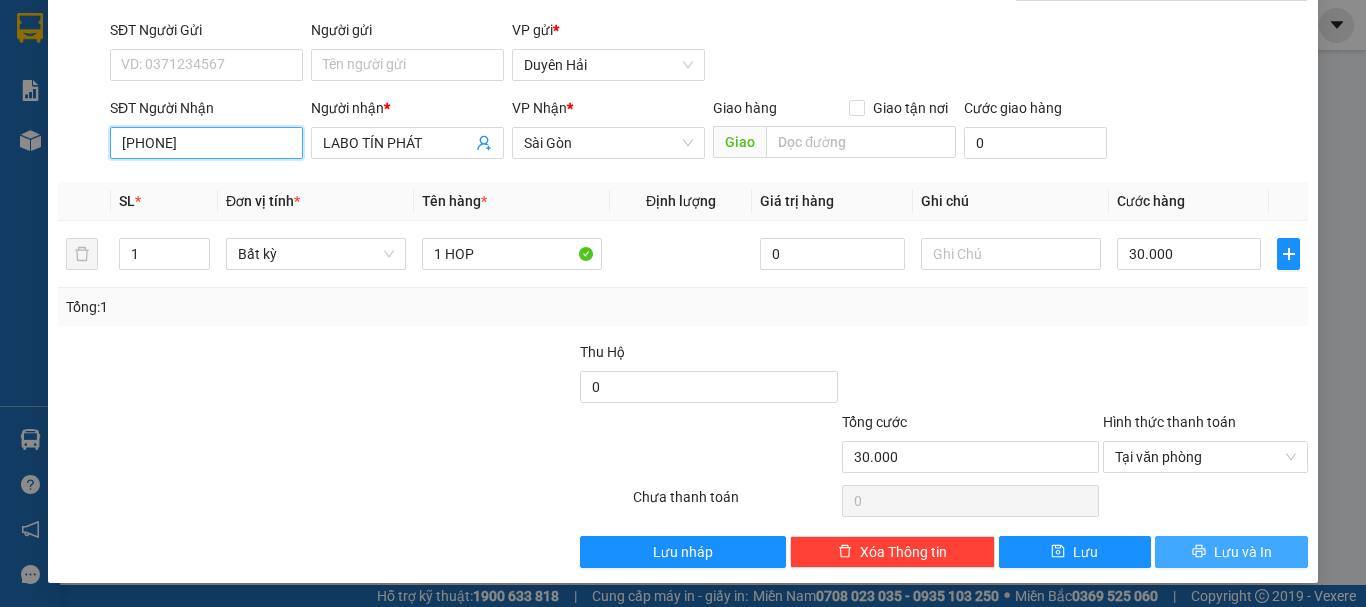 type on "[PHONE]" 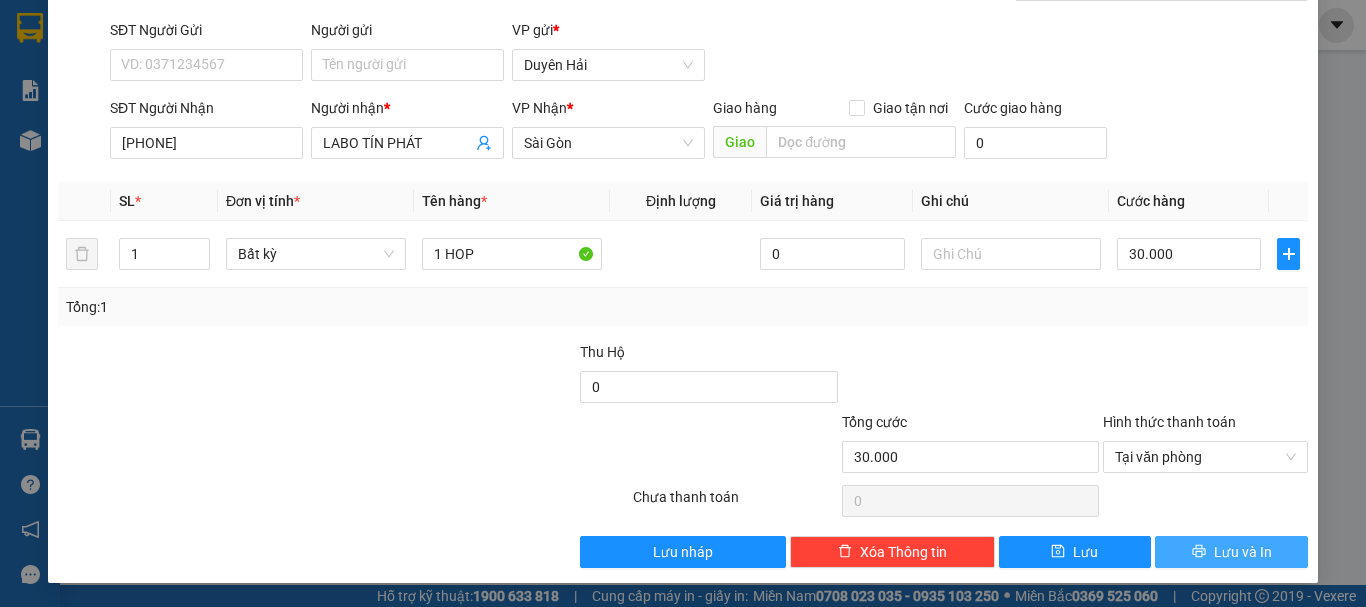click on "Lưu và In" at bounding box center (1243, 552) 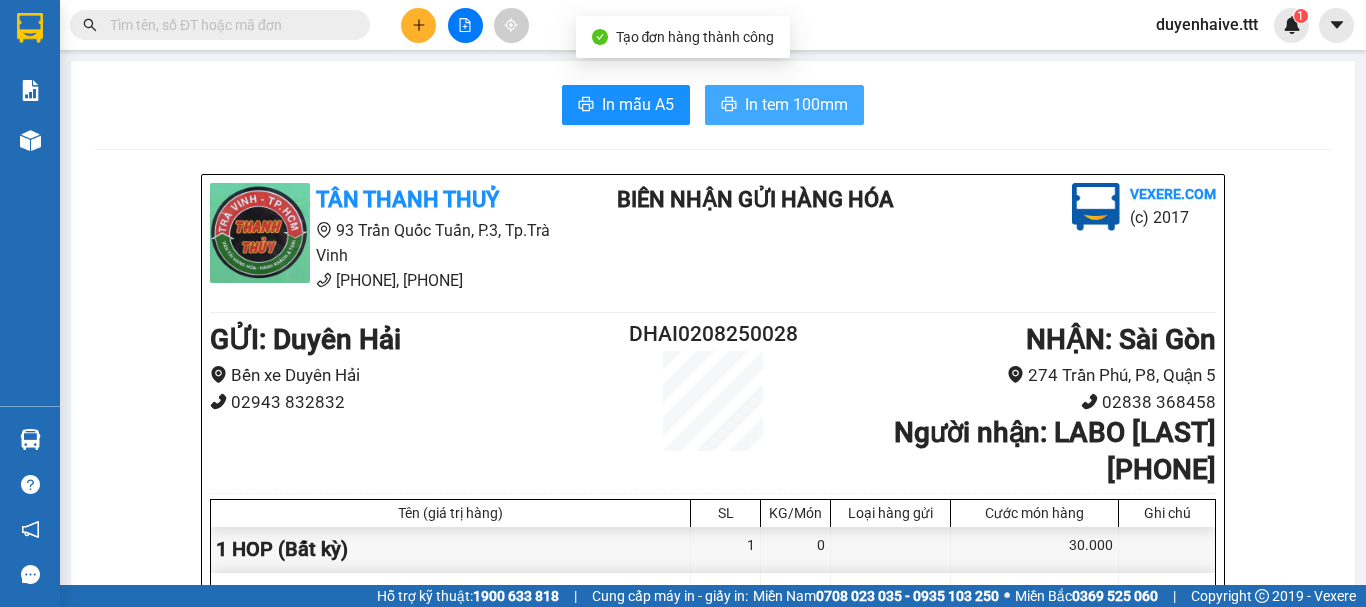 click on "In tem 100mm" at bounding box center [796, 104] 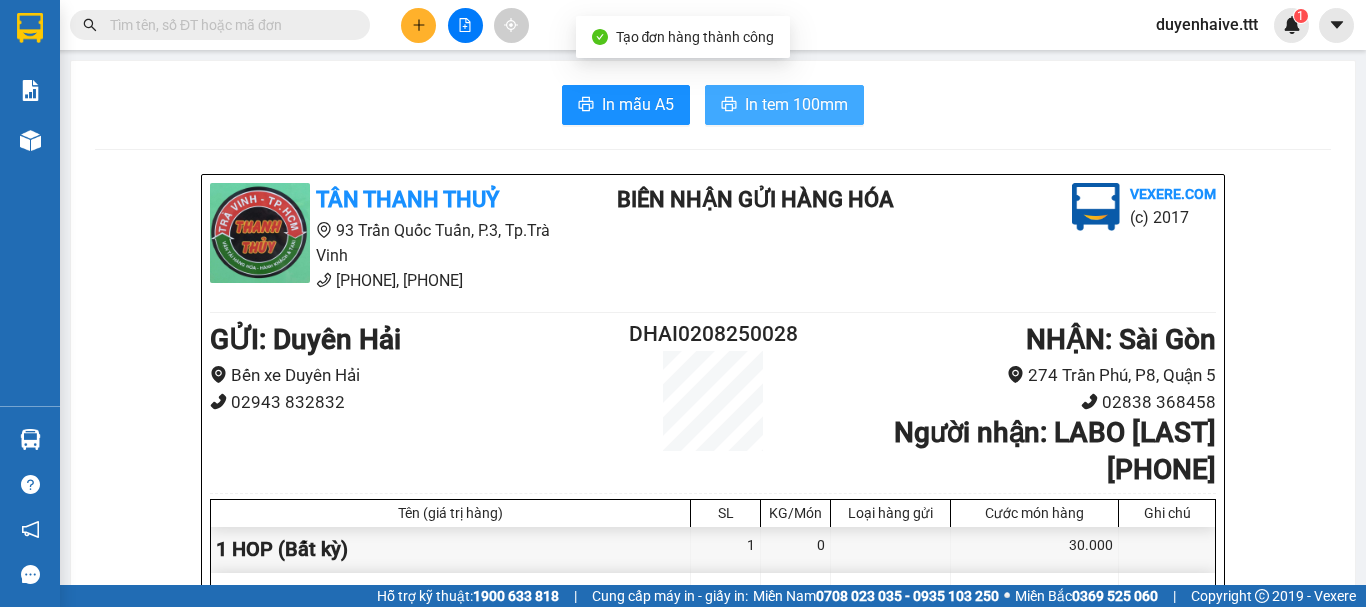 scroll, scrollTop: 0, scrollLeft: 0, axis: both 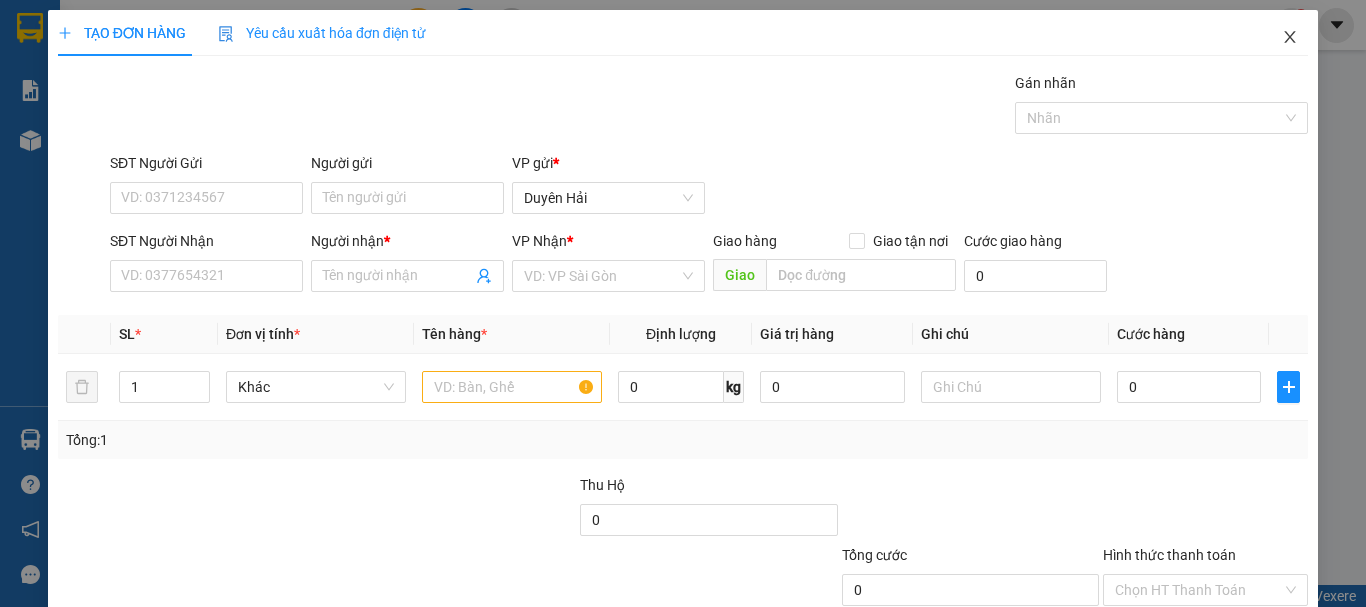 click 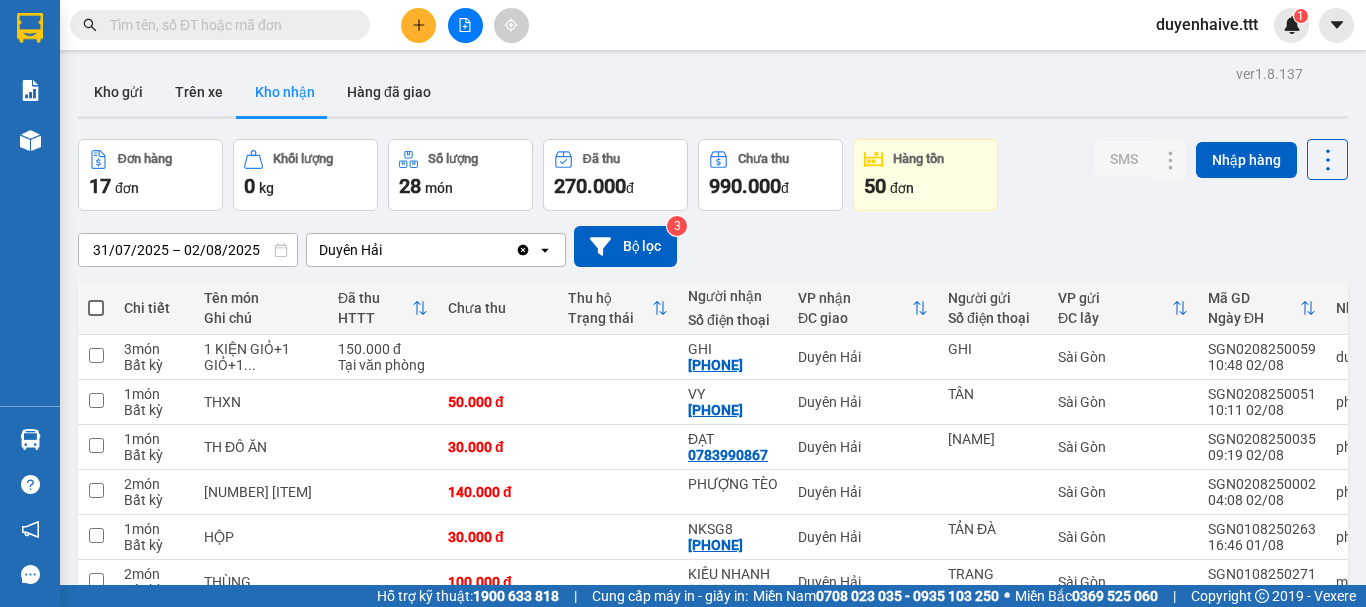scroll, scrollTop: 0, scrollLeft: 0, axis: both 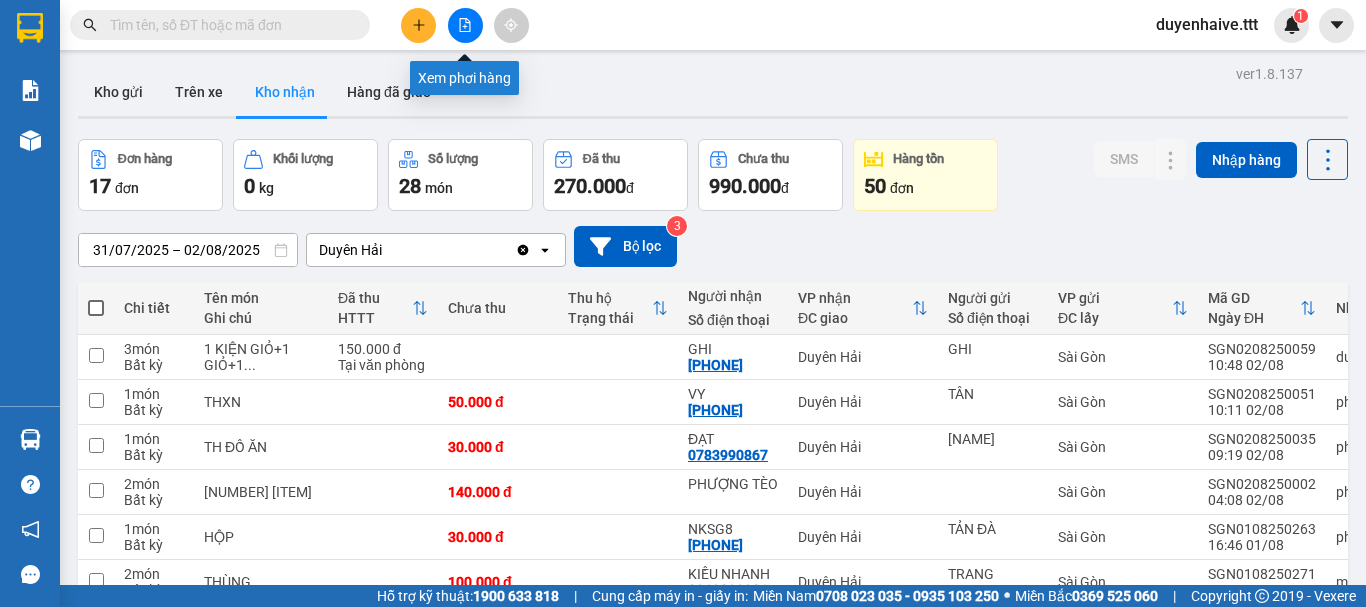 click 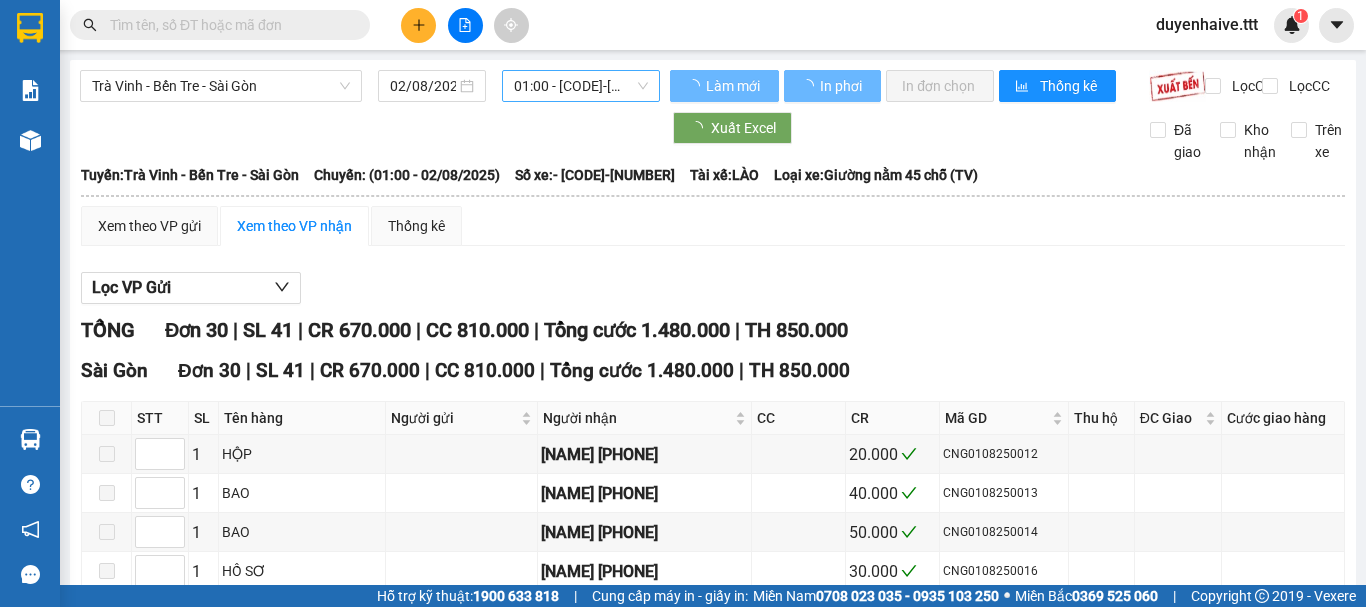 click on "01:00     - 84B-004.54" at bounding box center [581, 86] 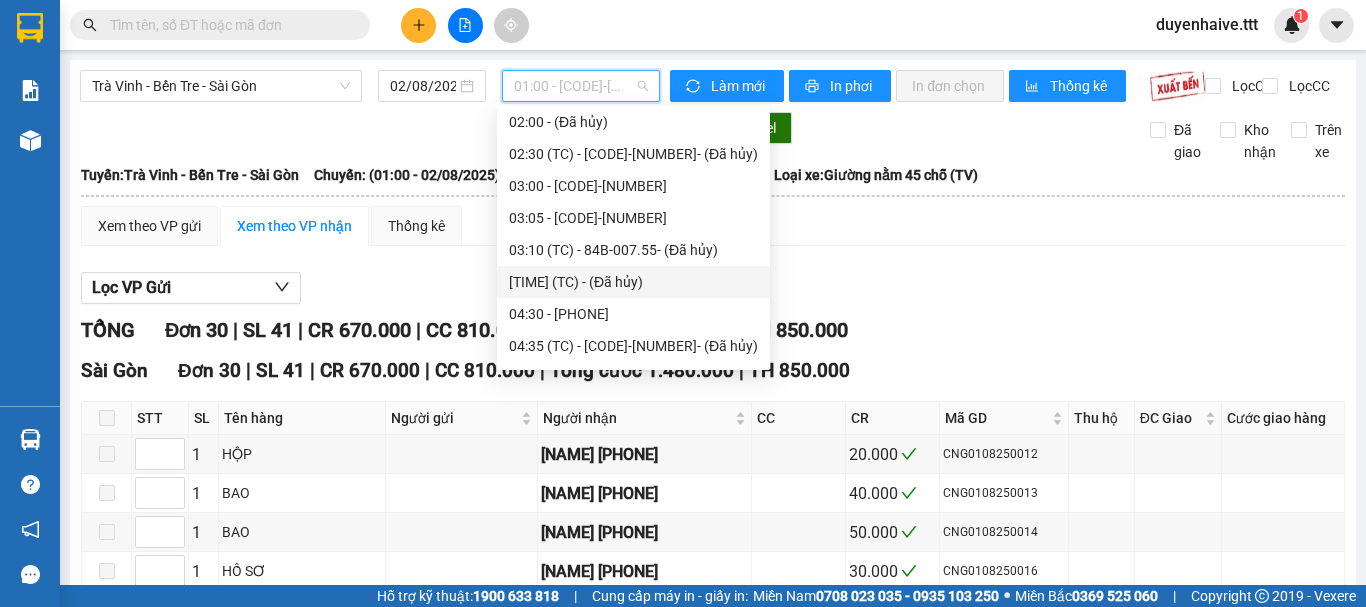 scroll, scrollTop: 400, scrollLeft: 0, axis: vertical 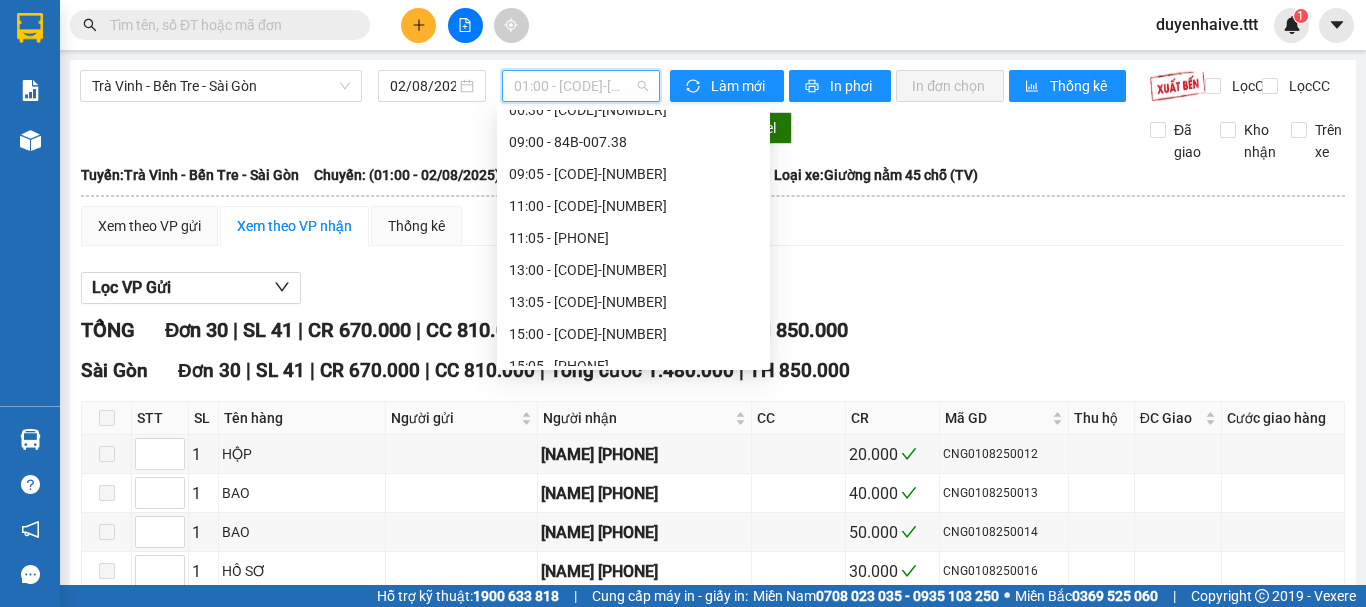 click on "13:00     - [PHONE]" at bounding box center [633, 270] 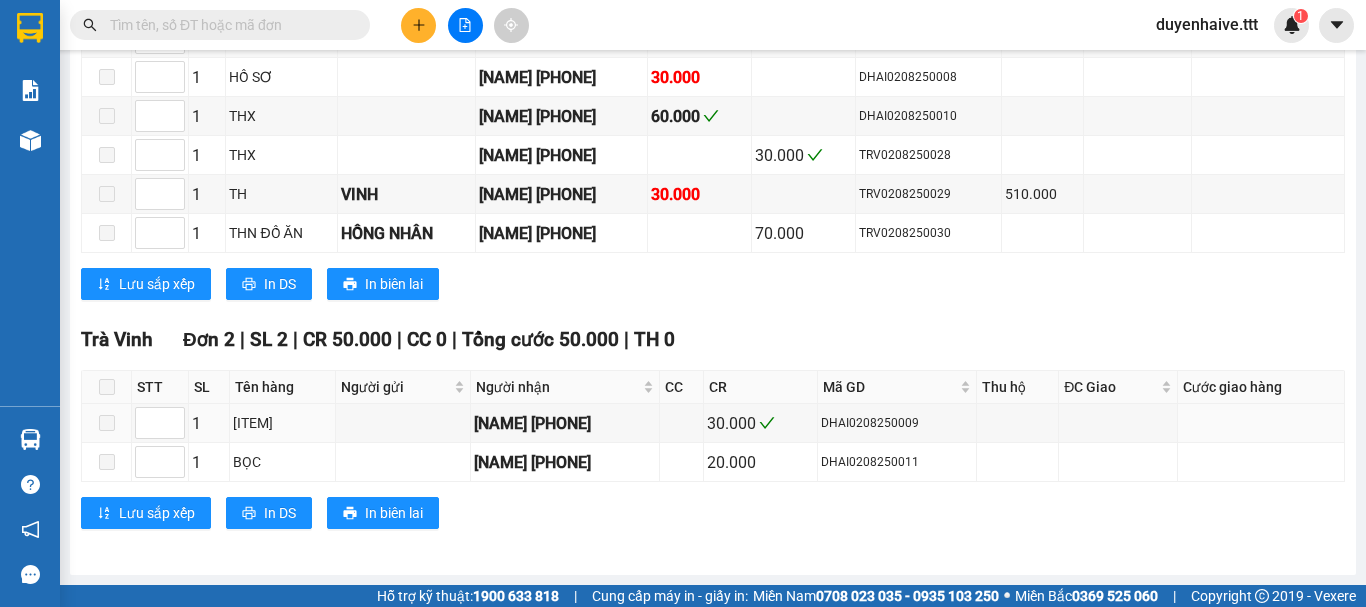 scroll, scrollTop: 111, scrollLeft: 0, axis: vertical 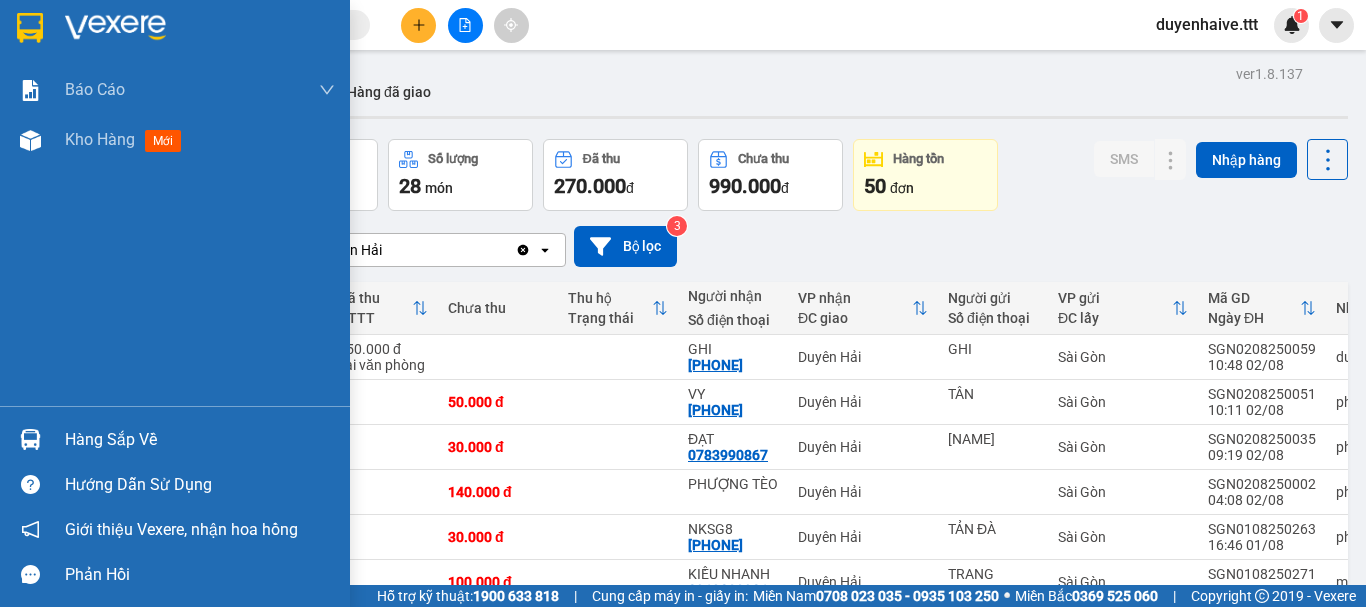 click on "Hàng sắp về" at bounding box center (200, 440) 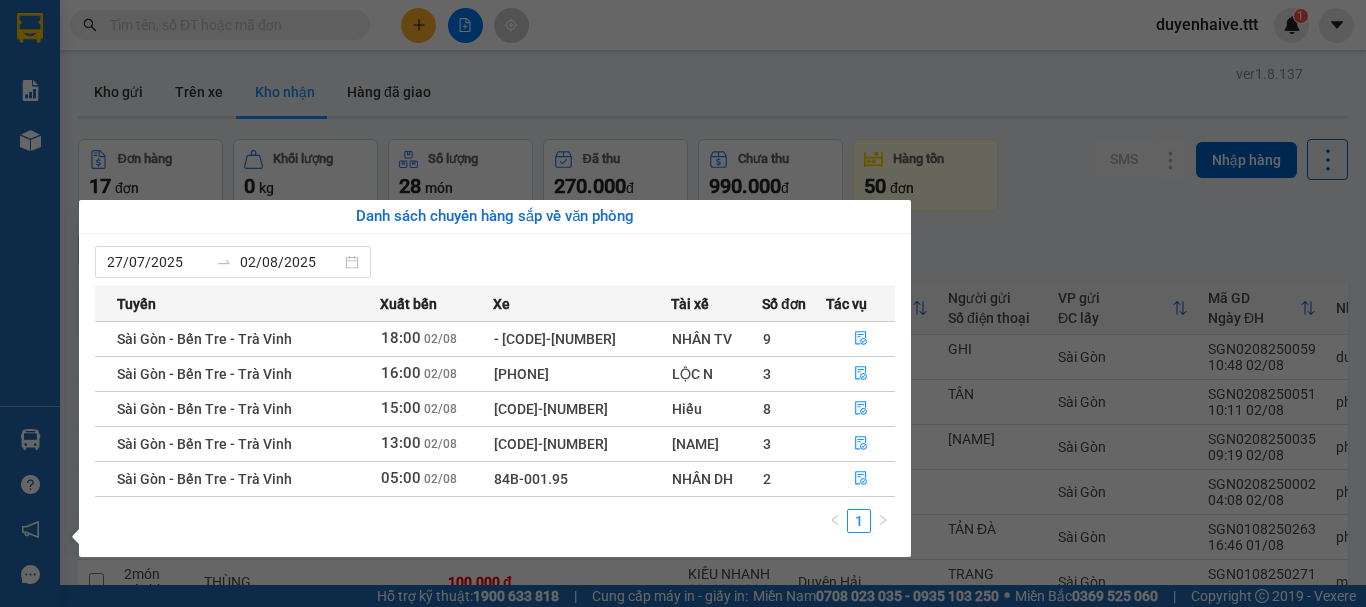 click on "Kết quả tìm kiếm ( 615 )  Bộ lọc  Mã ĐH Trạng thái Món hàng Thu hộ Tổng cước Chưa cước Người gửi VP Gửi Người nhận VP Nhận TRV2907250063 [TIME] - [DATE] VP Nhận   [CODE]-[NUMBER] [TIME] - [DATE] HỘ THÀI SL:  2 80.000 [PHONE] HỒNG TÍN Trà Vinh [PHONE] HOÀNG Sài Gòn TRV2807250063 [TIME] - [DATE] VP Nhận   [CODE]-[NUMBER] [TIME] - [DATE] HỘP SL:  1 20.000 20.000 GIA PHÚ Trà Vinh [PHONE] HOÀNG MINH Sài Gòn SGN1107250063 [TIME] - [DATE] VP Nhận   [CODE]-[NUMBER] [TIME] - [DATE] THÙNG NHỎ SL:  1 30.000 30.000 Sài Gòn [PHONE] CTY HOÀNG LỘC  Cầu Ngang Giao DĐ: TRÙNG ĐỚN SGN0208250082 [TIME] - [DATE] Trên xe   [CODE]-[NUMBER] [TIME]  -   [DATE] 1 BAO+1 CỤC BỌC SL:  2 80.000 NGUÔN Sài Gòn [PHONE] QUI Cầu Ngang SGN0208250063 [TIME] - [DATE] Trên xe   [CODE]-[NUMBER] [TIME]  -   [DATE] BAO SL:  3 180.000 180.000 HANDBAG Sài Gòn [PHONE] THANH VÂN Trà Vinh TRV0606250063 [TIME] - [DATE] Trên xe   [CODE]-[NUMBER] [TIME]  -   [DATE] THX SL:  6 480.000 Trà Vinh   [TIME]" at bounding box center [683, 303] 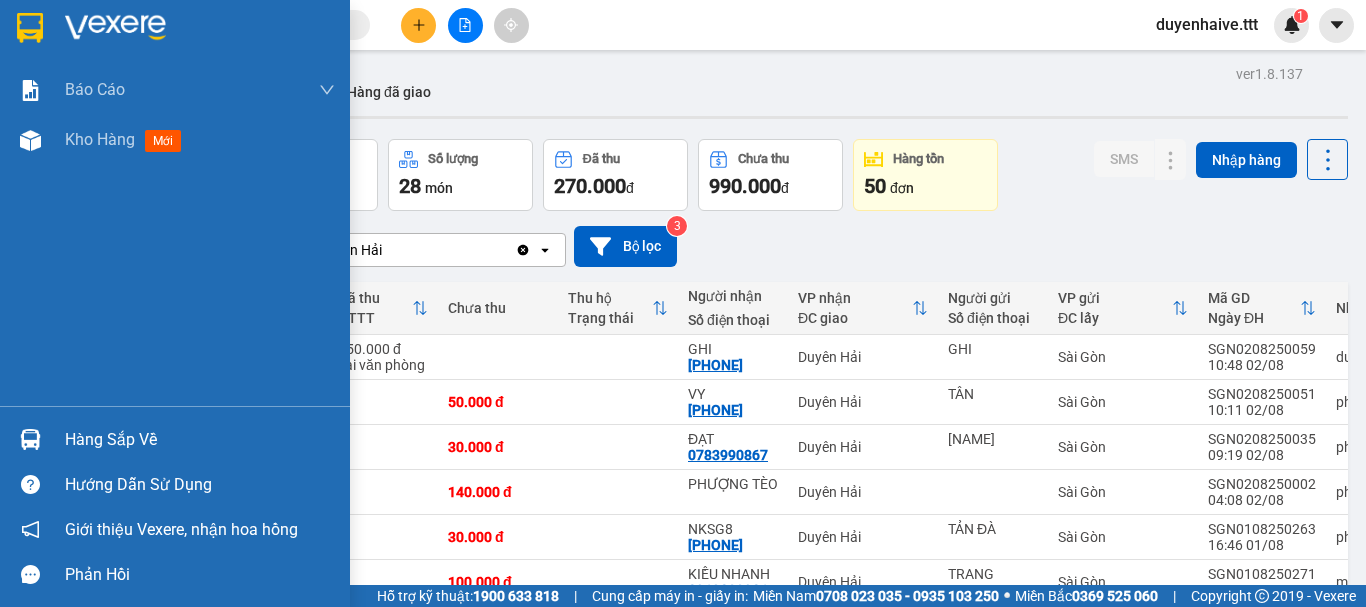drag, startPoint x: 127, startPoint y: 438, endPoint x: 148, endPoint y: 437, distance: 21.023796 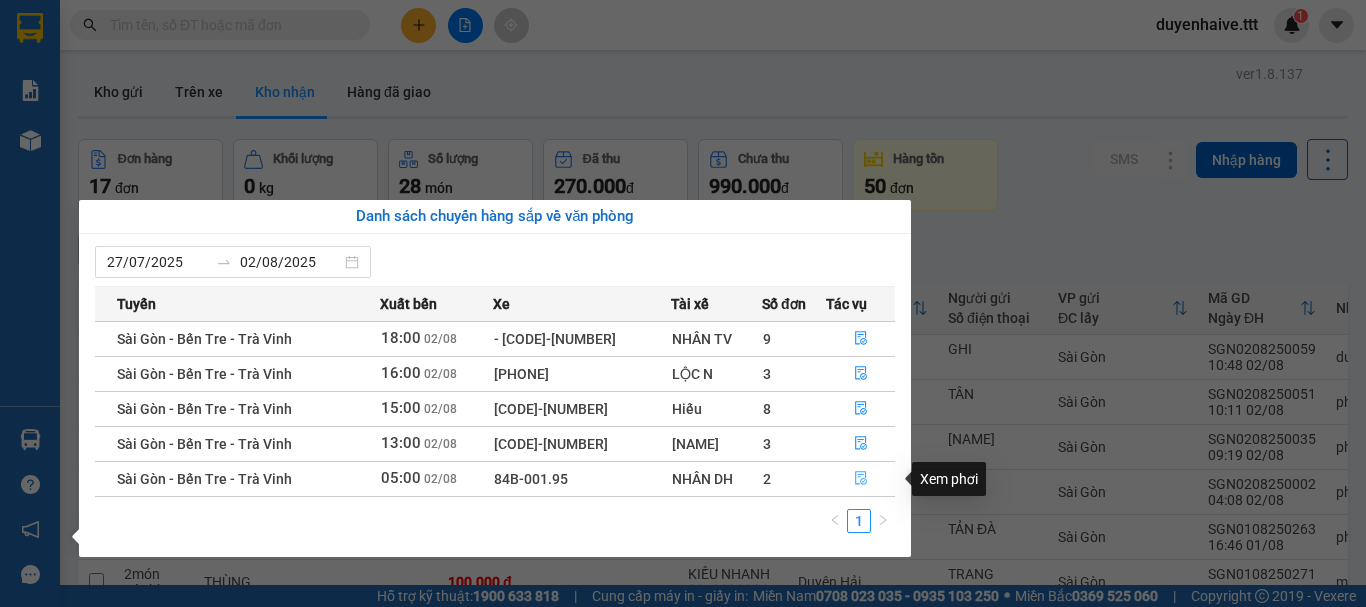 click 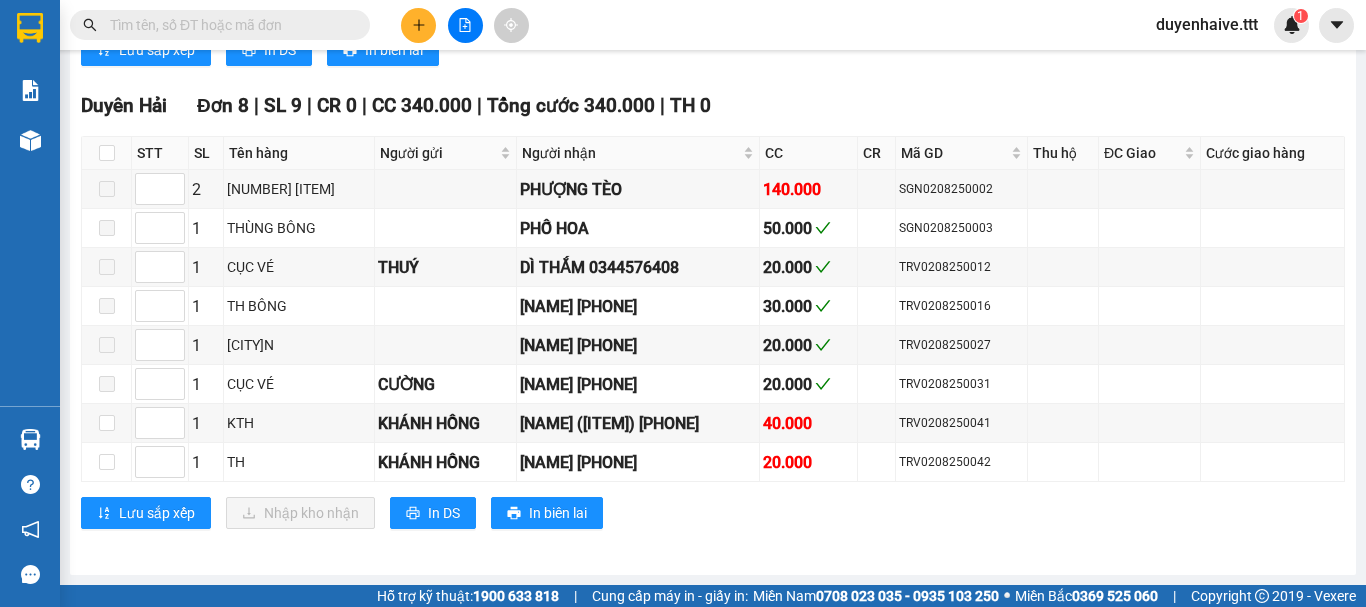 scroll, scrollTop: 150, scrollLeft: 0, axis: vertical 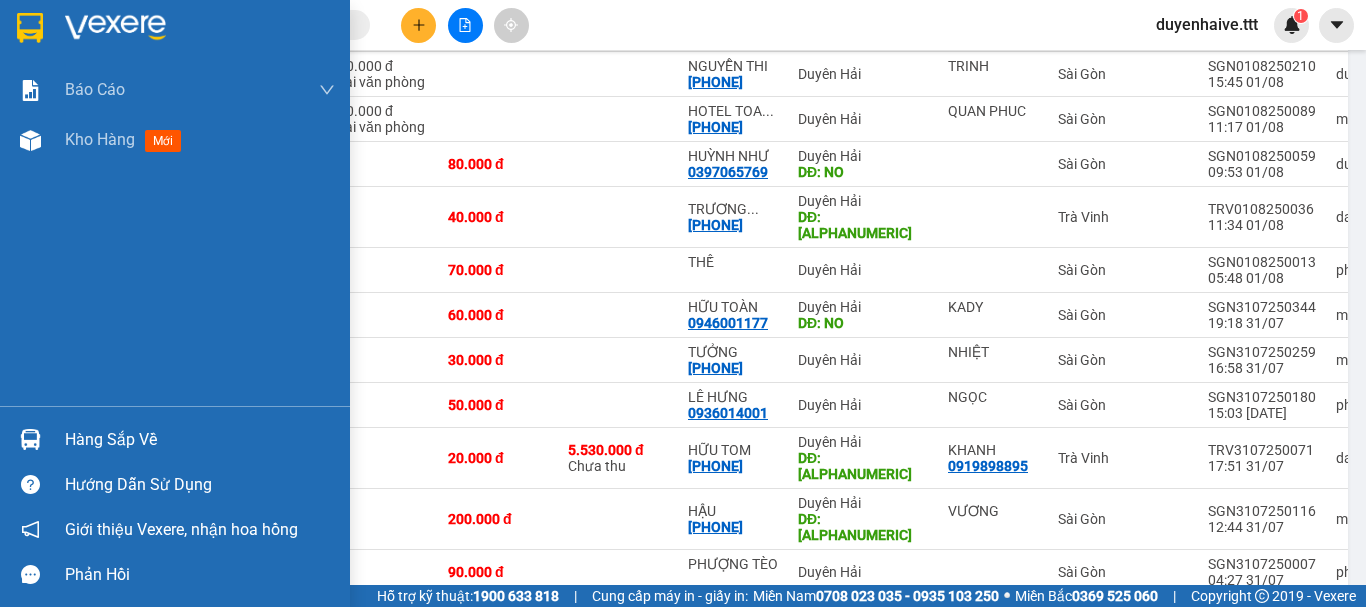 click on "Hàng sắp về" at bounding box center [200, 440] 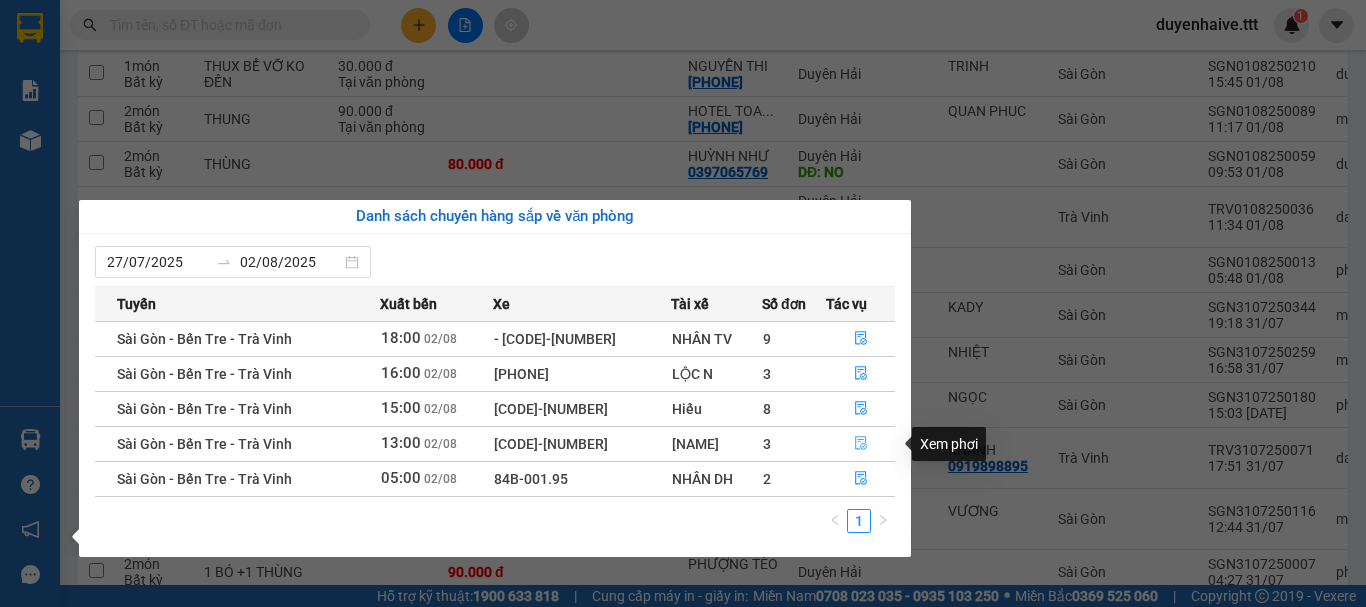 click 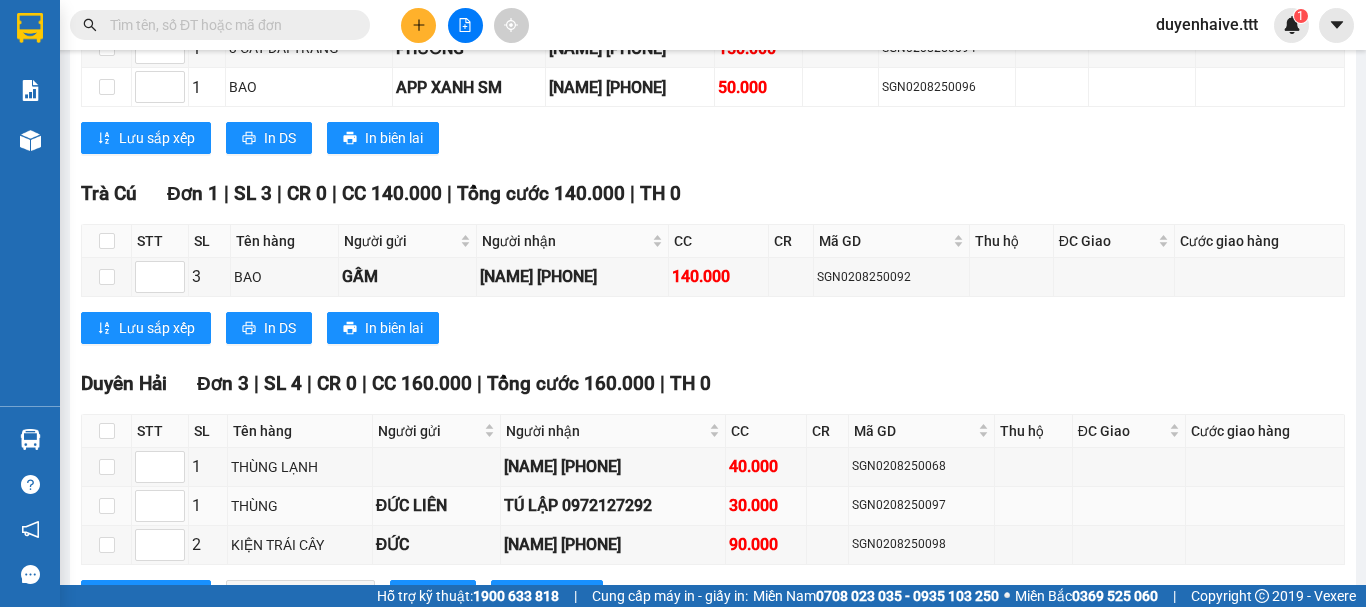 scroll, scrollTop: 1705, scrollLeft: 0, axis: vertical 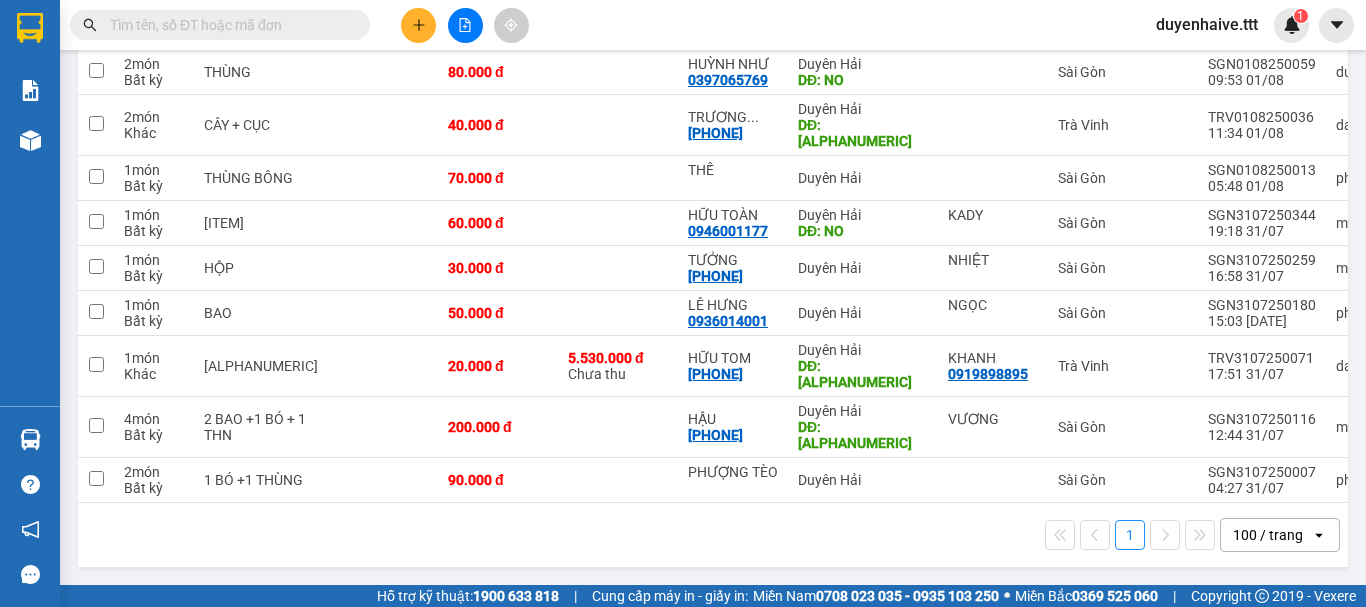 click at bounding box center (228, 25) 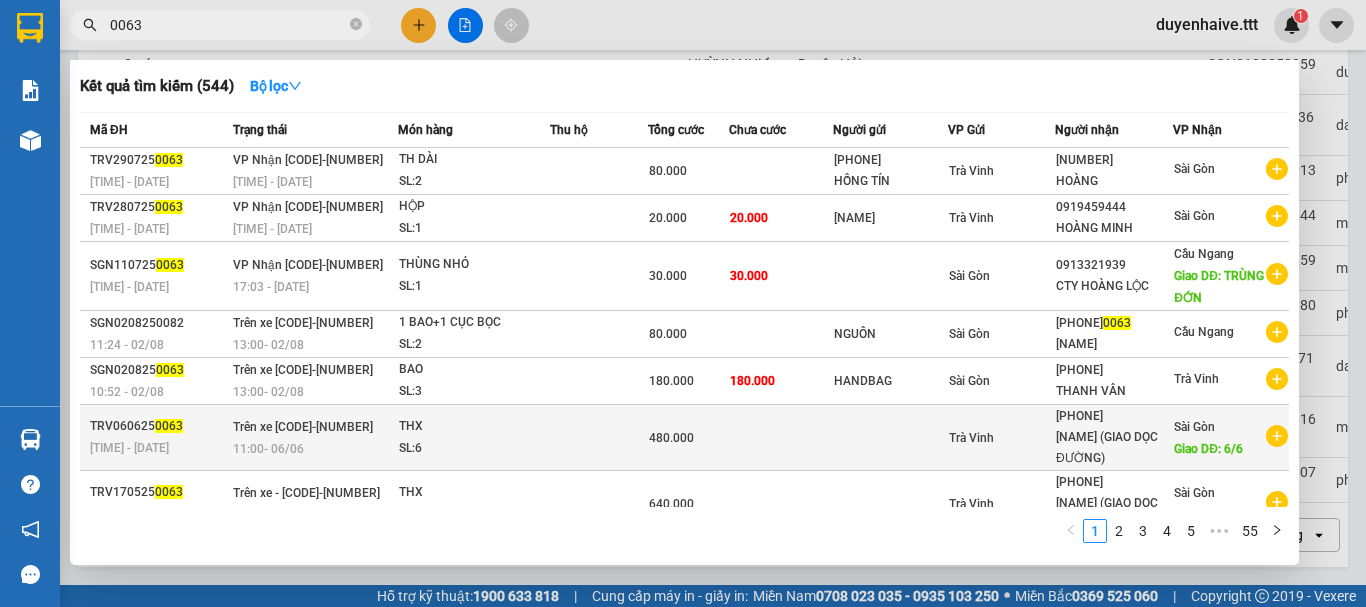 scroll, scrollTop: 169, scrollLeft: 0, axis: vertical 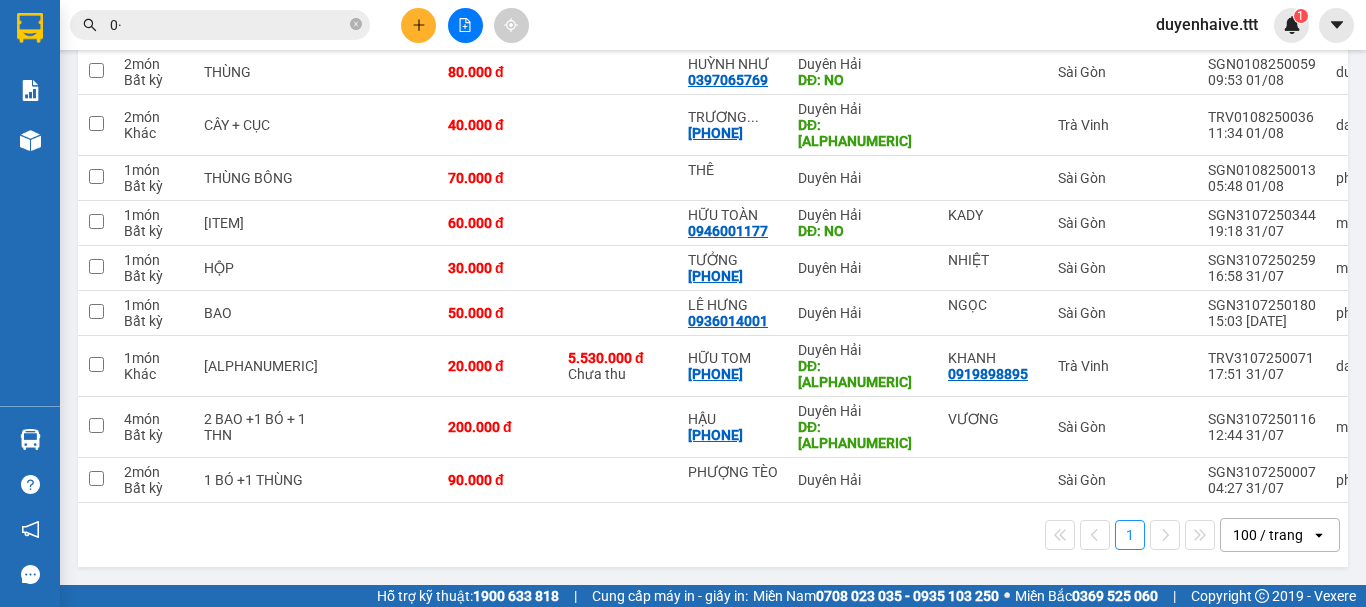 type on "0" 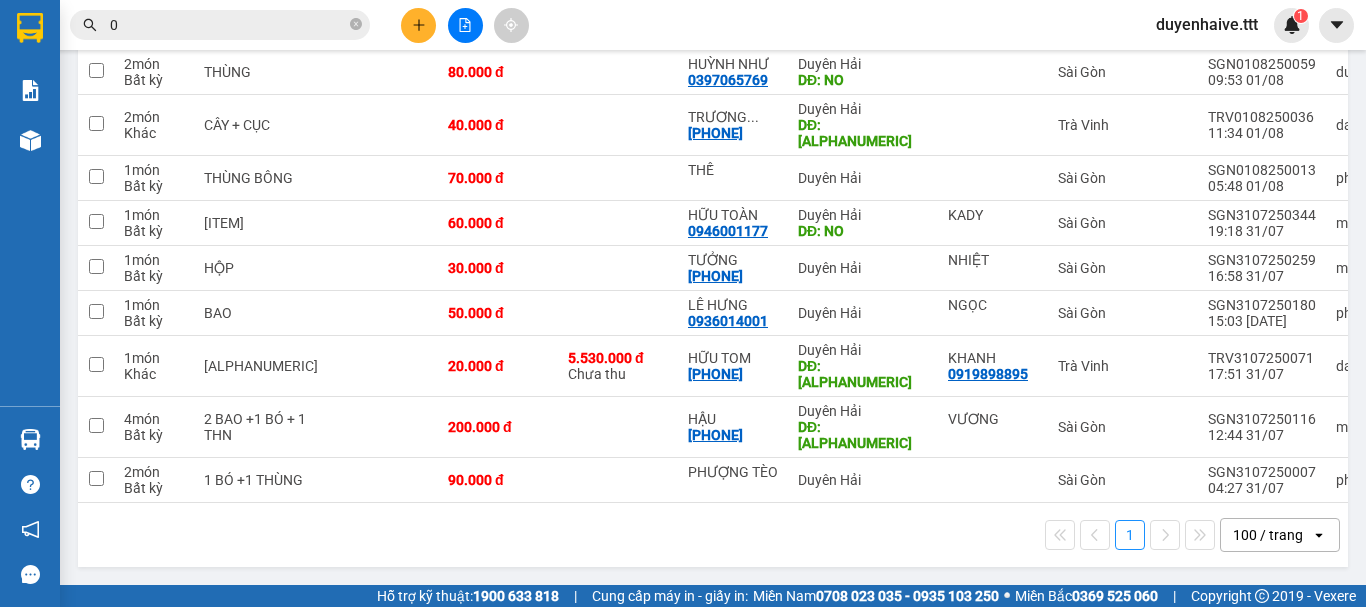 type 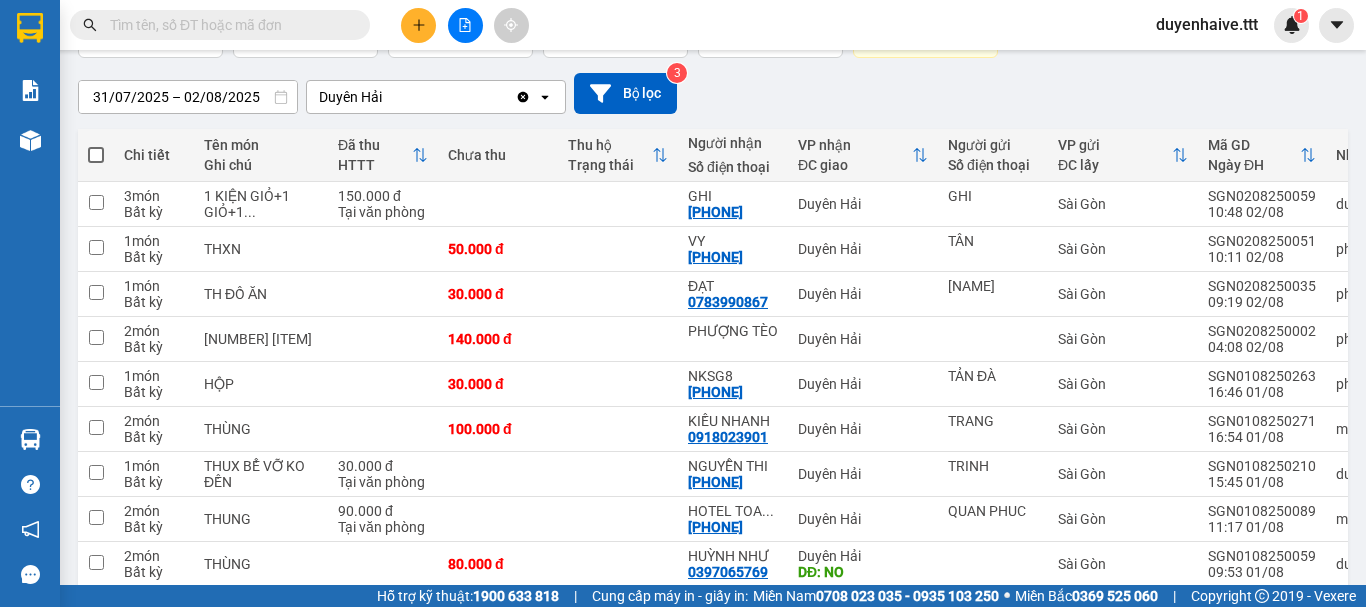 scroll, scrollTop: 0, scrollLeft: 0, axis: both 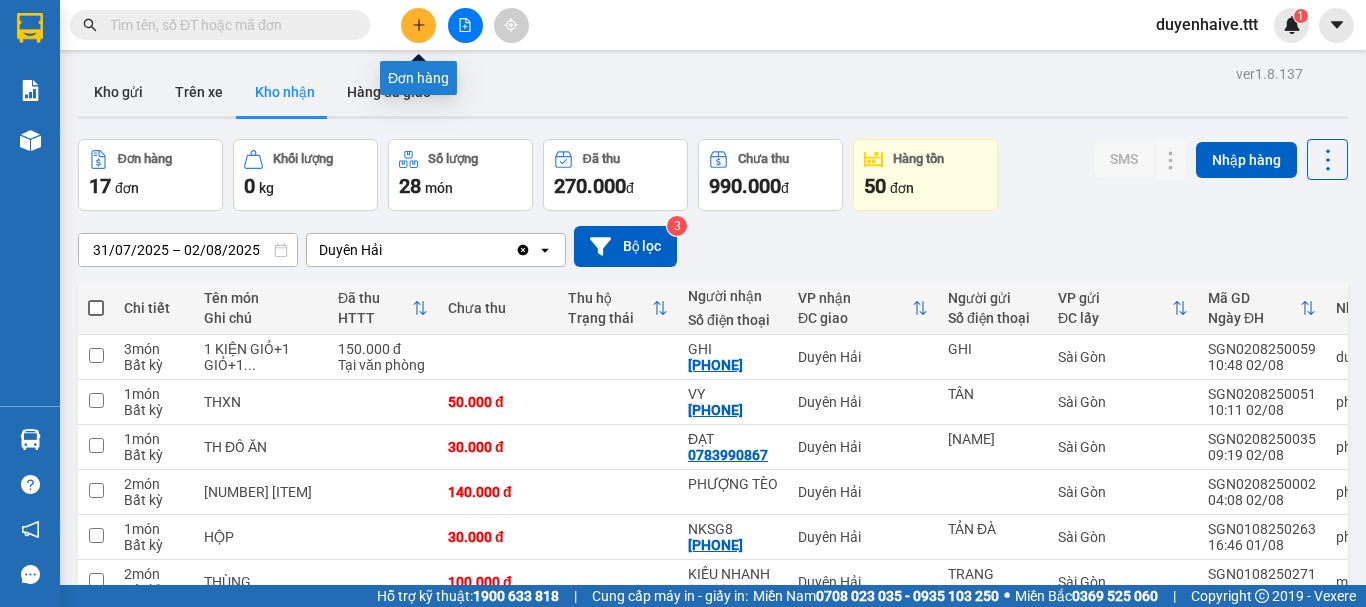 click 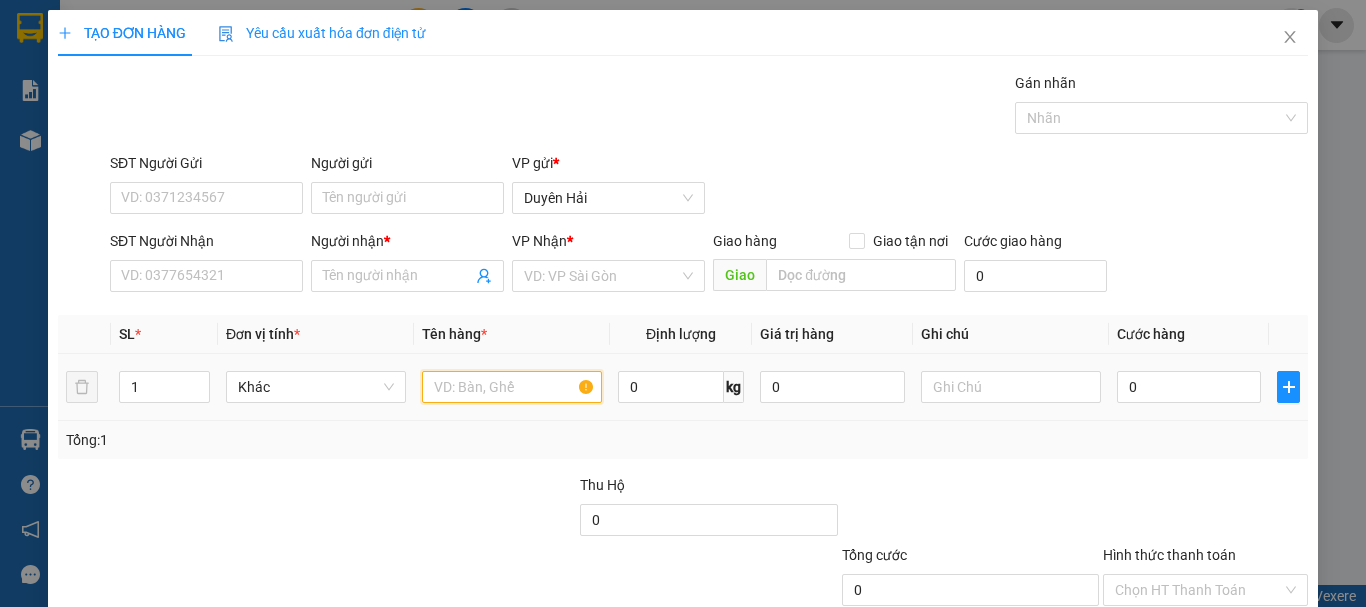 click at bounding box center (512, 387) 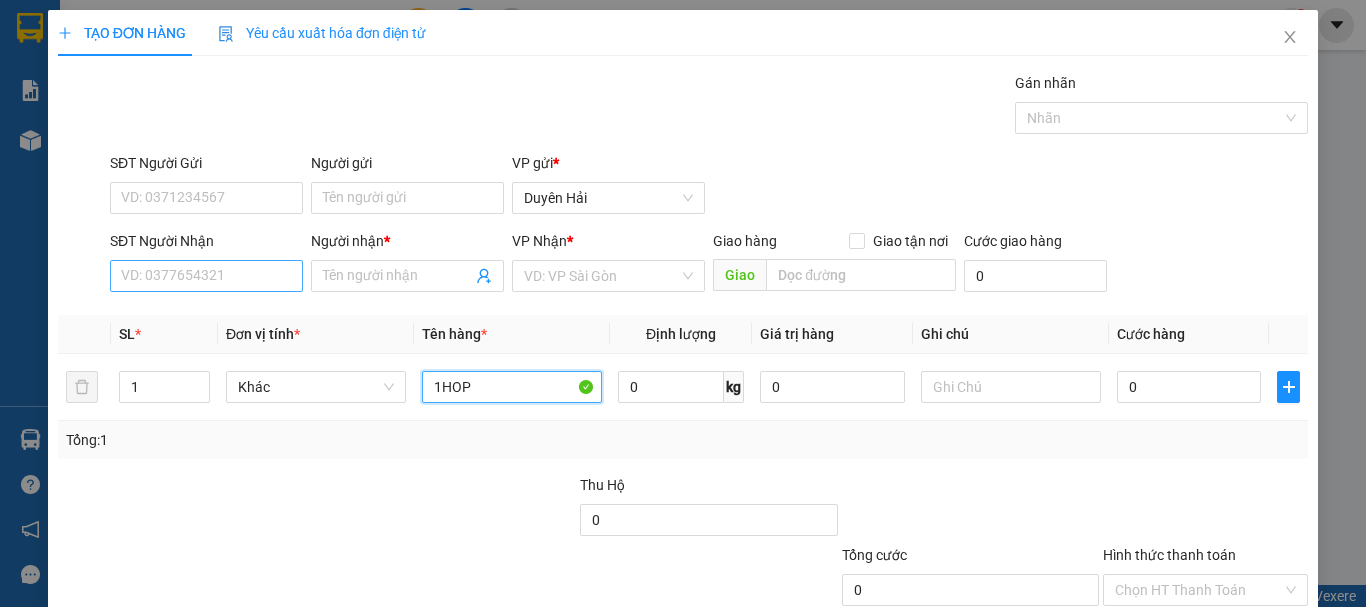 type on "1HOP" 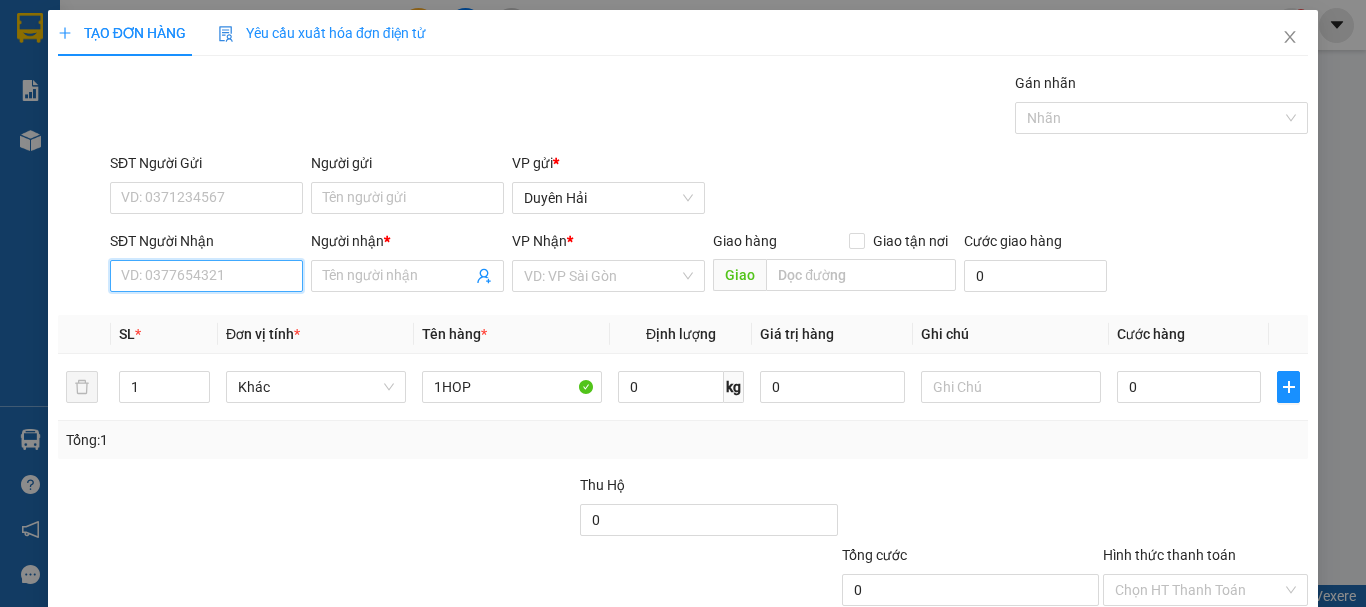 click on "SĐT Người Nhận" at bounding box center (206, 276) 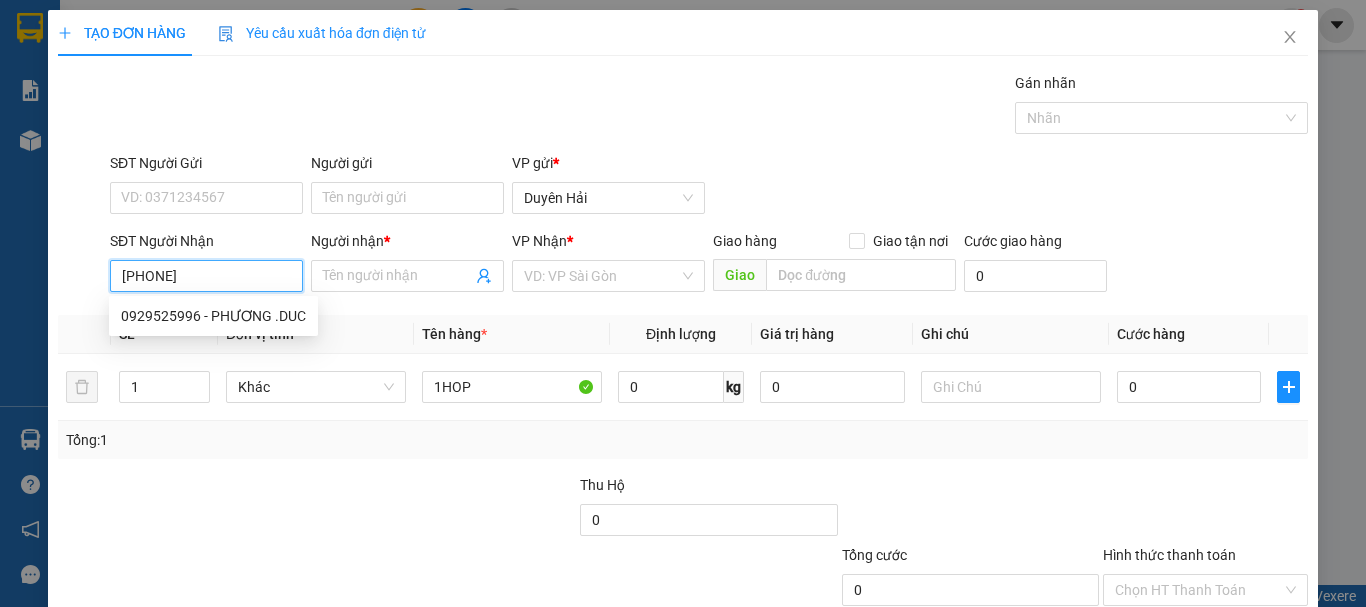 click on "0929525996 - PHƯƠNG .DUC" at bounding box center (213, 316) 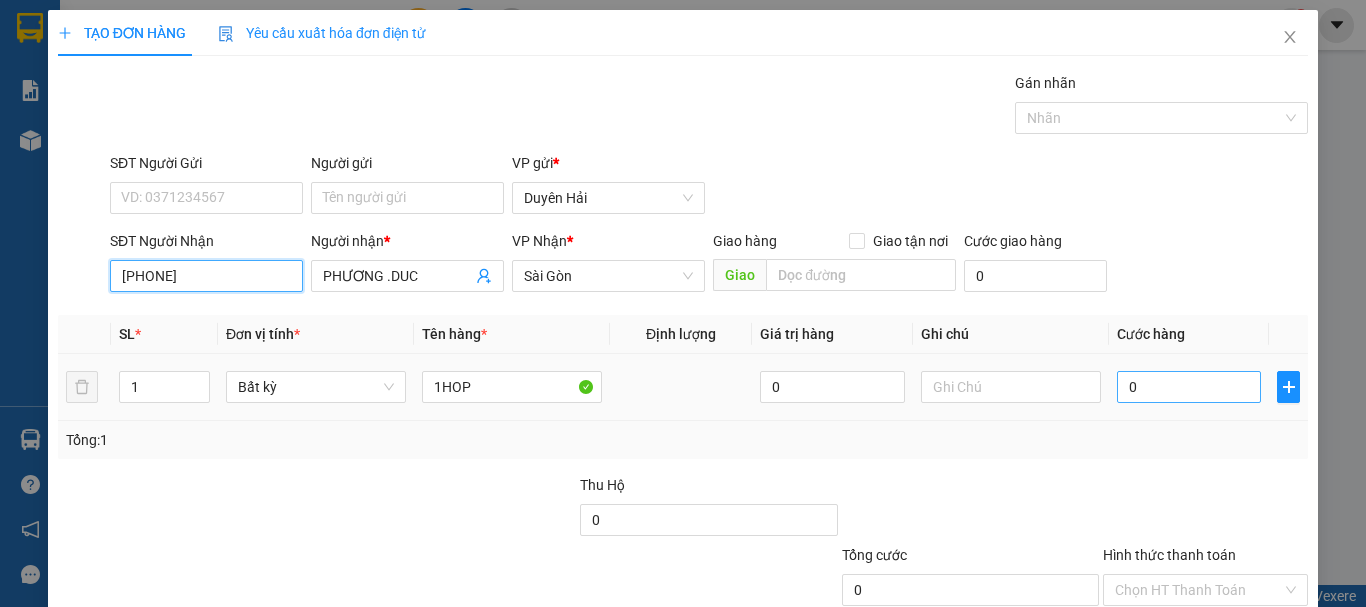 type on "[PHONE]" 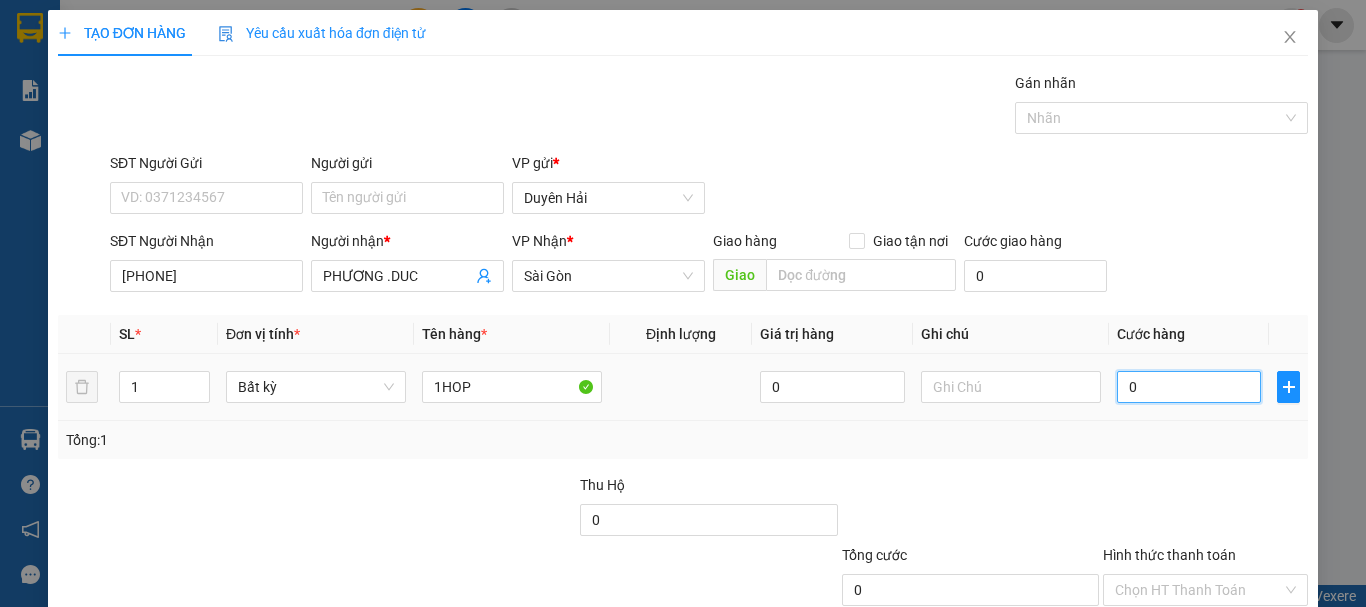 click on "0" at bounding box center (1189, 387) 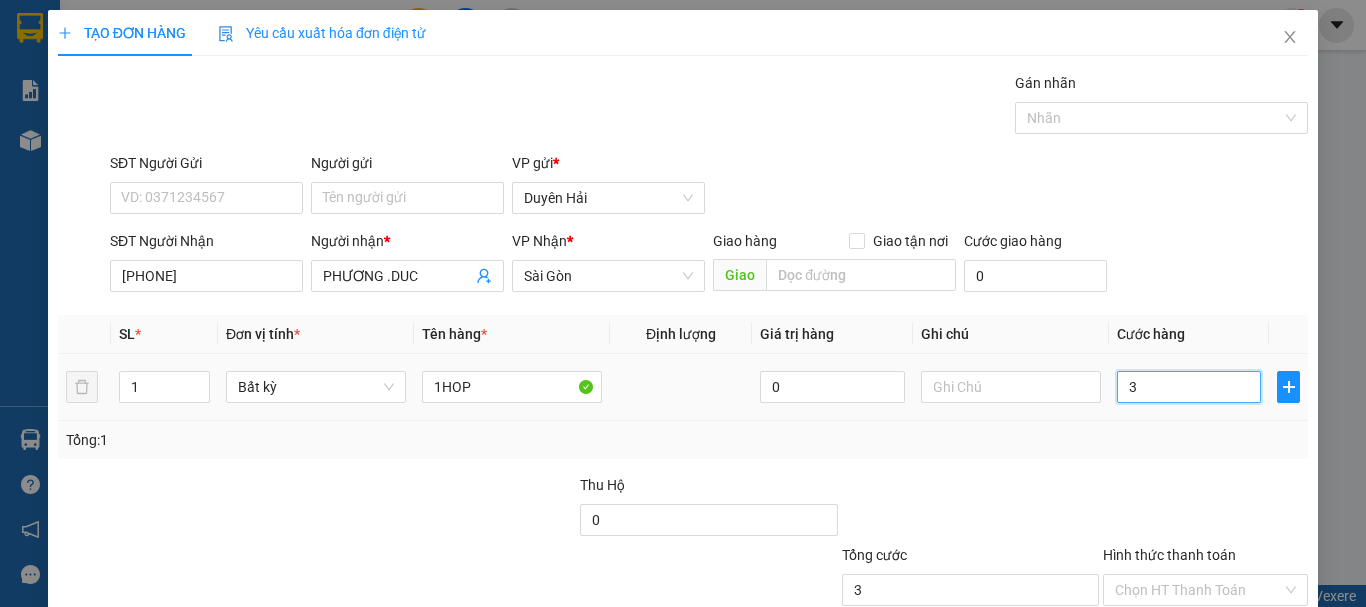 type on "30" 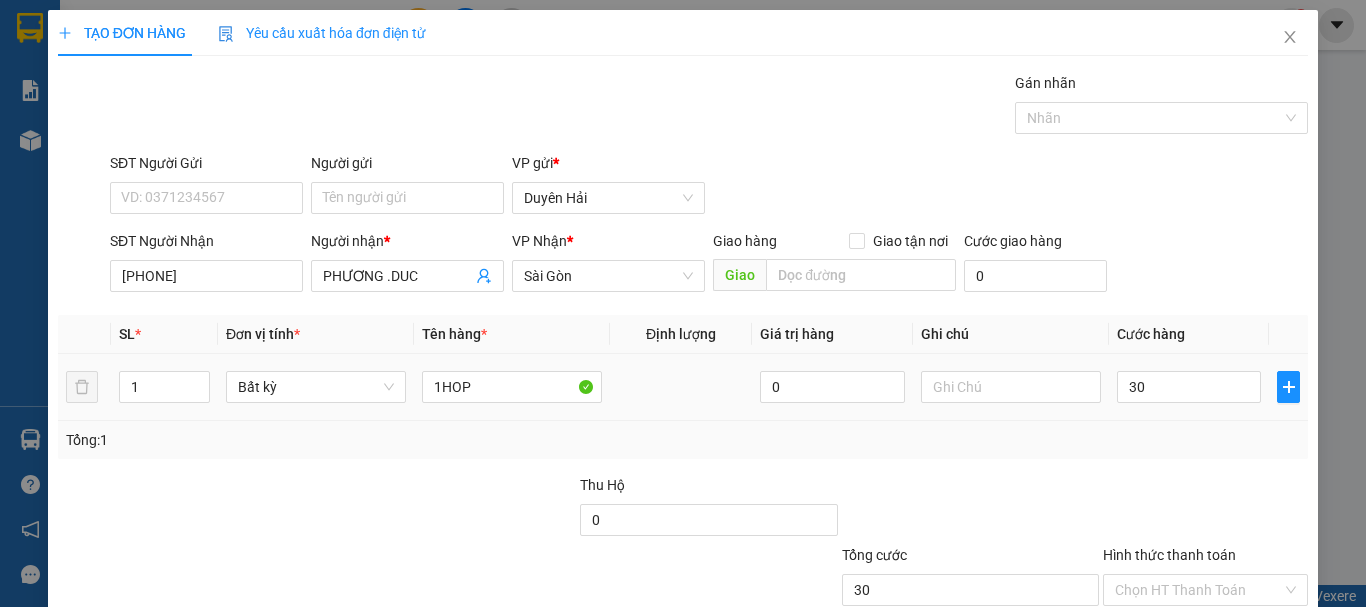 type on "30.000" 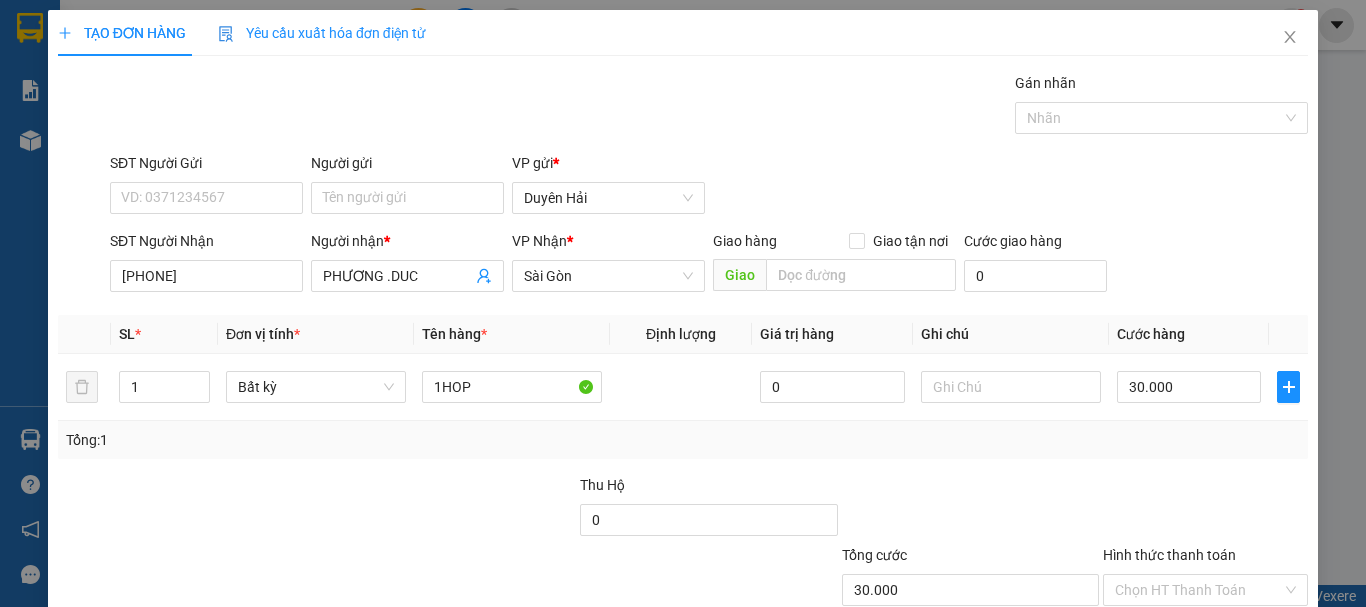 click on "Transit Pickup Surcharge Ids Transit Deliver Surcharge Ids Transit Deliver Surcharge Transit Deliver Surcharge Gói vận chuyển  * Tiêu chuẩn Gán nhãn   Nhãn SĐT Người Gửi VD: [PHONE] Người gửi Tên người gửi VP gửi  * Duyên Hải SĐT Người Nhận [PHONE] Người nhận  * Sài Gòn Giao hàng Giao tận nơi Giao Cước giao hàng 0 SL  * Đơn vị tính  * Tên hàng  * Định lượng Giá trị hàng Ghi chú Cước hàng                   1 Bất kỳ 1HOP 0 30.000 Tổng:  1 Thu Hộ 0 Tổng cước 30.000 Hình thức thanh toán Chọn HT Thanh Toán Số tiền thu trước 0 Chưa thanh toán 30.000 Chọn HT Thanh Toán Lưu nháp Xóa Thông tin Lưu Lưu và In" at bounding box center (683, 386) 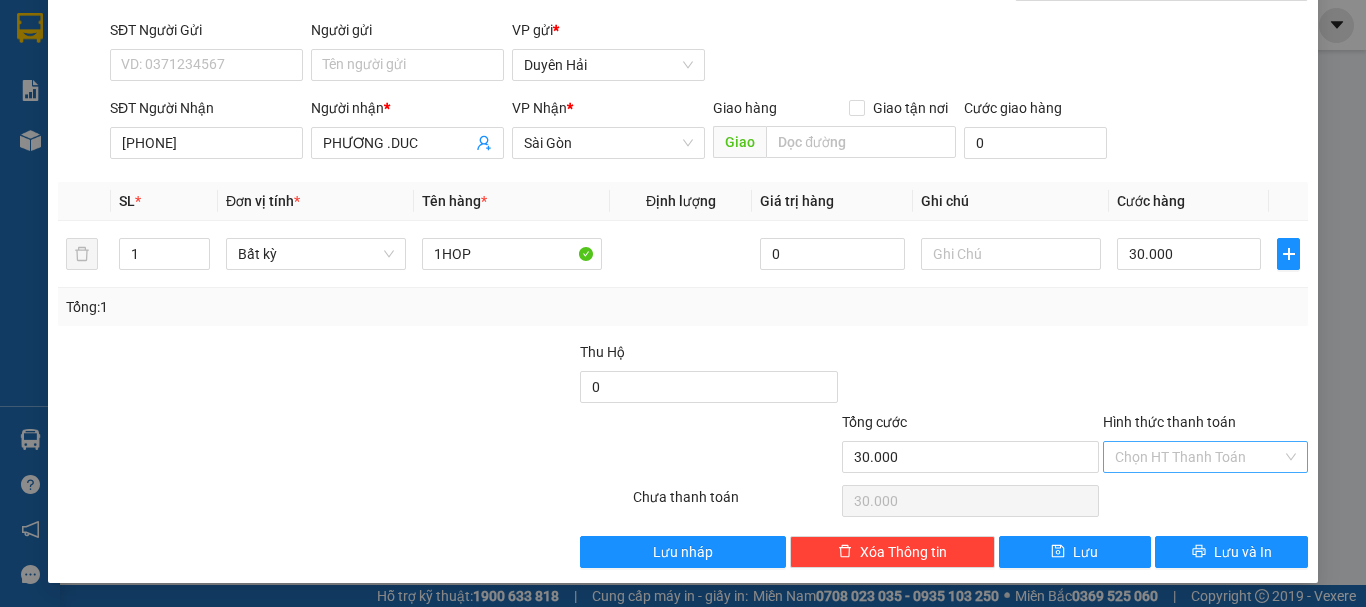 click on "Hình thức thanh toán" at bounding box center (1198, 457) 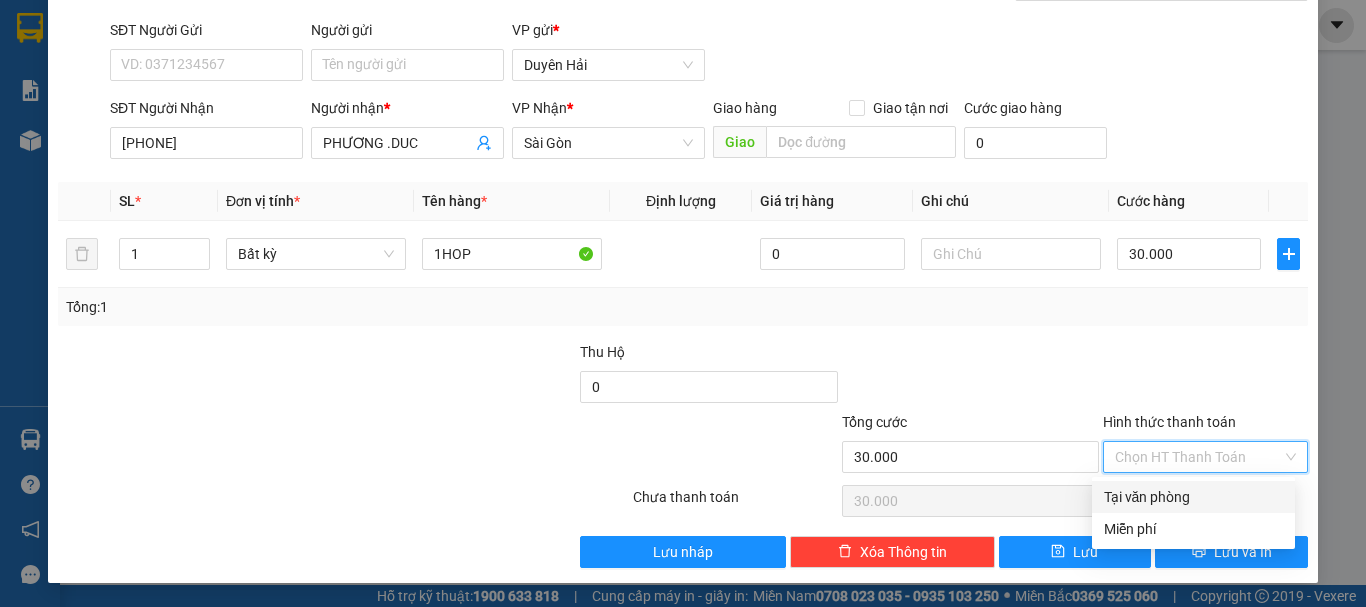 click on "Tại văn phòng" at bounding box center (1193, 497) 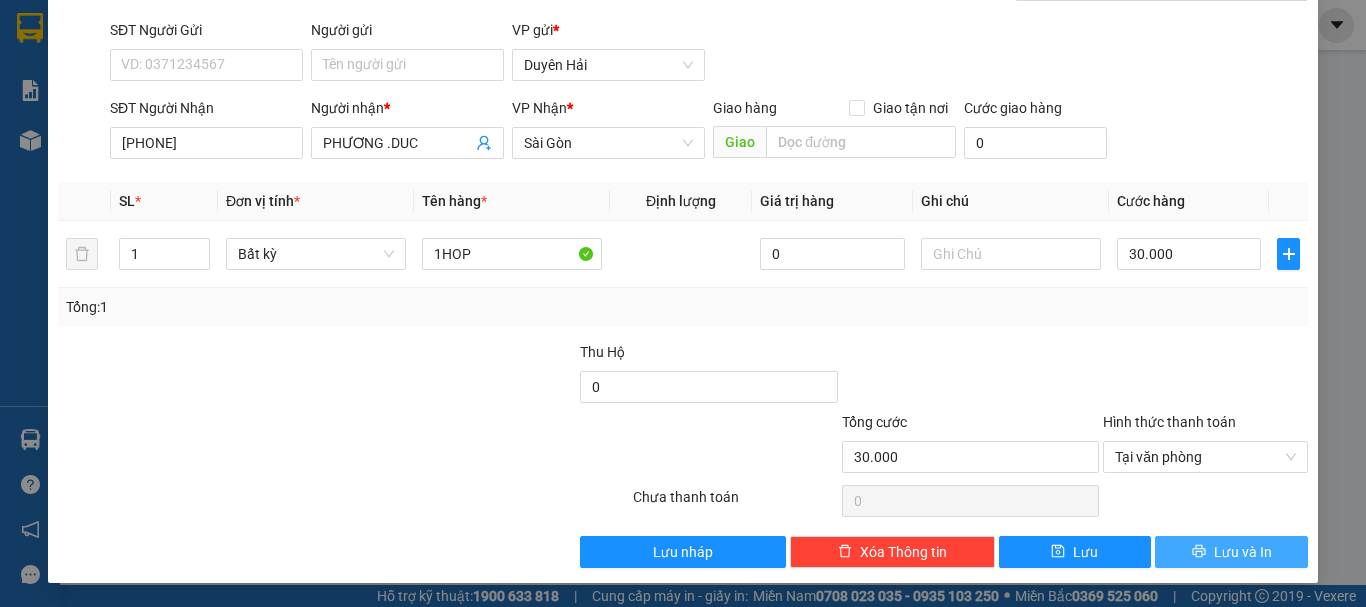 click on "Lưu và In" at bounding box center [1231, 552] 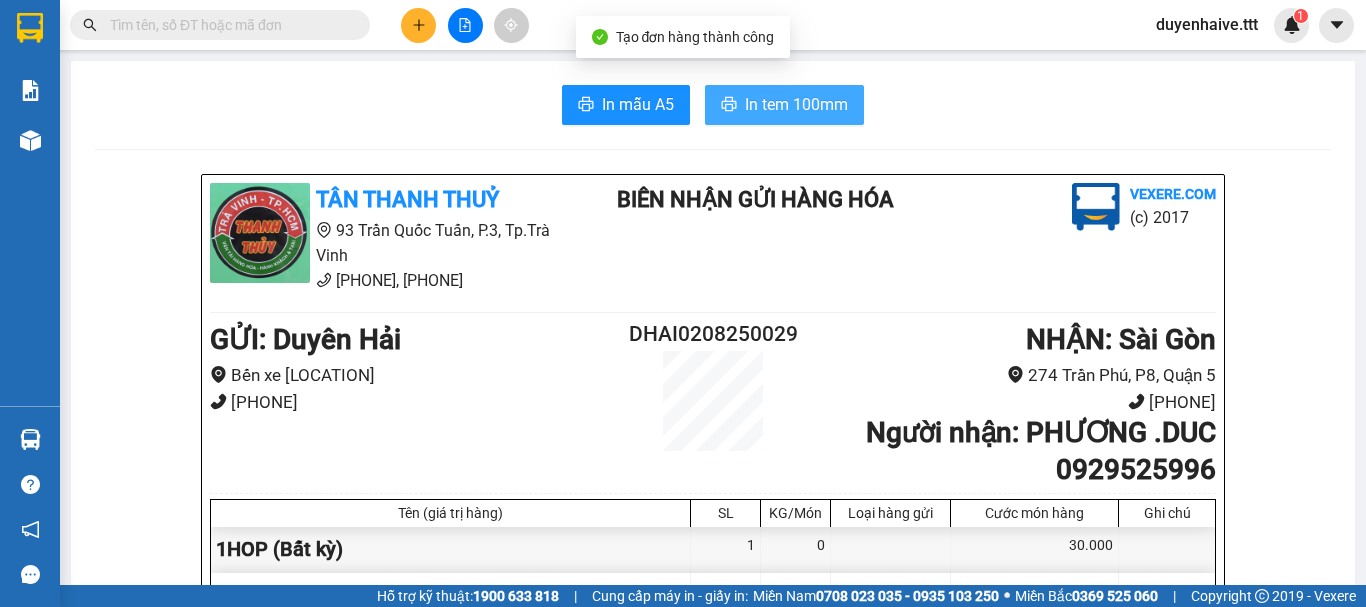 click on "In tem 100mm" at bounding box center [796, 104] 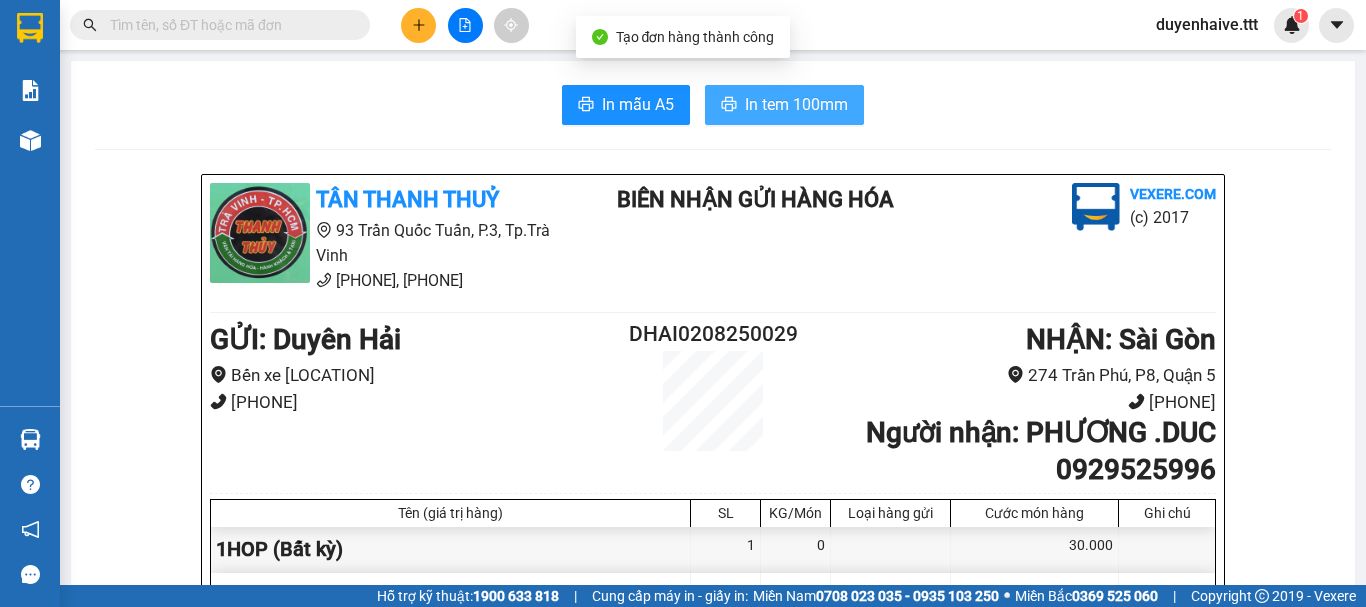 scroll, scrollTop: 0, scrollLeft: 0, axis: both 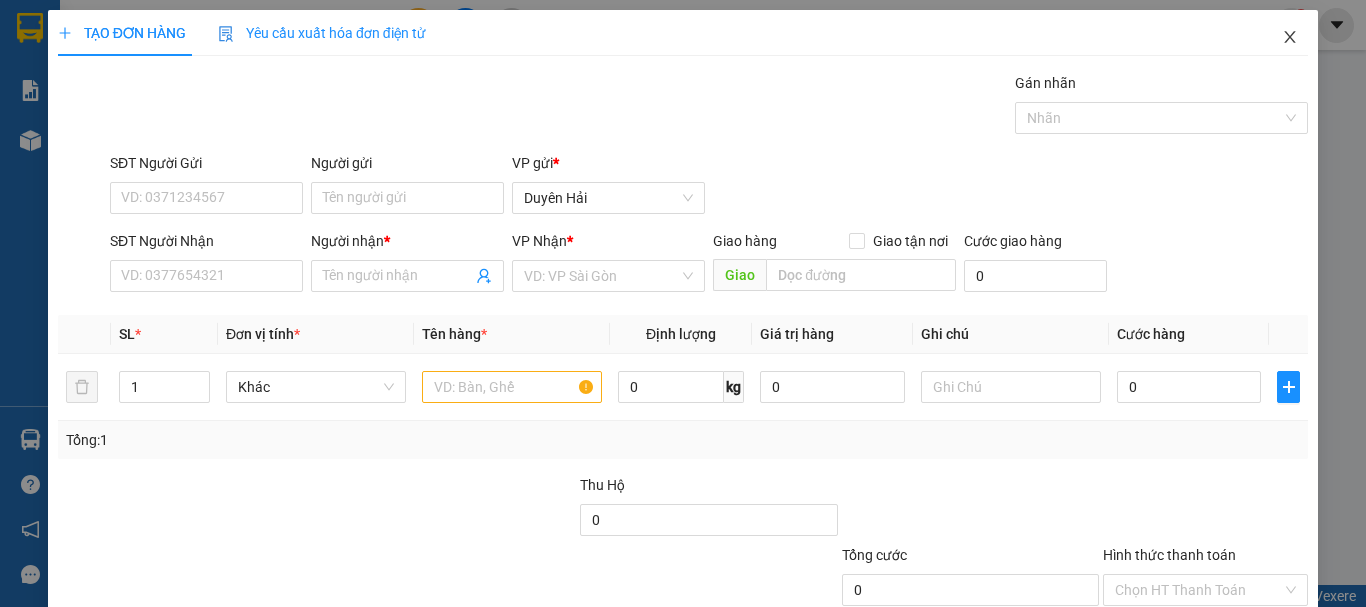 click 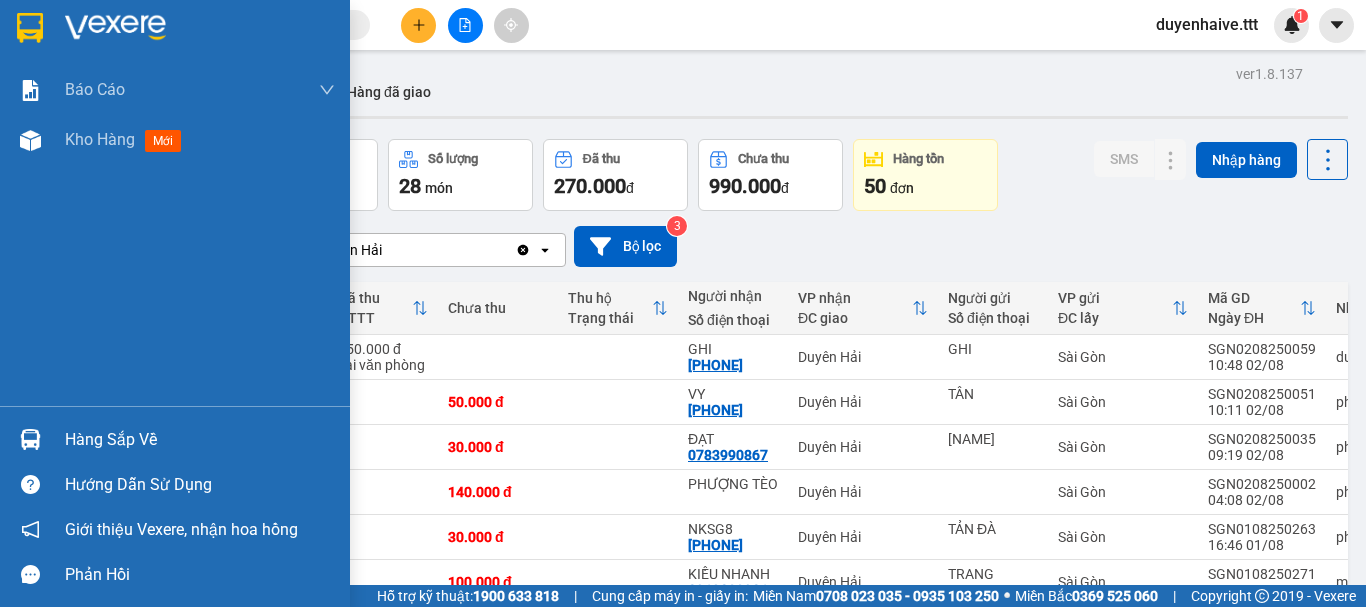 drag, startPoint x: 135, startPoint y: 435, endPoint x: 141, endPoint y: 445, distance: 11.661903 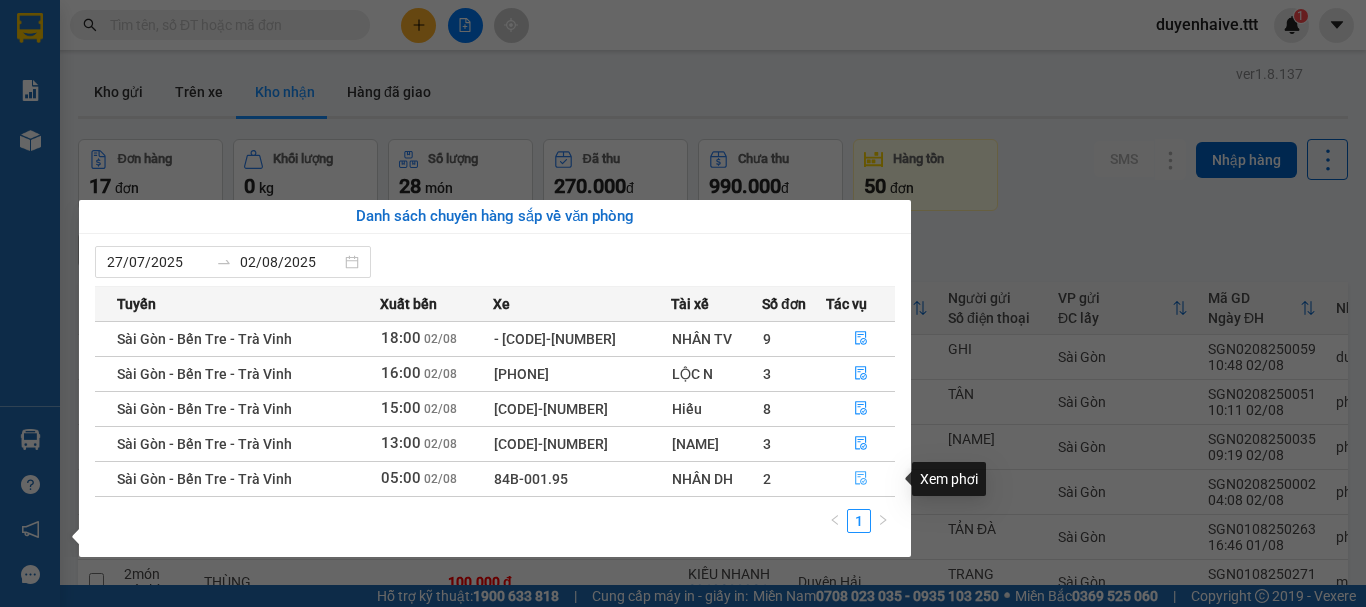 click 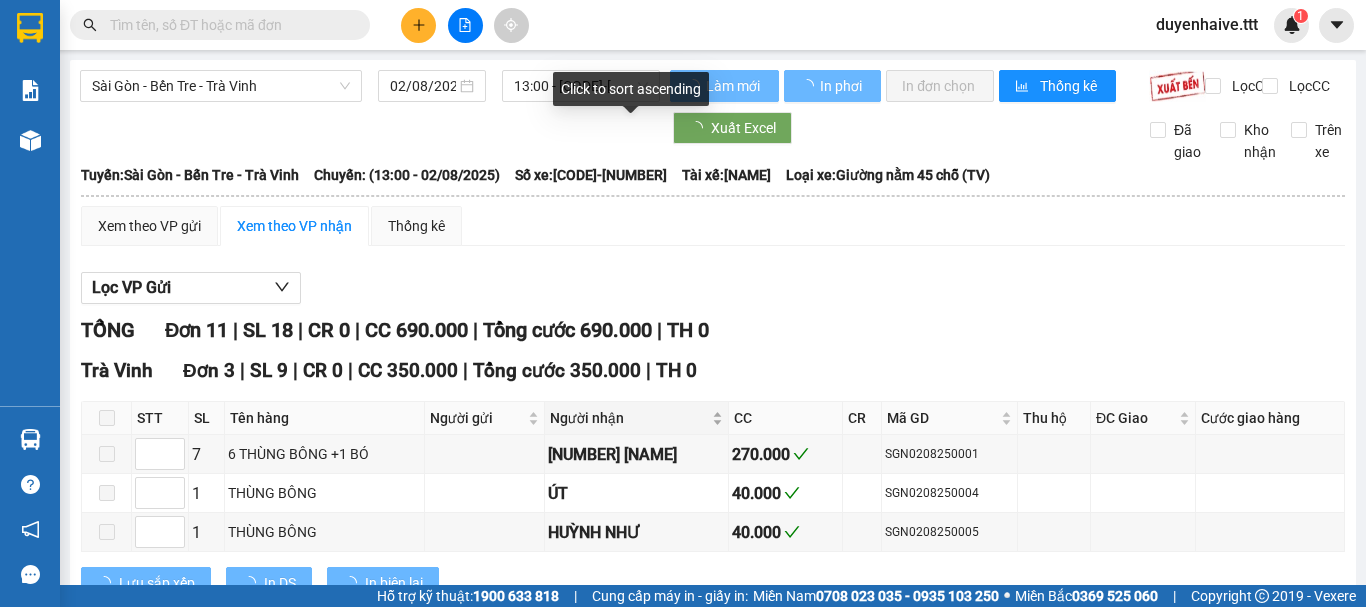scroll, scrollTop: 550, scrollLeft: 0, axis: vertical 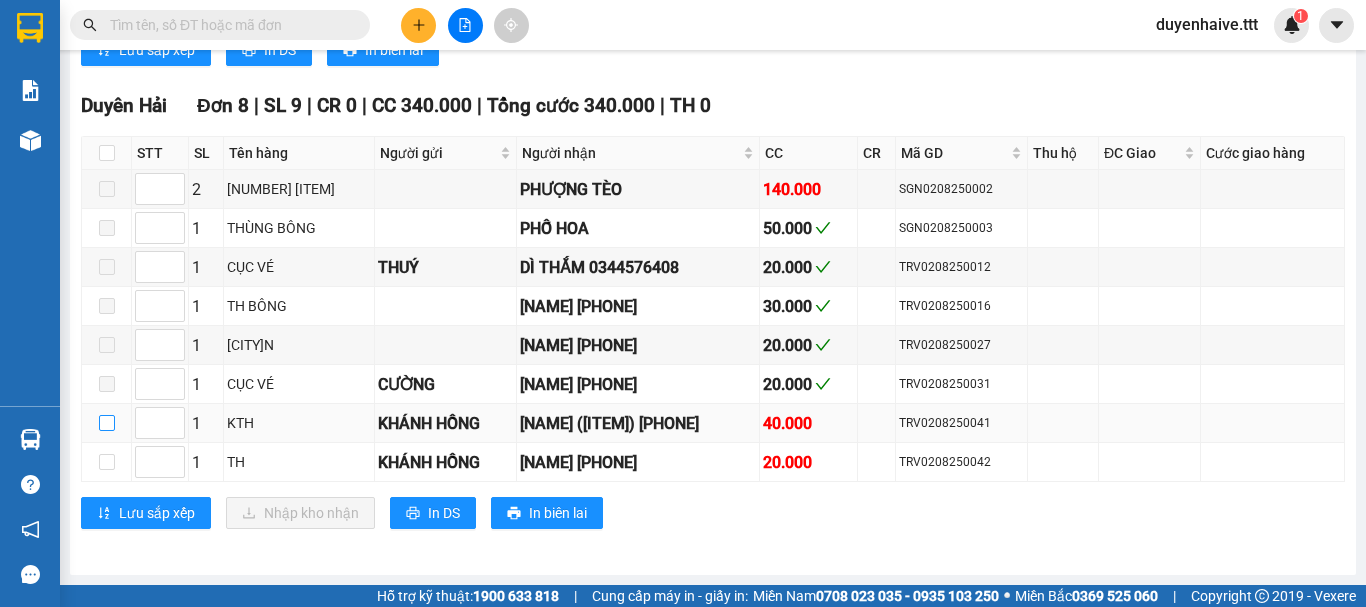 click at bounding box center (107, 423) 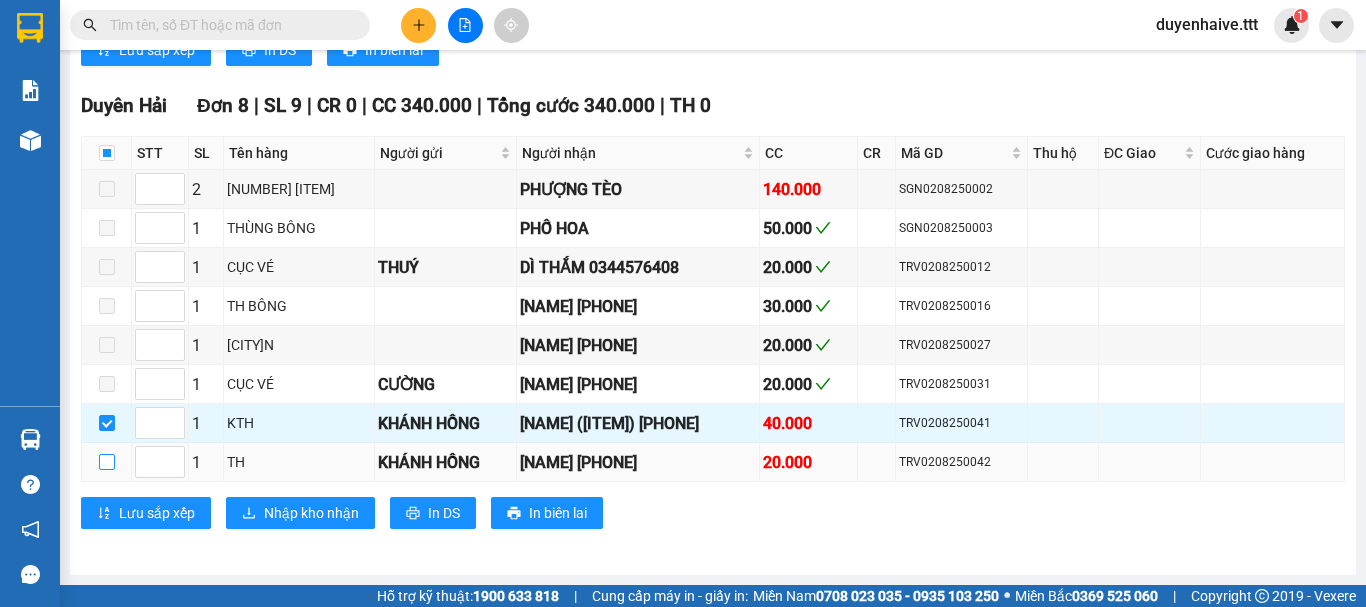 click at bounding box center [107, 462] 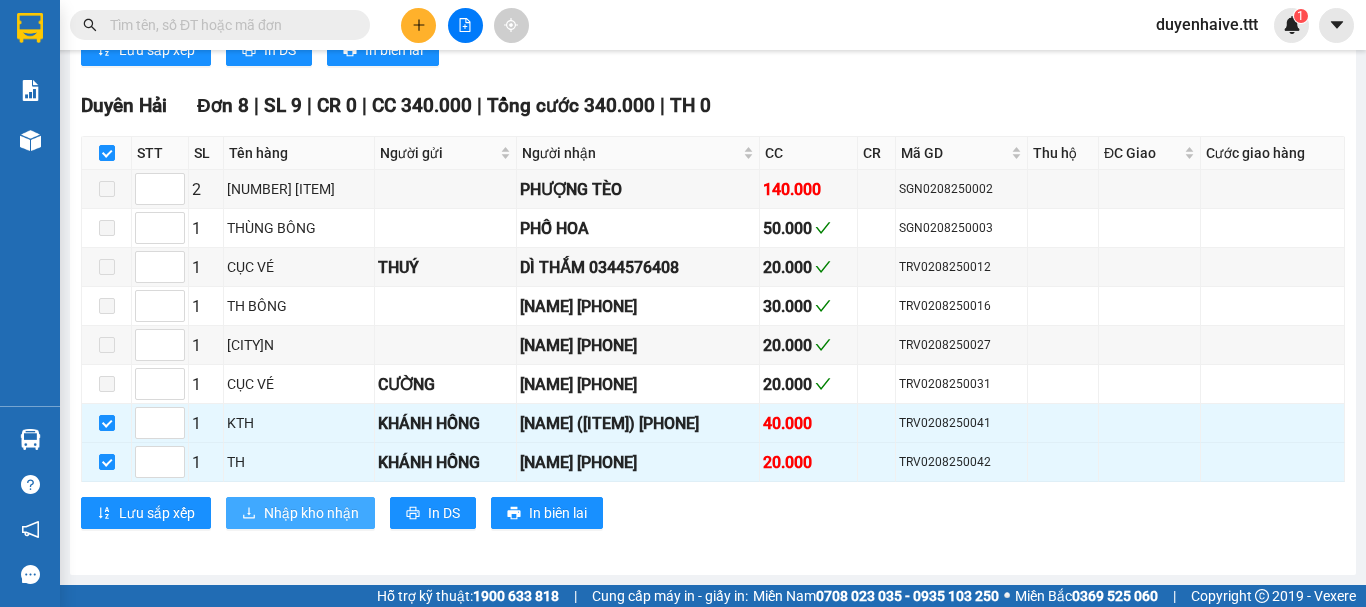 click on "Nhập kho nhận" at bounding box center (311, 513) 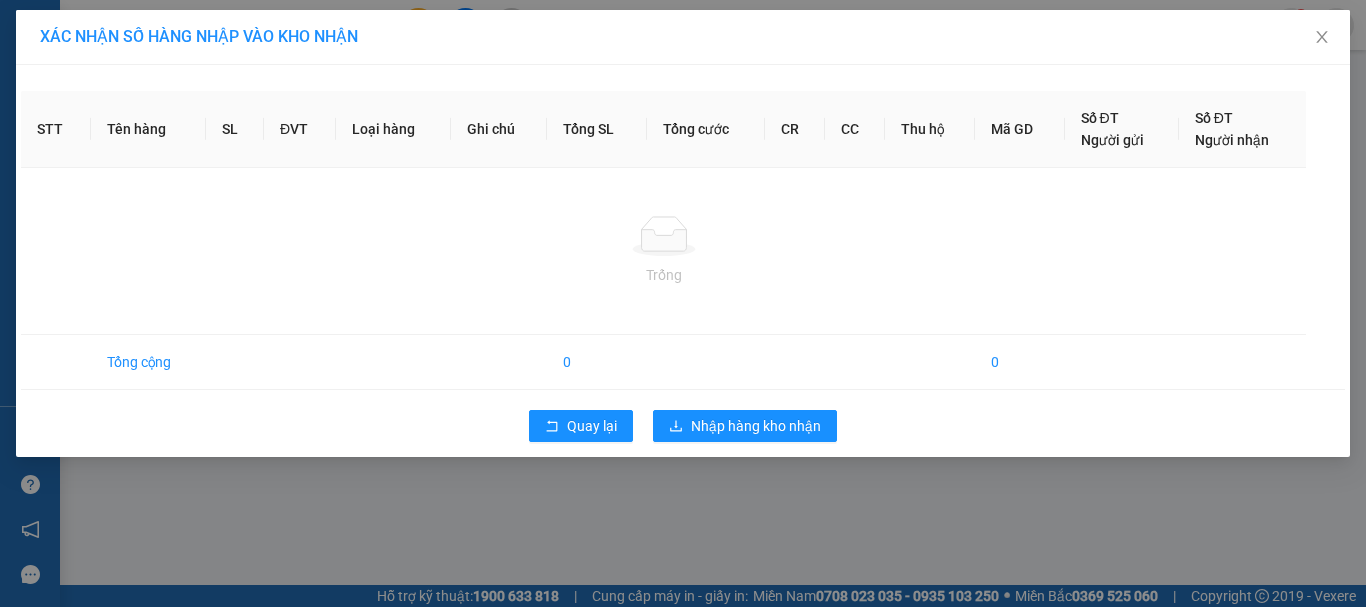 scroll, scrollTop: 0, scrollLeft: 0, axis: both 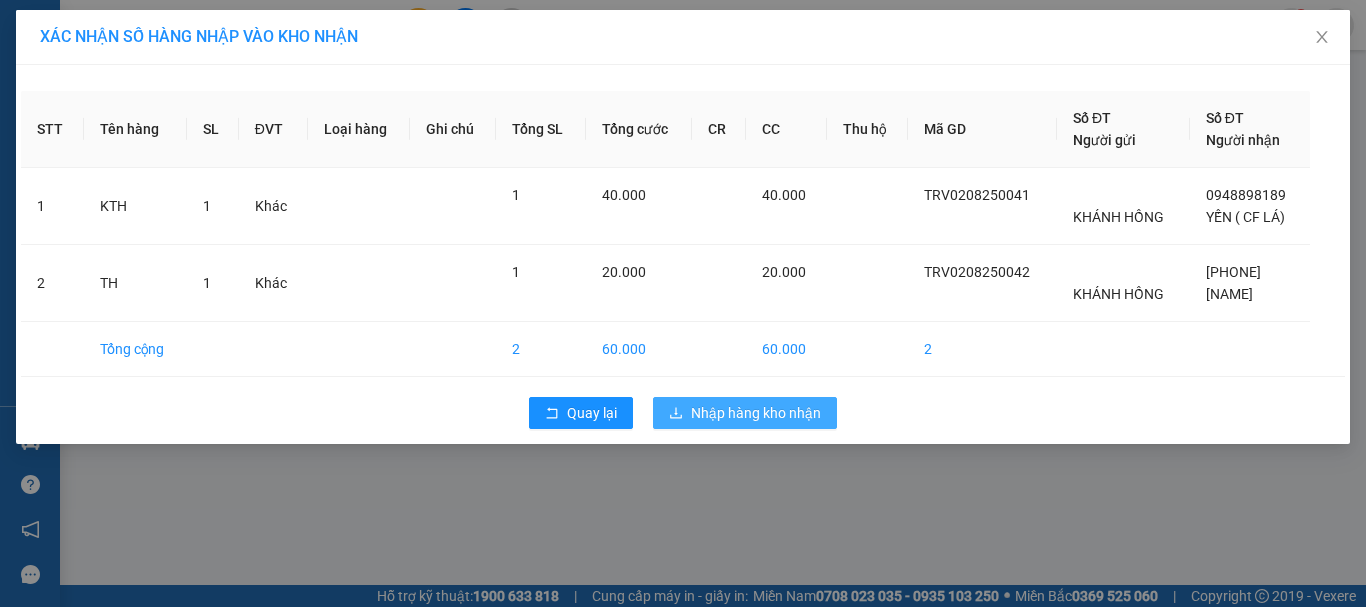 click on "Nhập hàng kho nhận" at bounding box center (756, 413) 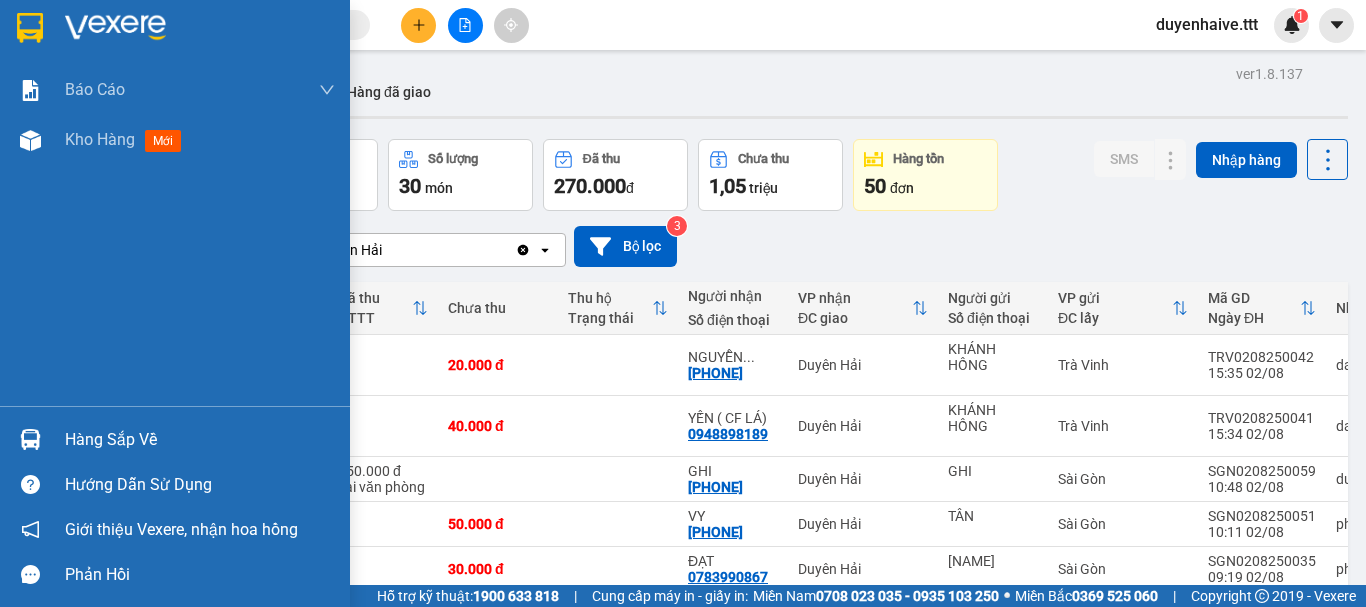 click on "Hàng sắp về" at bounding box center (200, 440) 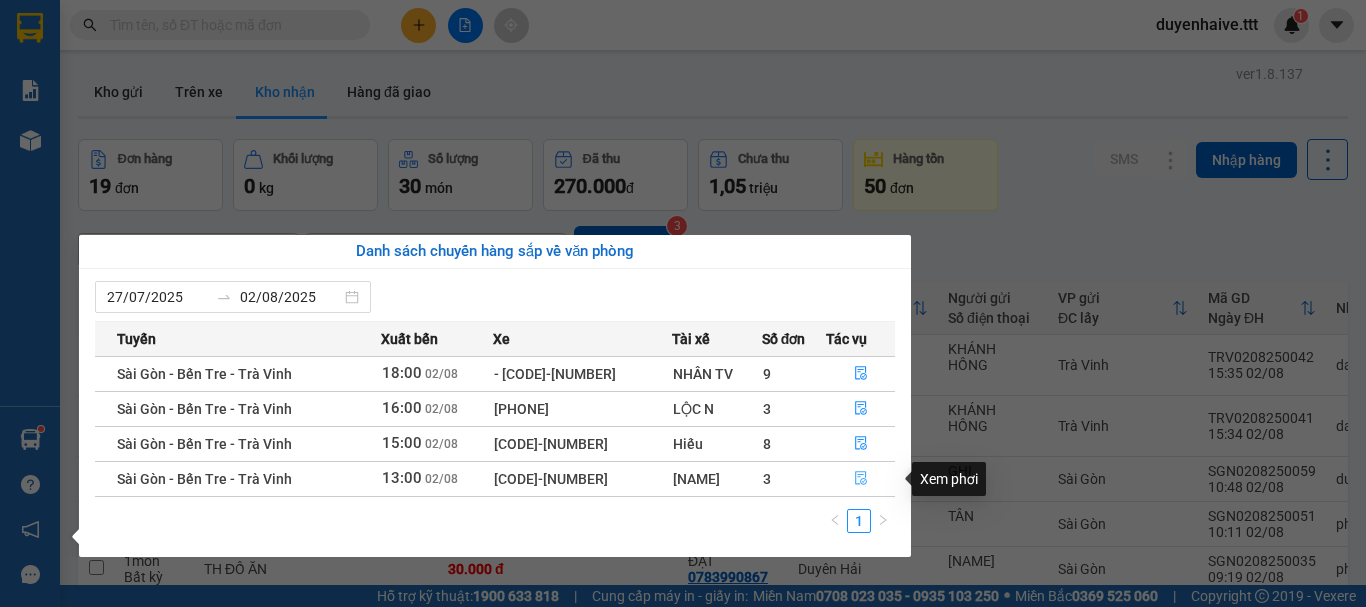 click 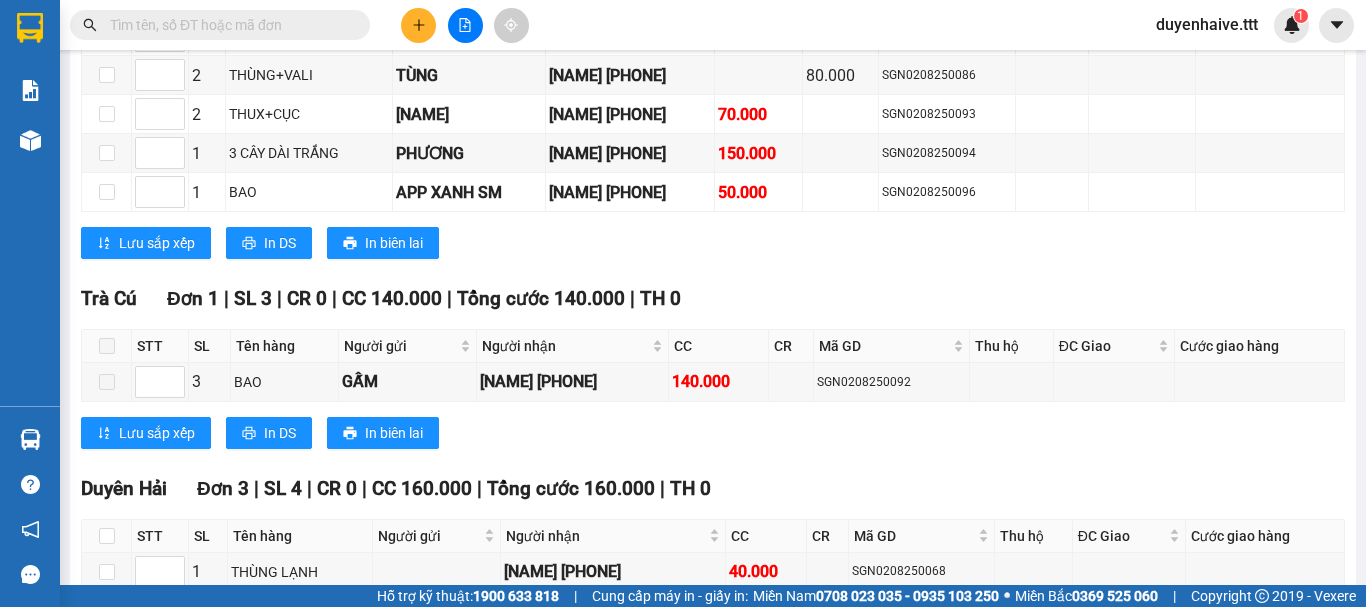 scroll, scrollTop: 1905, scrollLeft: 0, axis: vertical 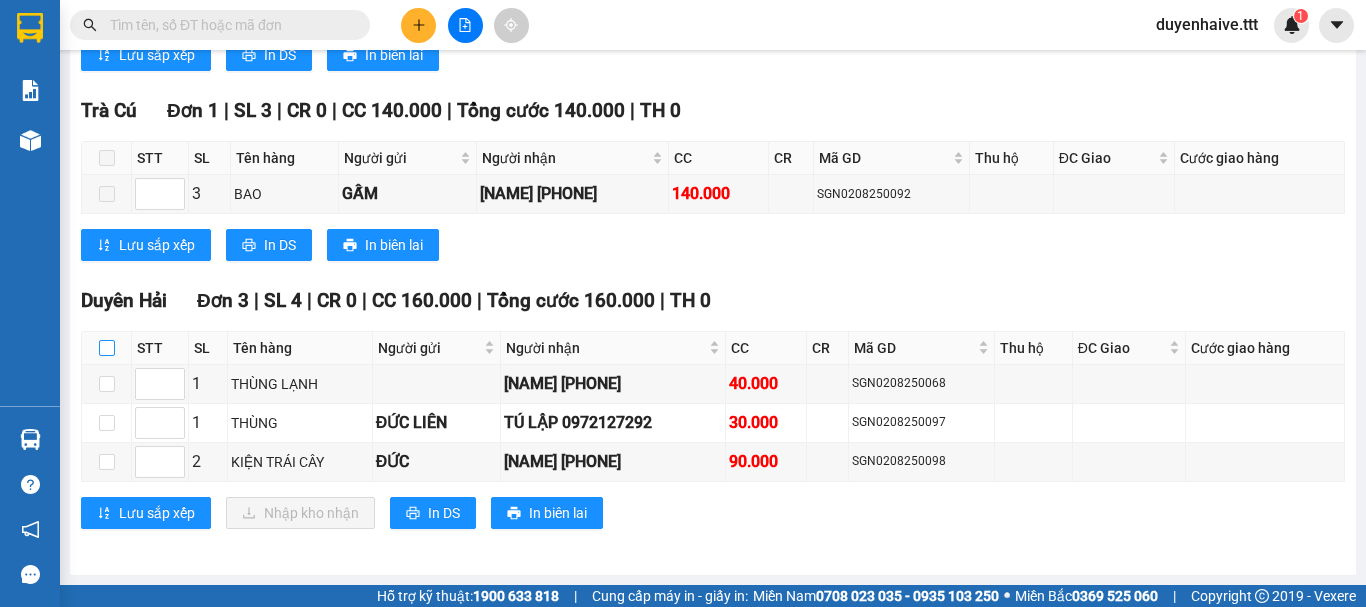 click at bounding box center (107, 348) 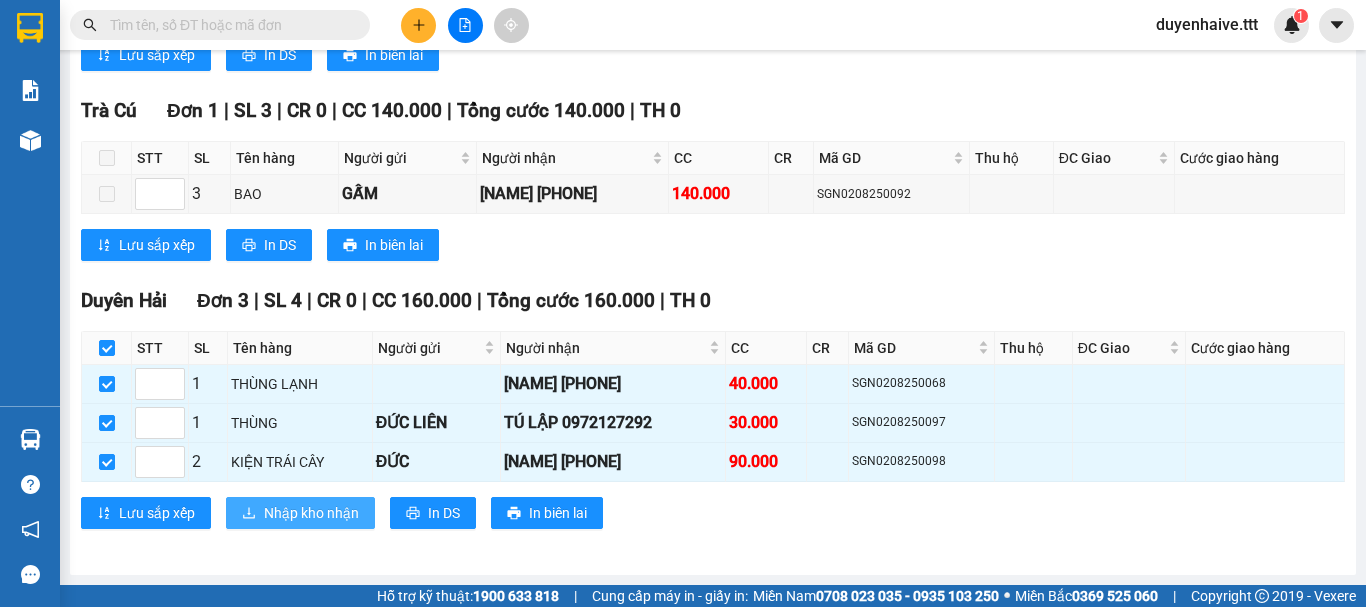 click on "Nhập kho nhận" at bounding box center (300, 513) 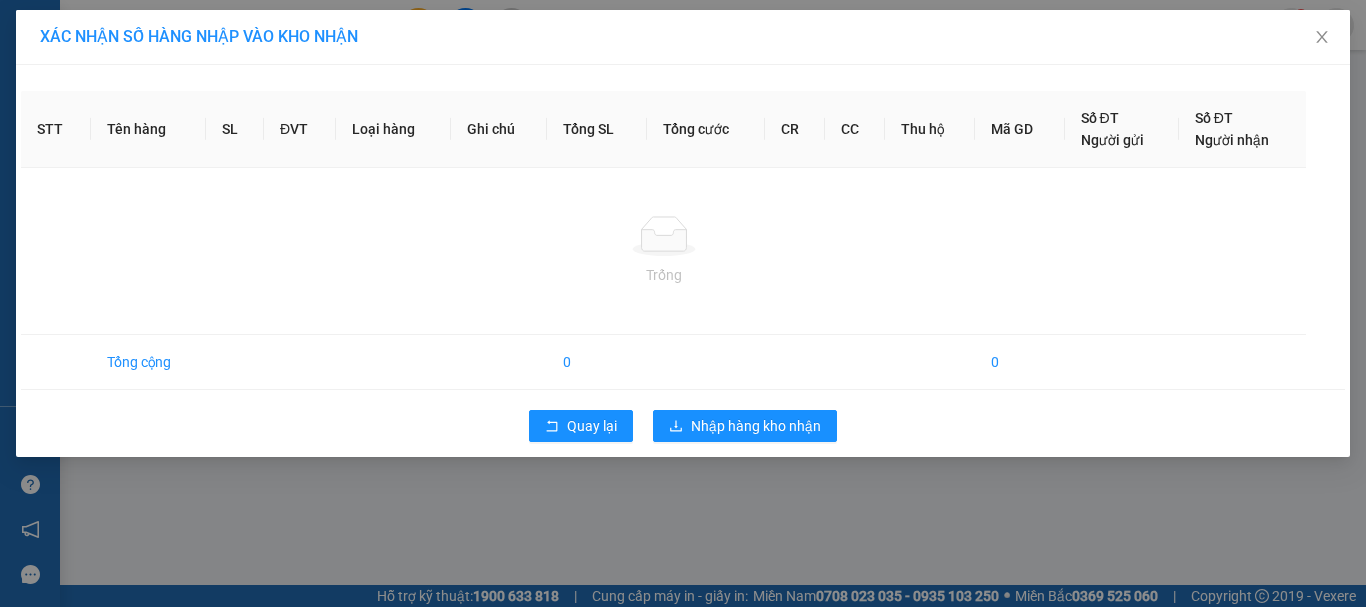 scroll, scrollTop: 0, scrollLeft: 0, axis: both 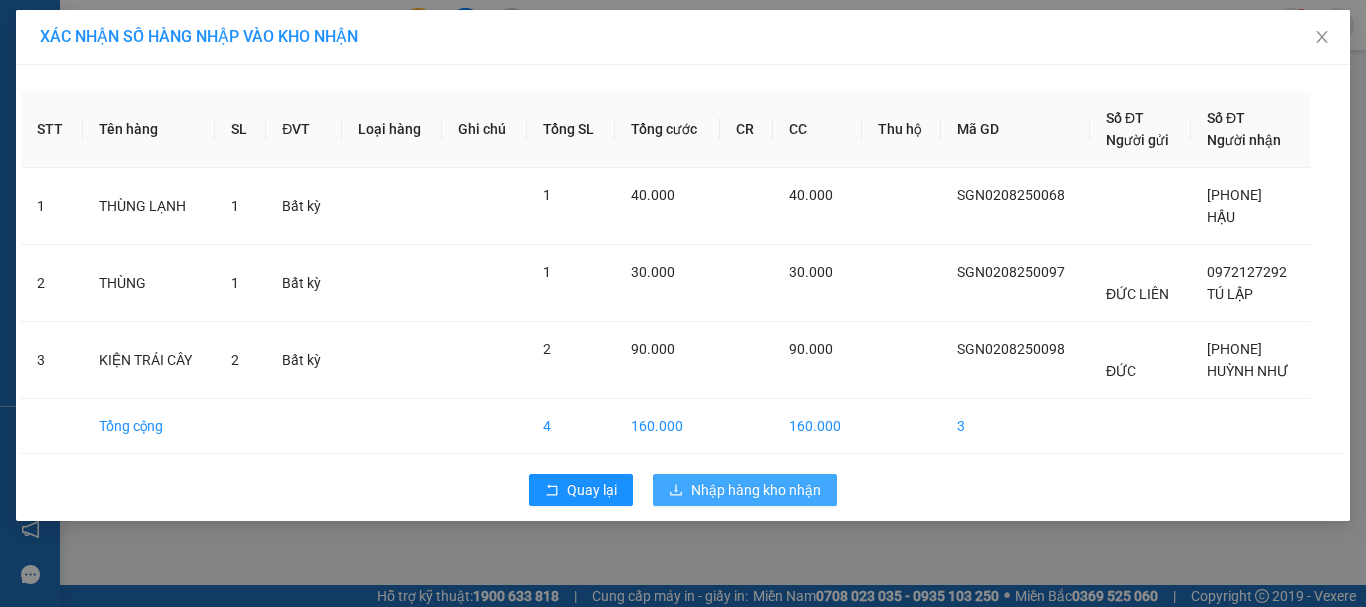 click on "Nhập hàng kho nhận" at bounding box center [745, 490] 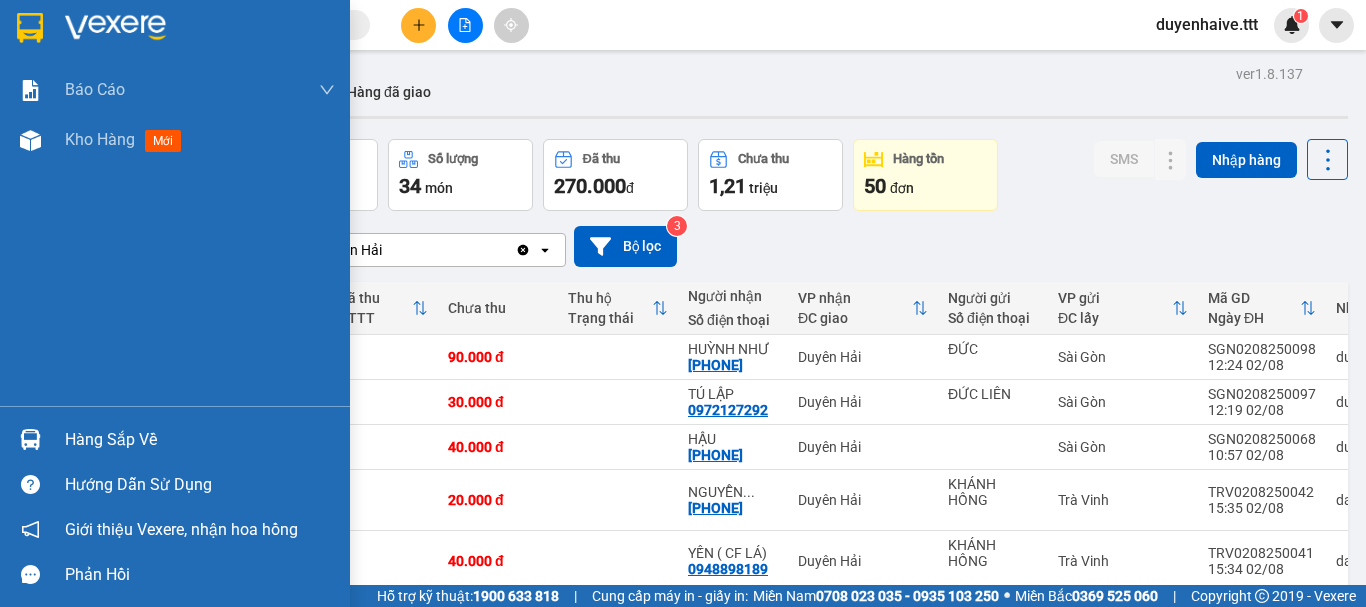 click on "Hàng sắp về" at bounding box center [200, 440] 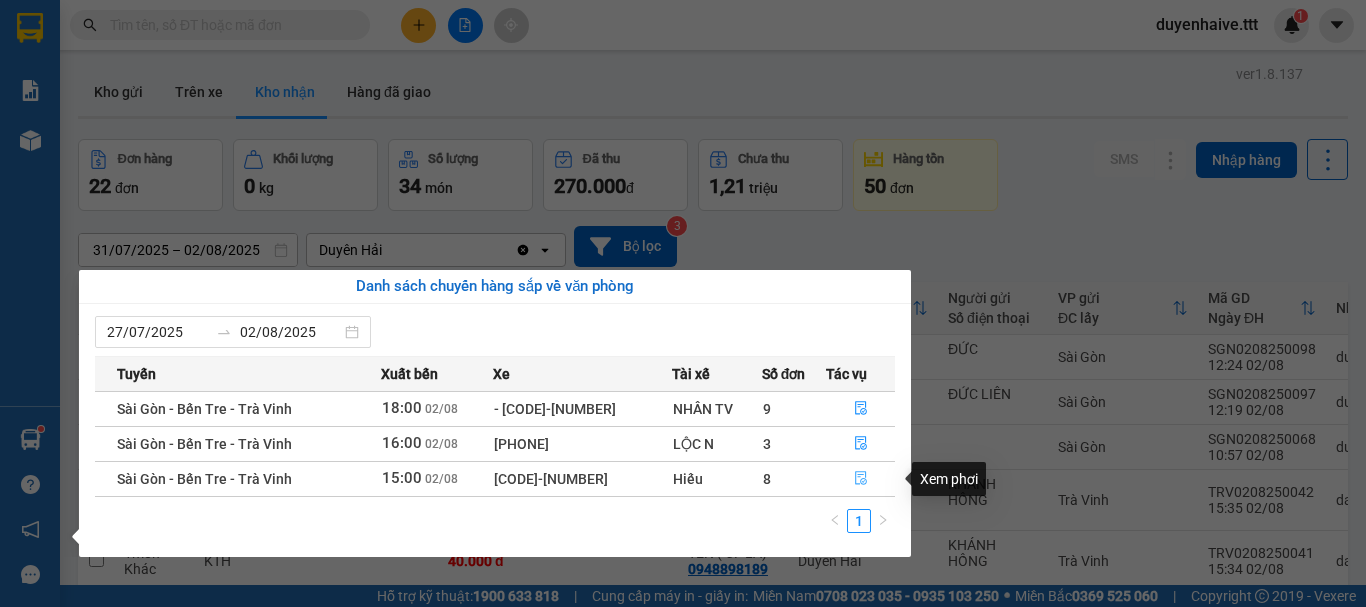 click 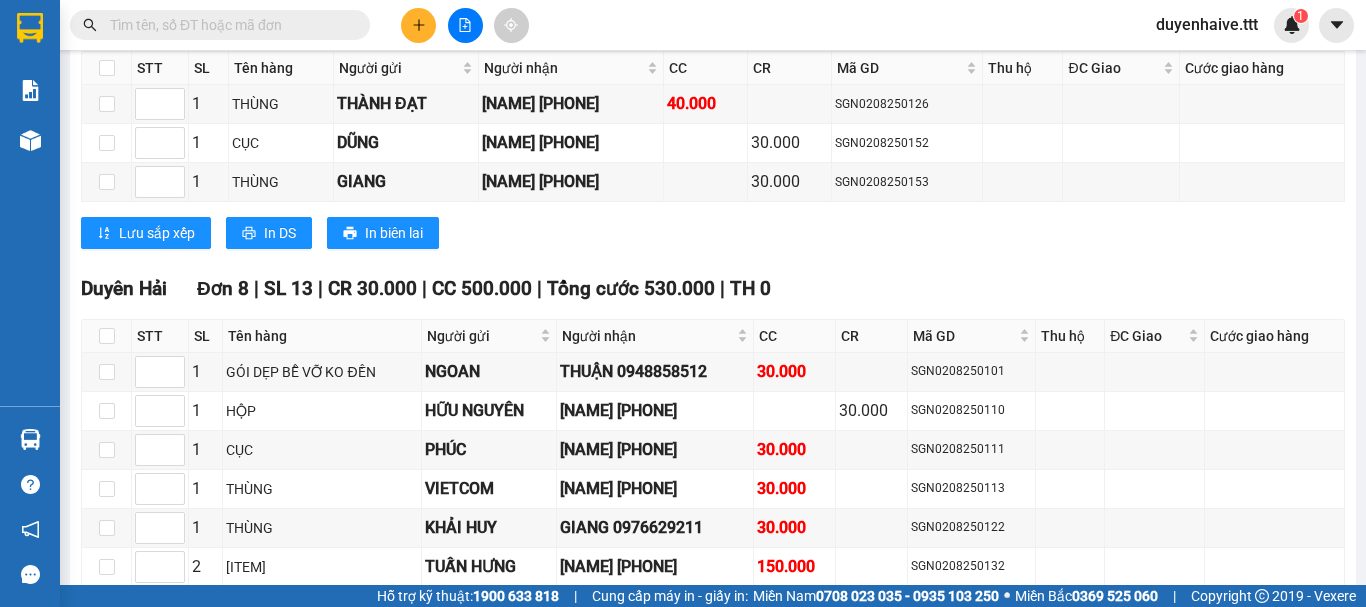 scroll, scrollTop: 2568, scrollLeft: 0, axis: vertical 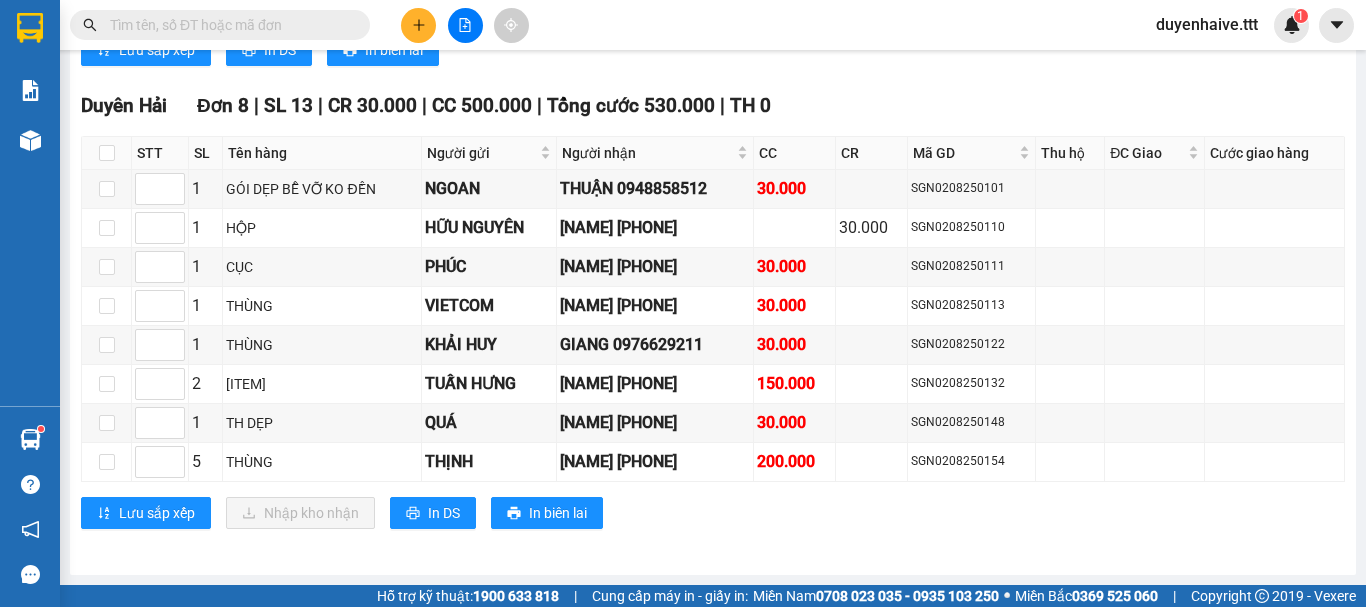 click at bounding box center (228, 25) 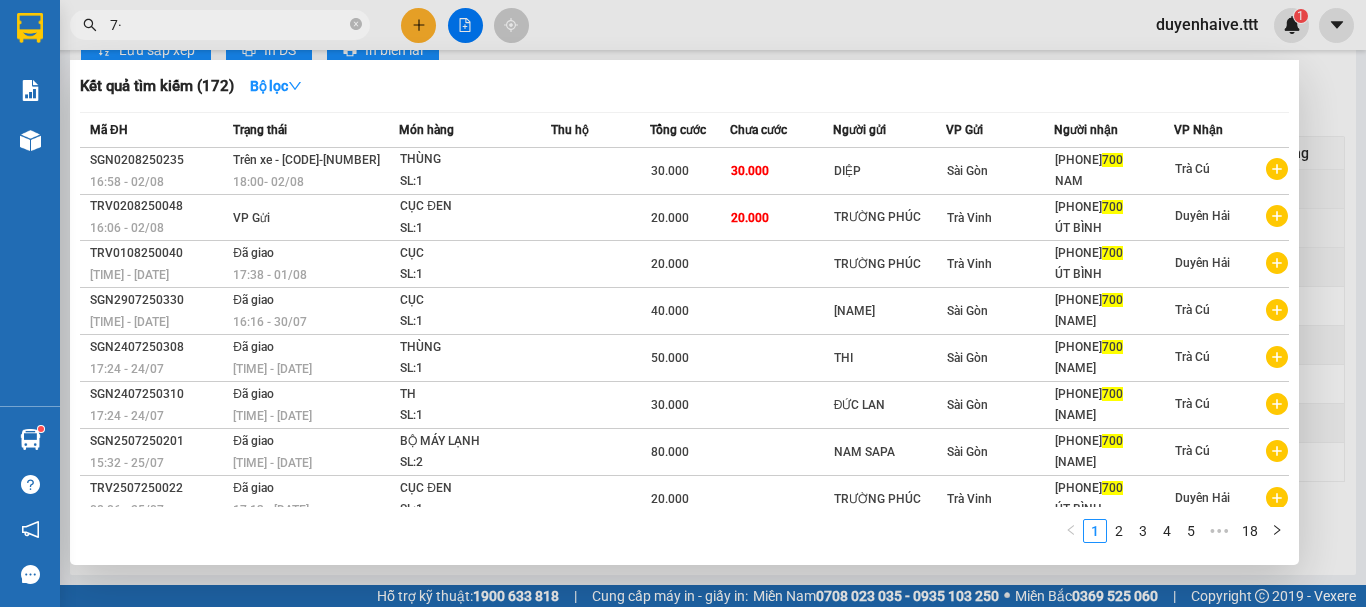 type on "7" 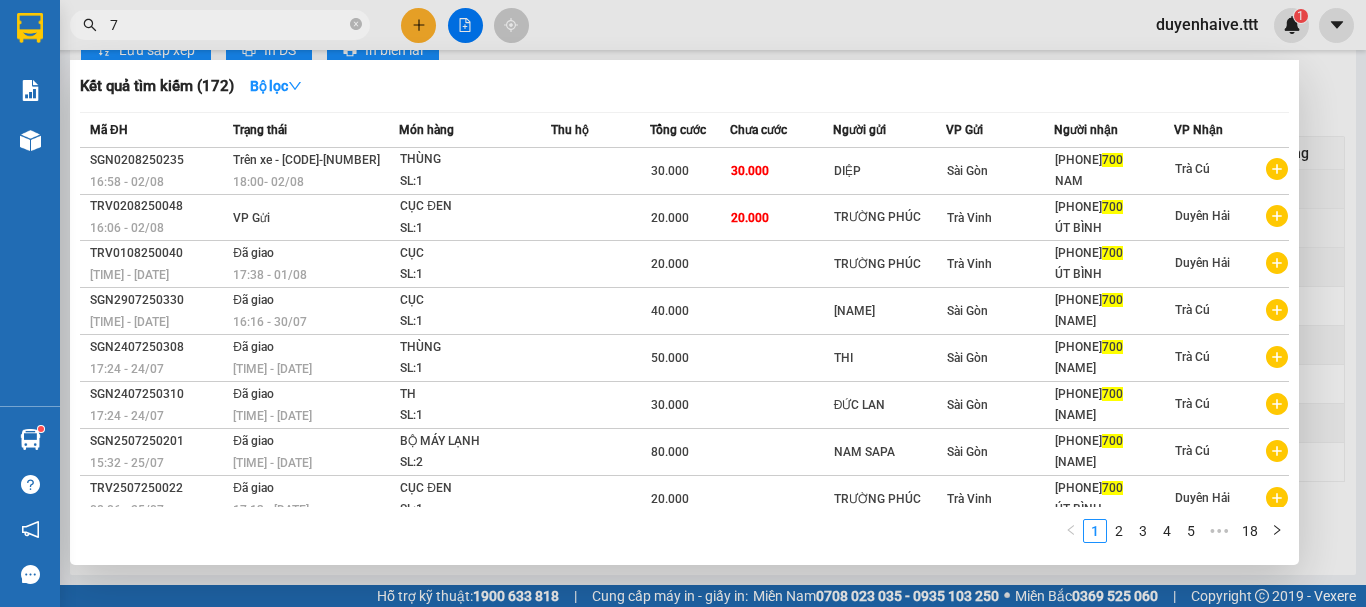 type 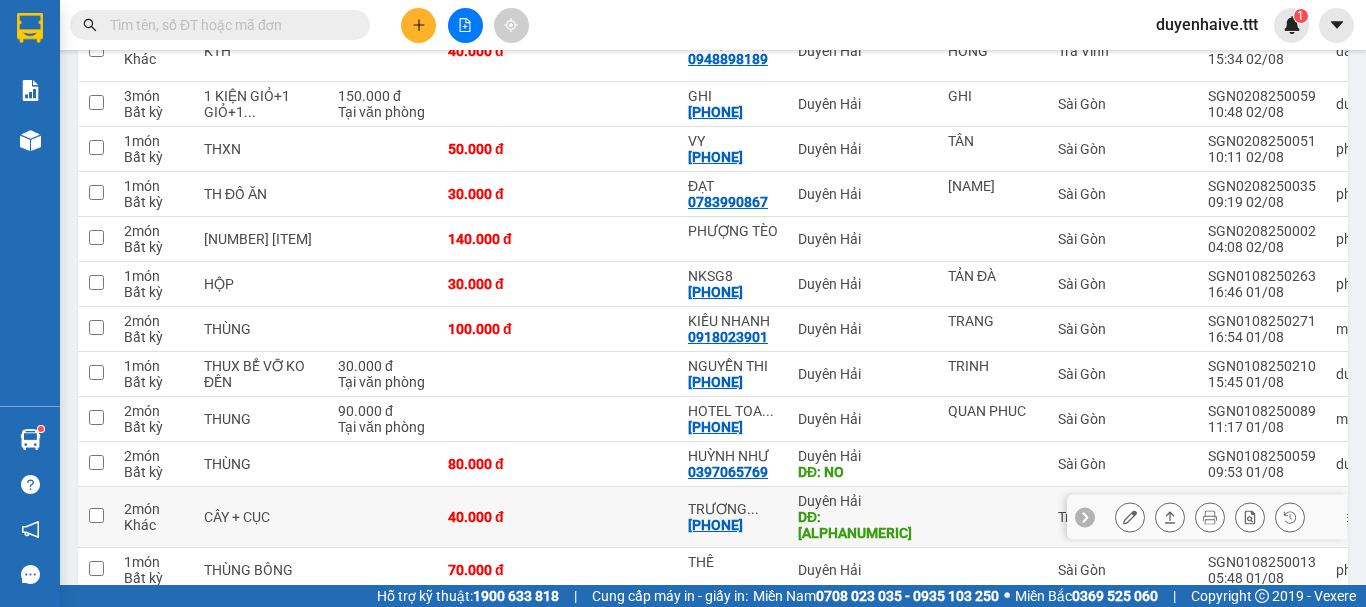 scroll, scrollTop: 210, scrollLeft: 0, axis: vertical 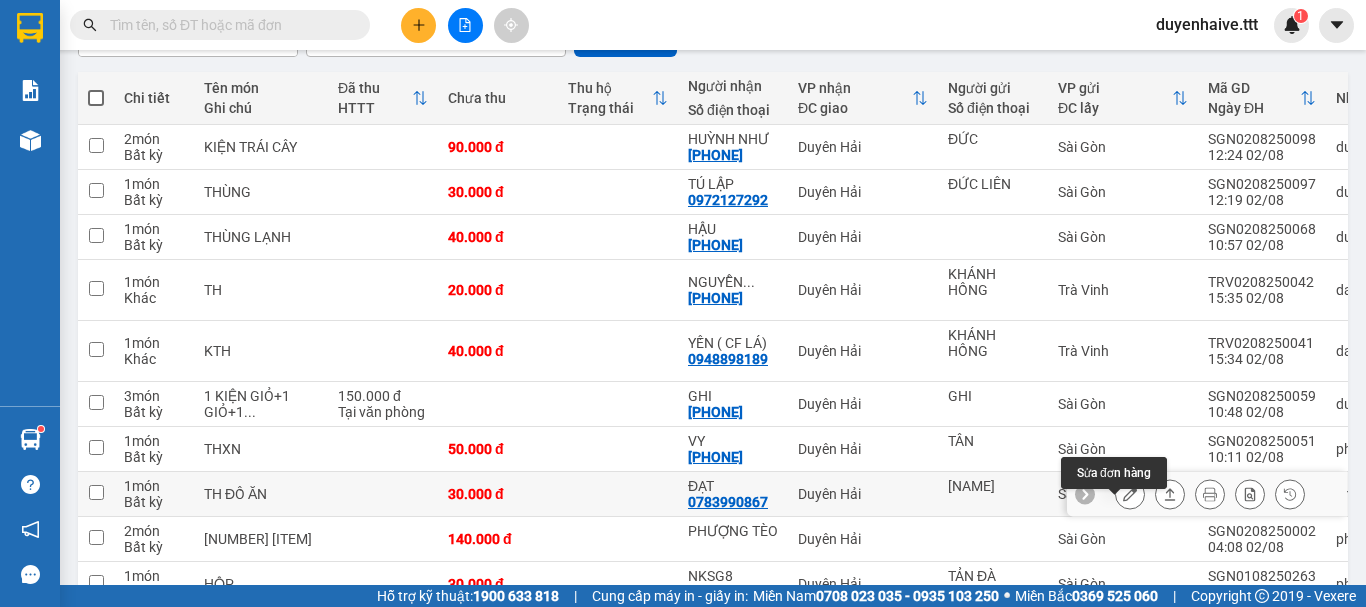 click 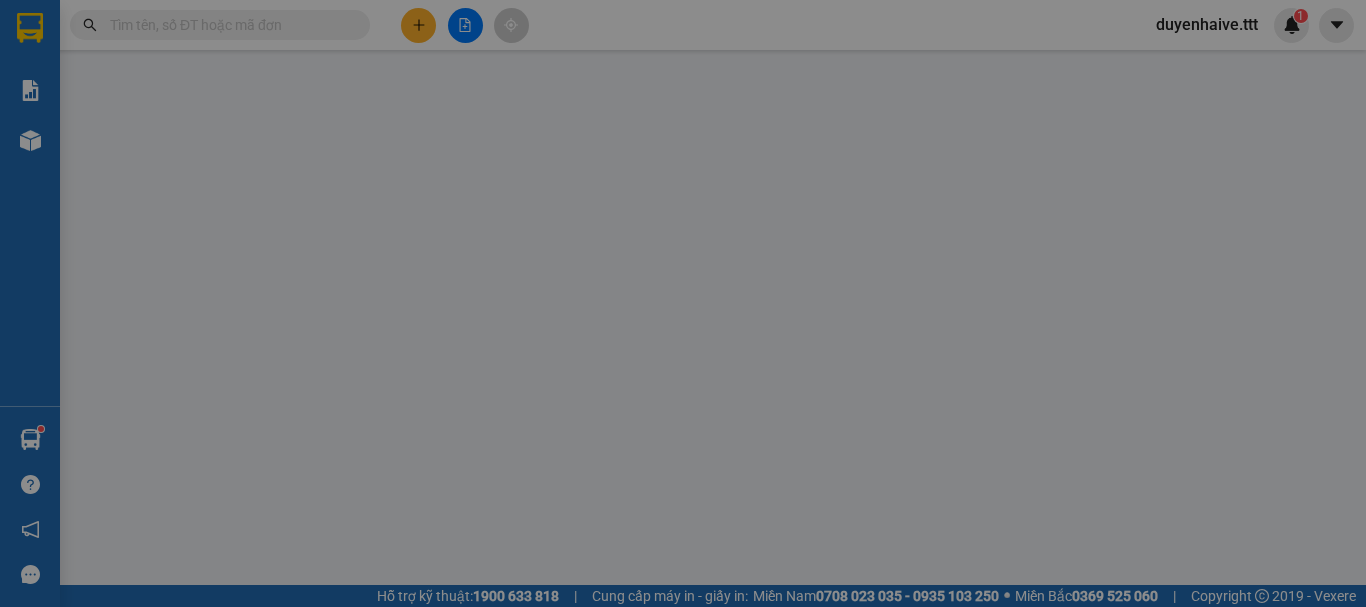 scroll, scrollTop: 0, scrollLeft: 0, axis: both 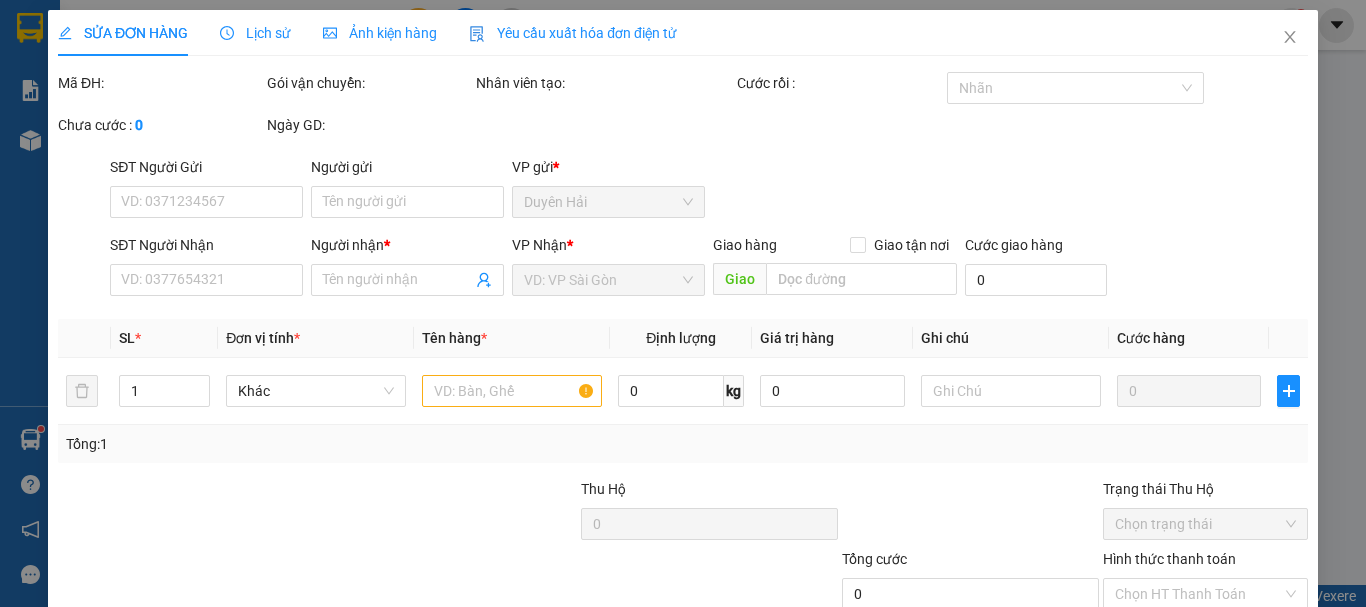 type on "[NAME]" 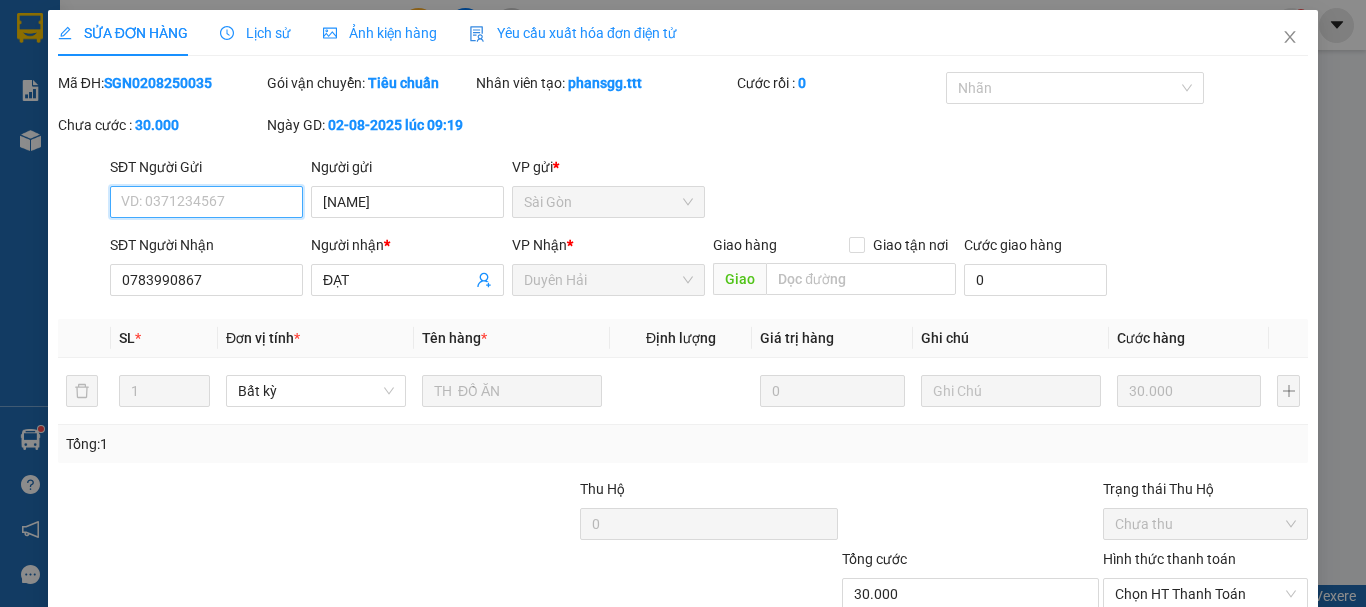 scroll, scrollTop: 127, scrollLeft: 0, axis: vertical 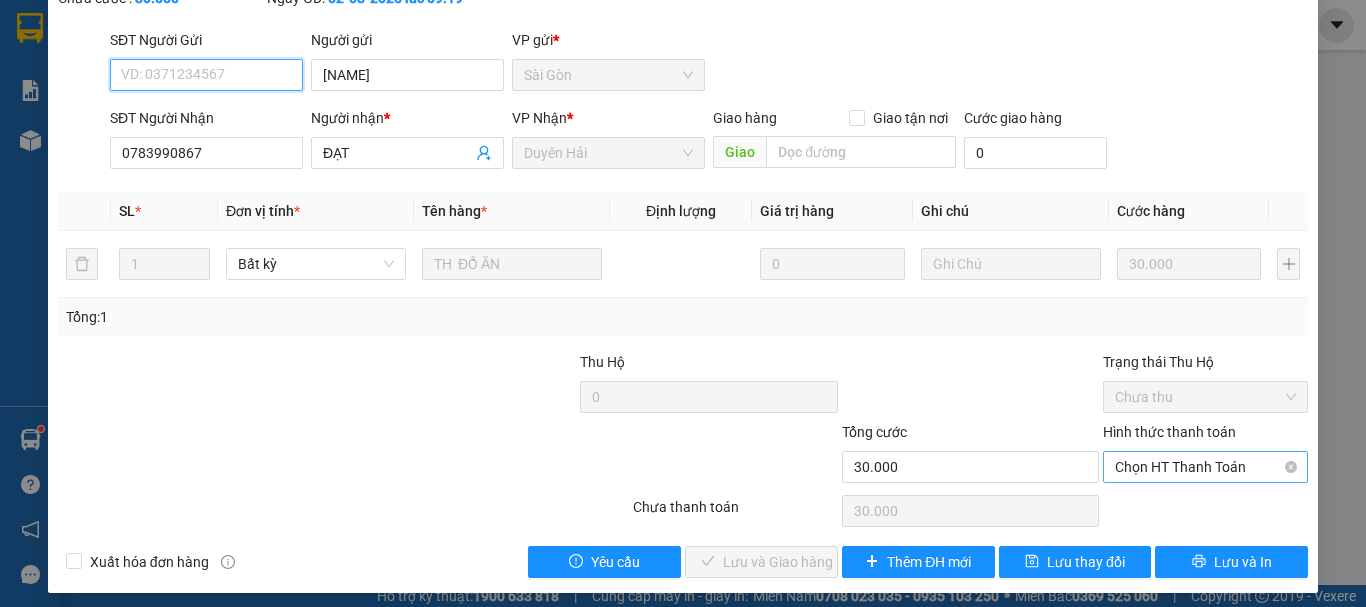 click on "Chọn HT Thanh Toán" at bounding box center (1205, 467) 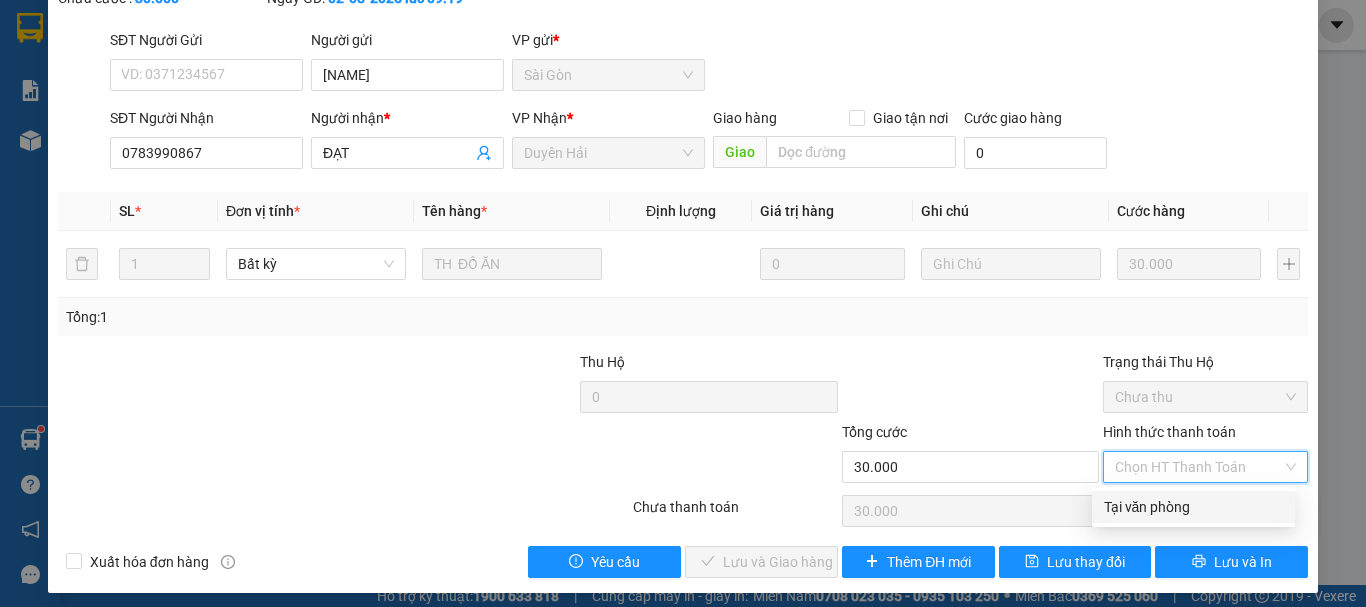 drag, startPoint x: 1173, startPoint y: 505, endPoint x: 1140, endPoint y: 513, distance: 33.955853 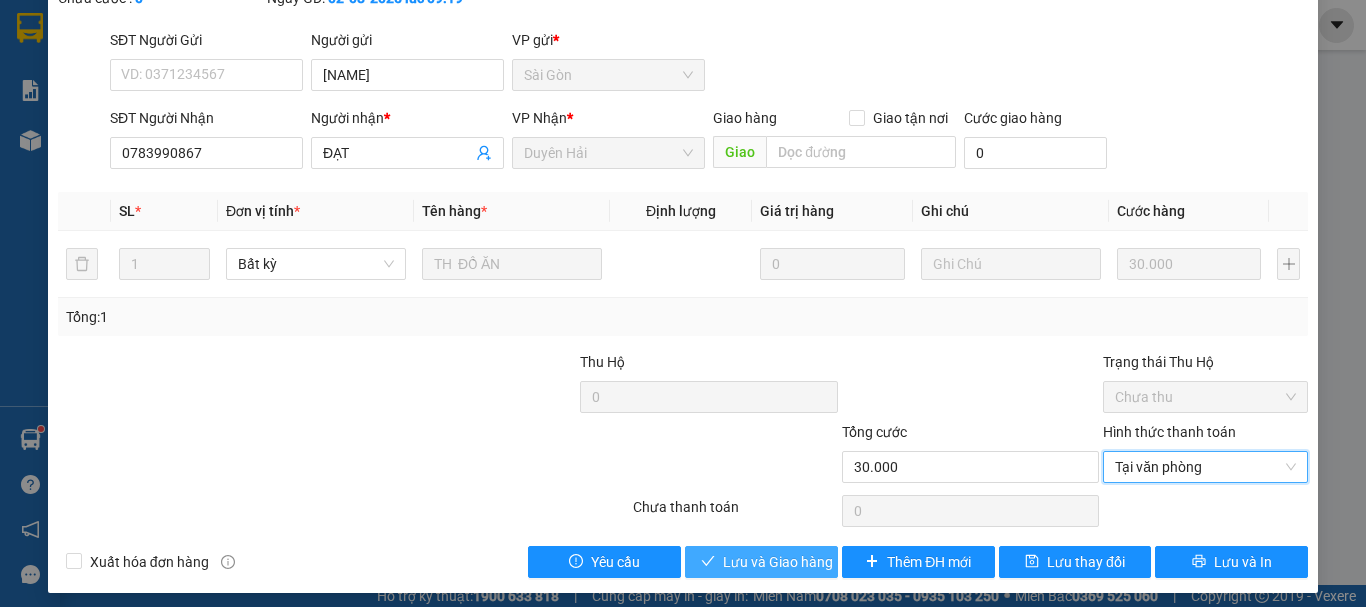 click on "Lưu và Giao hàng" at bounding box center (778, 562) 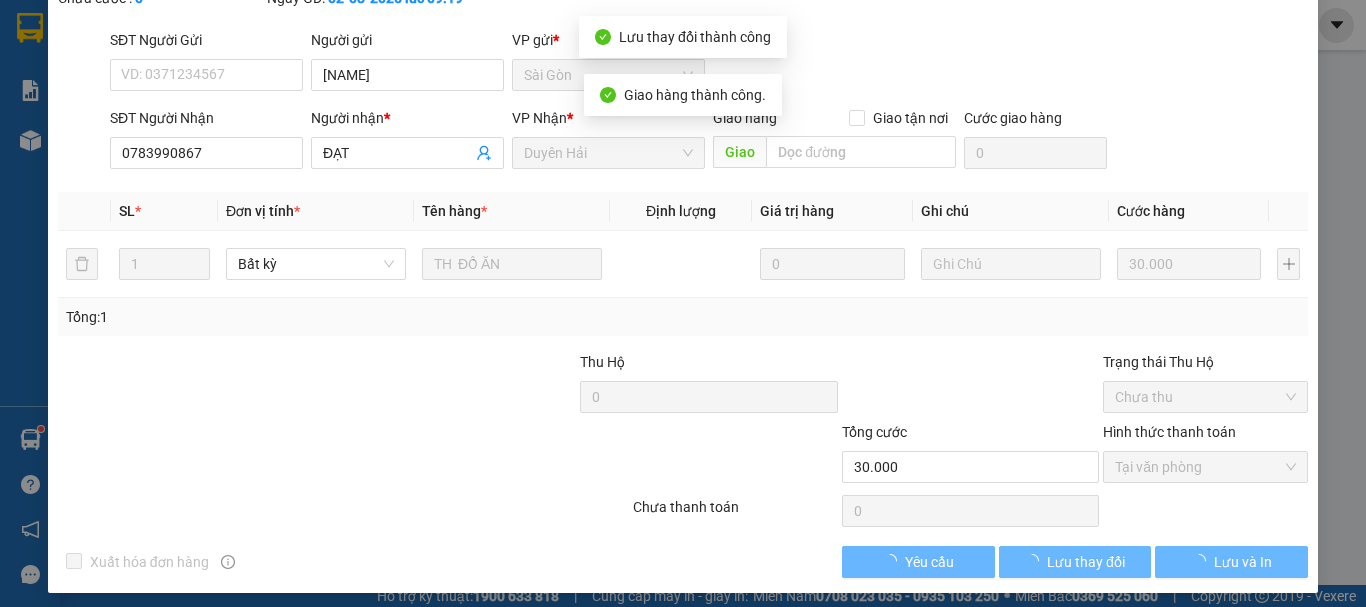scroll, scrollTop: 0, scrollLeft: 0, axis: both 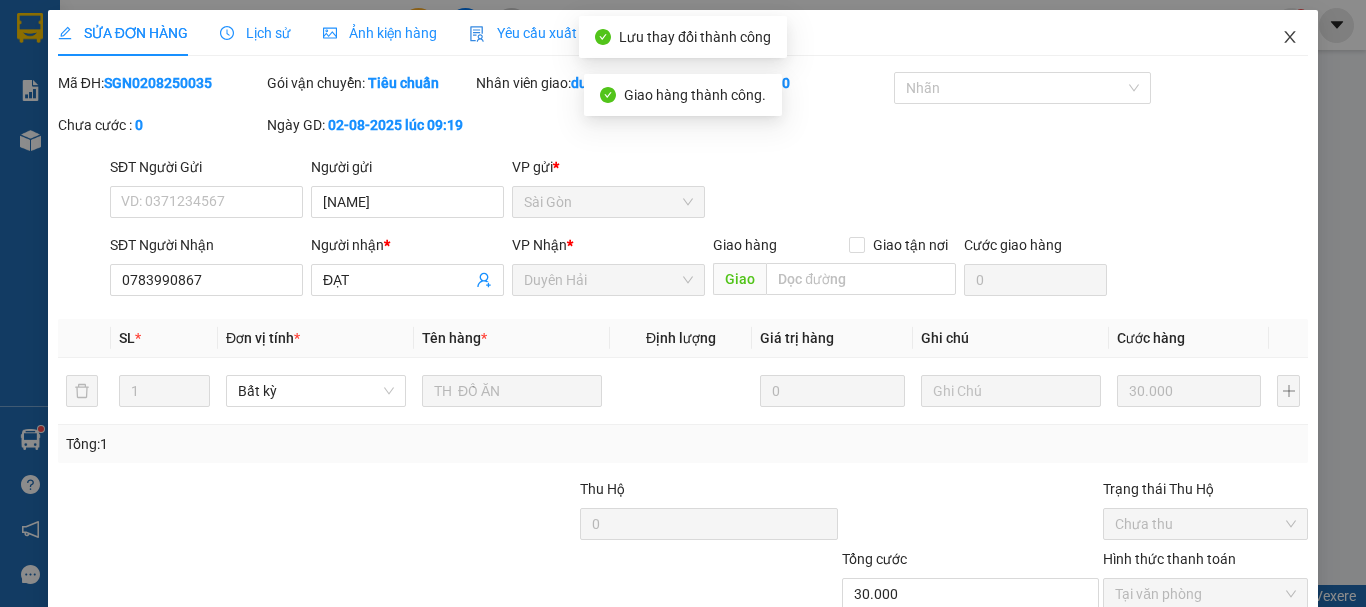 click 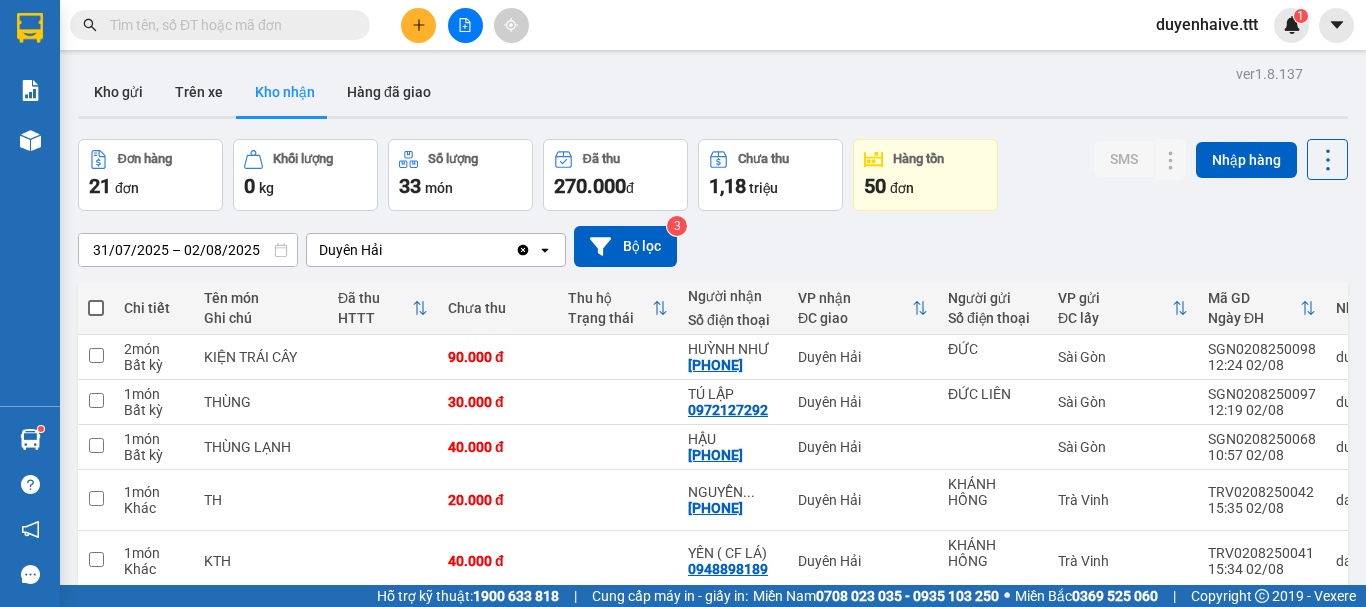 click at bounding box center [228, 25] 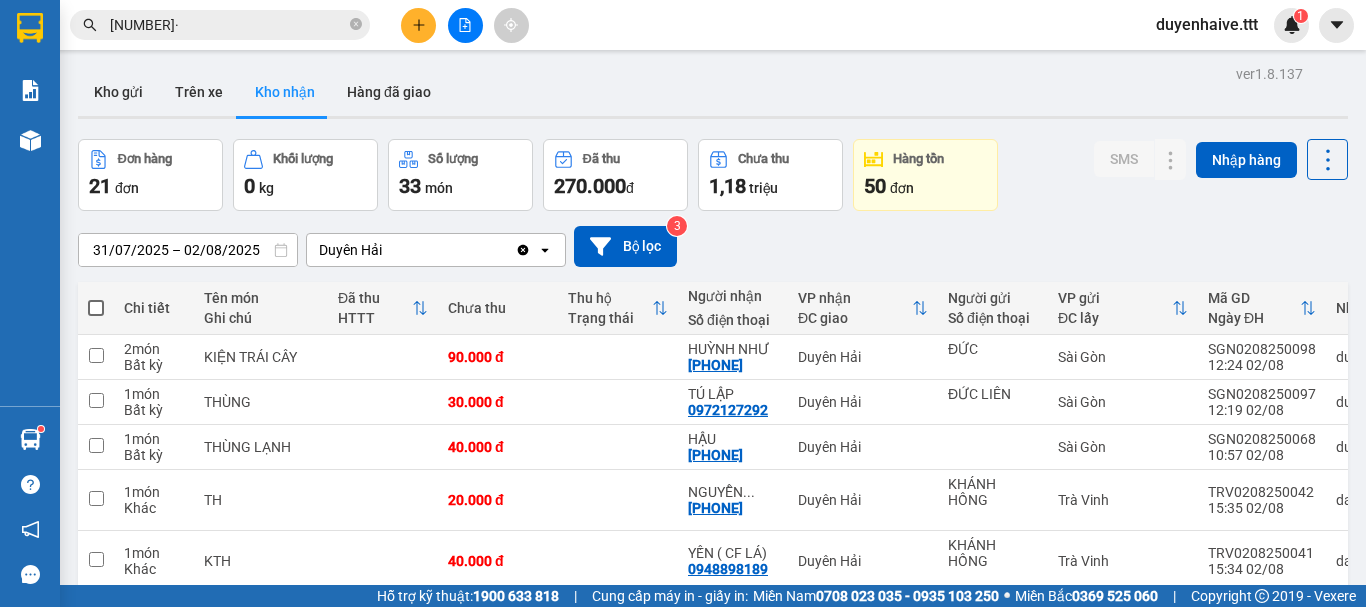 type on "8" 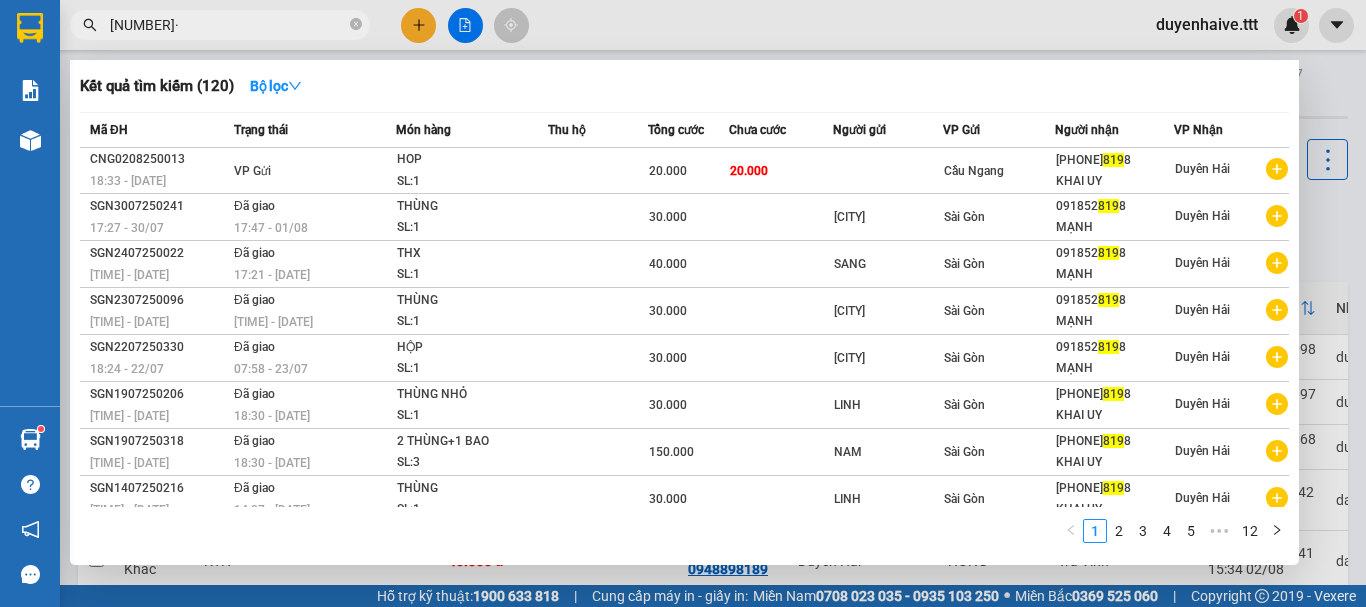 type on "8" 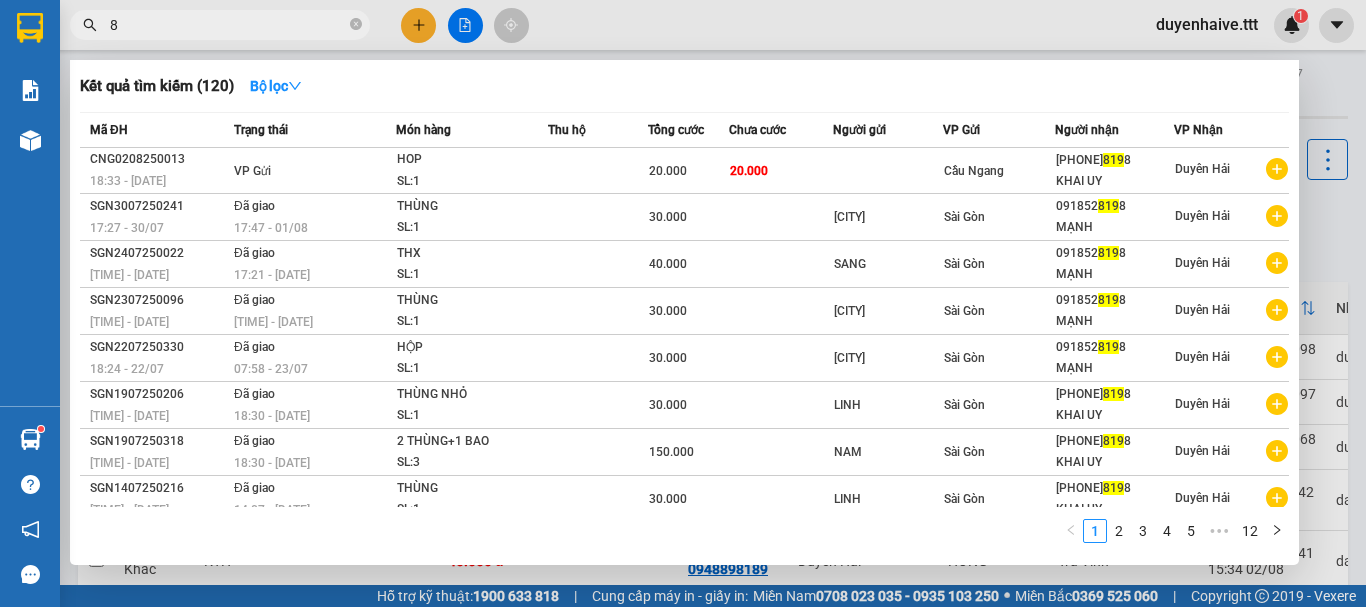 type 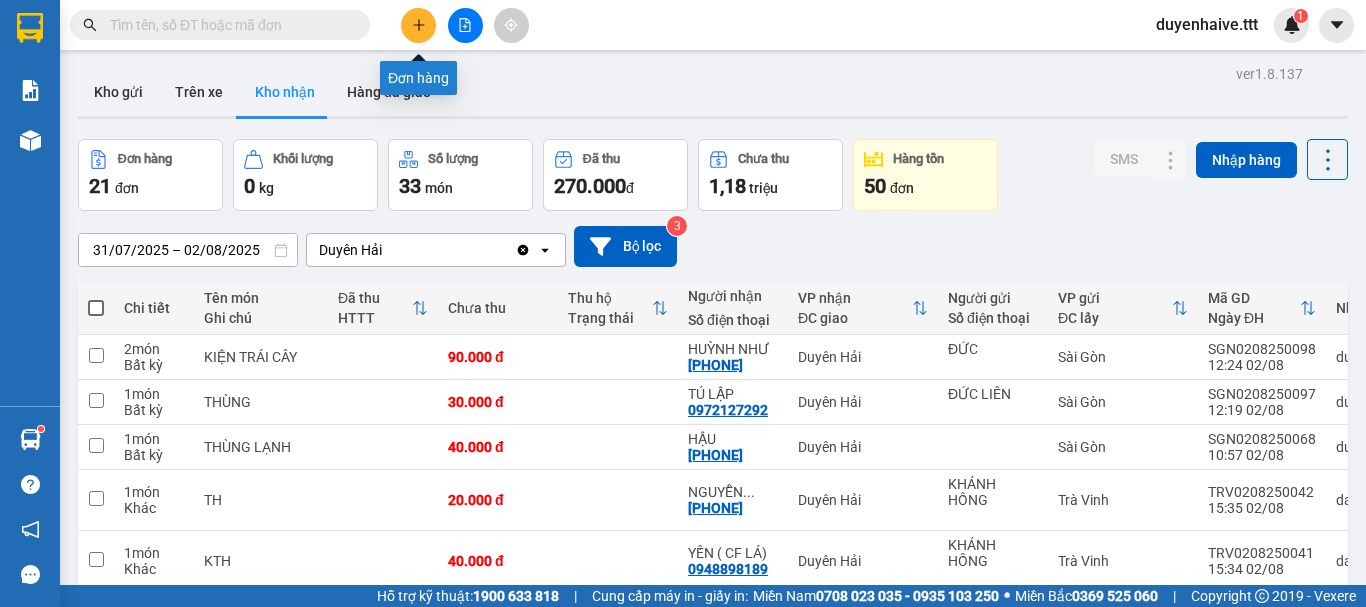 click 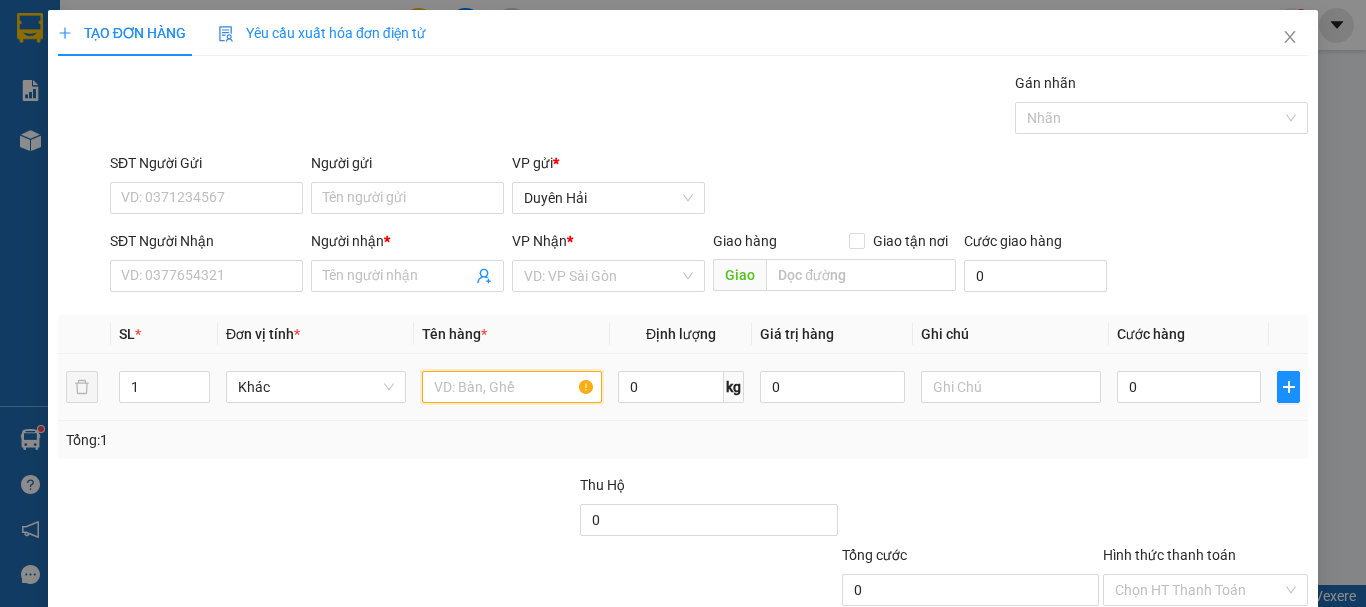 click at bounding box center [512, 387] 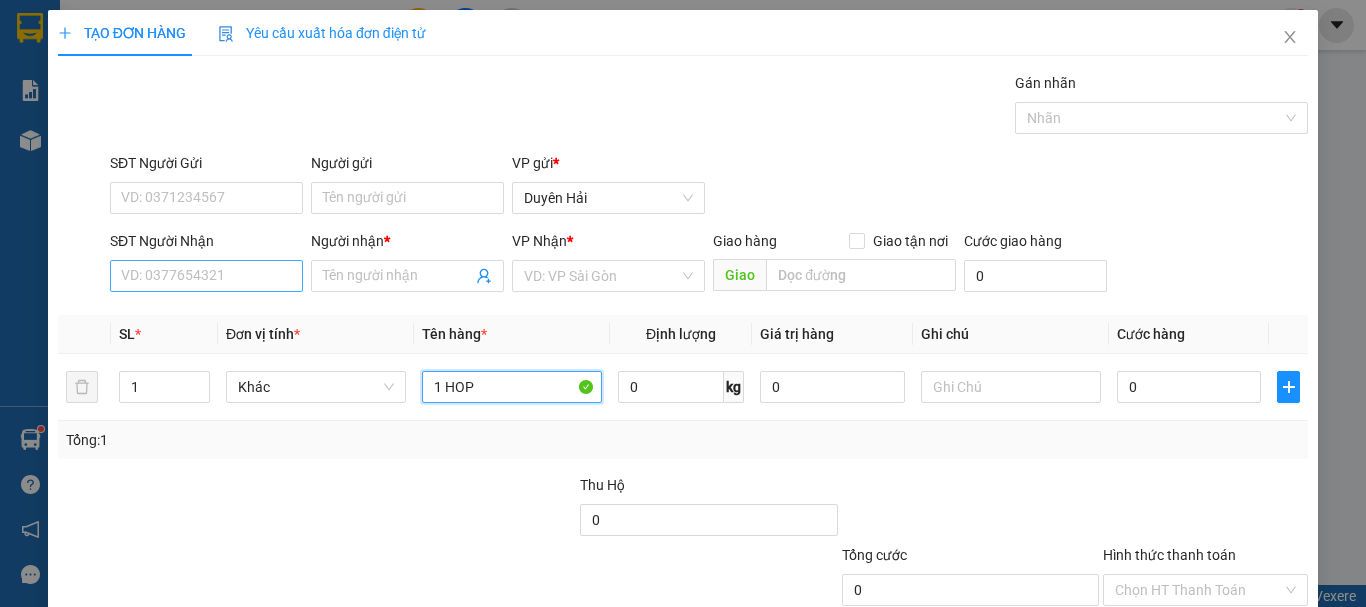 type on "1 HOP" 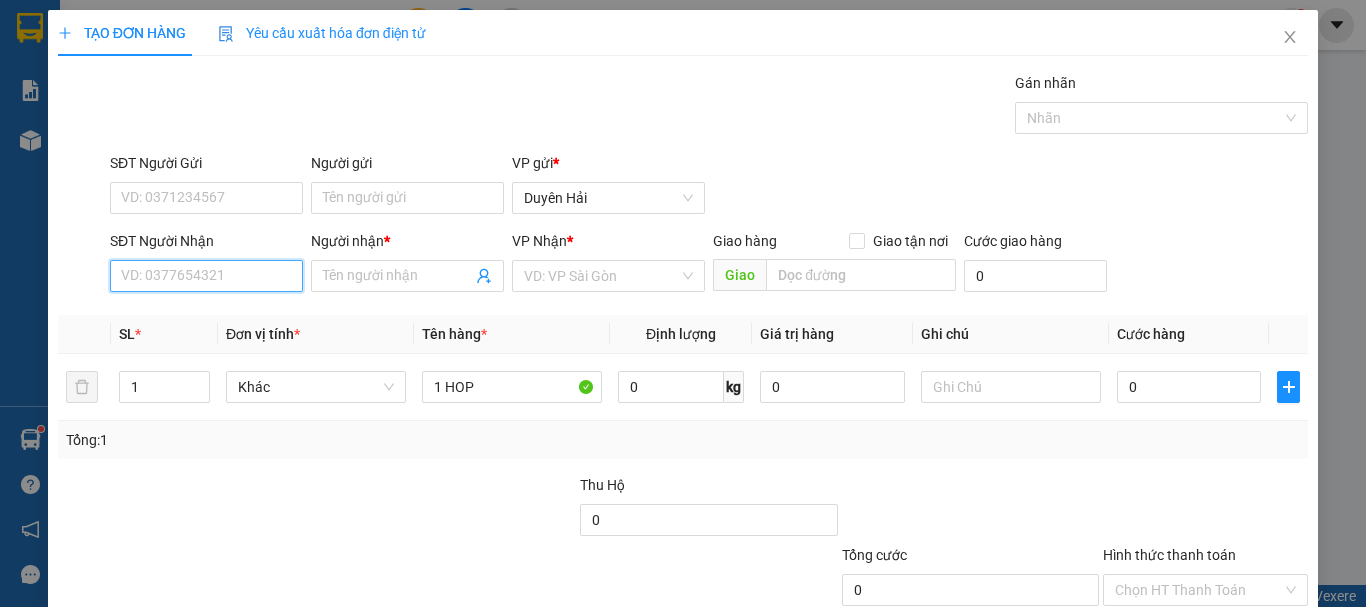 click on "SĐT Người Nhận" at bounding box center (206, 276) 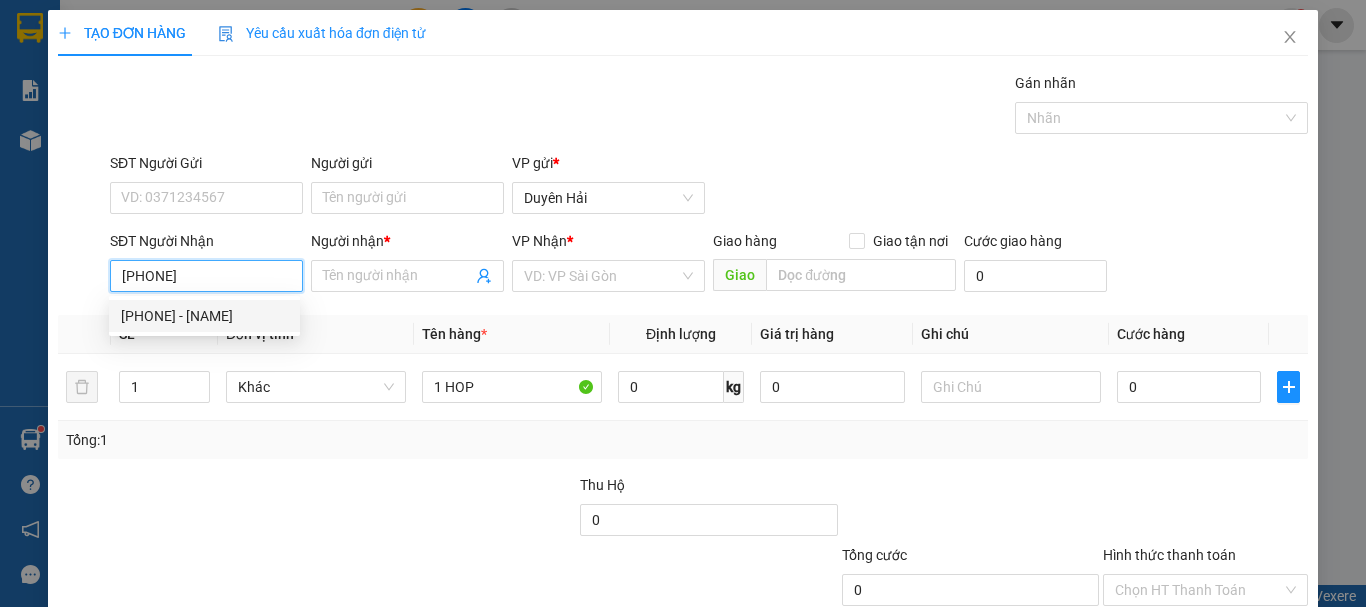 click on "[PHONE] - [NAME]" at bounding box center [204, 316] 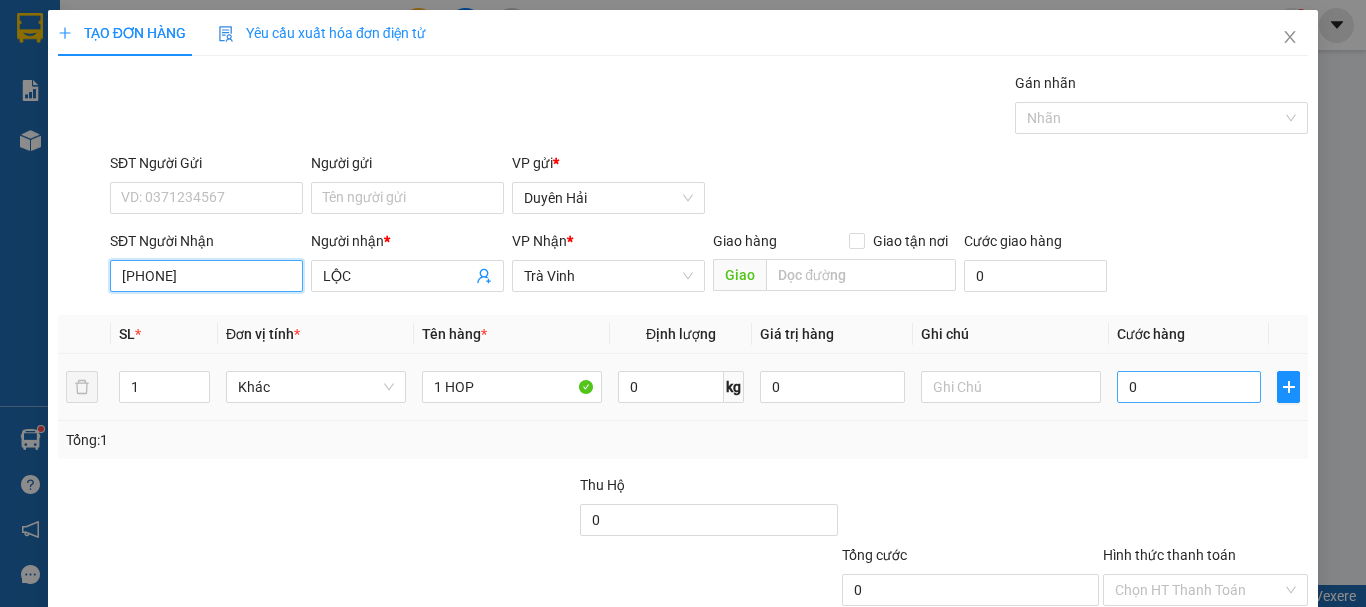 type on "[PHONE]" 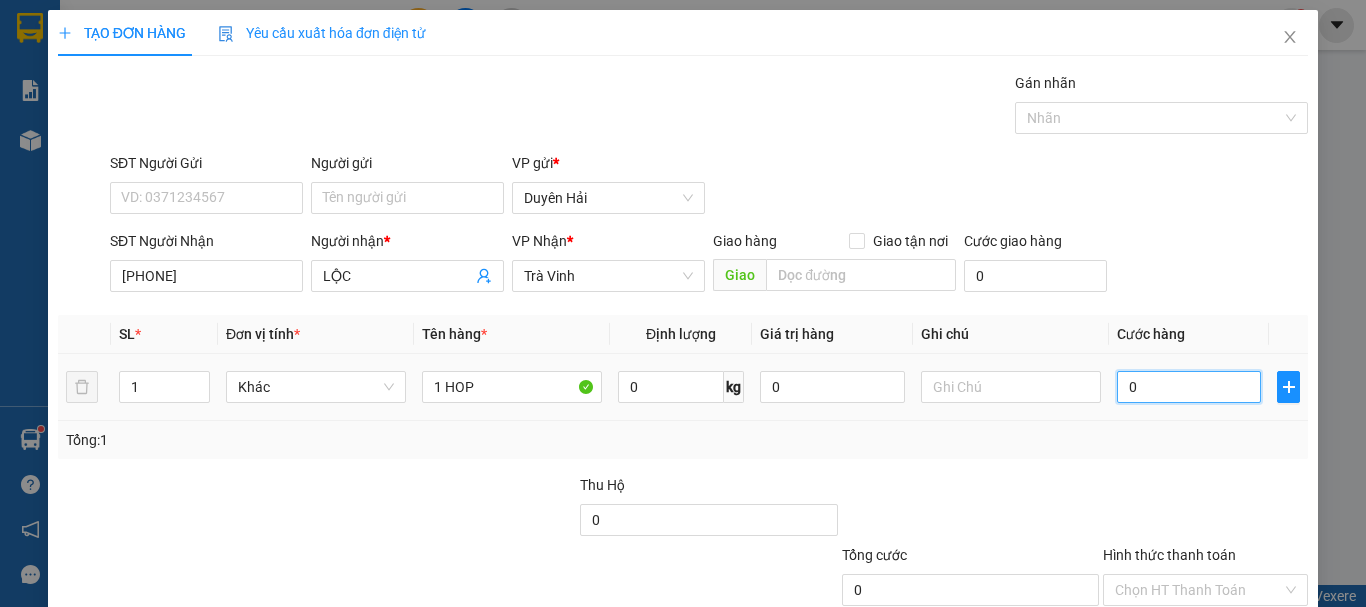 click on "0" at bounding box center (1189, 387) 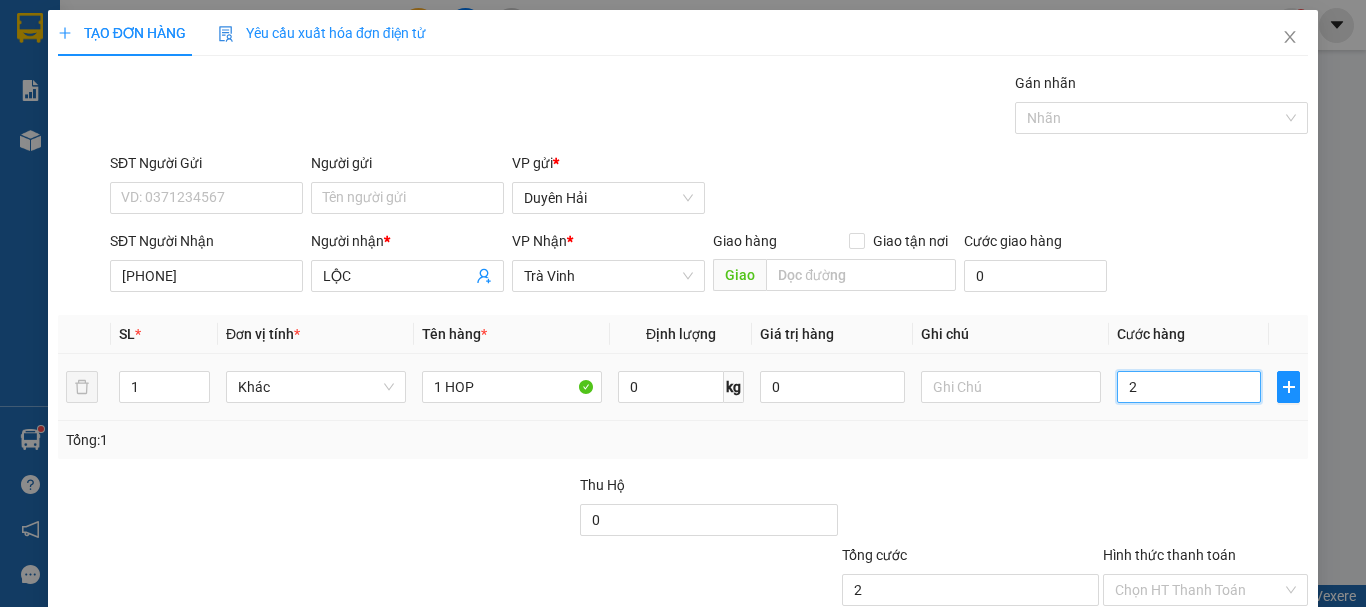 type on "20" 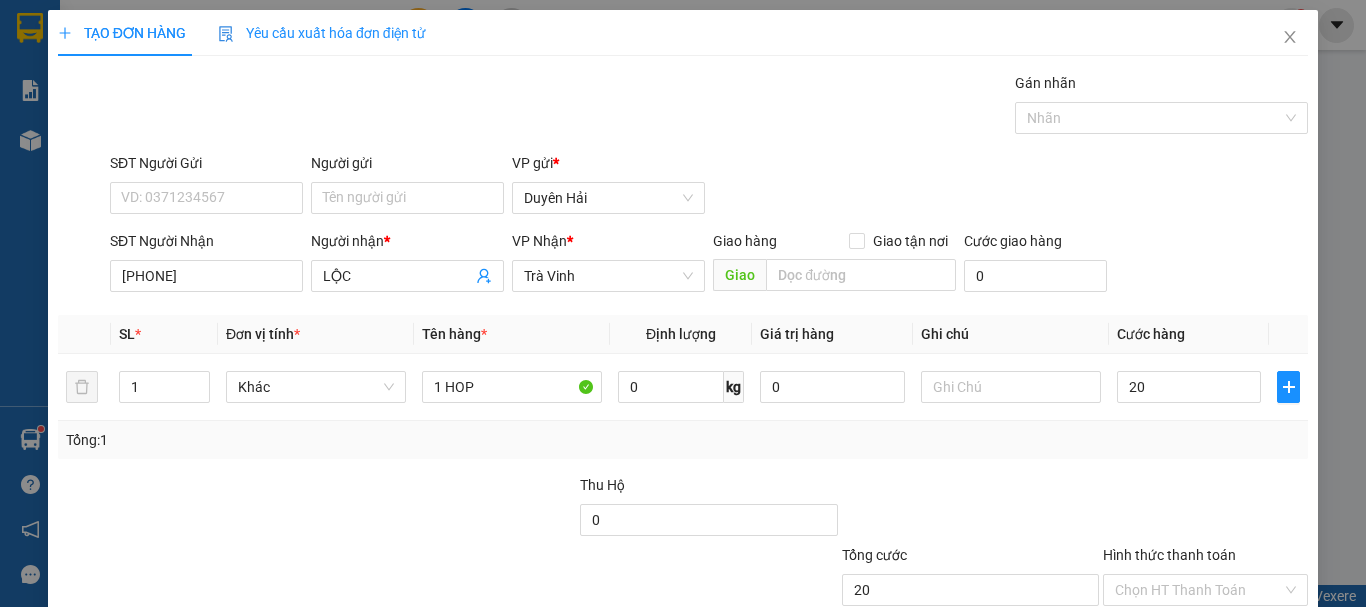 type on "20.000" 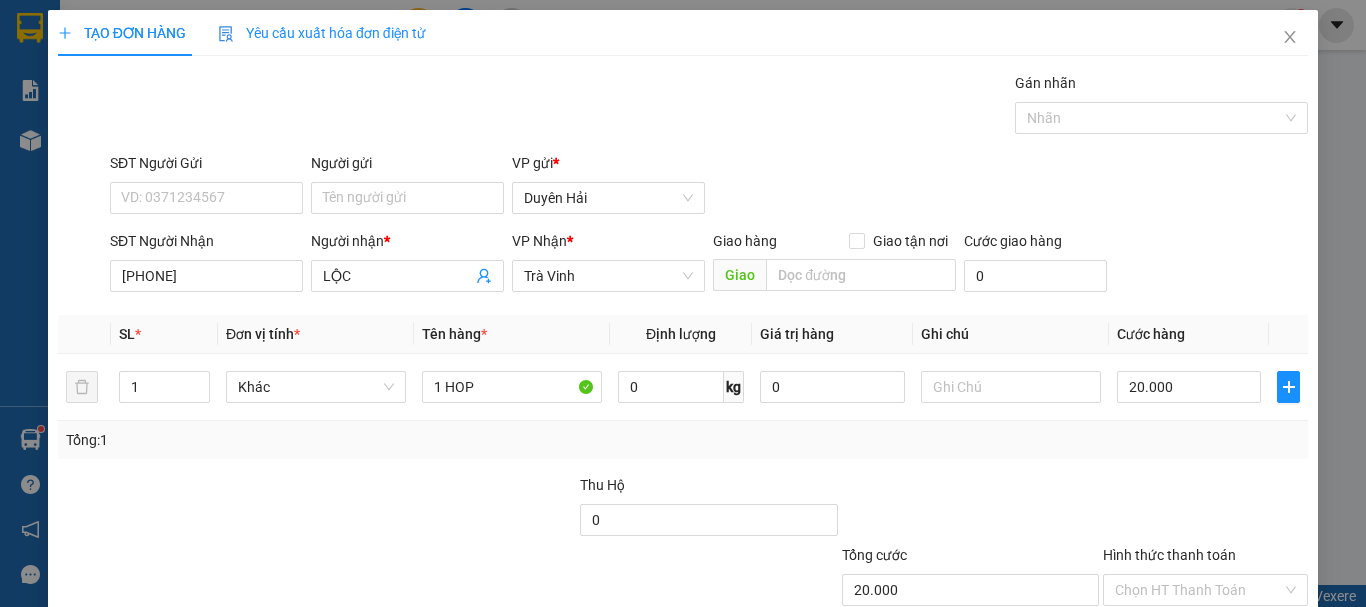 click on "Tổng:  1" at bounding box center (683, 440) 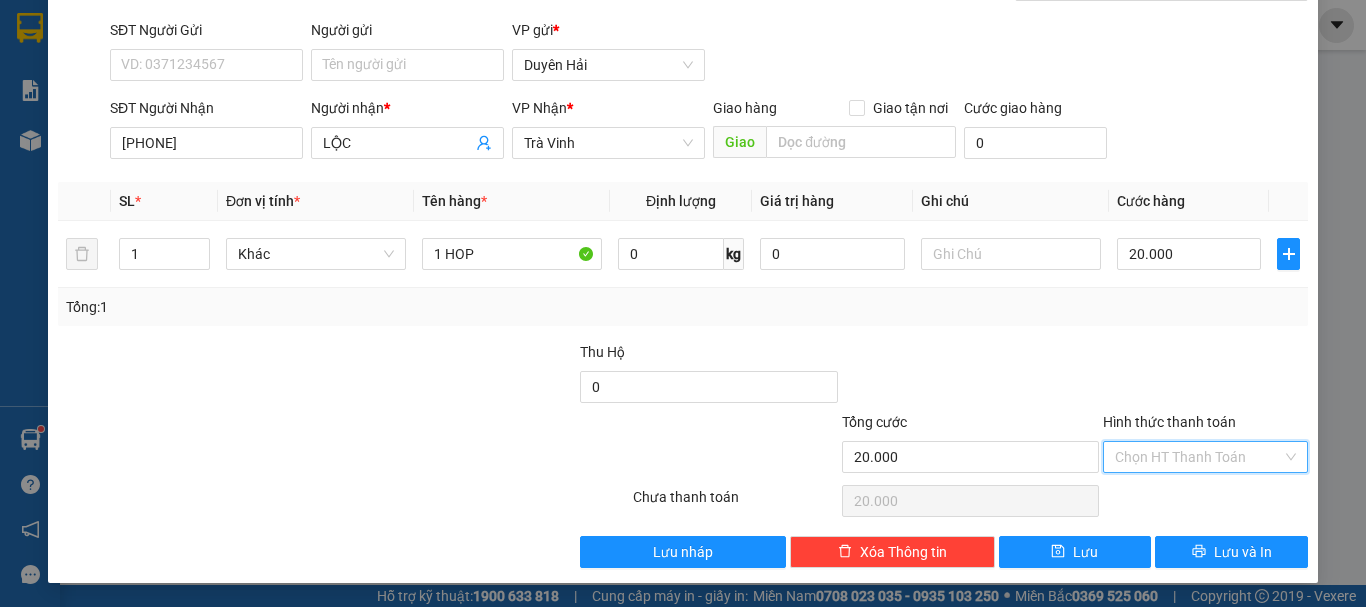 click on "Hình thức thanh toán" at bounding box center (1198, 457) 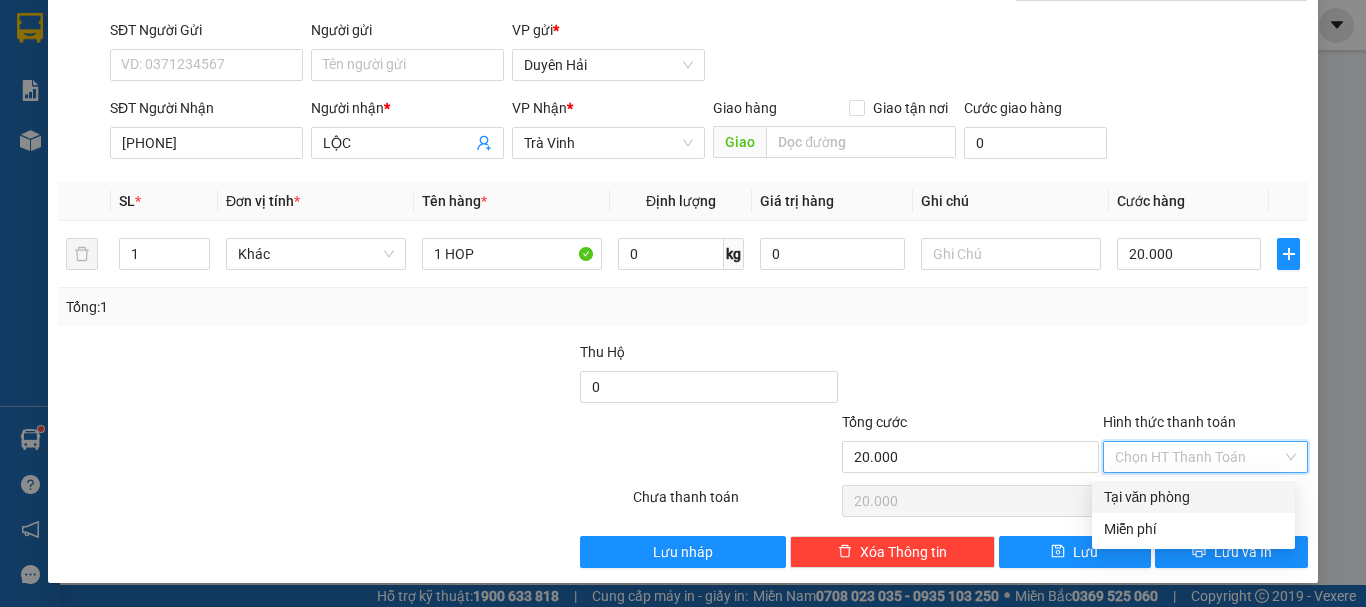 click on "Tại văn phòng" at bounding box center (1193, 497) 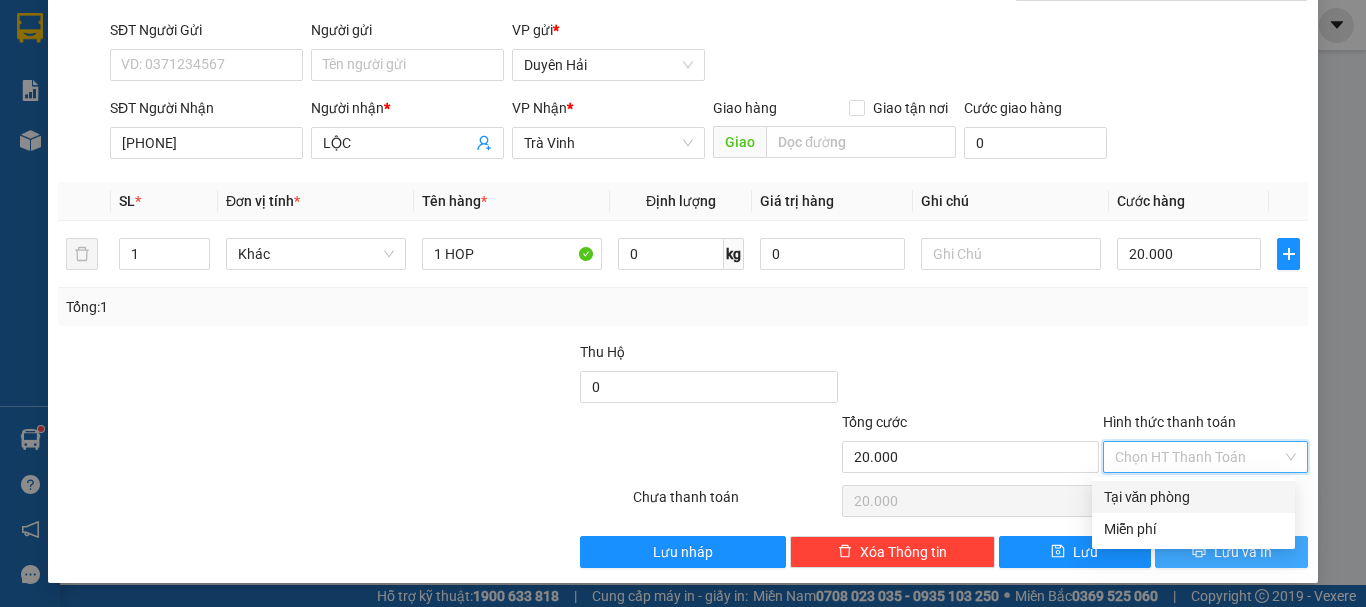type on "0" 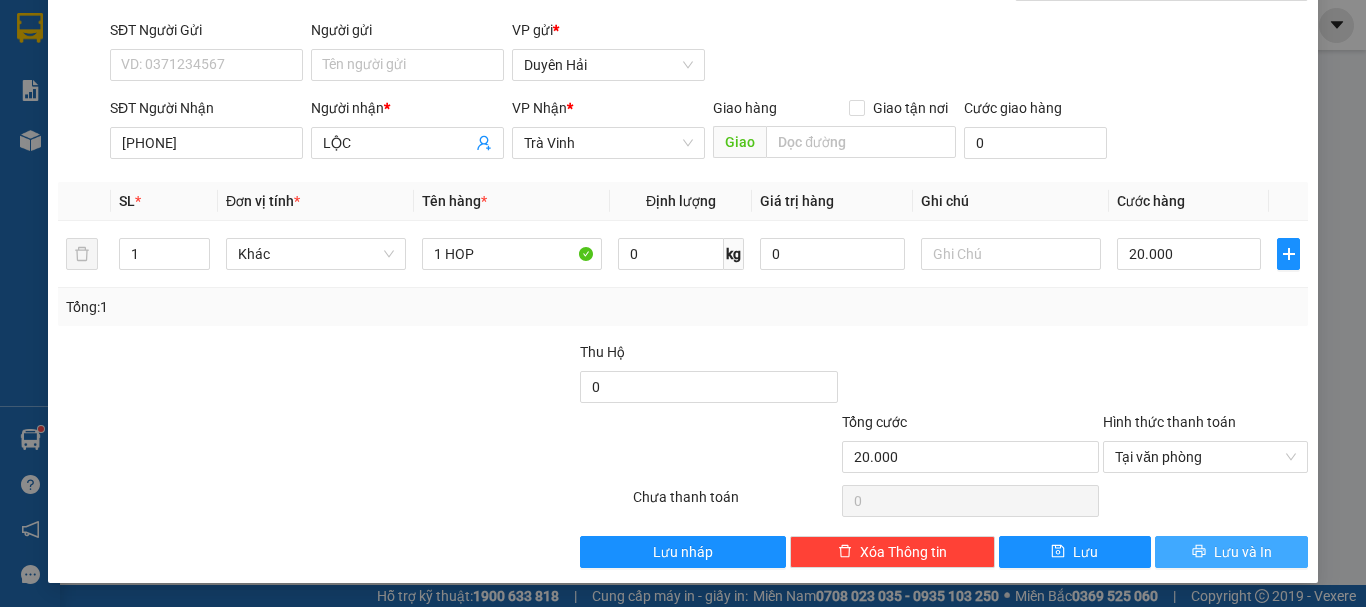 click on "Lưu và In" at bounding box center (1231, 552) 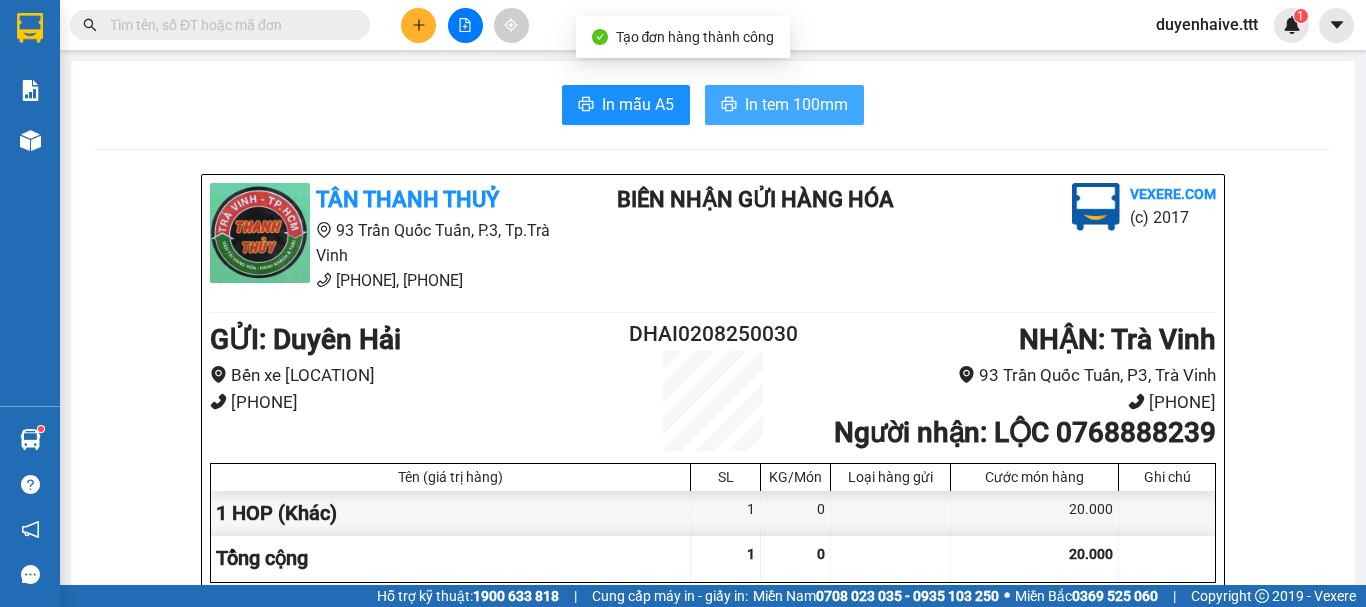 click on "In tem 100mm" at bounding box center (796, 104) 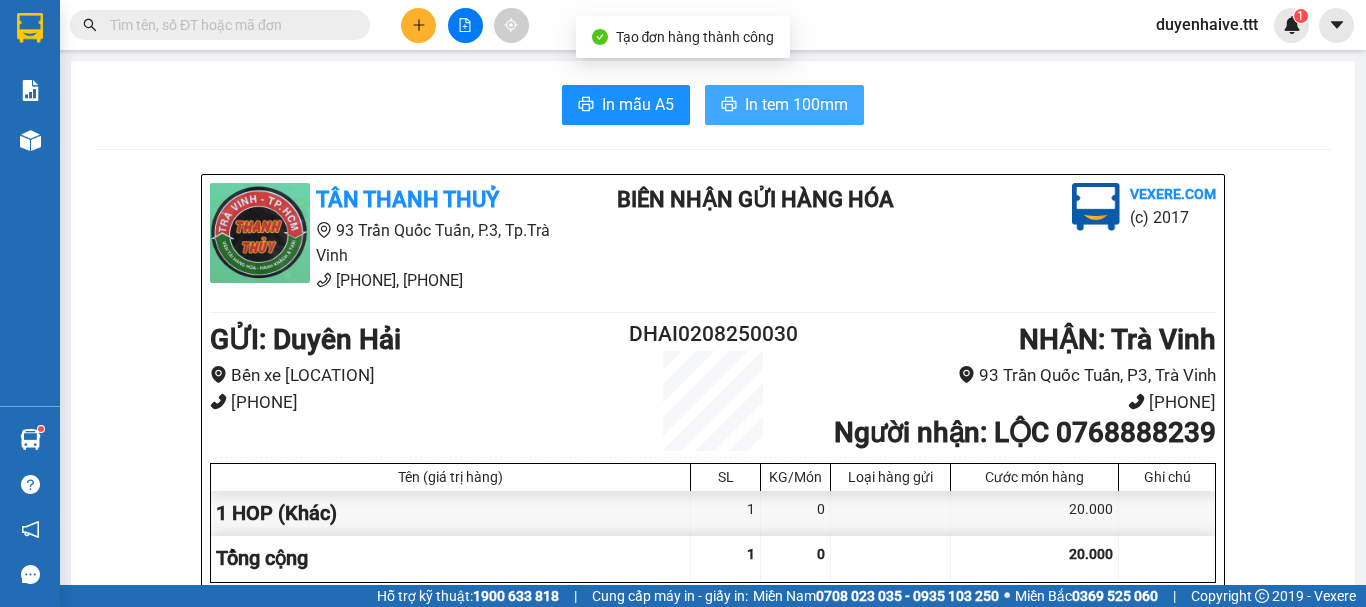 scroll, scrollTop: 0, scrollLeft: 0, axis: both 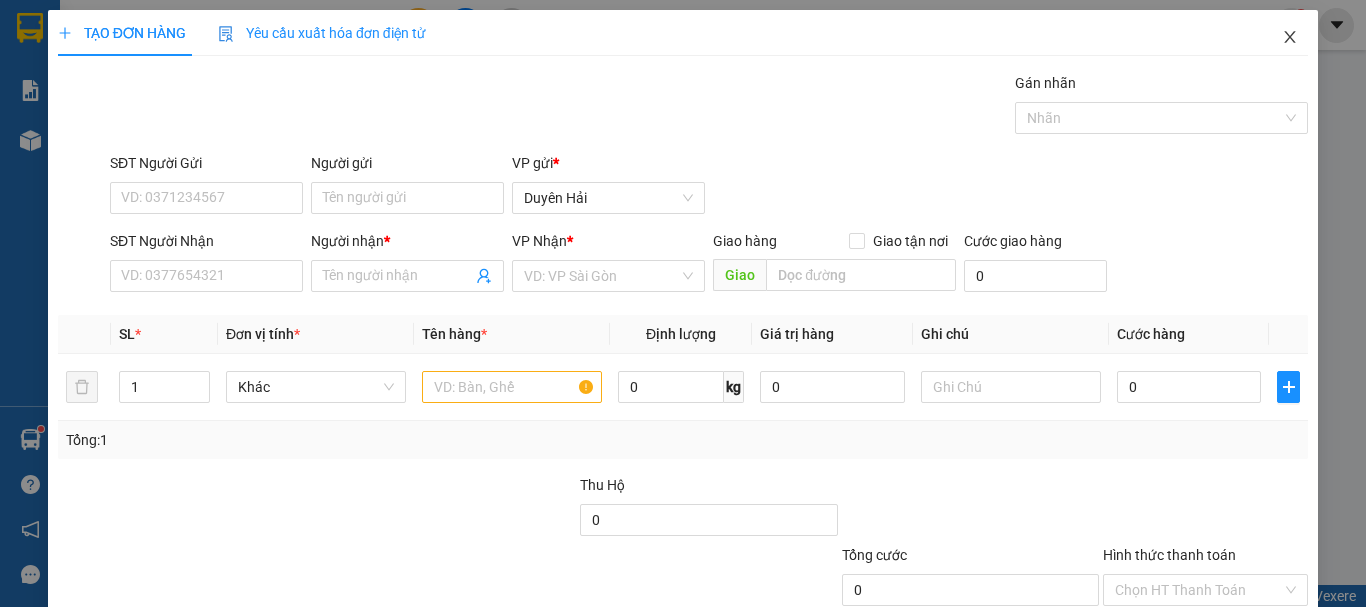 click 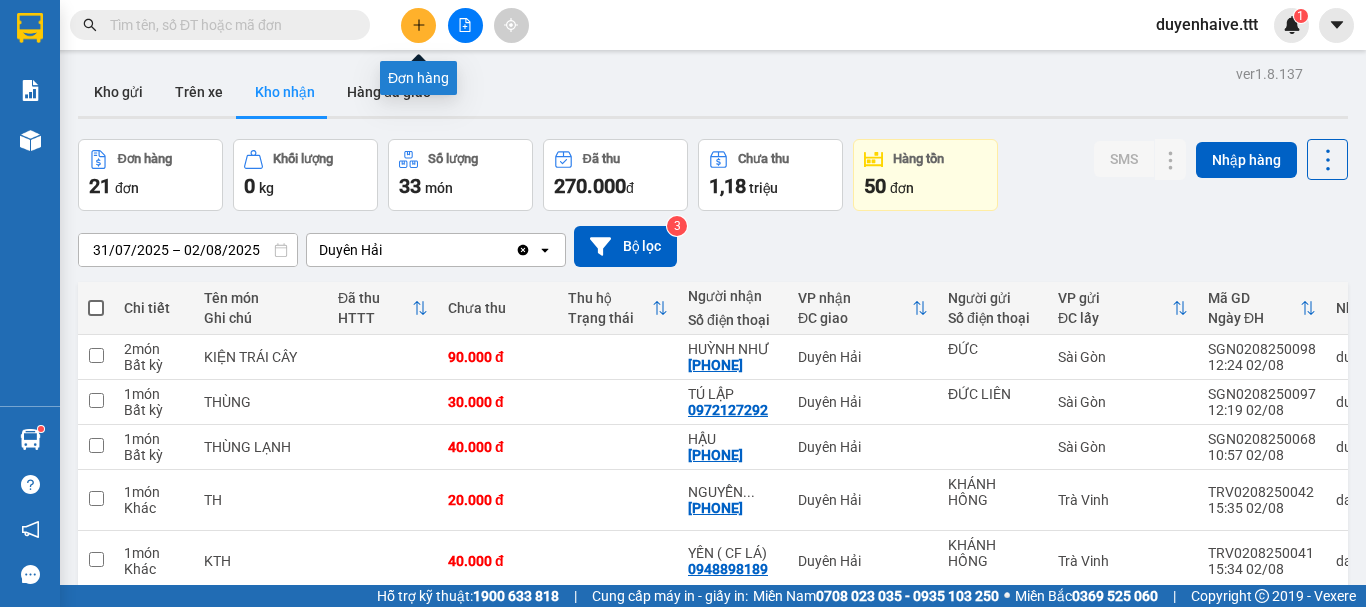click at bounding box center (418, 25) 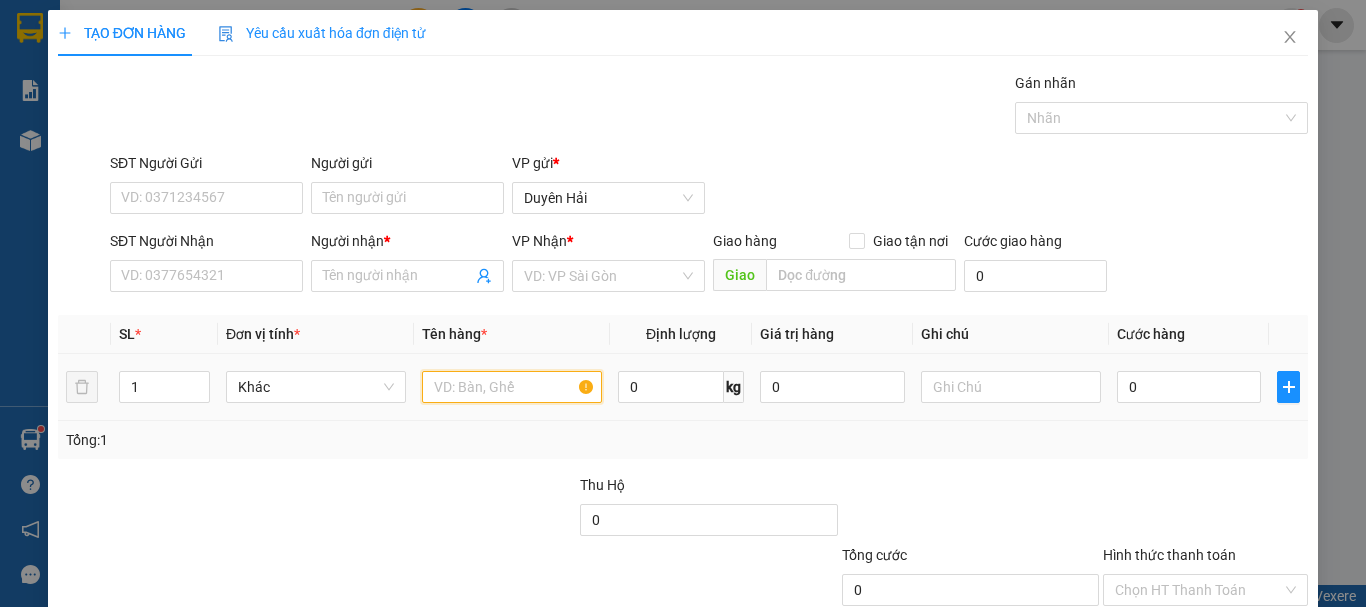 click at bounding box center [512, 387] 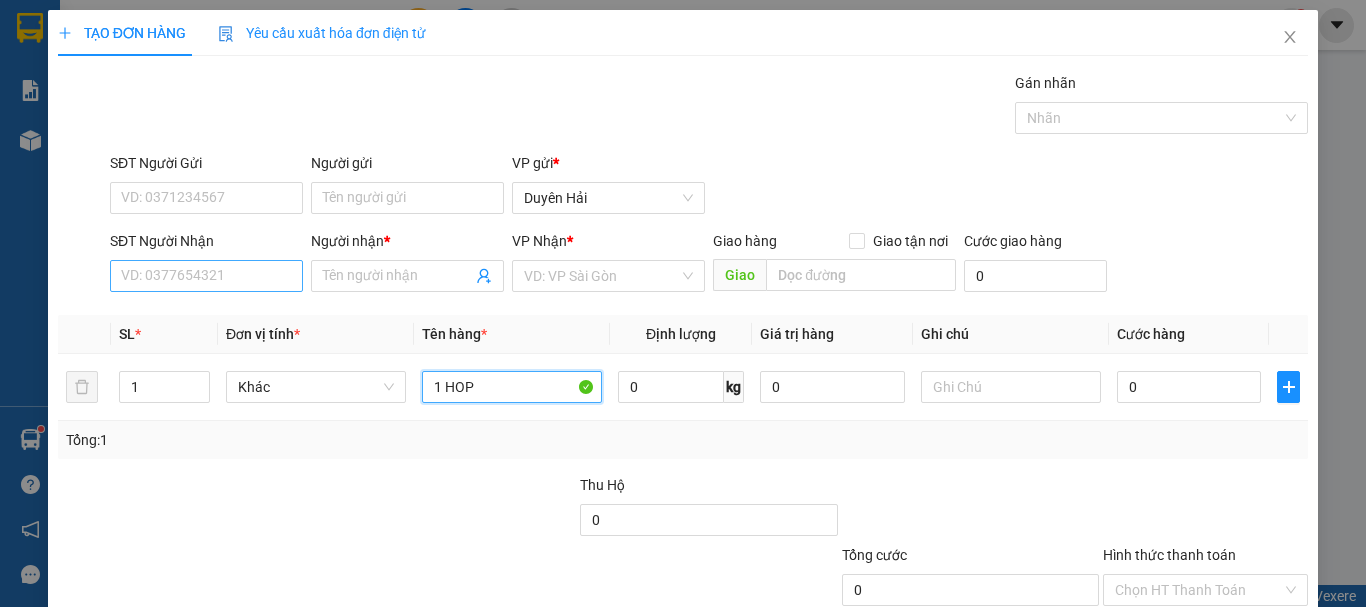 type on "1 HOP" 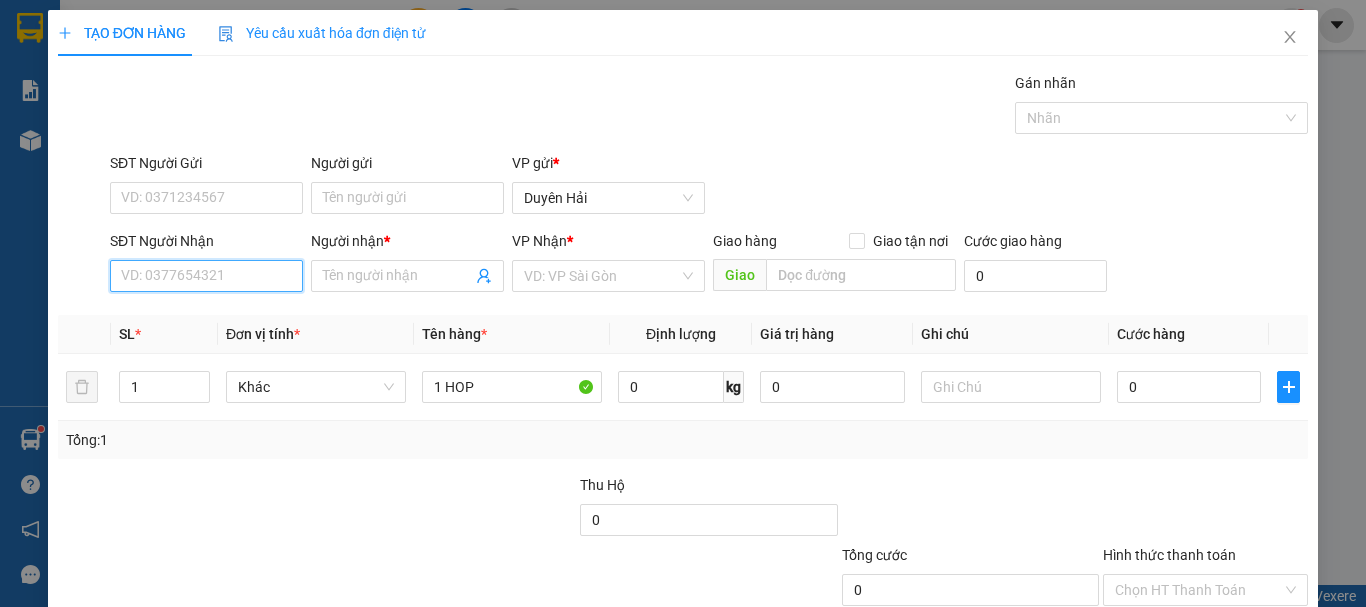 click on "SĐT Người Nhận" at bounding box center [206, 276] 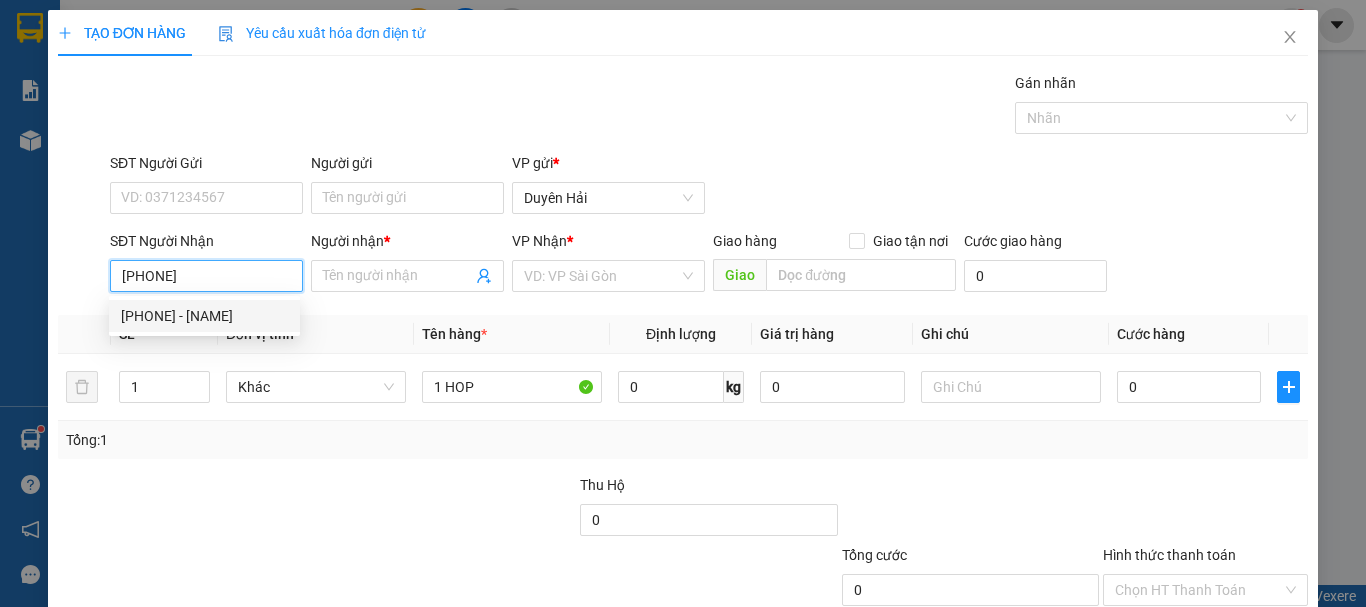 click on "[PHONE] - [NAME]" at bounding box center (204, 316) 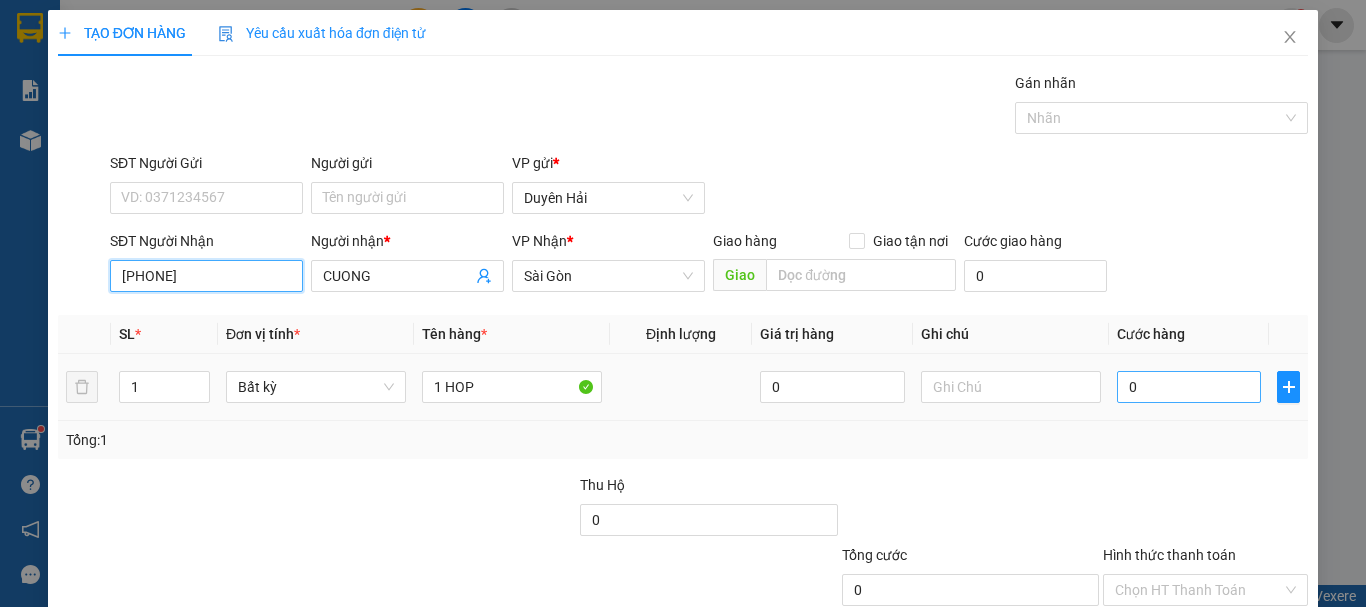 type on "[PHONE]" 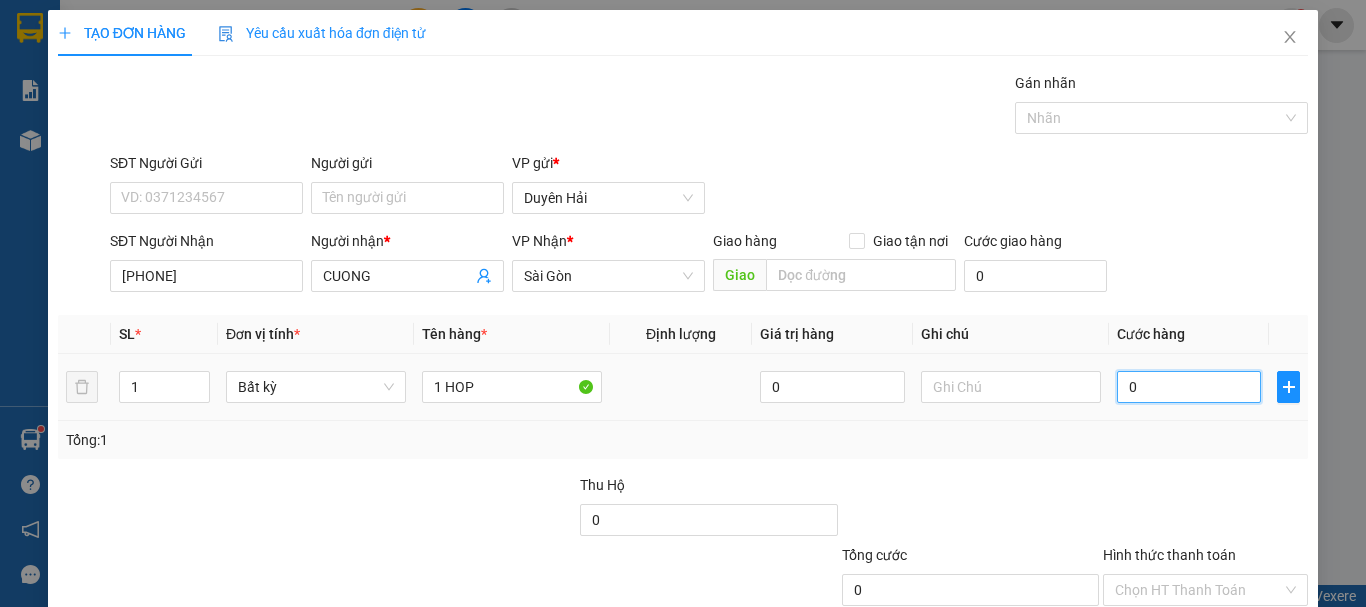 click on "0" at bounding box center (1189, 387) 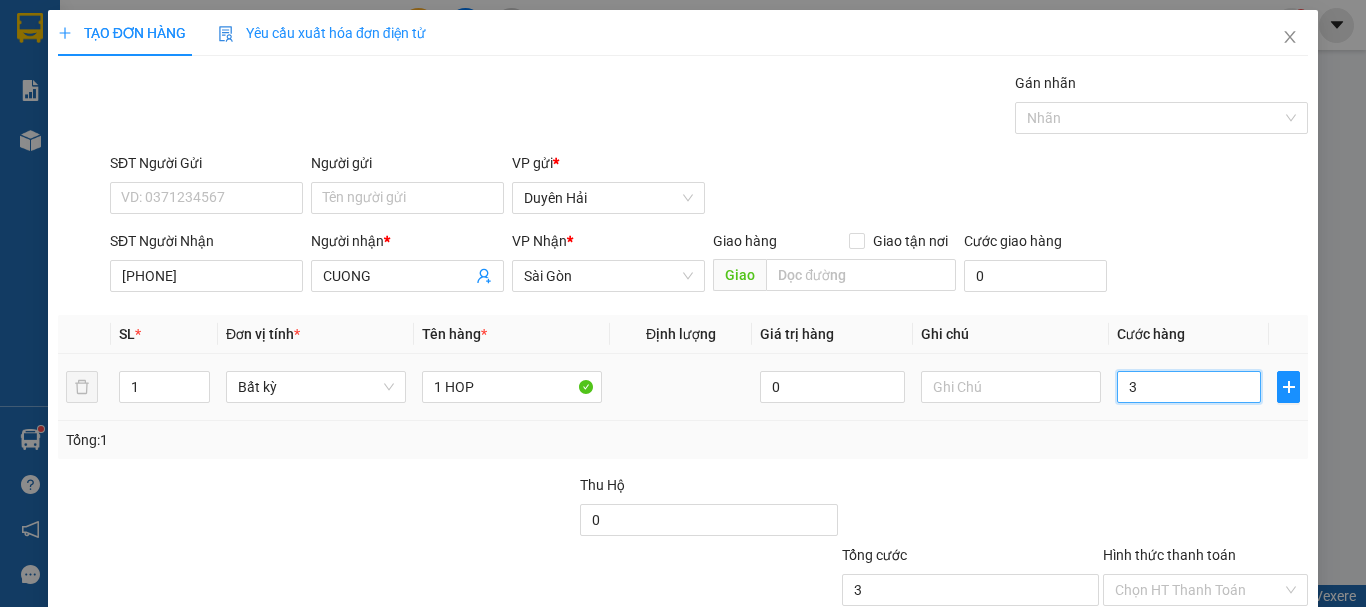 type on "30" 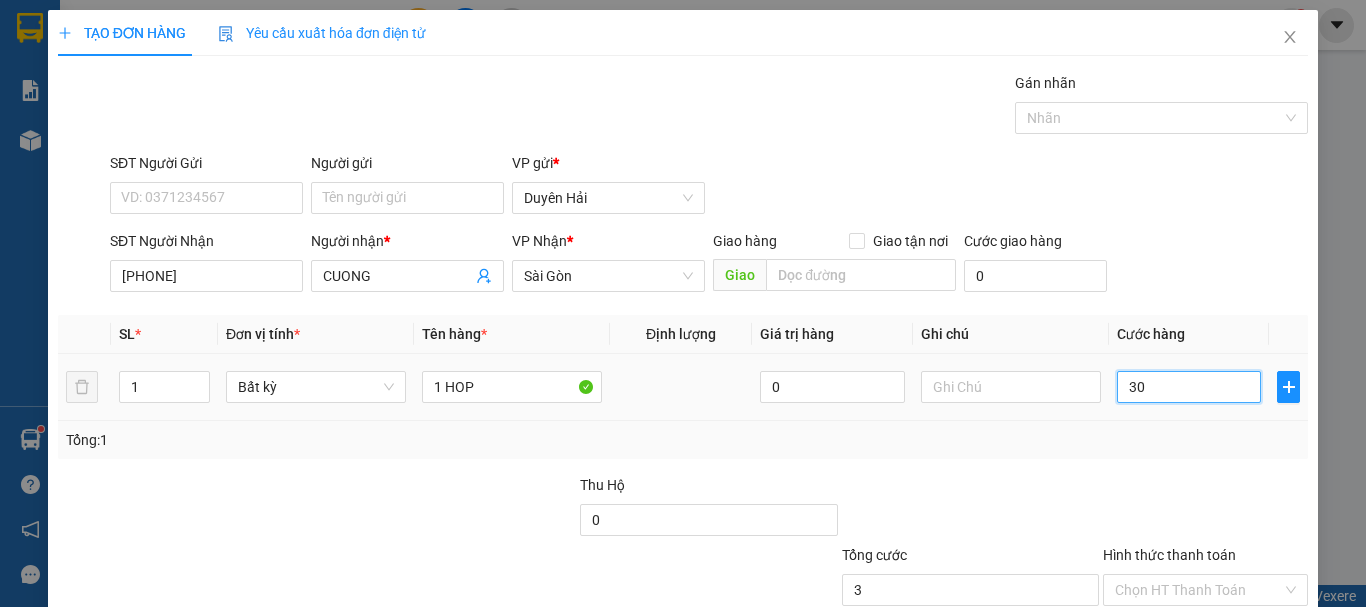type on "30" 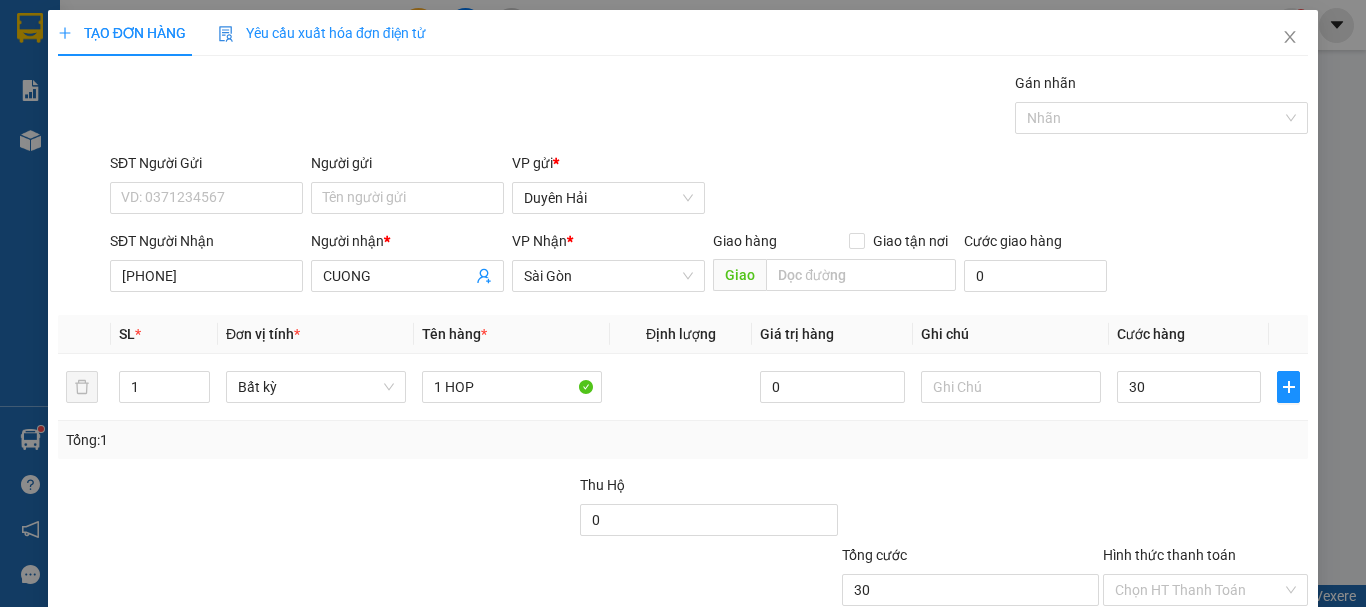 type on "30.000" 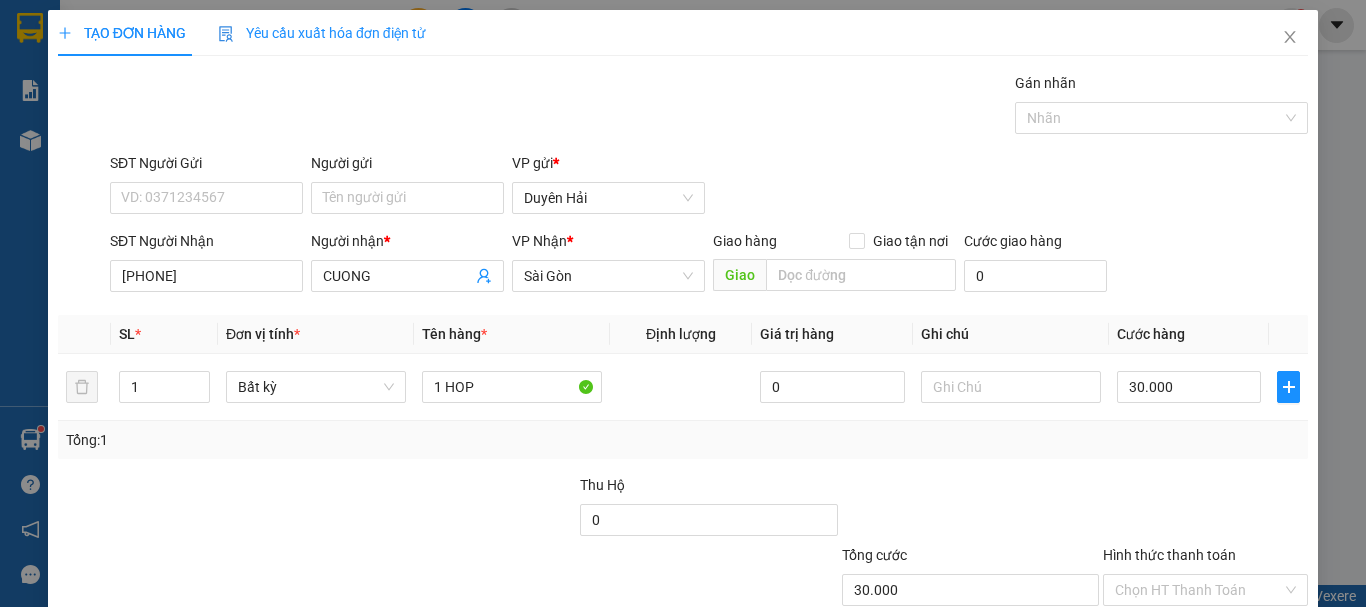 click on "Tổng:  1" at bounding box center (683, 440) 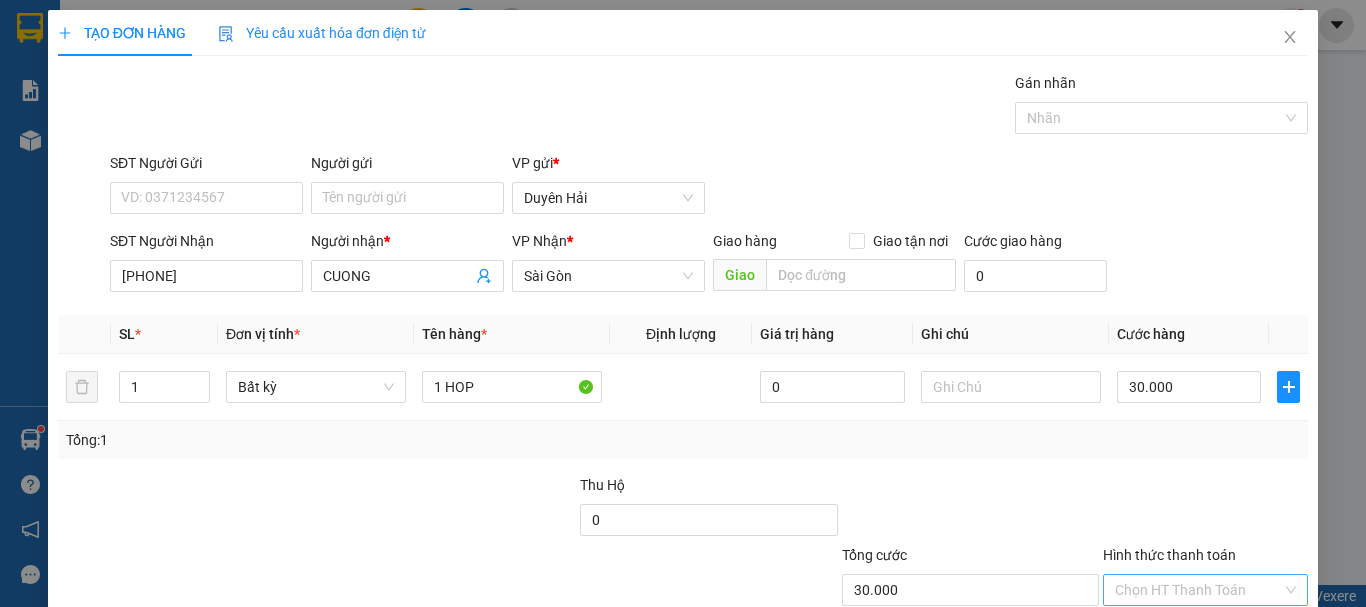 scroll, scrollTop: 133, scrollLeft: 0, axis: vertical 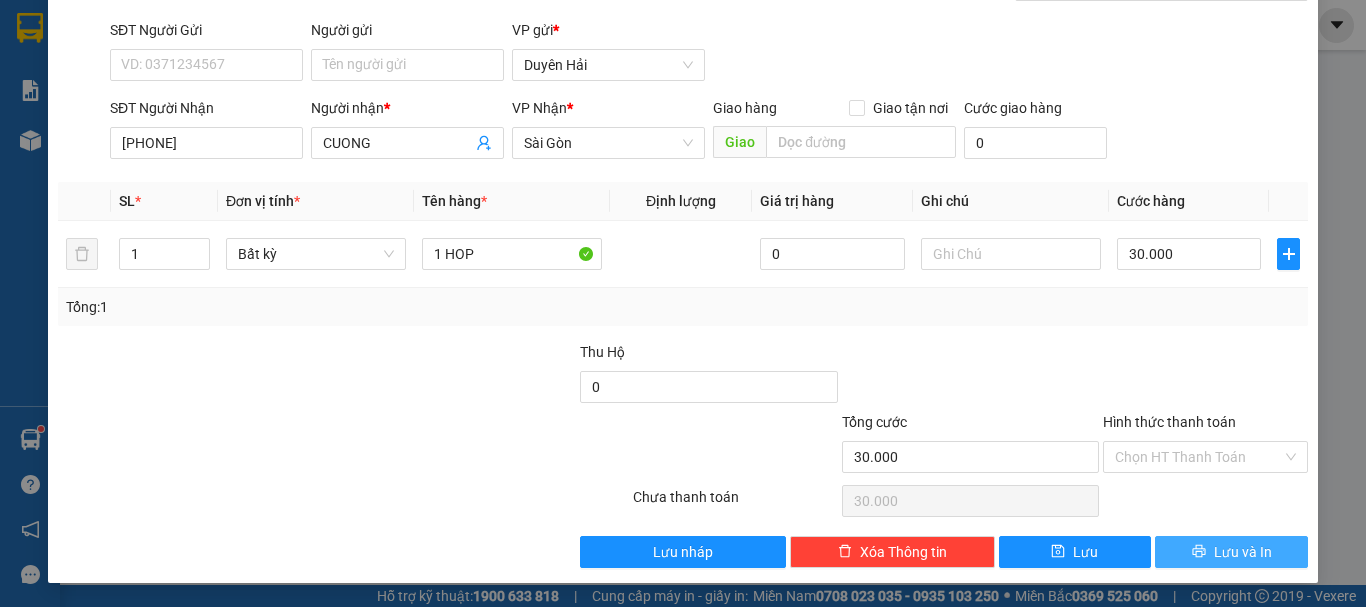 click on "Lưu và In" at bounding box center [1243, 552] 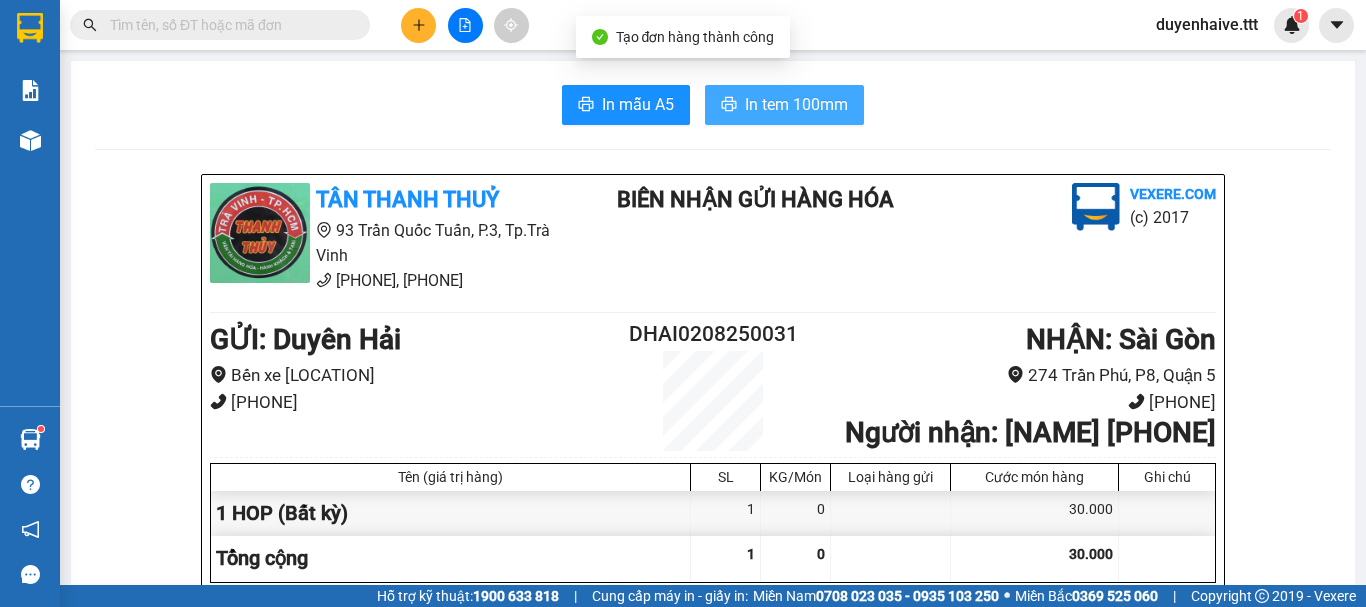 click on "In tem 100mm" at bounding box center (796, 104) 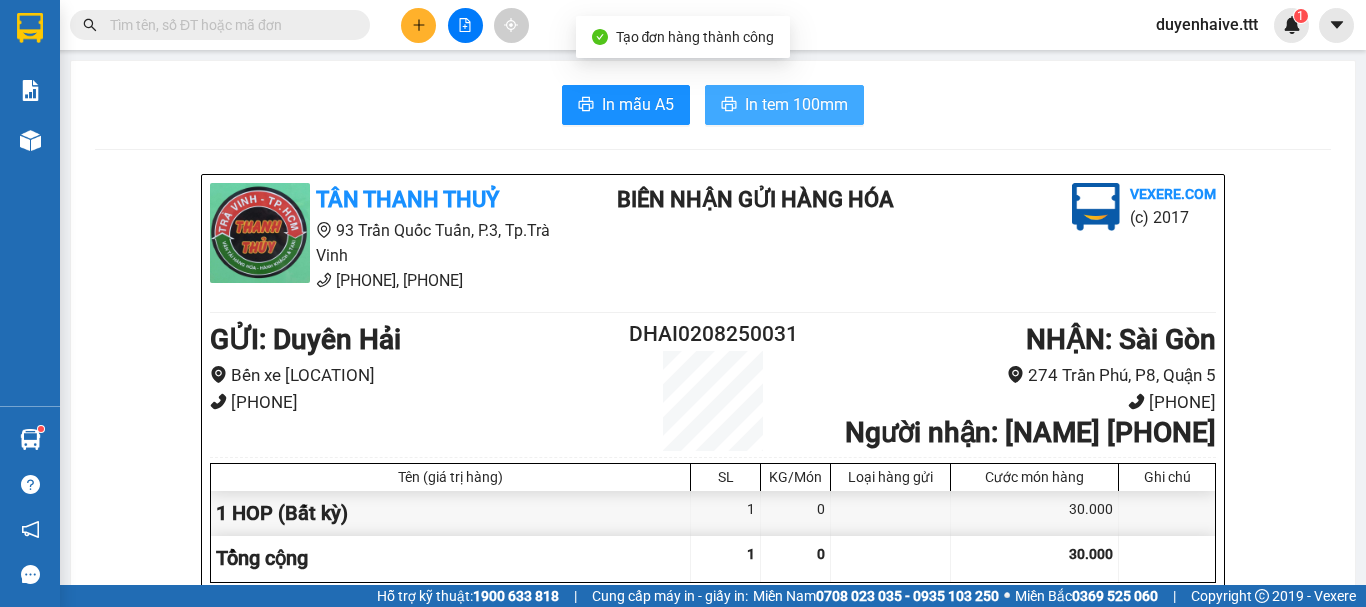 scroll, scrollTop: 0, scrollLeft: 0, axis: both 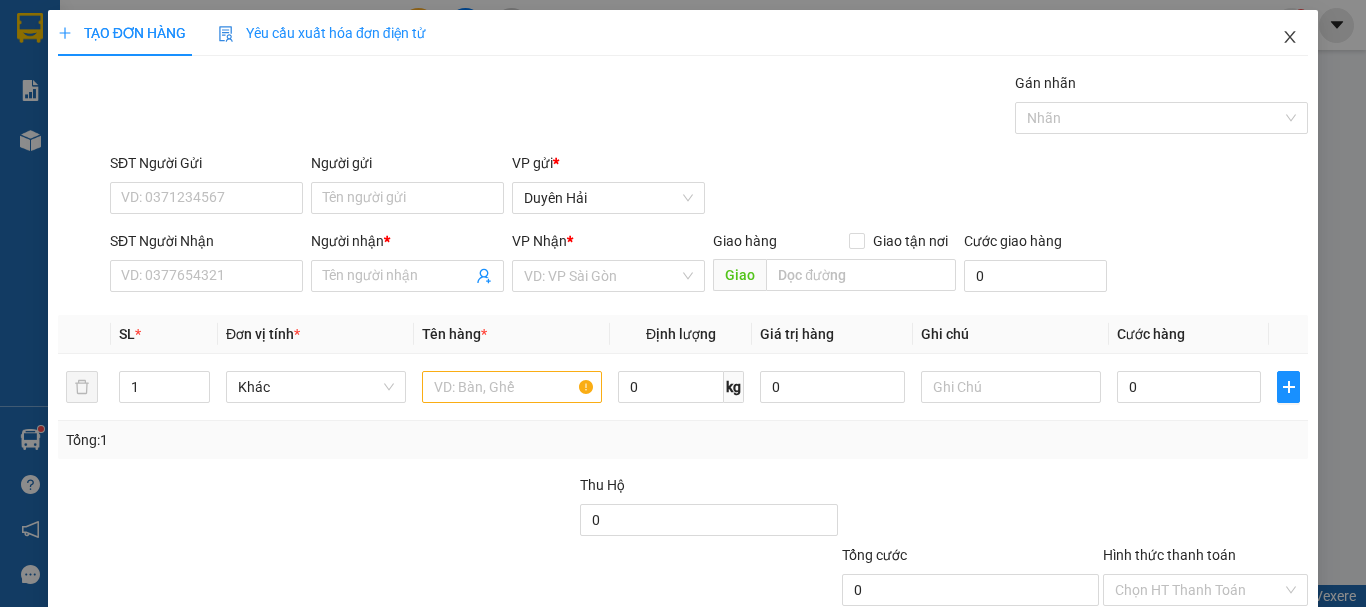 click 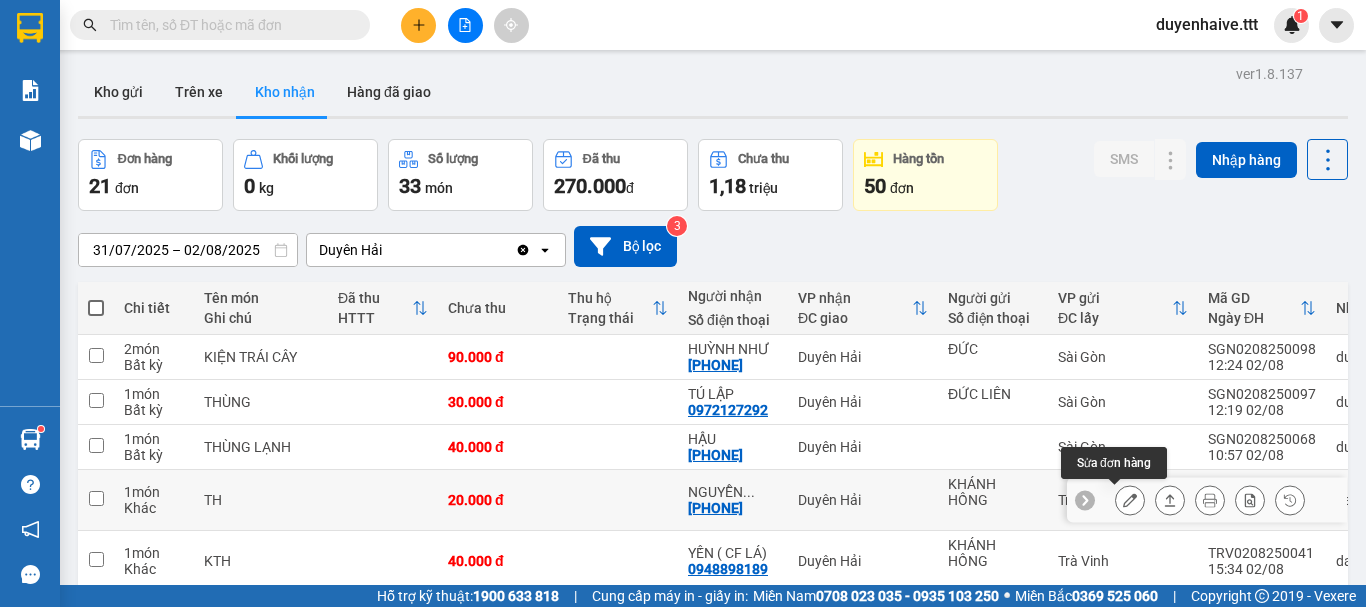 click at bounding box center [1130, 500] 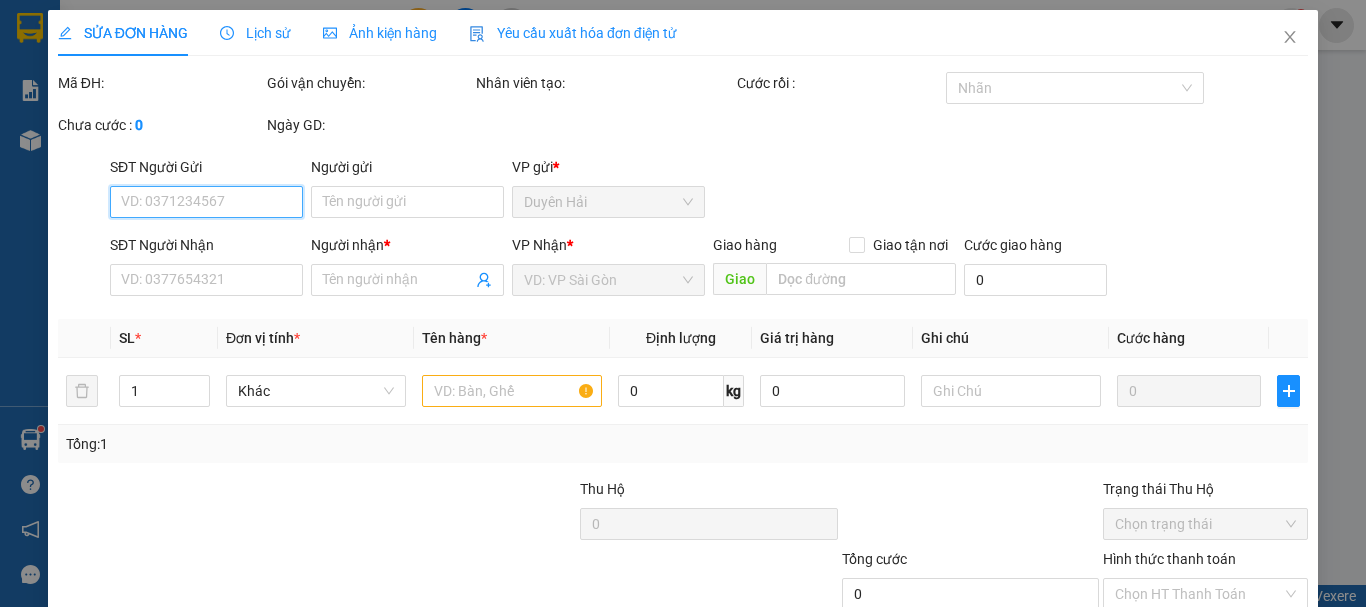 scroll, scrollTop: 136, scrollLeft: 0, axis: vertical 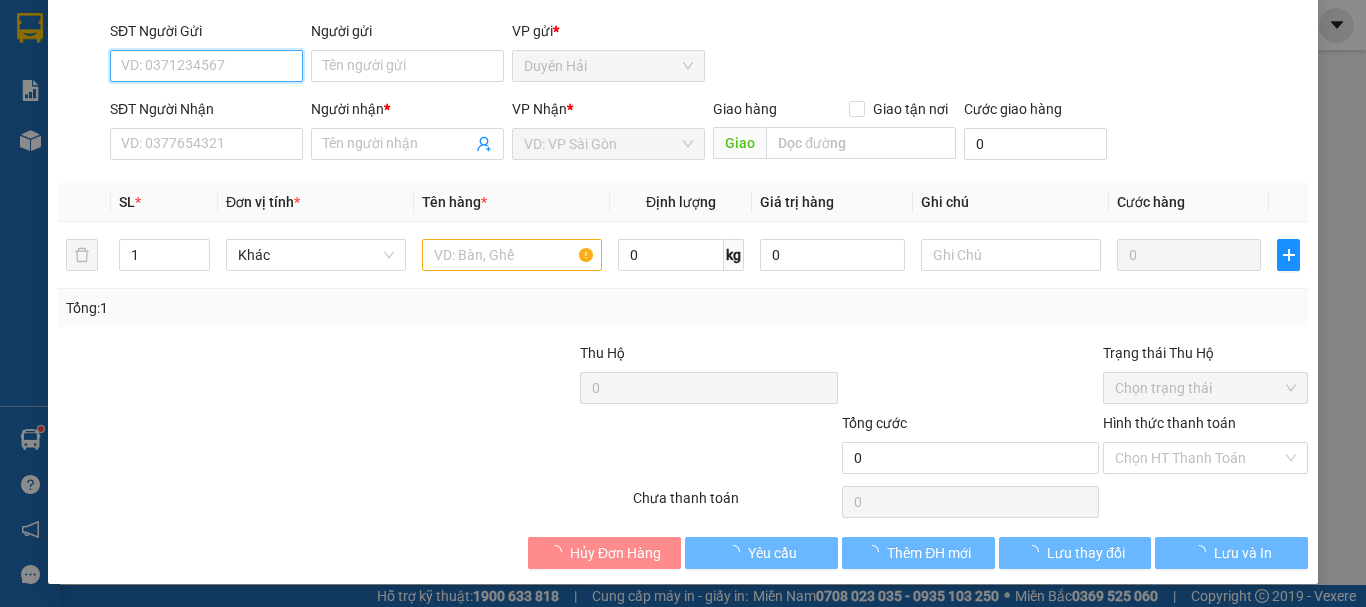 type on "KHÁNH HỒNG" 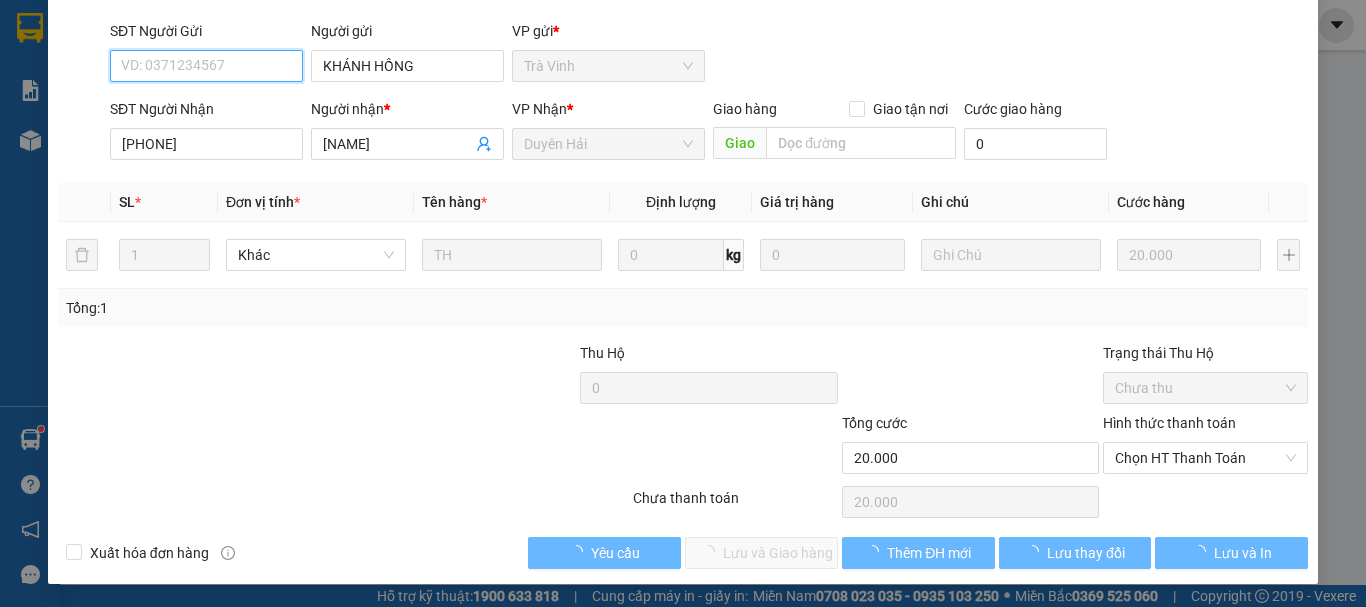 click on "Chọn HT Thanh Toán" at bounding box center (1205, 458) 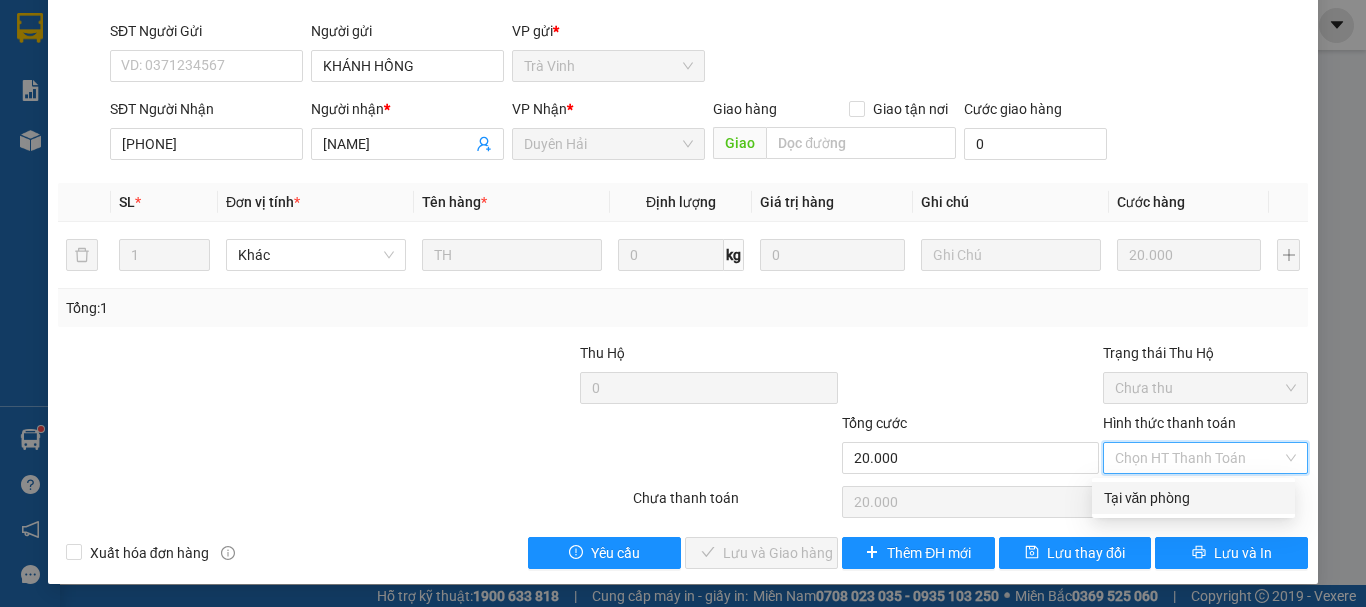 click on "Tại văn phòng" at bounding box center (1193, 498) 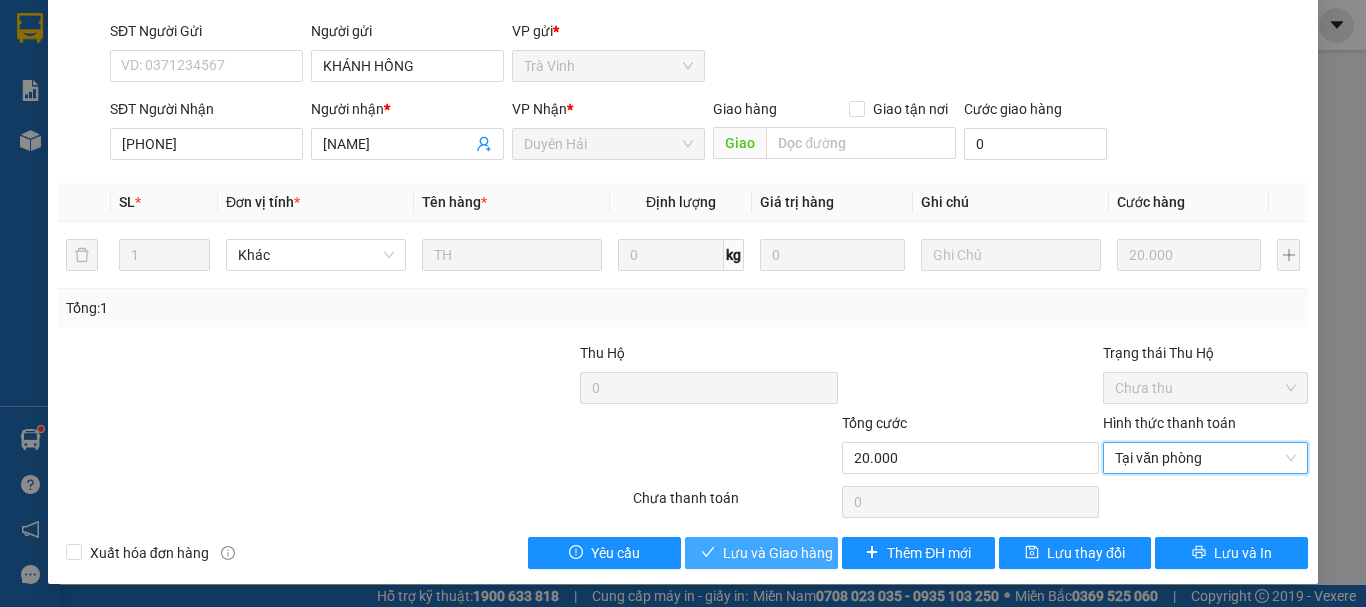 drag, startPoint x: 753, startPoint y: 549, endPoint x: 756, endPoint y: 561, distance: 12.369317 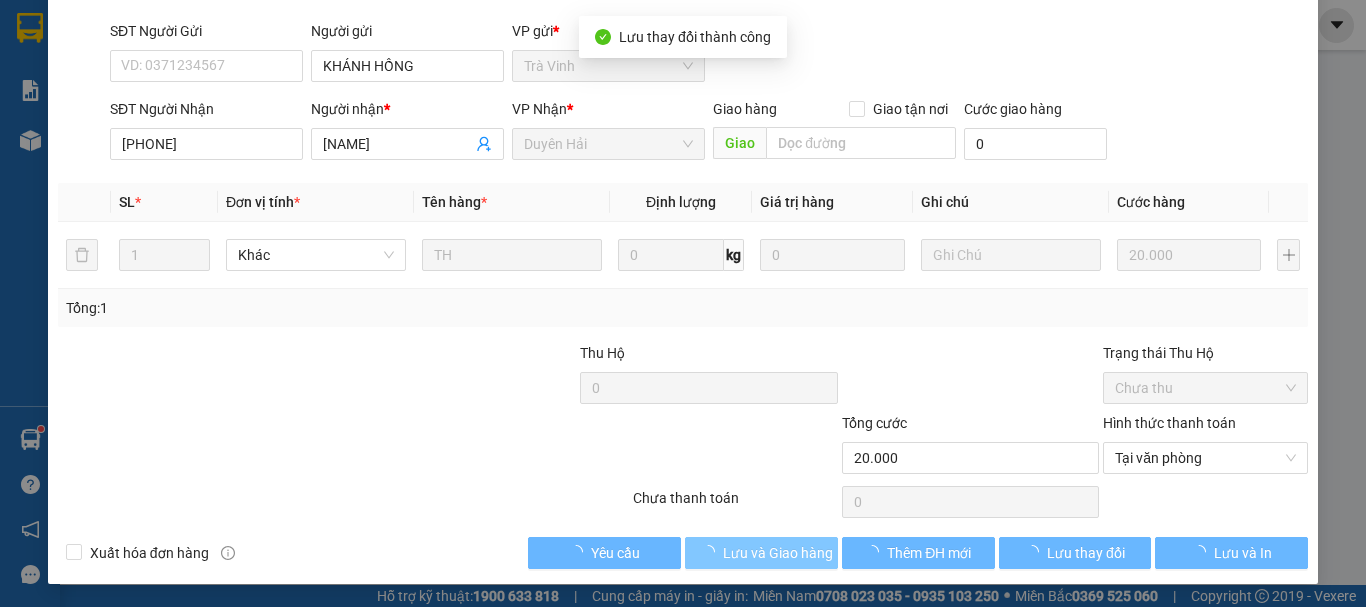 scroll, scrollTop: 0, scrollLeft: 0, axis: both 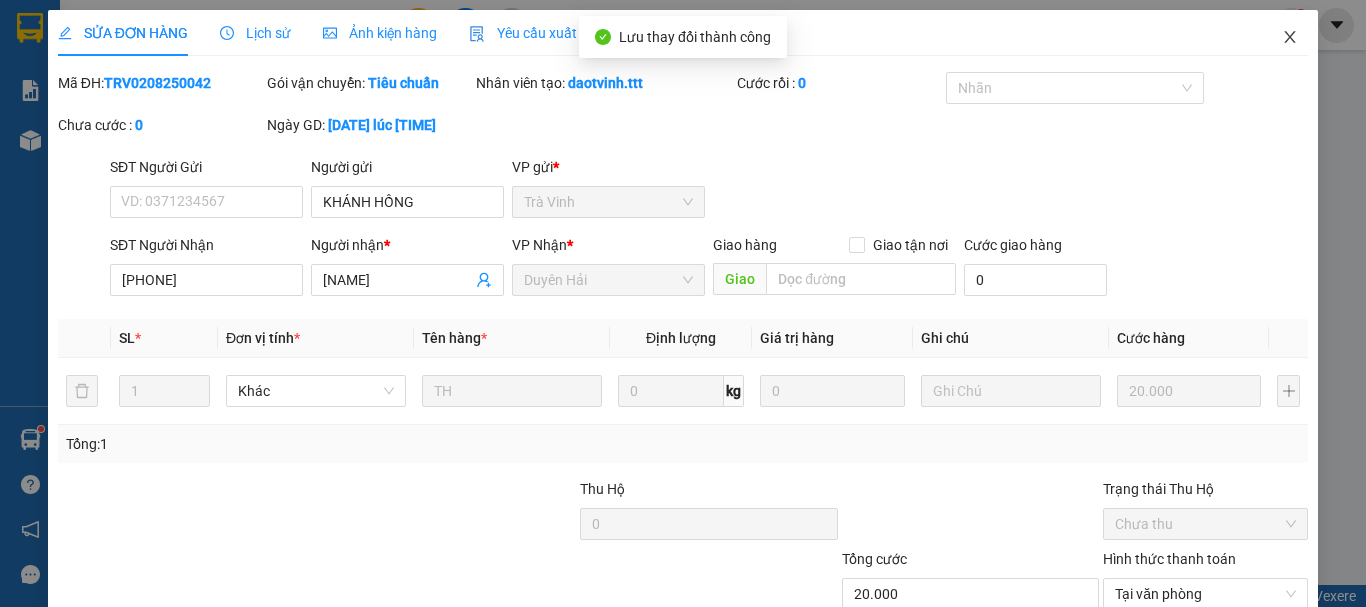 click 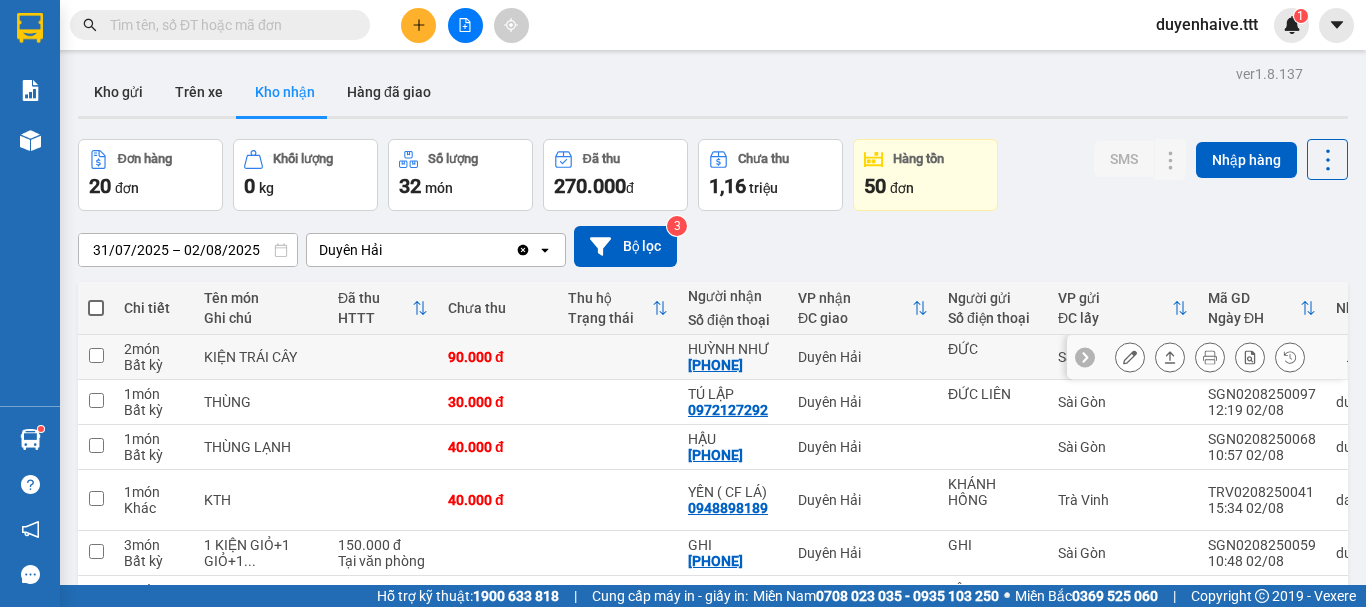 scroll, scrollTop: 300, scrollLeft: 0, axis: vertical 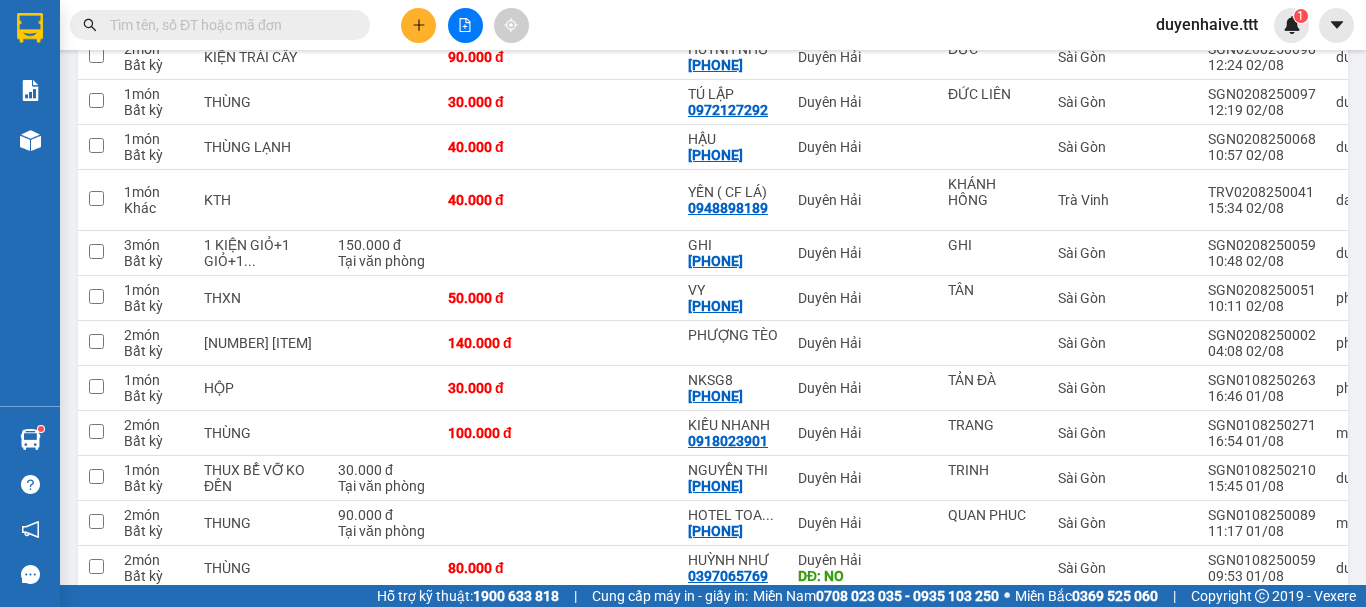 click at bounding box center [228, 25] 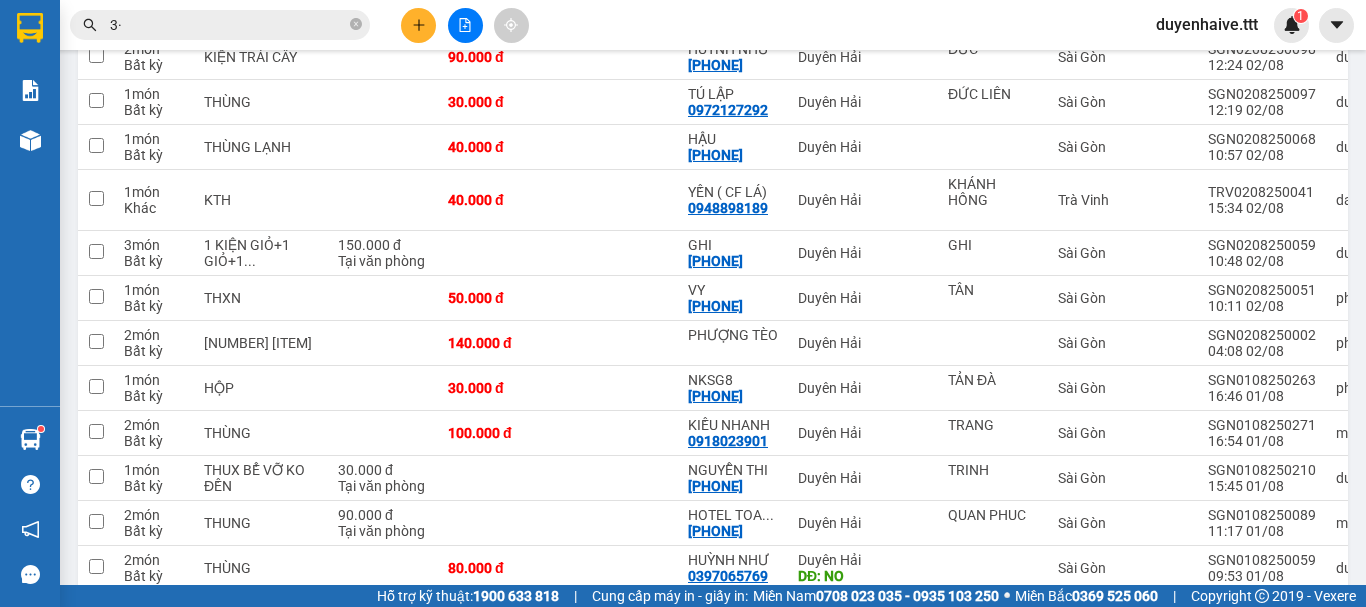 type on "3" 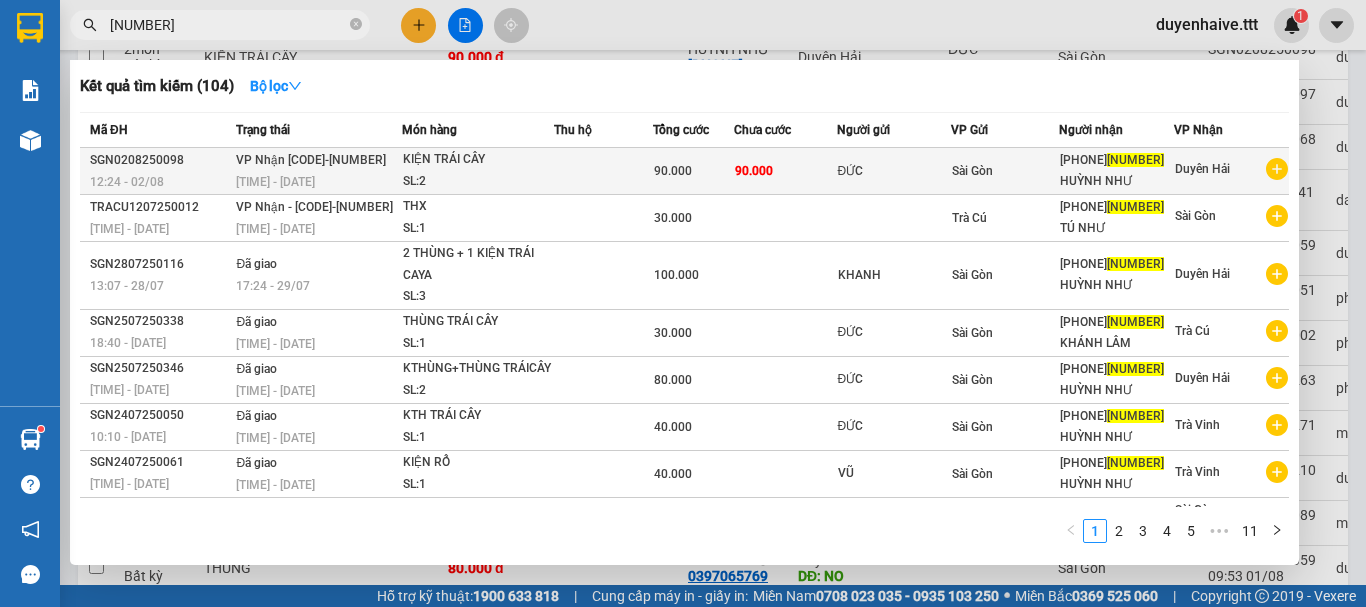 type on "[NUMBER]" 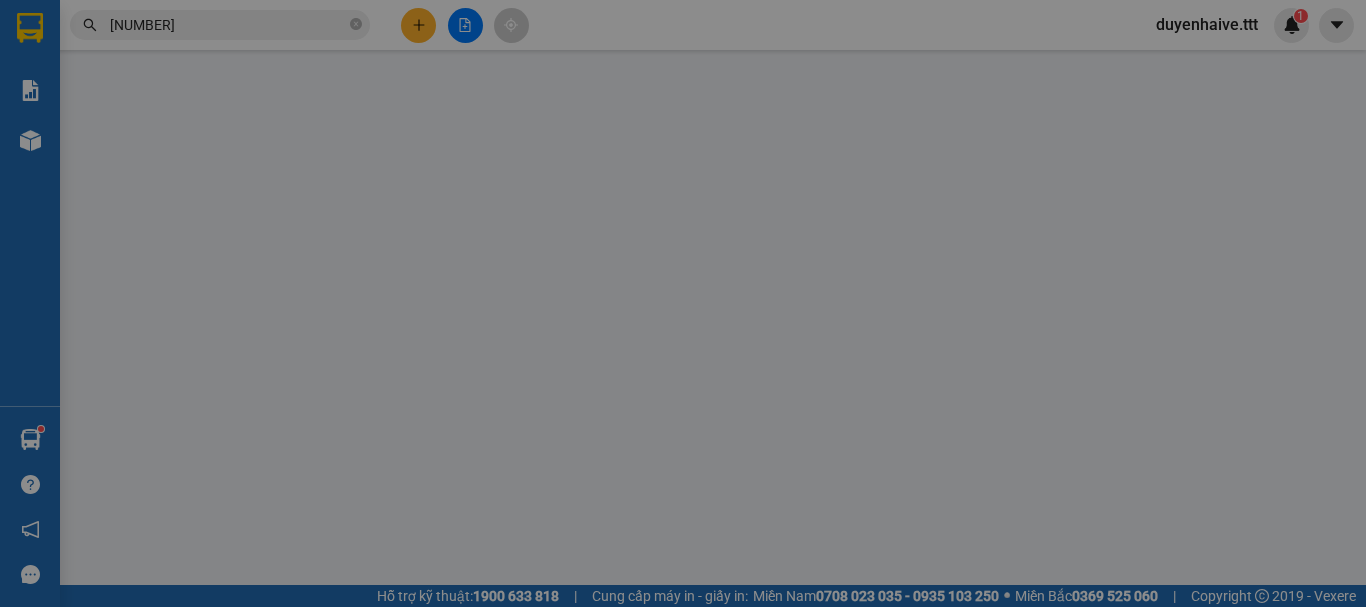 scroll, scrollTop: 0, scrollLeft: 0, axis: both 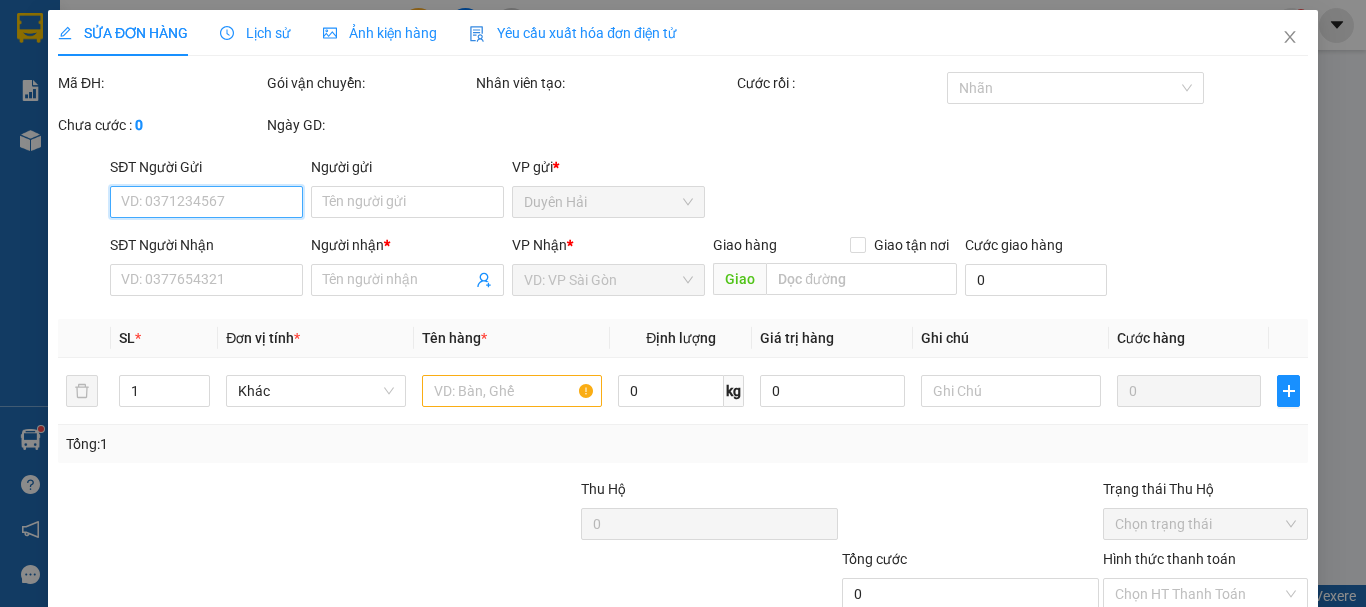 type on "ĐỨC" 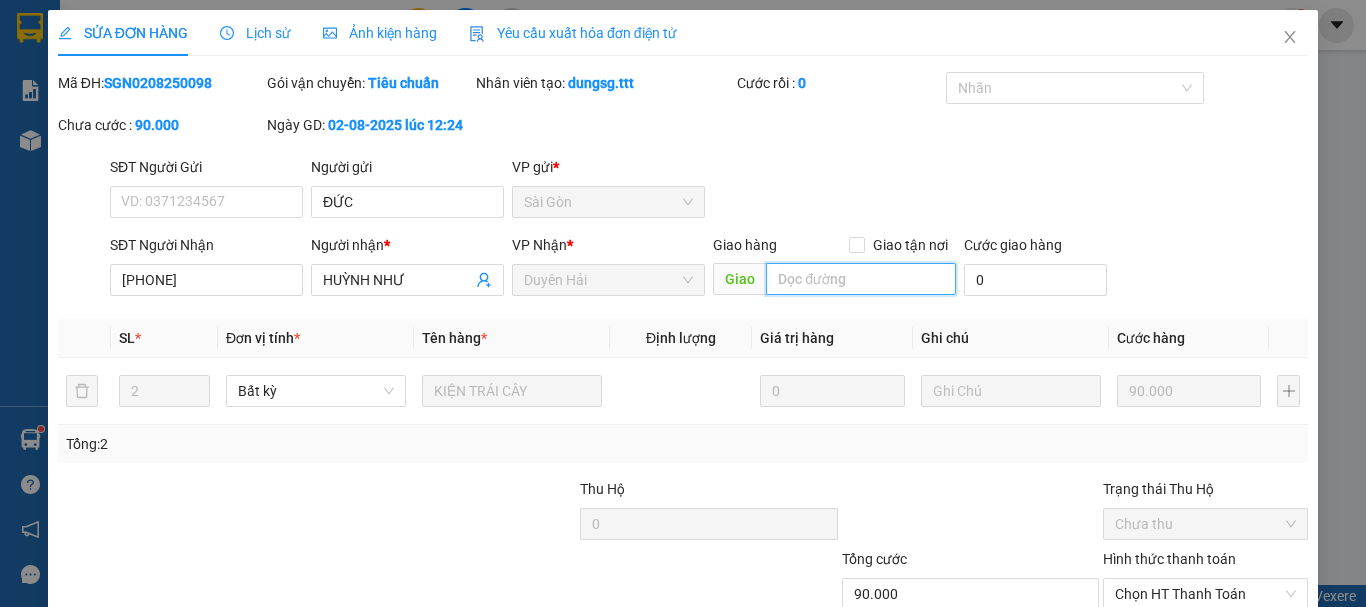 click at bounding box center [861, 279] 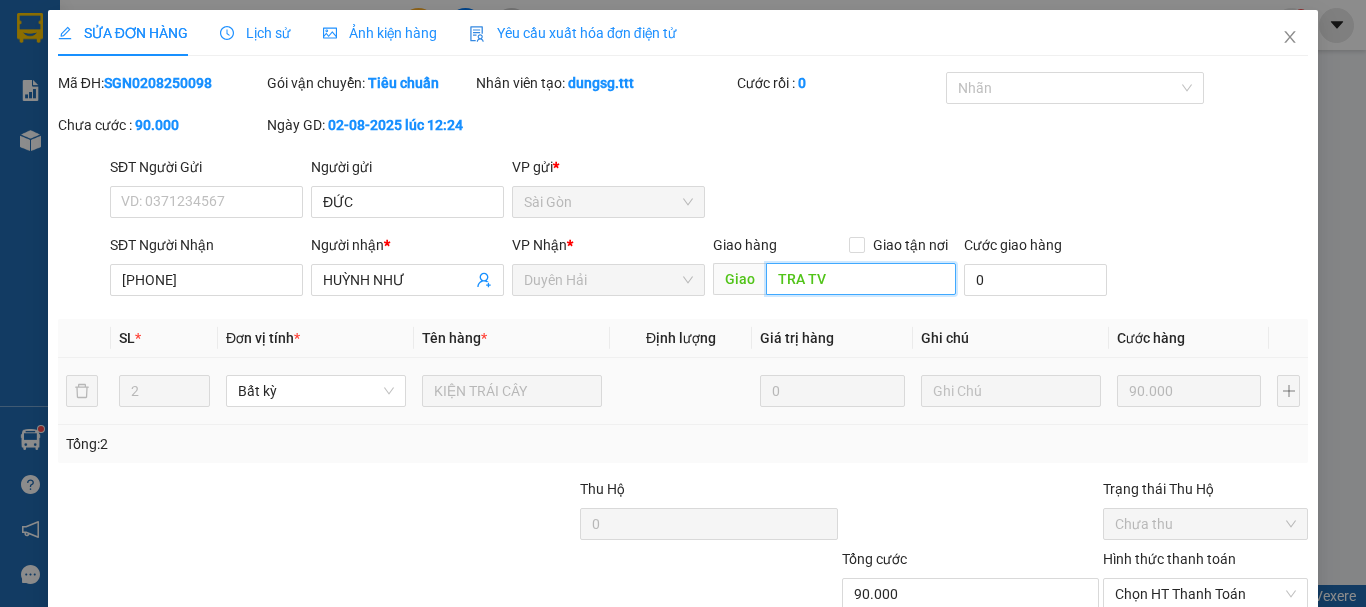 scroll, scrollTop: 137, scrollLeft: 0, axis: vertical 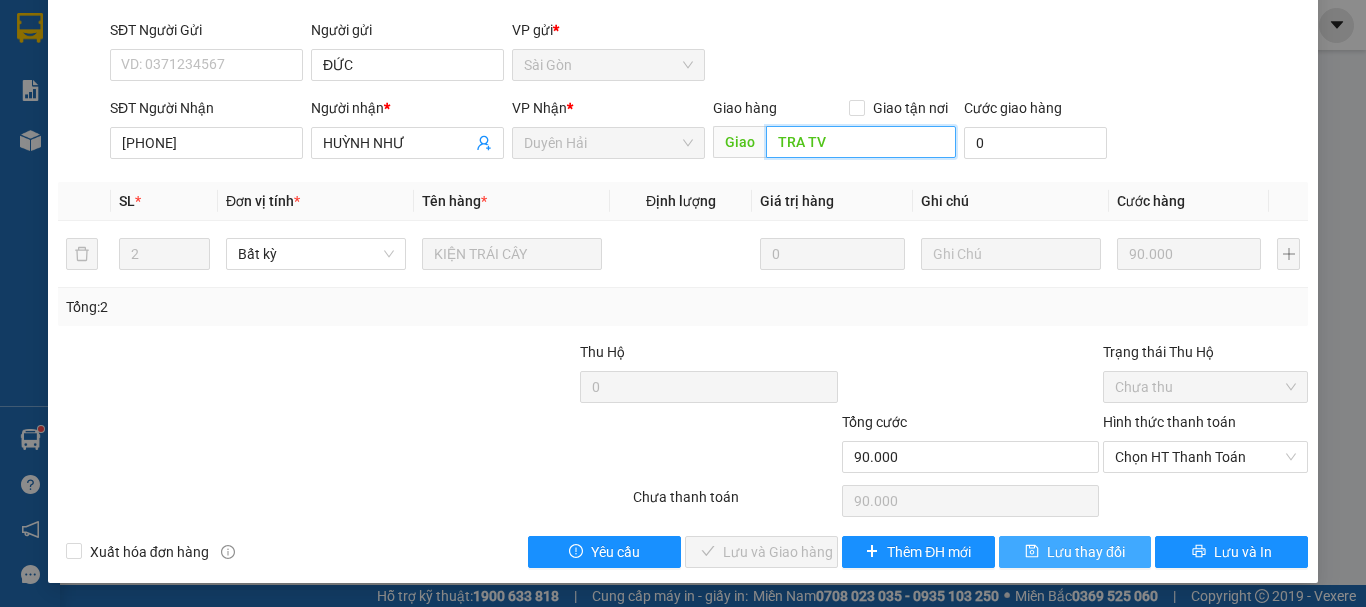 type on "TRA TV" 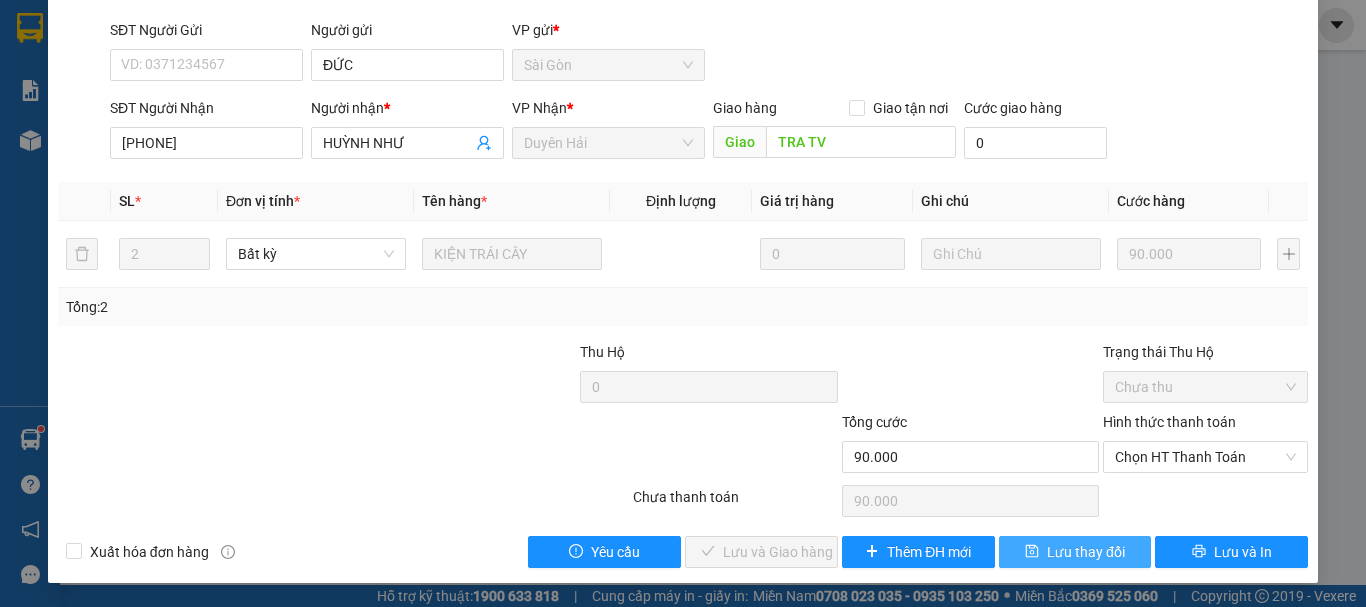 click on "Lưu thay đổi" at bounding box center [1086, 552] 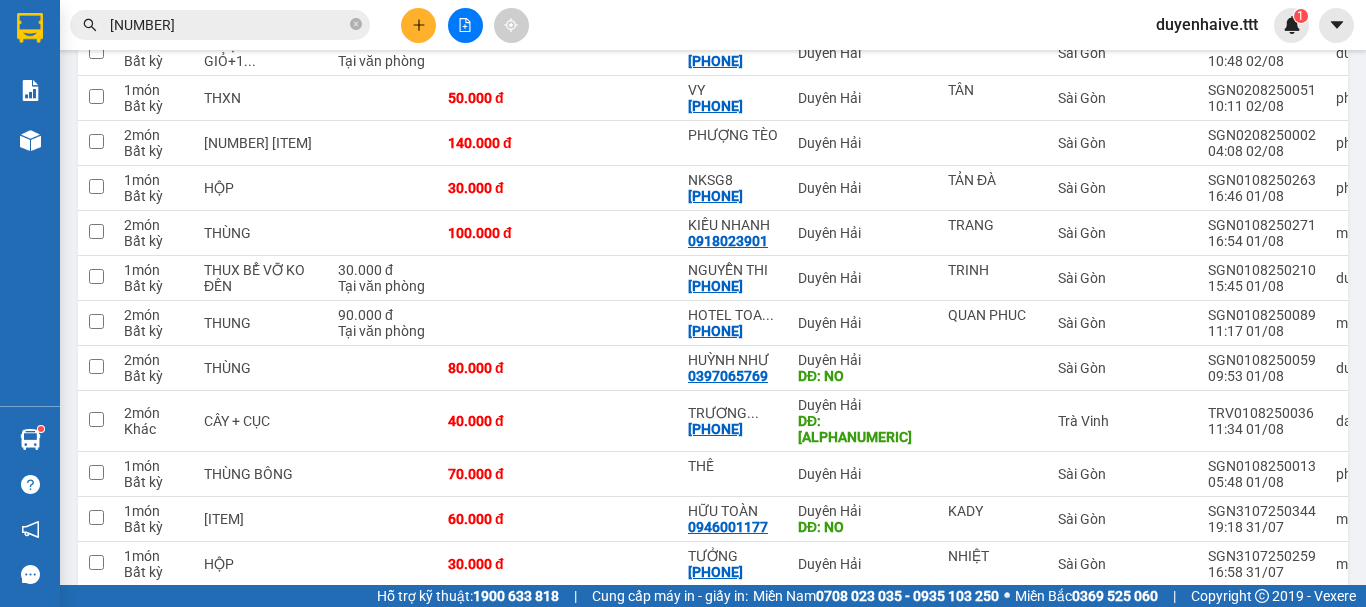 scroll, scrollTop: 100, scrollLeft: 0, axis: vertical 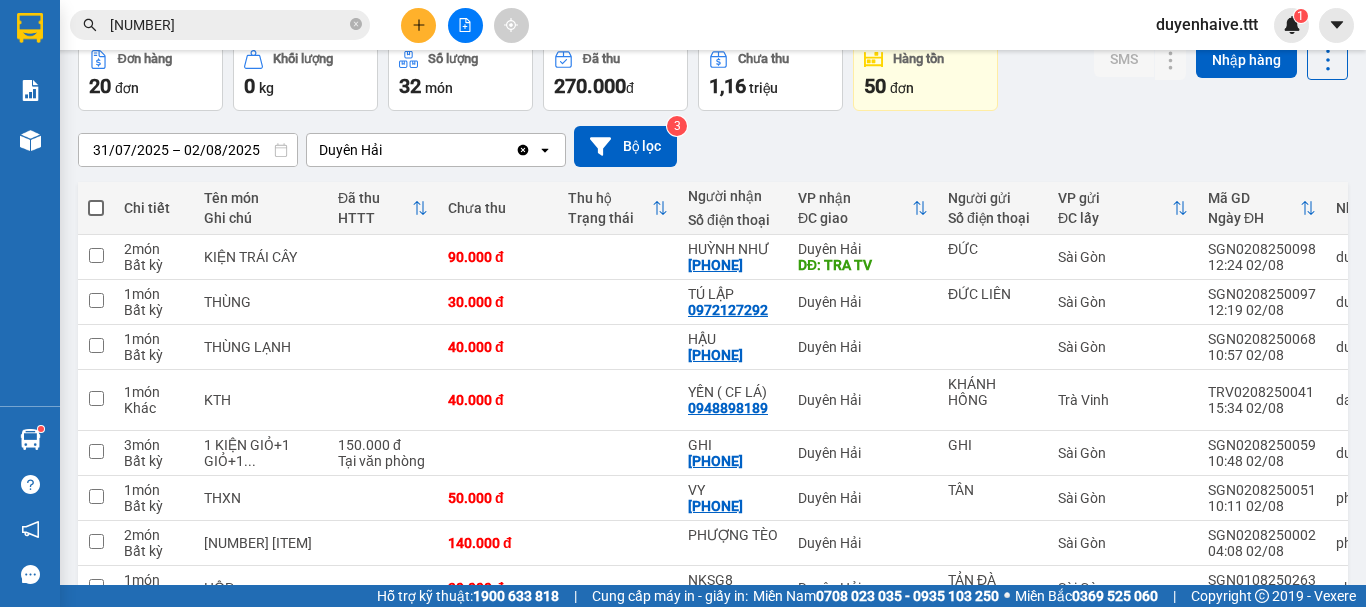 click on "[NUMBER]" at bounding box center [228, 25] 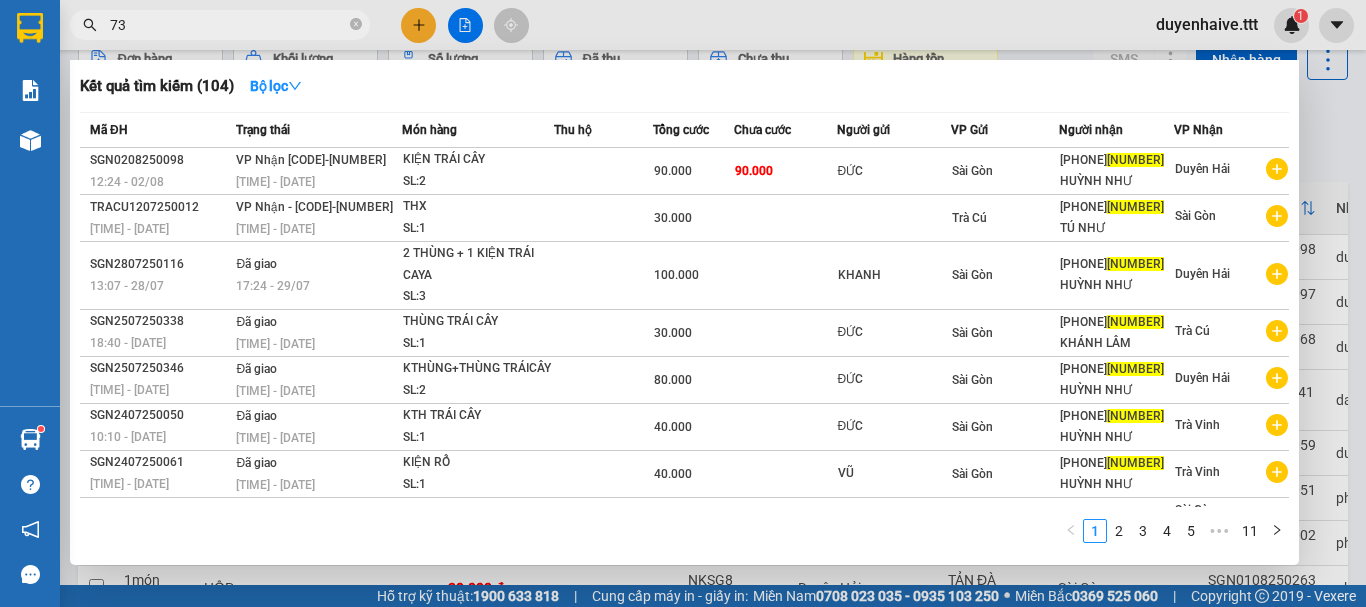 type on "7" 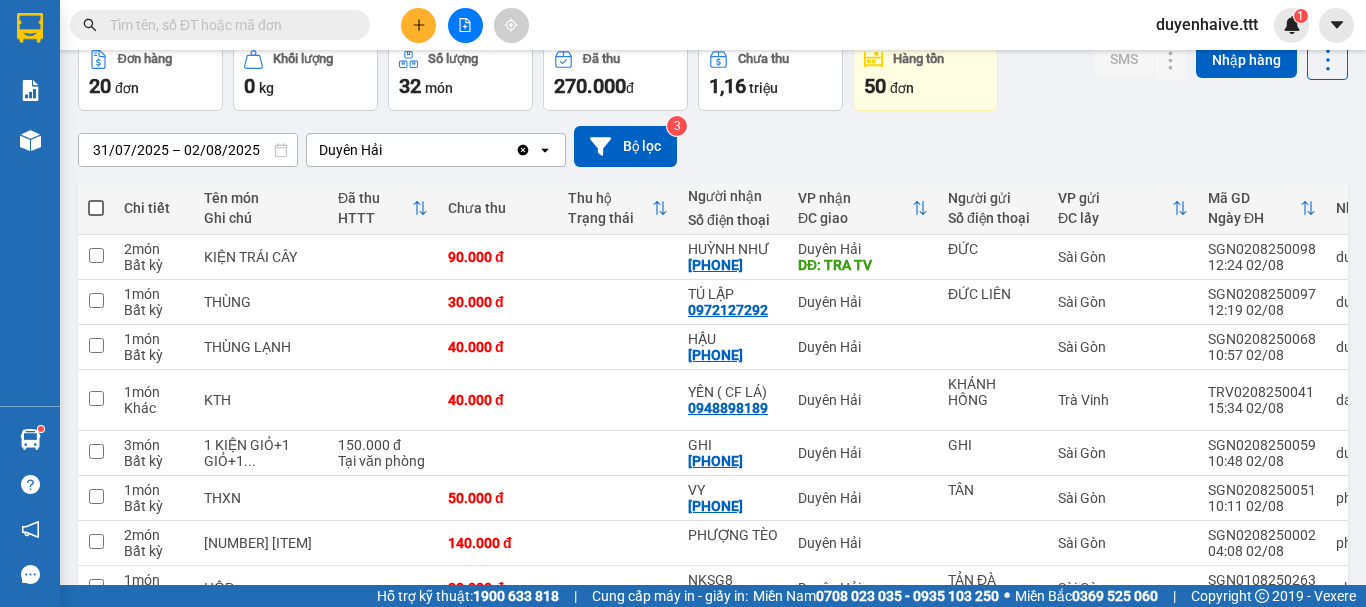 type 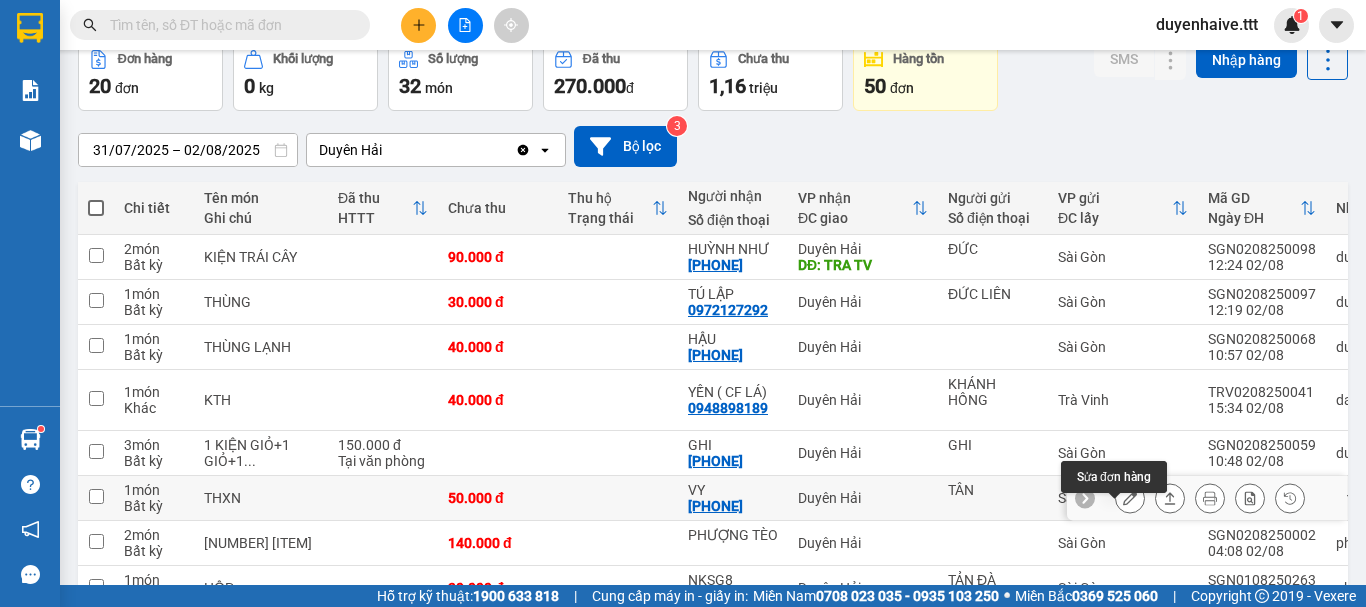 click at bounding box center (1130, 498) 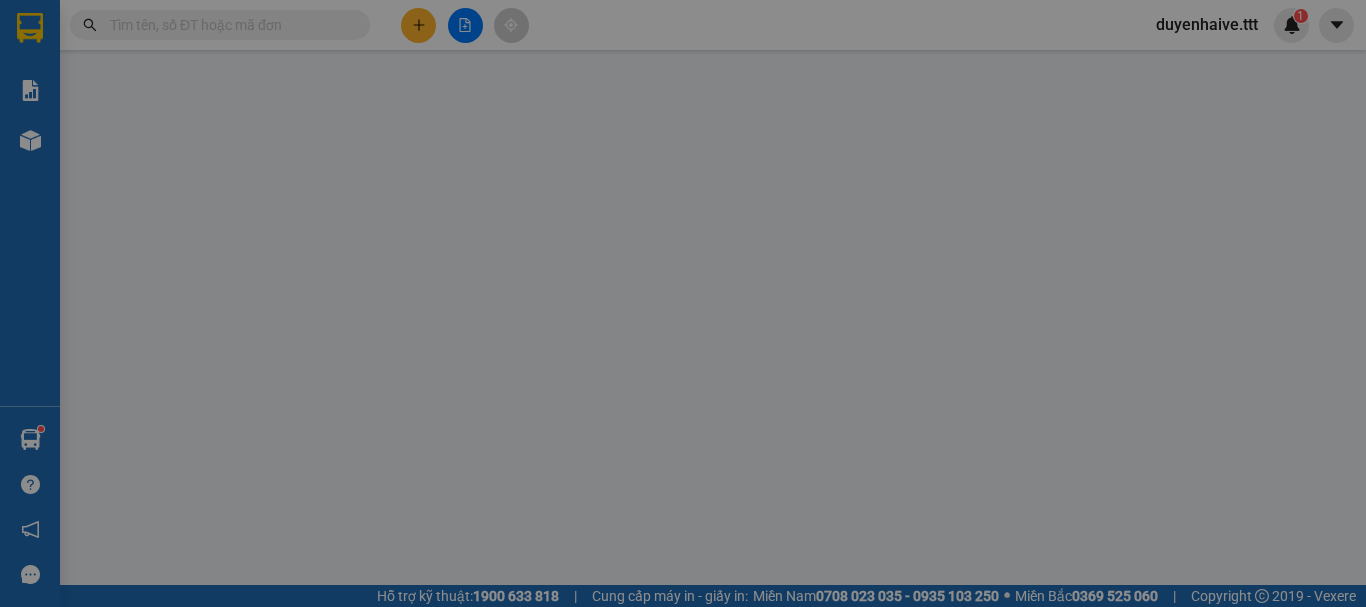 scroll, scrollTop: 0, scrollLeft: 0, axis: both 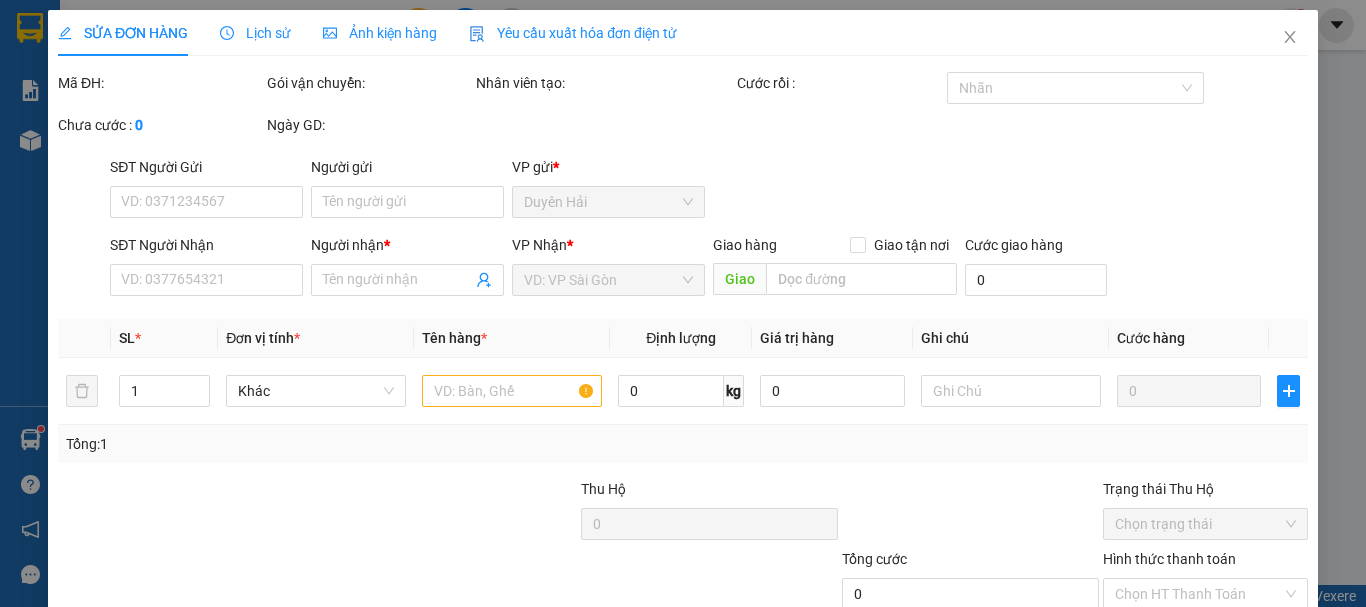 type on "TÂN" 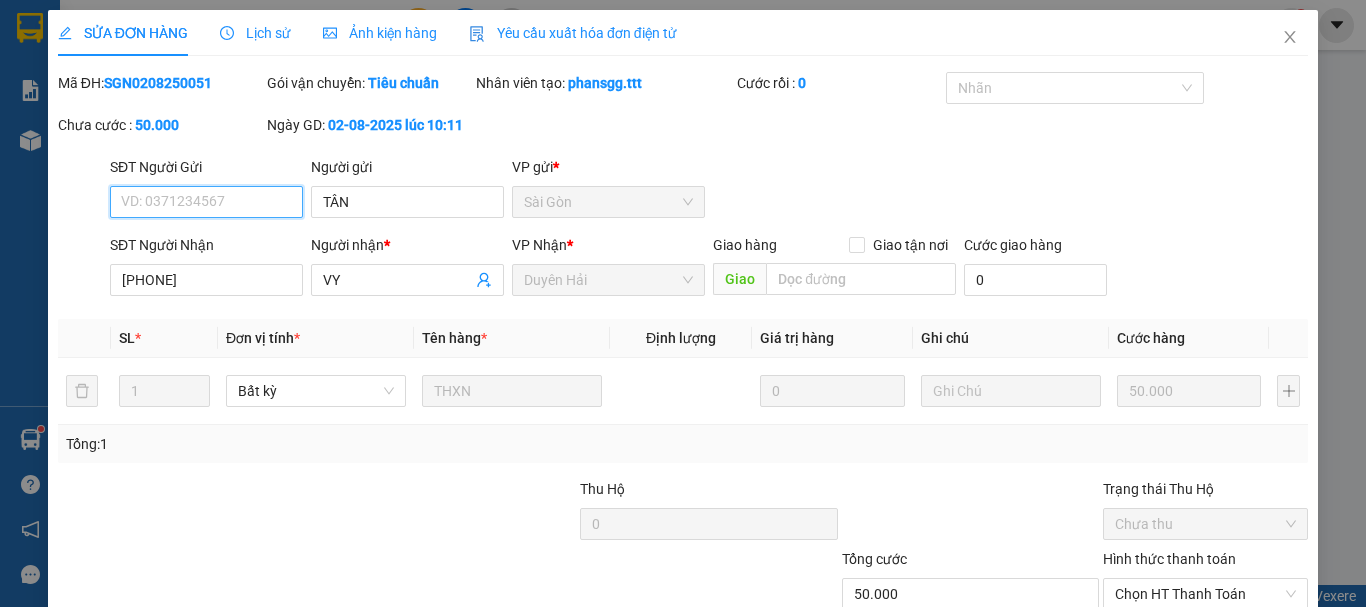 scroll, scrollTop: 137, scrollLeft: 0, axis: vertical 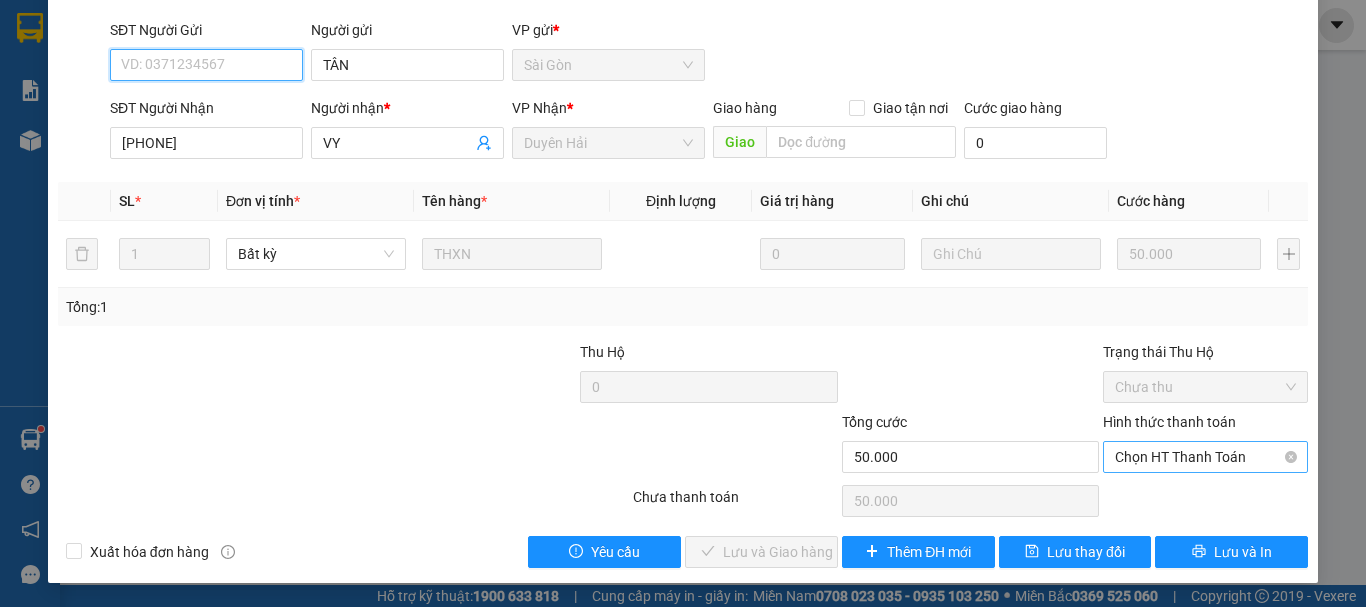 click on "Chọn HT Thanh Toán" at bounding box center (1205, 457) 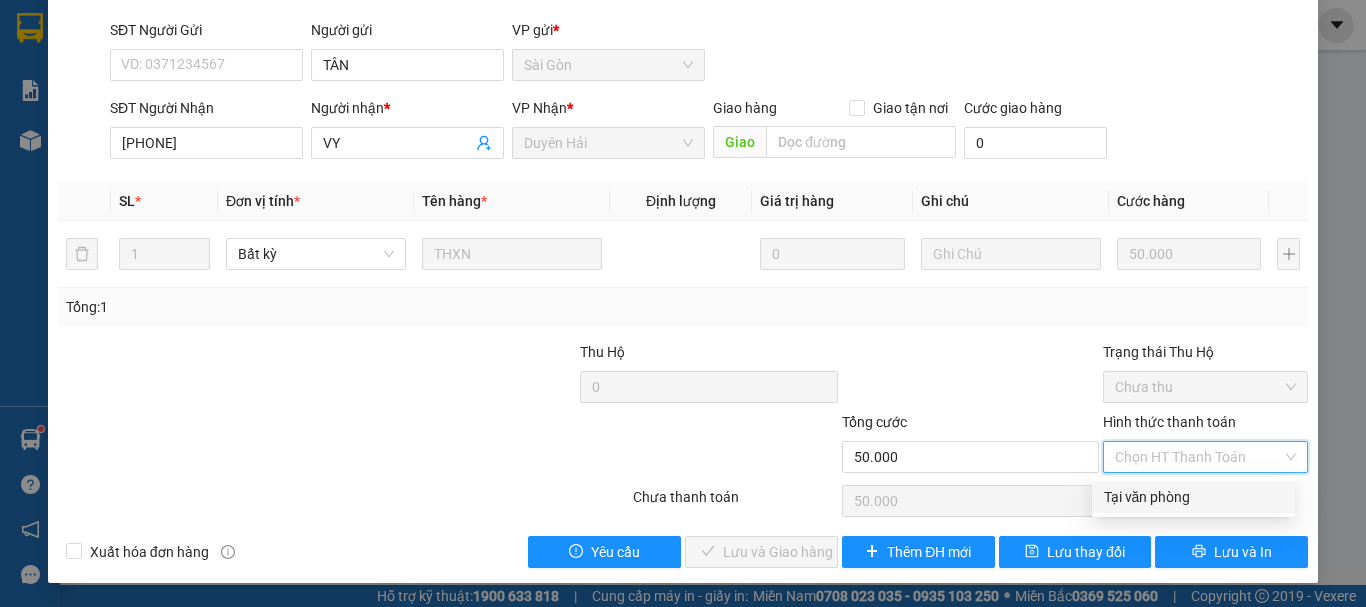 click on "Tại văn phòng" at bounding box center (1193, 497) 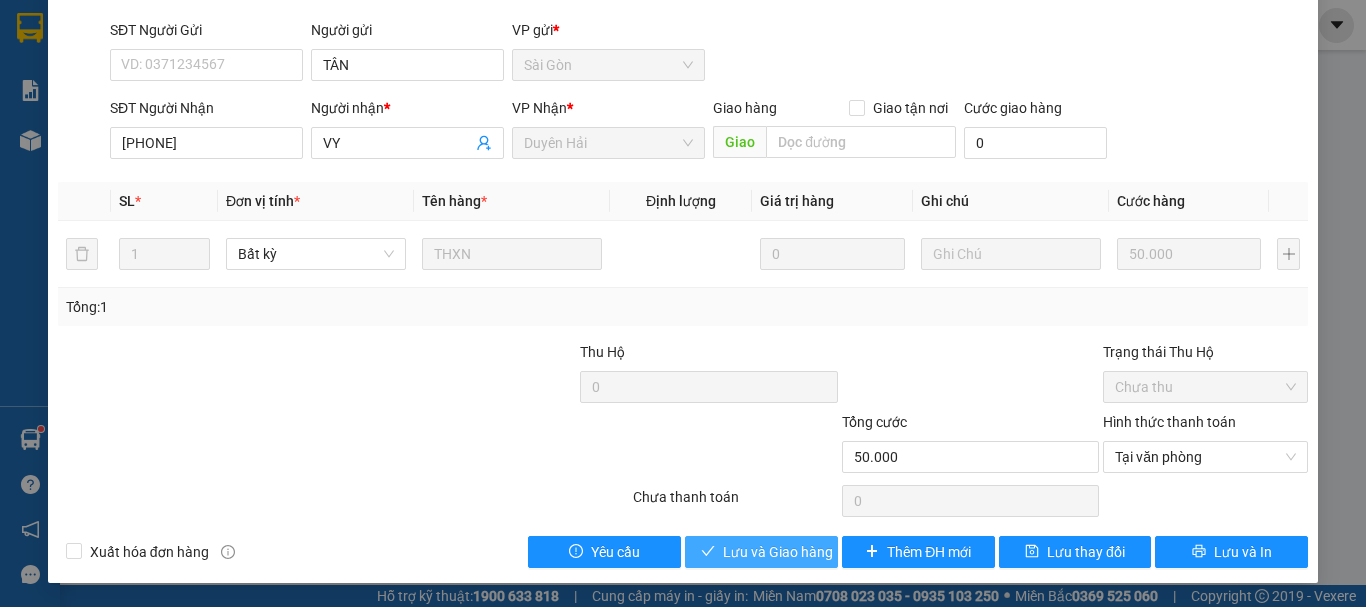 click on "Lưu và Giao hàng" at bounding box center (778, 552) 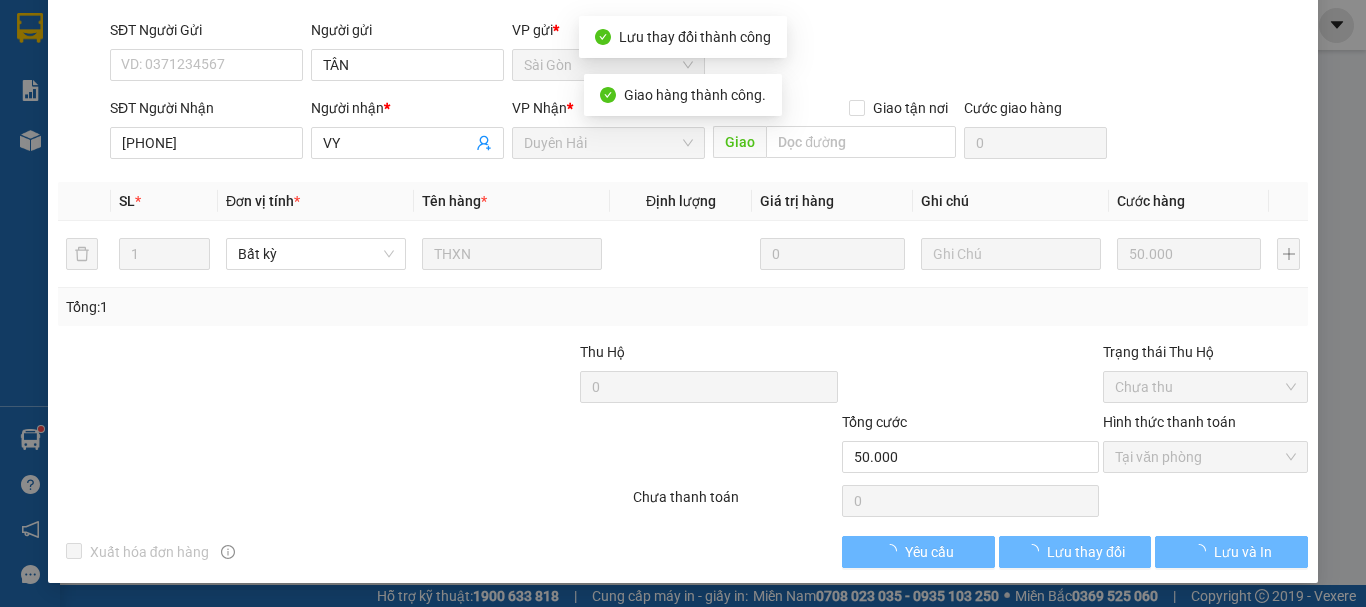 scroll, scrollTop: 0, scrollLeft: 0, axis: both 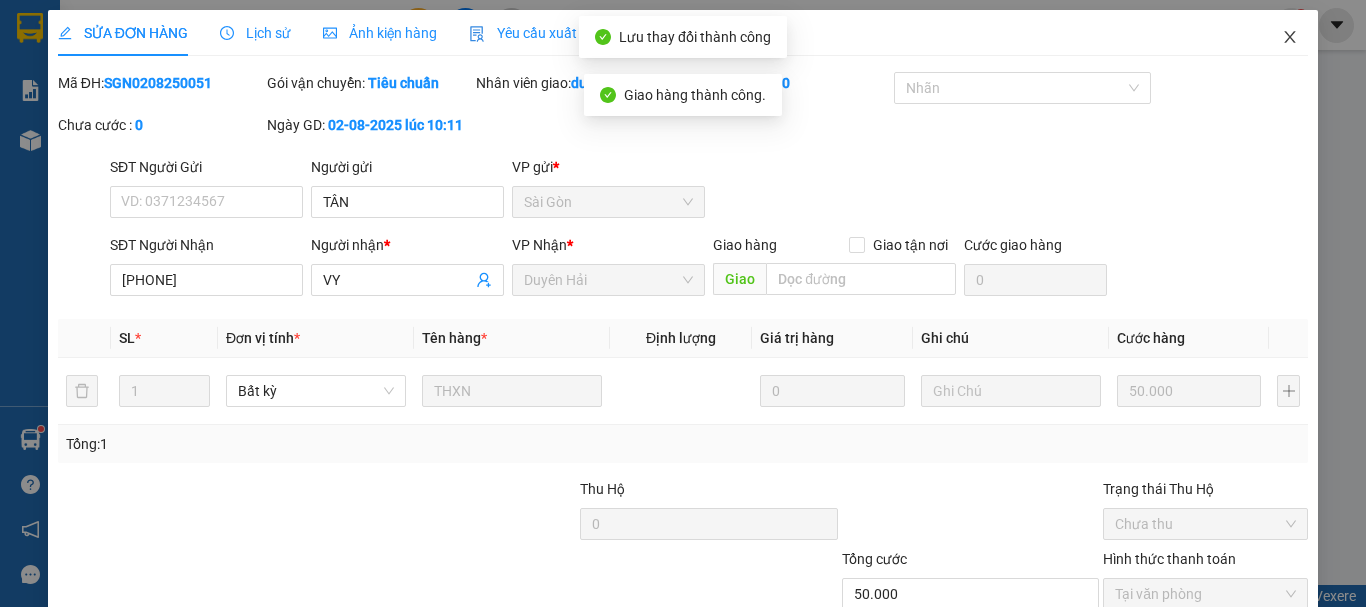 click 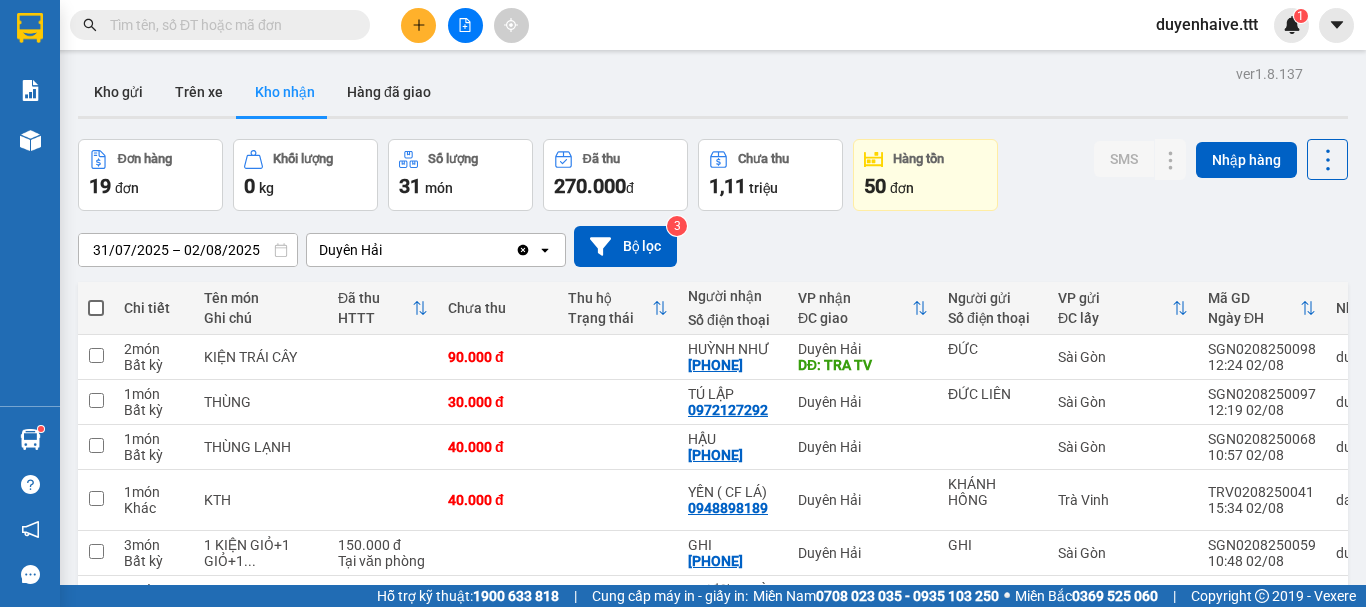 click at bounding box center (228, 25) 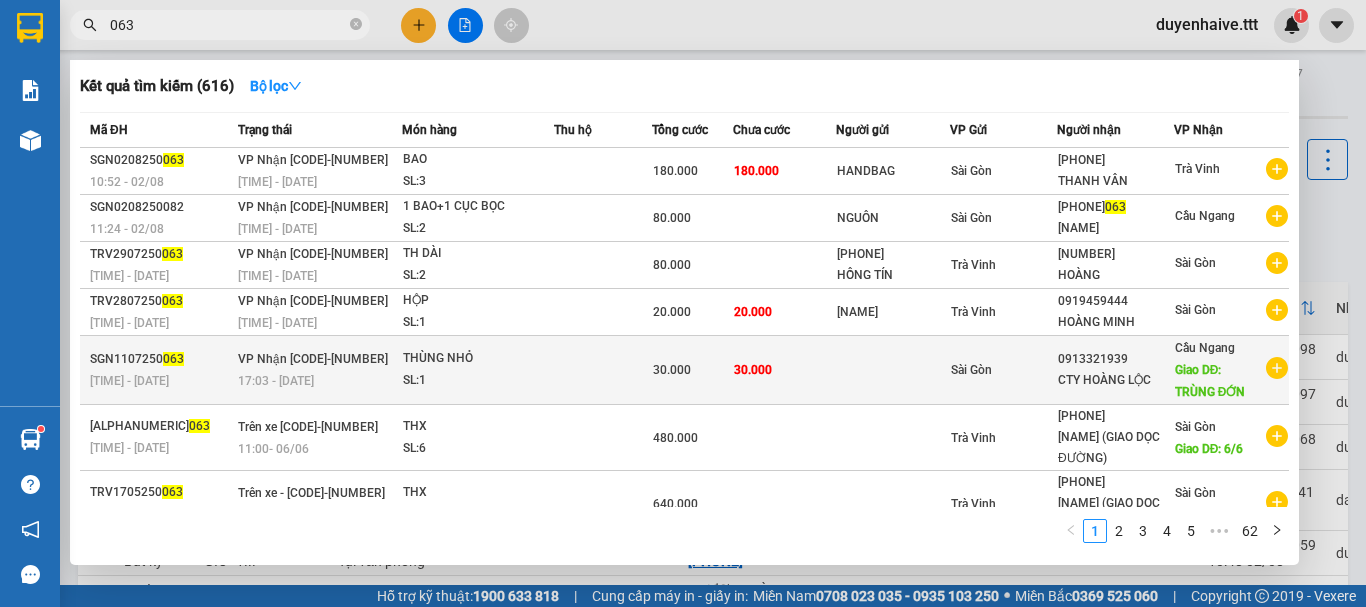 scroll, scrollTop: 169, scrollLeft: 0, axis: vertical 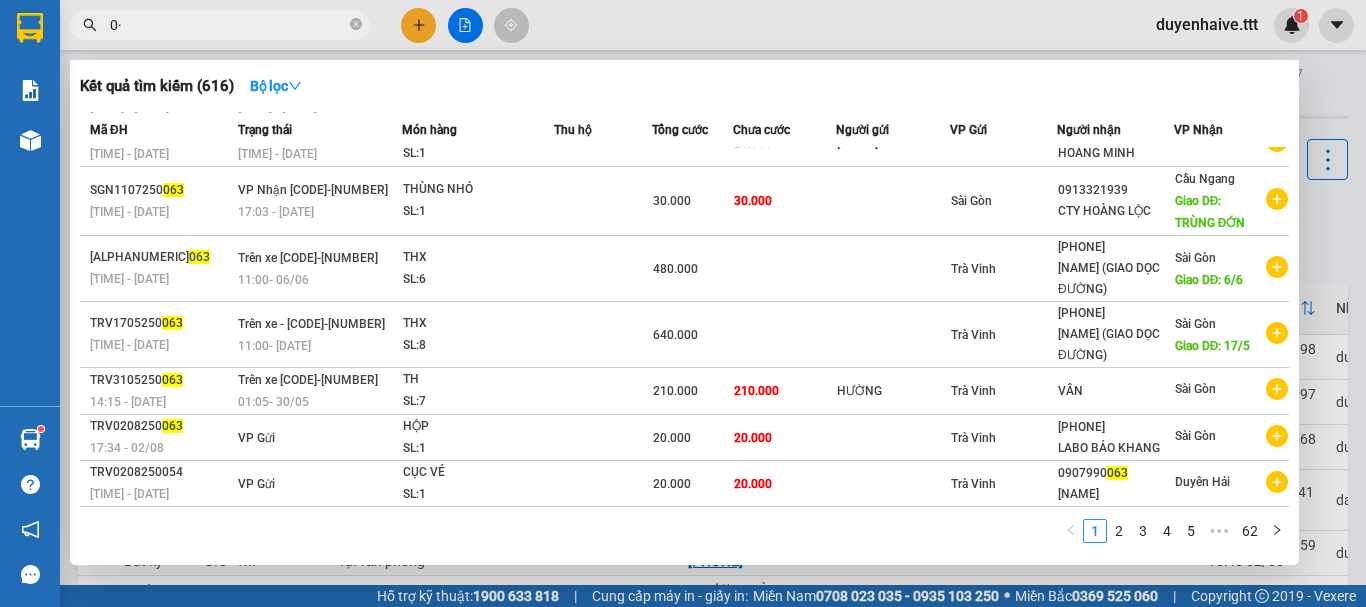 type on "0" 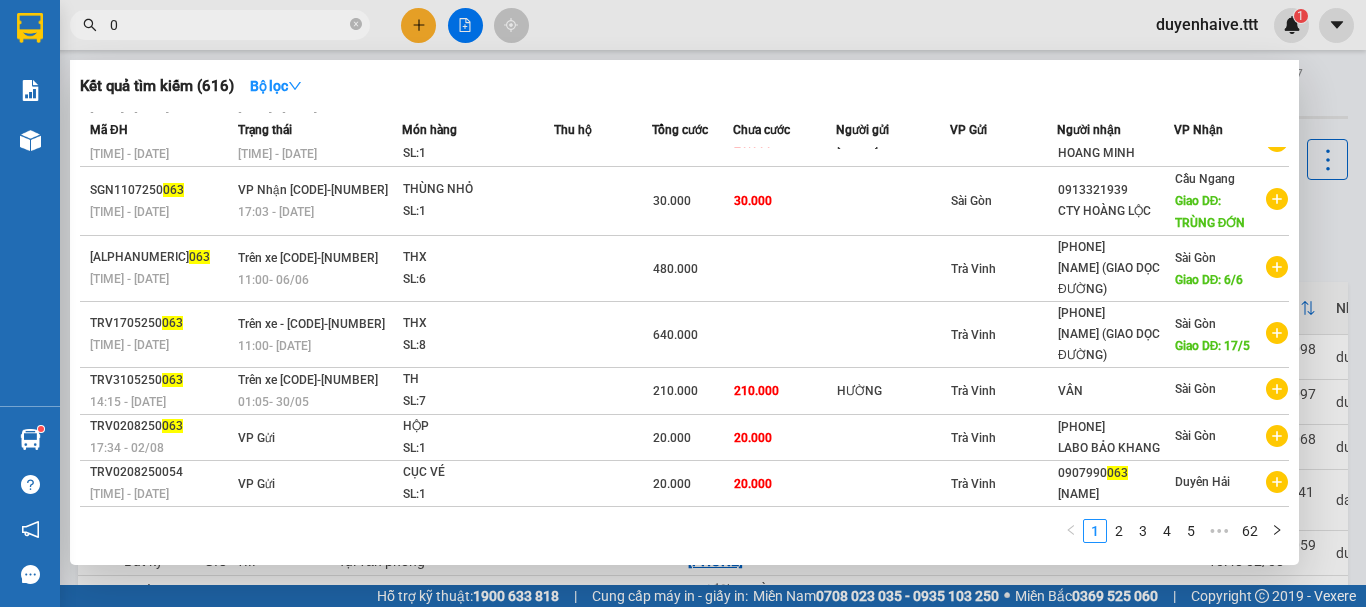 type 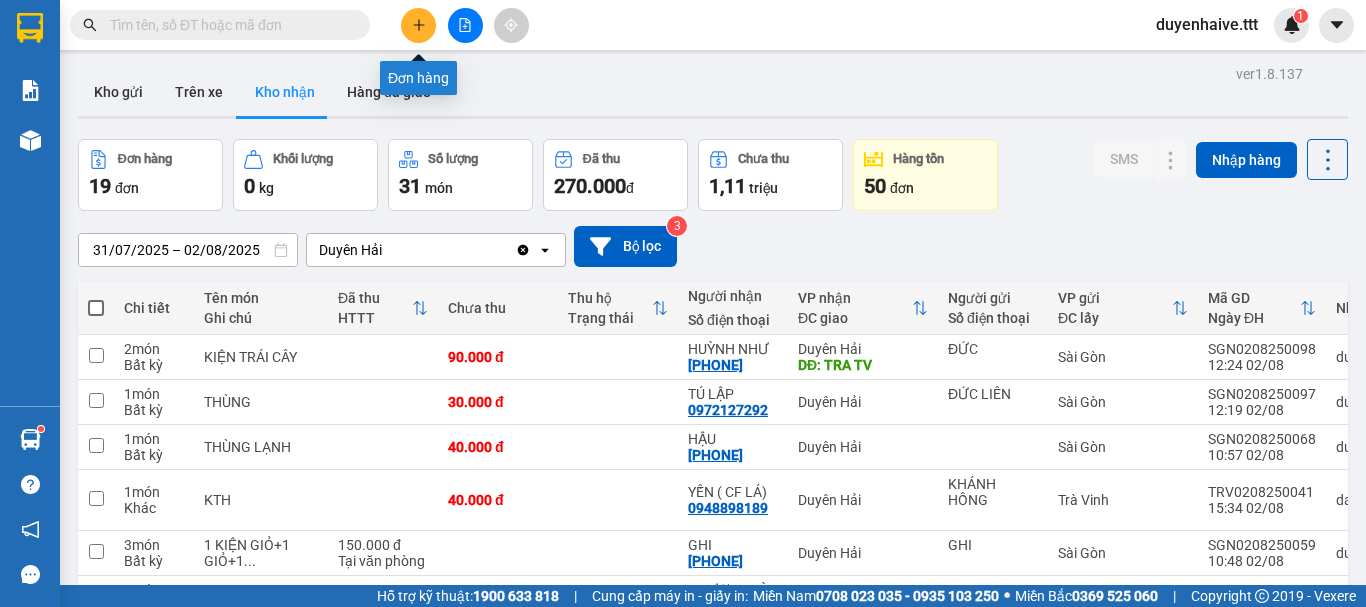 click 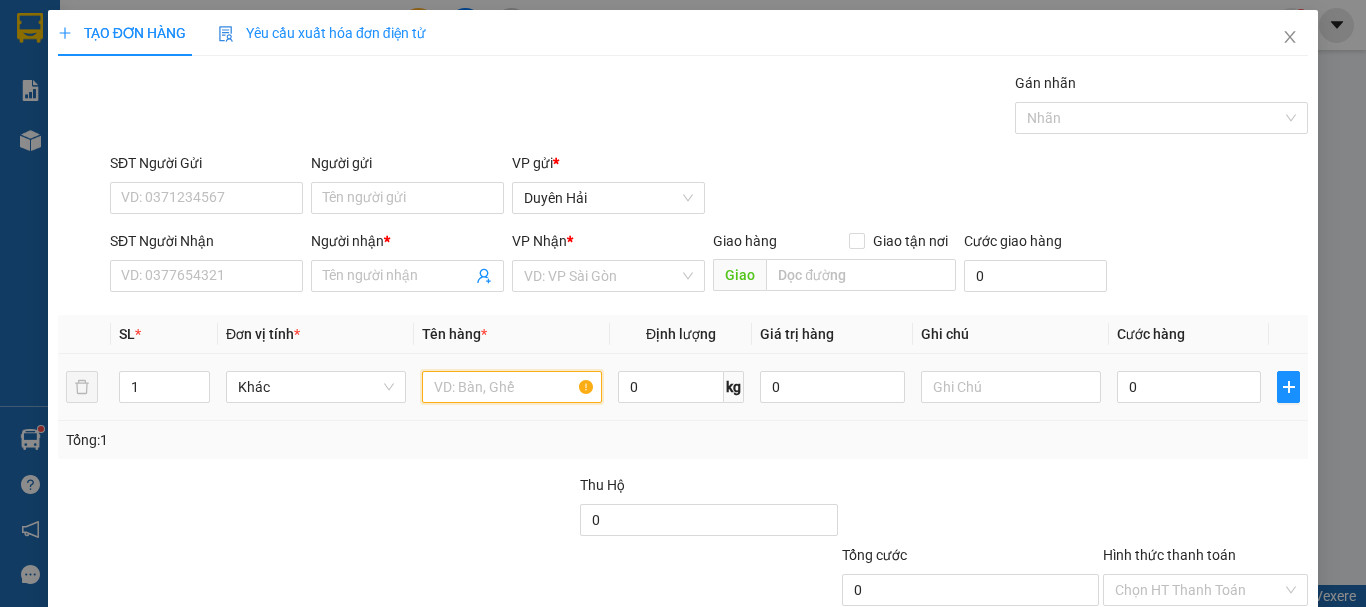 click at bounding box center (512, 387) 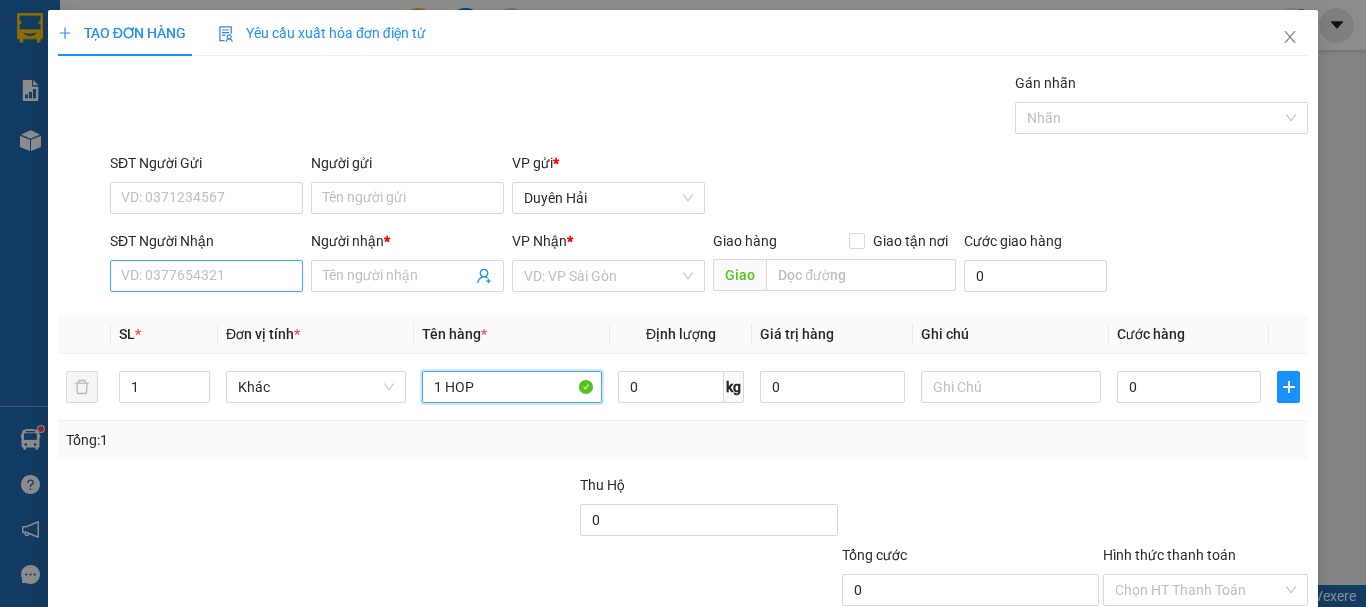 type on "1 HOP" 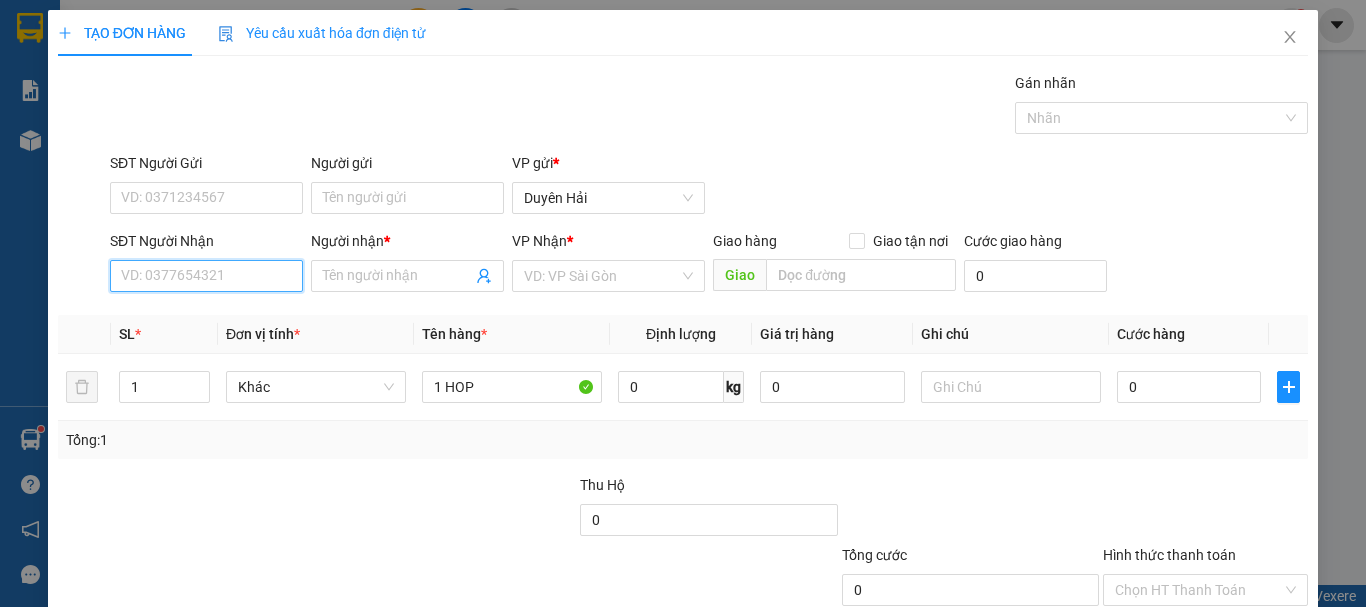 click on "SĐT Người Nhận" at bounding box center [206, 276] 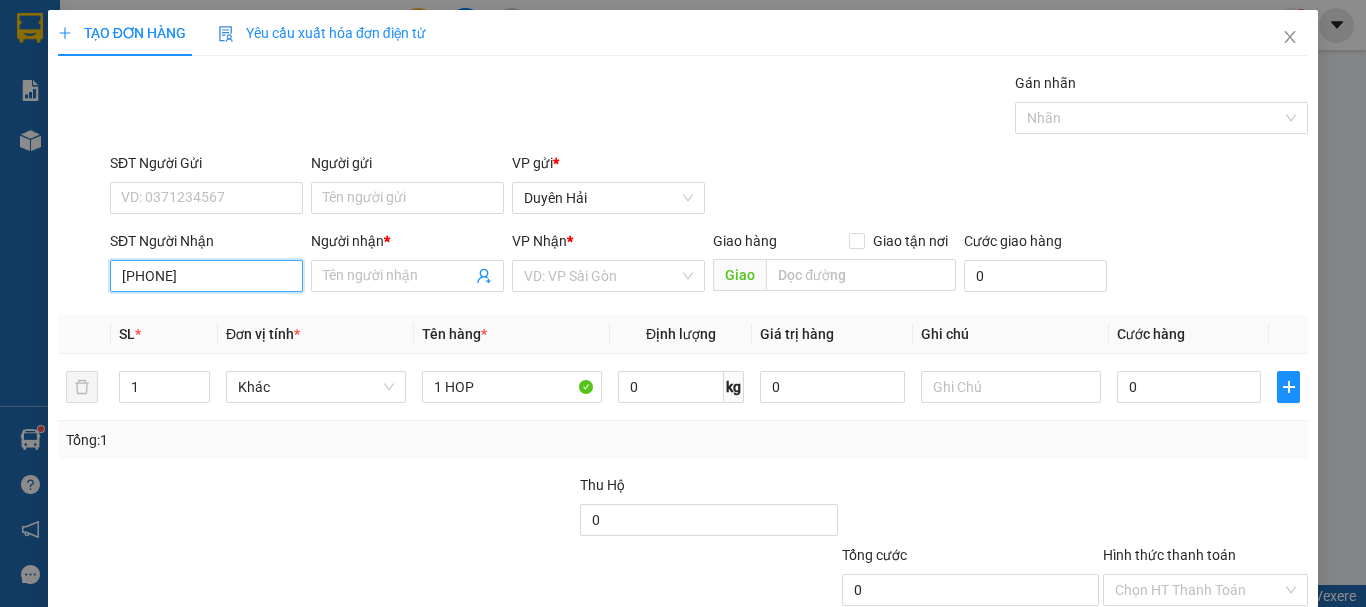 click on "[PHONE]" at bounding box center [206, 276] 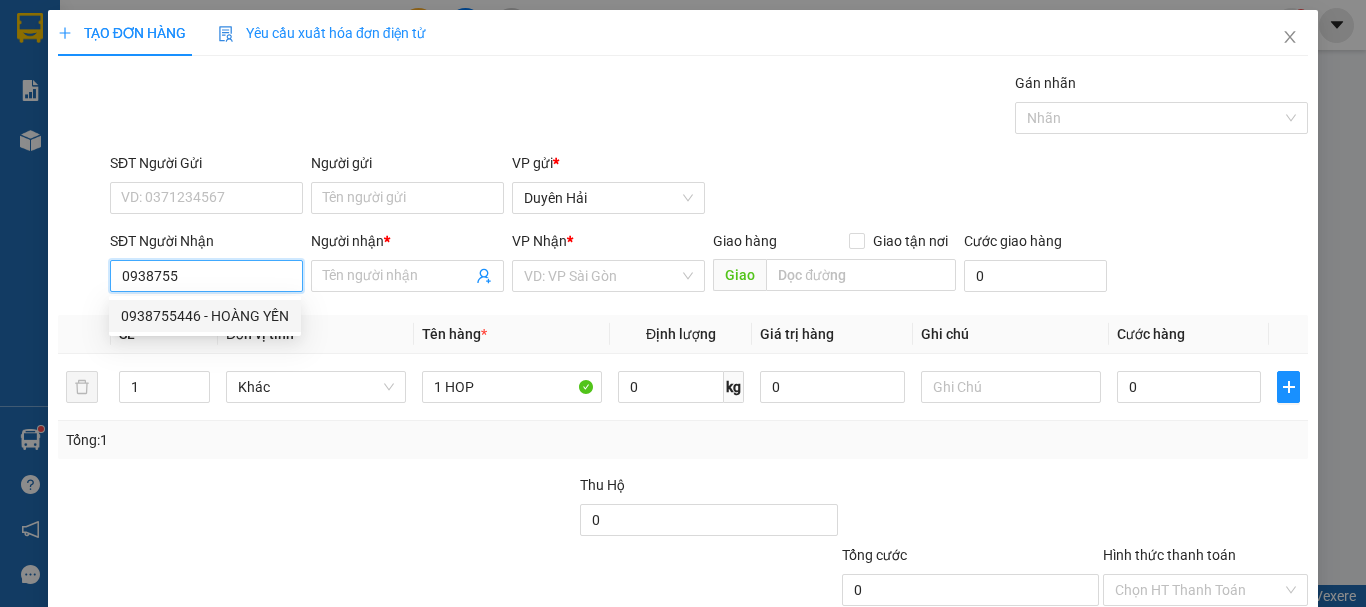 click on "0938755446 - HOÀNG YẾN" at bounding box center (205, 316) 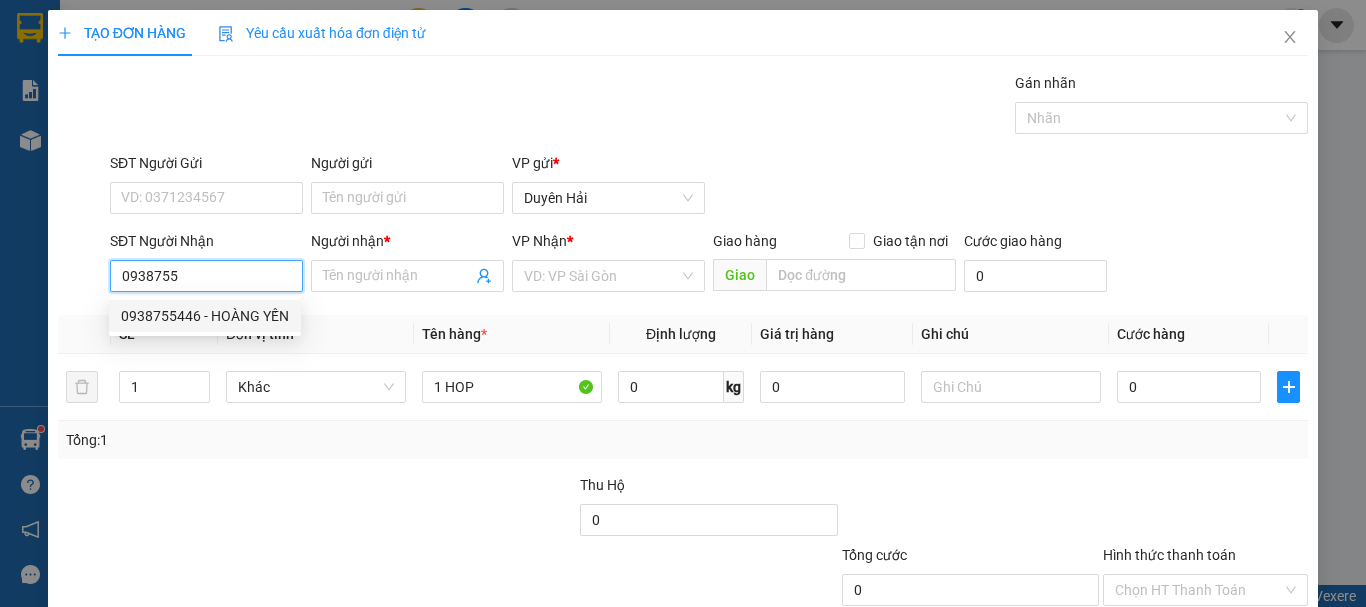 type on "0938755446" 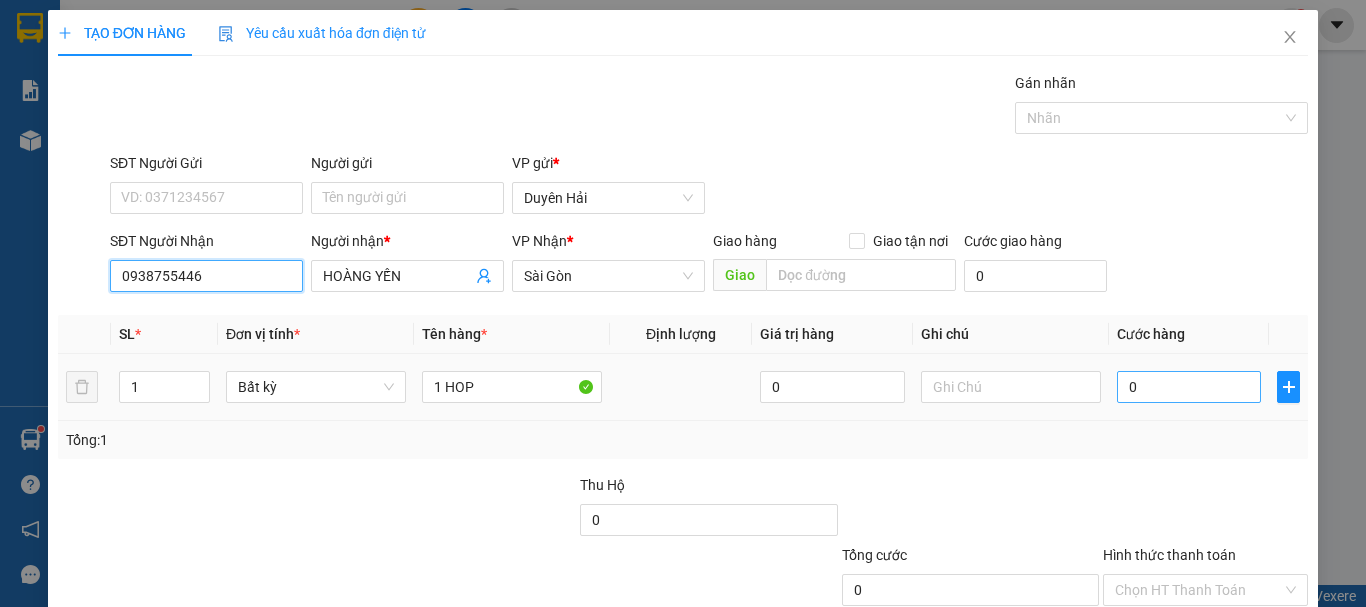 type on "0938755446" 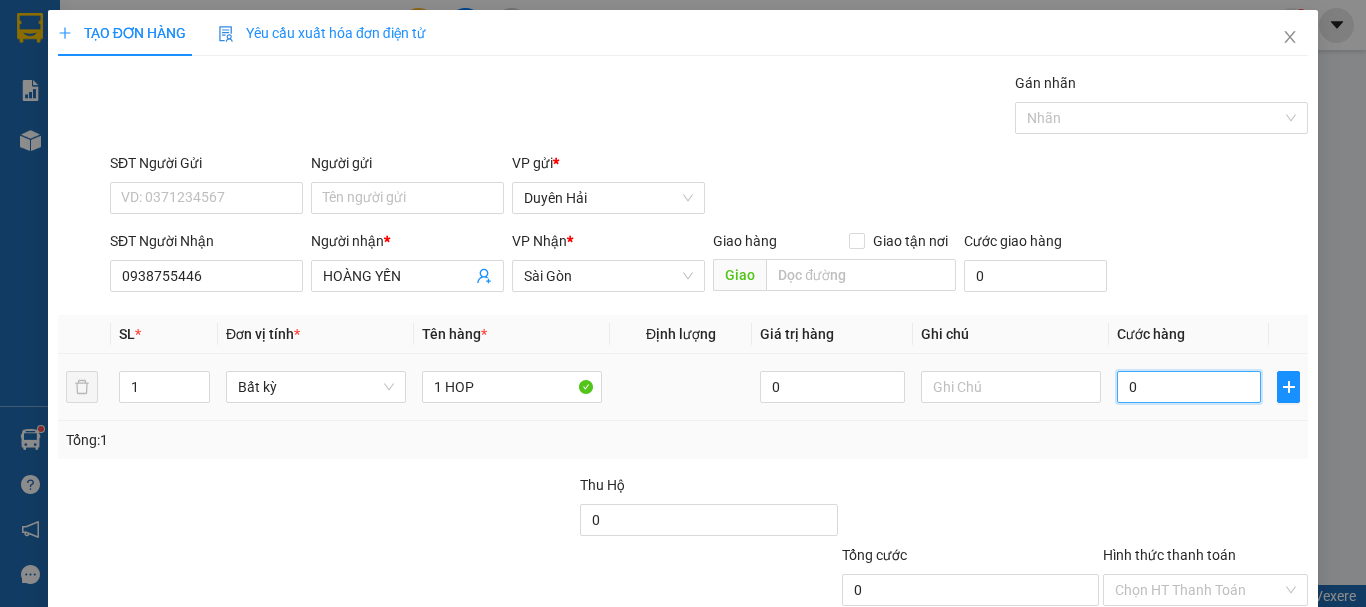 click on "0" at bounding box center (1189, 387) 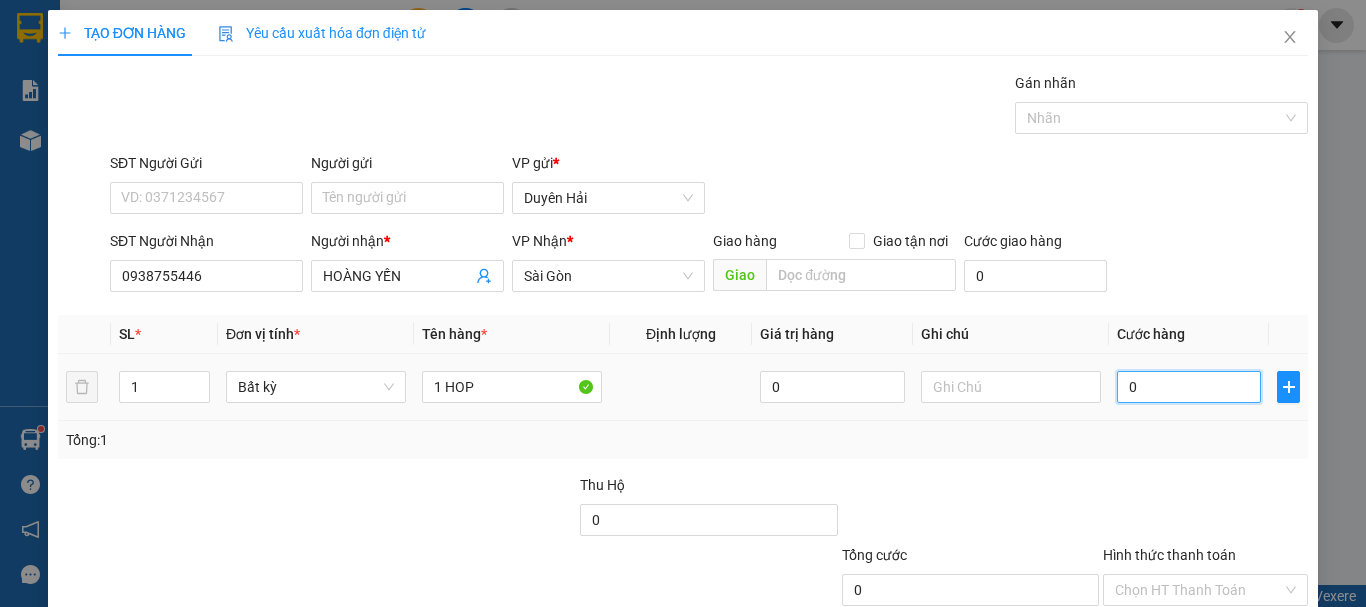 type on "3" 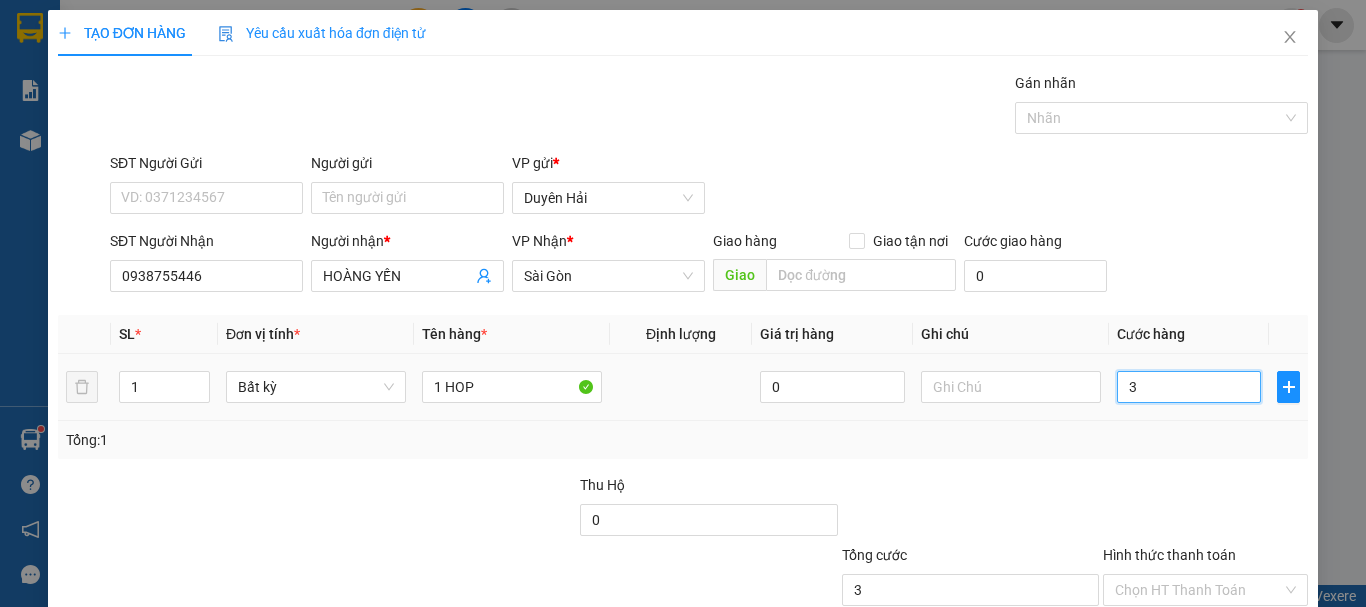 type on "30" 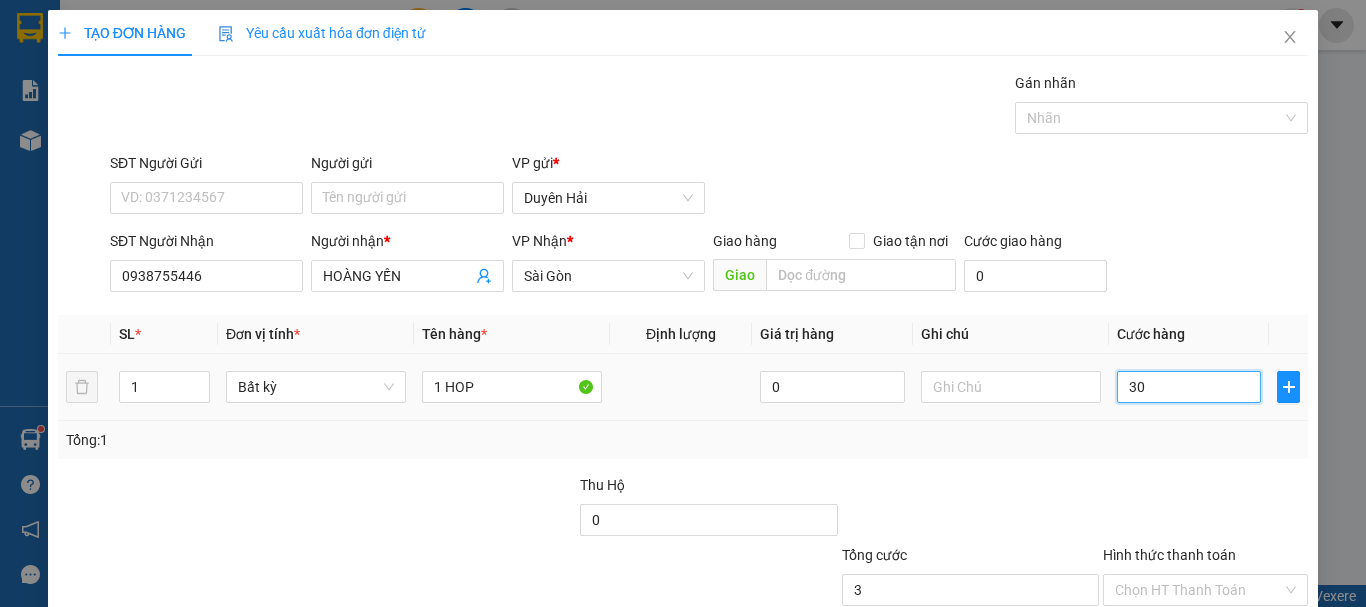 type on "30" 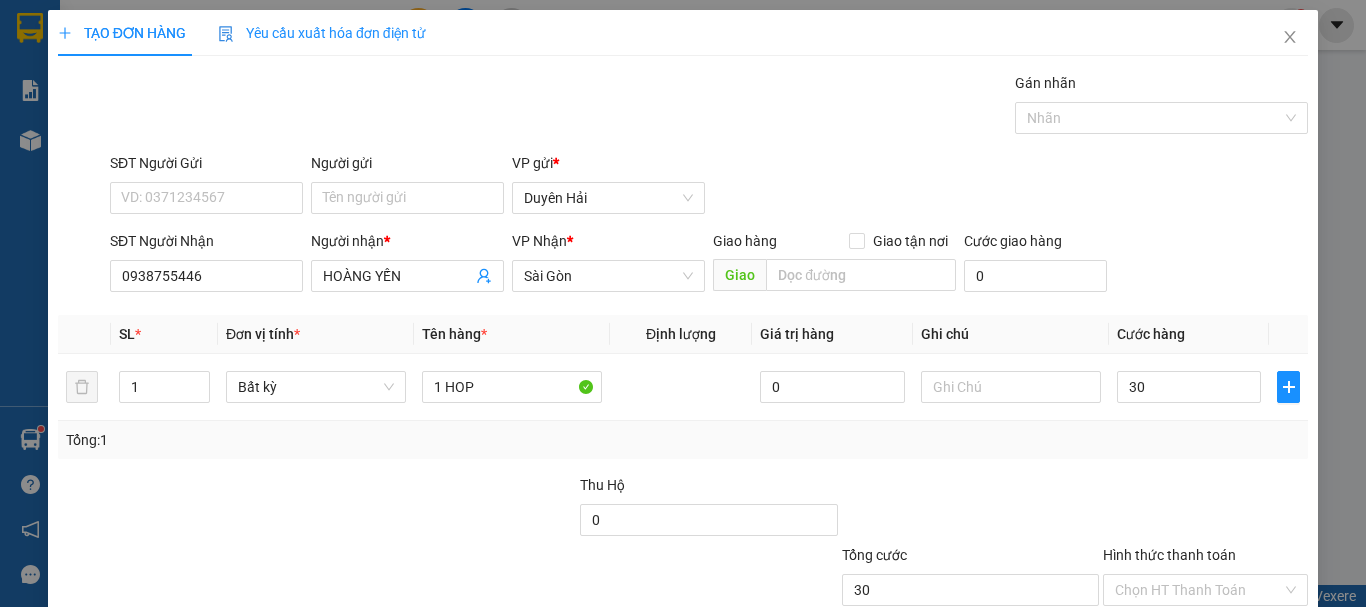 type on "30.000" 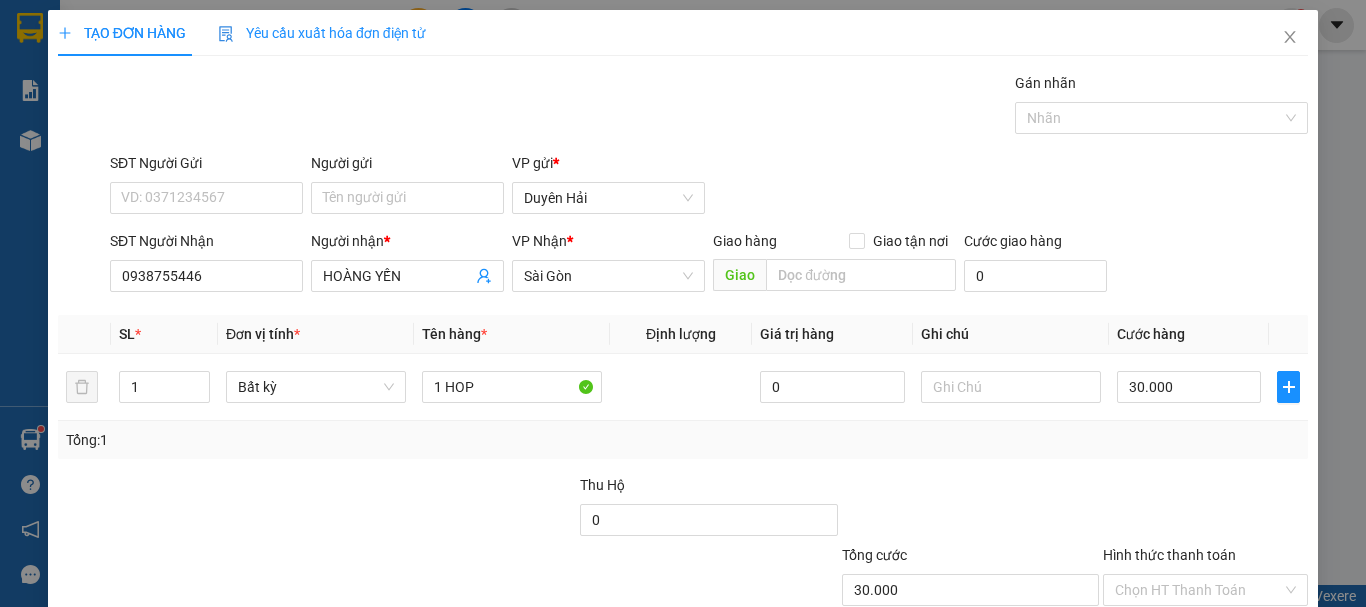 click on "Tổng:  1" at bounding box center [683, 440] 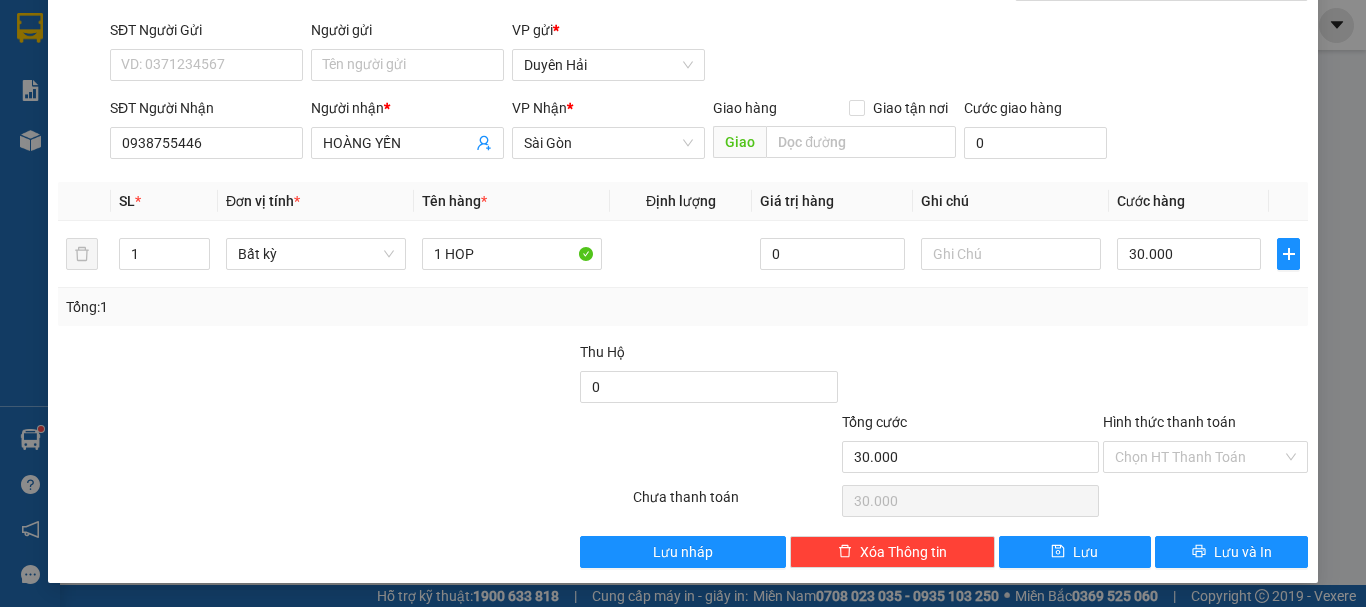 click on "Hình thức thanh toán" at bounding box center (1198, 457) 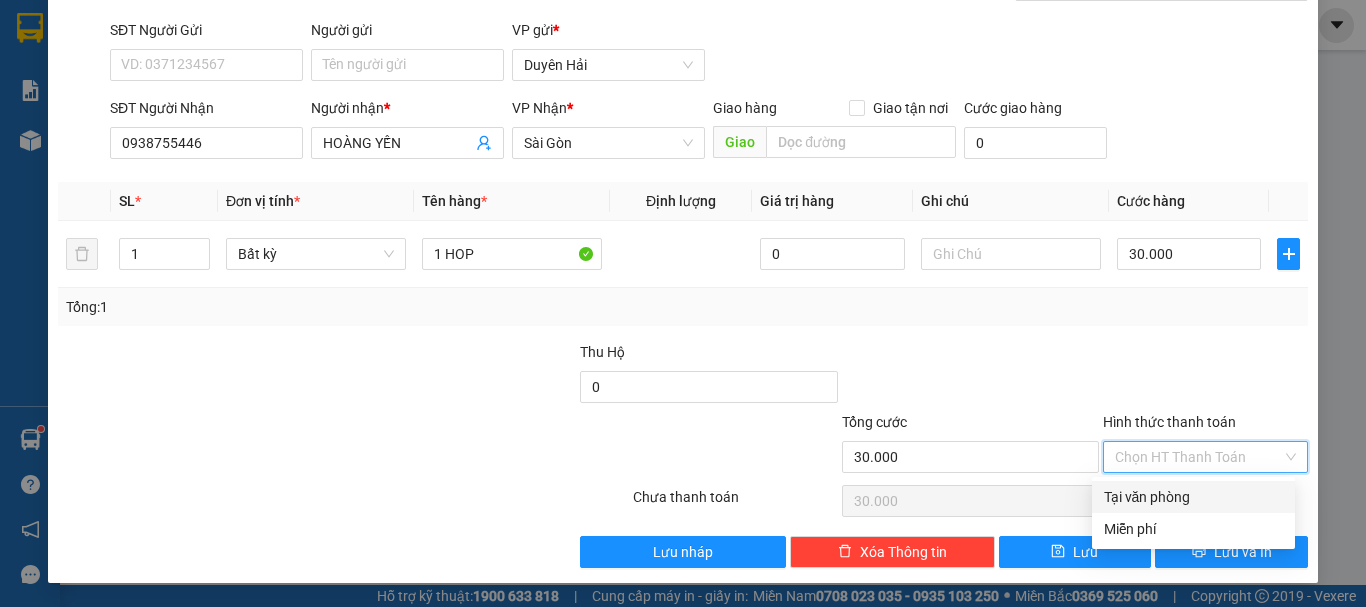 click on "Tại văn phòng" at bounding box center (1193, 497) 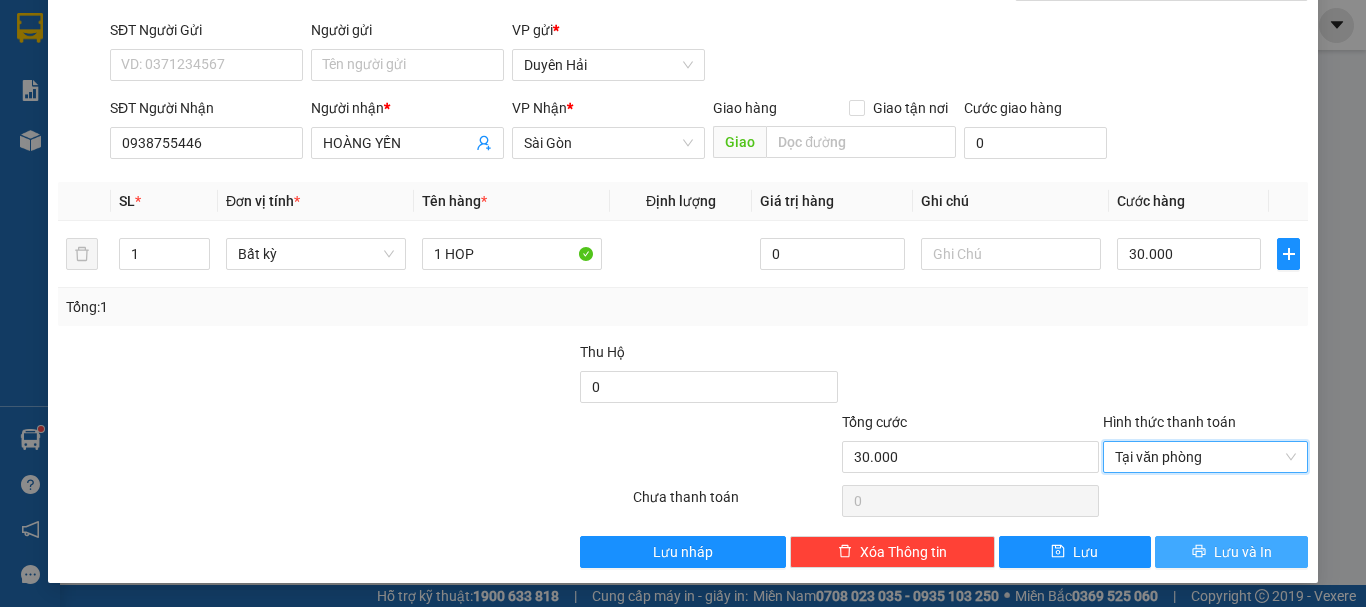 click on "Lưu và In" at bounding box center (1243, 552) 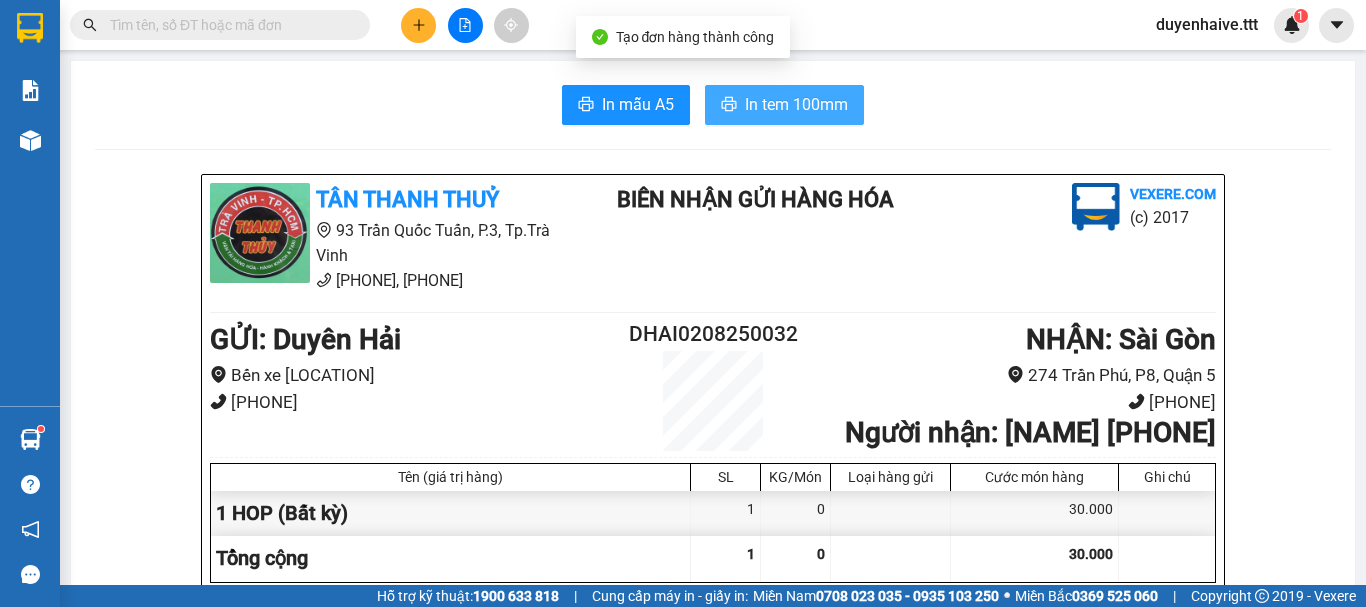 click on "In tem 100mm" at bounding box center (784, 105) 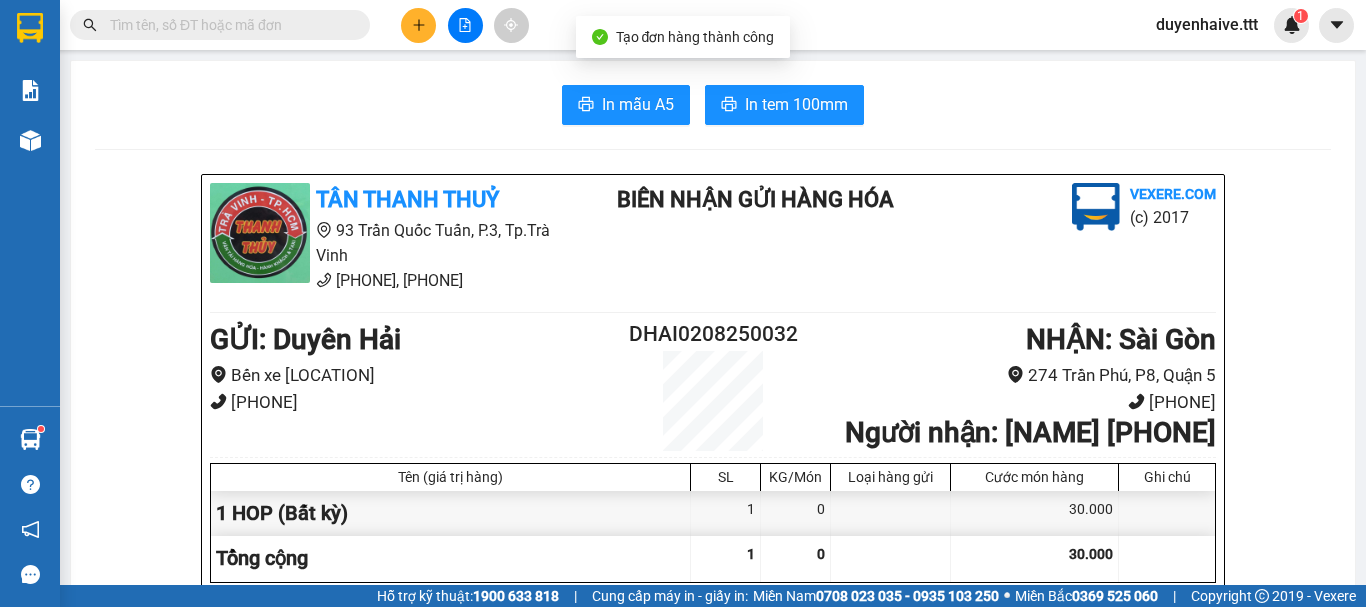 scroll, scrollTop: 0, scrollLeft: 0, axis: both 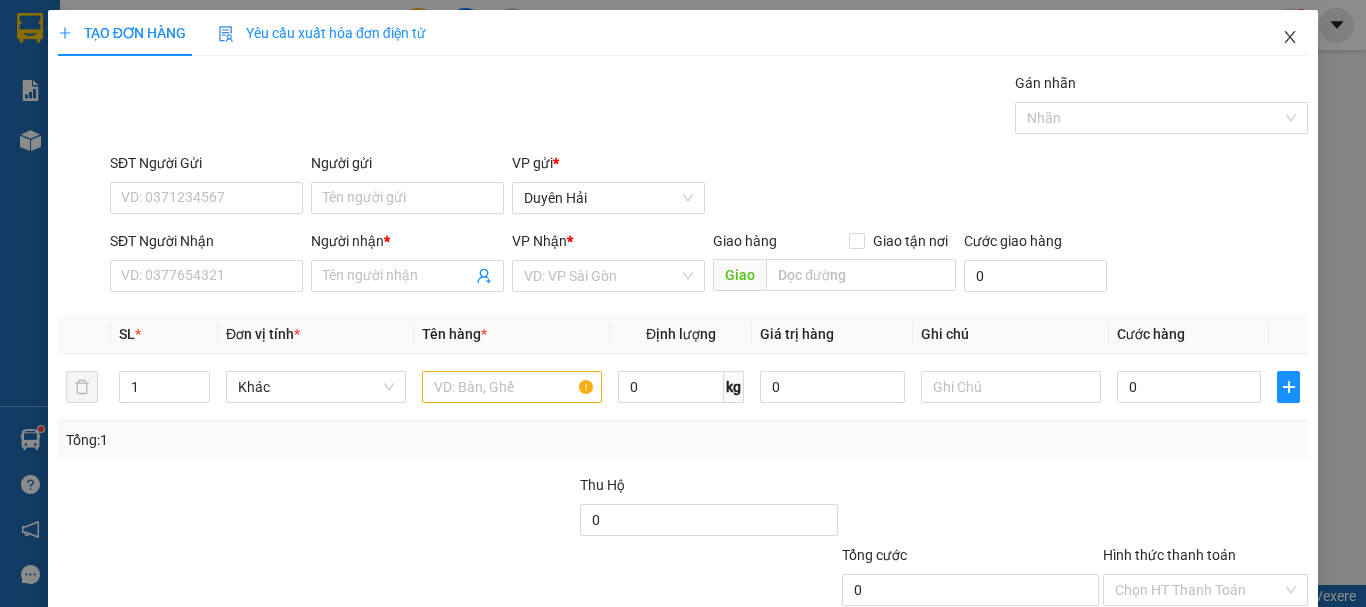 click 